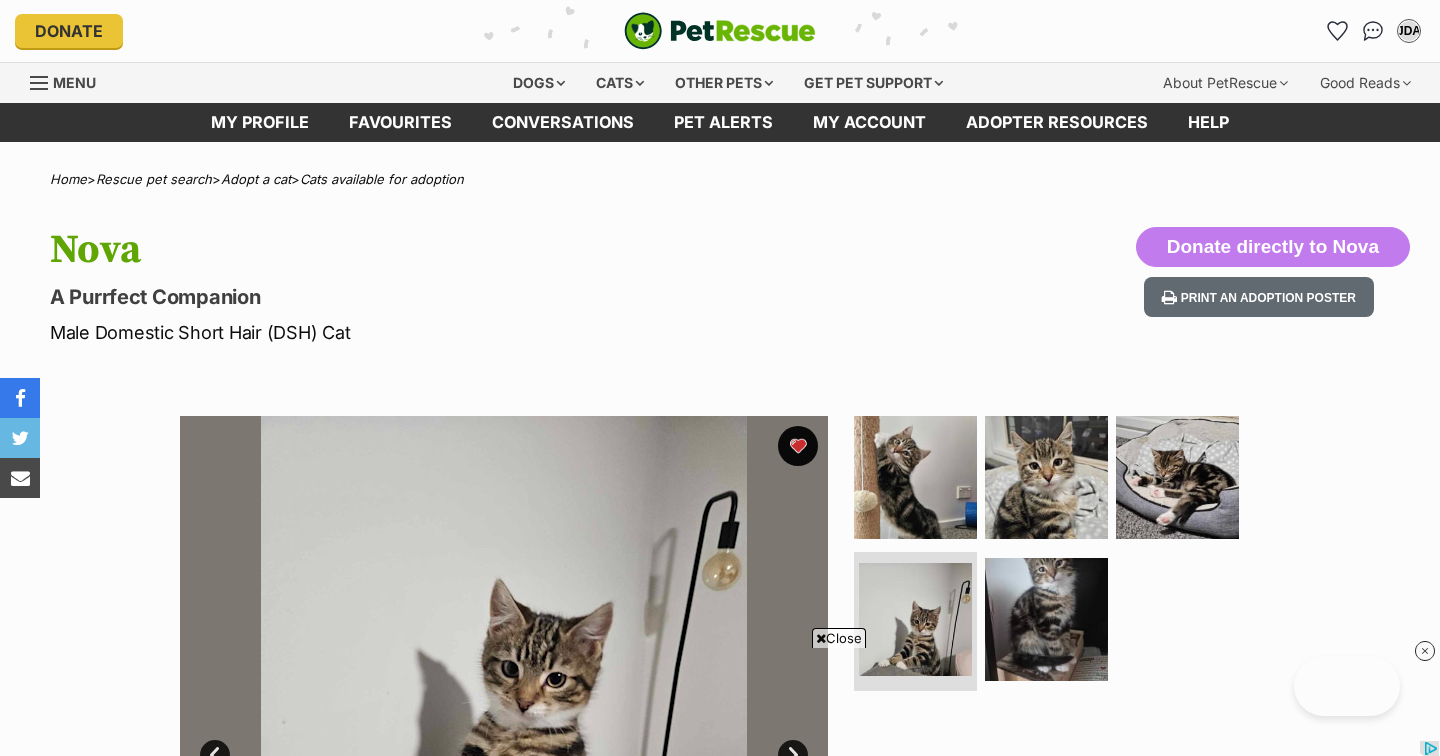 scroll, scrollTop: 1150, scrollLeft: 0, axis: vertical 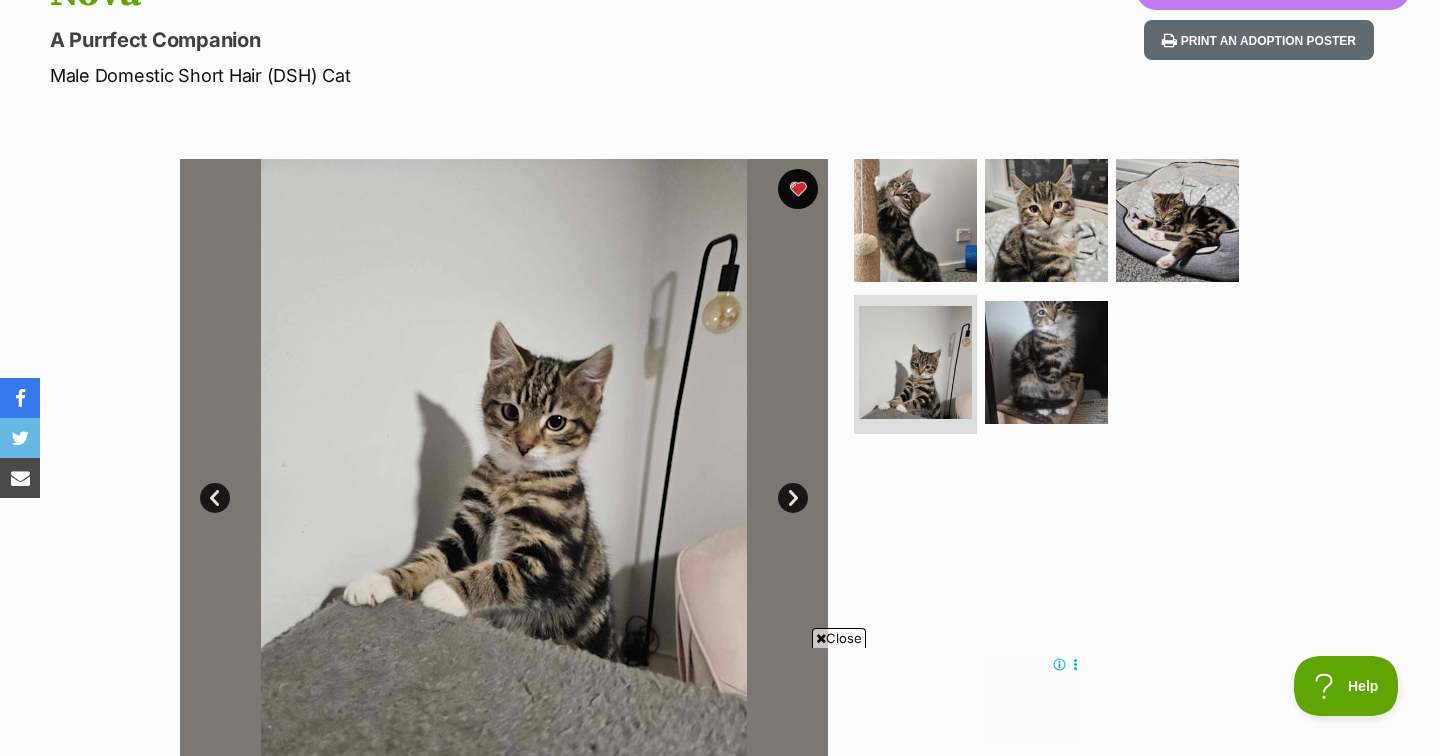 drag, startPoint x: 837, startPoint y: 639, endPoint x: 886, endPoint y: 526, distance: 123.16656 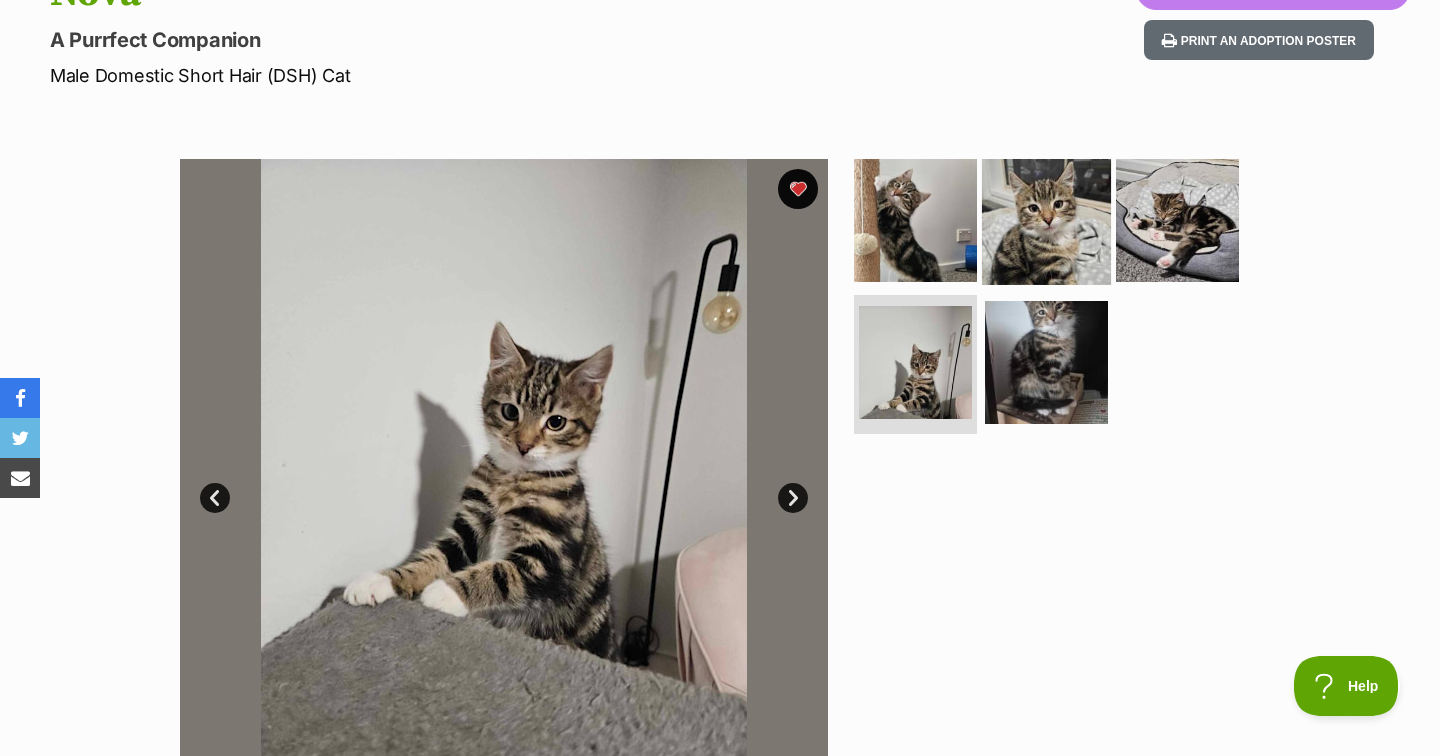 click at bounding box center [1046, 220] 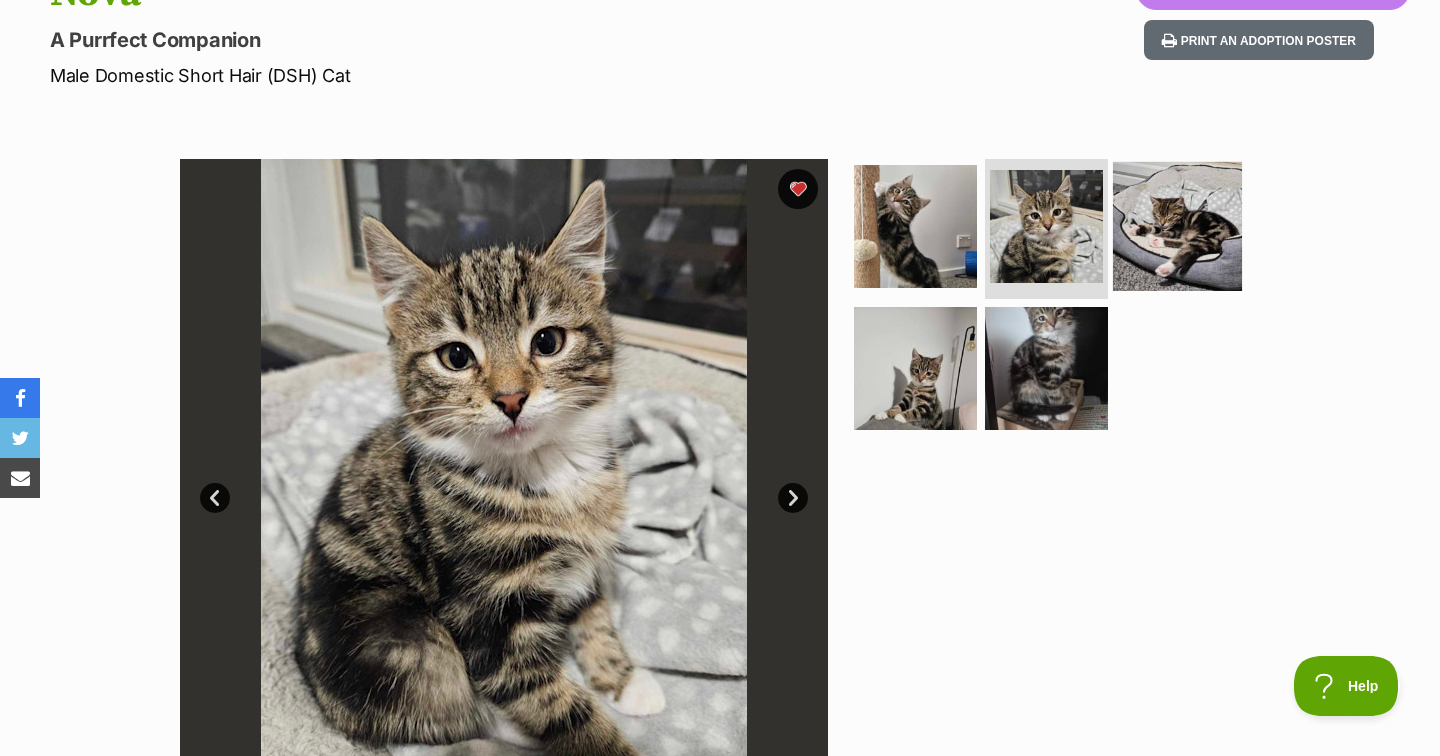click at bounding box center (1177, 226) 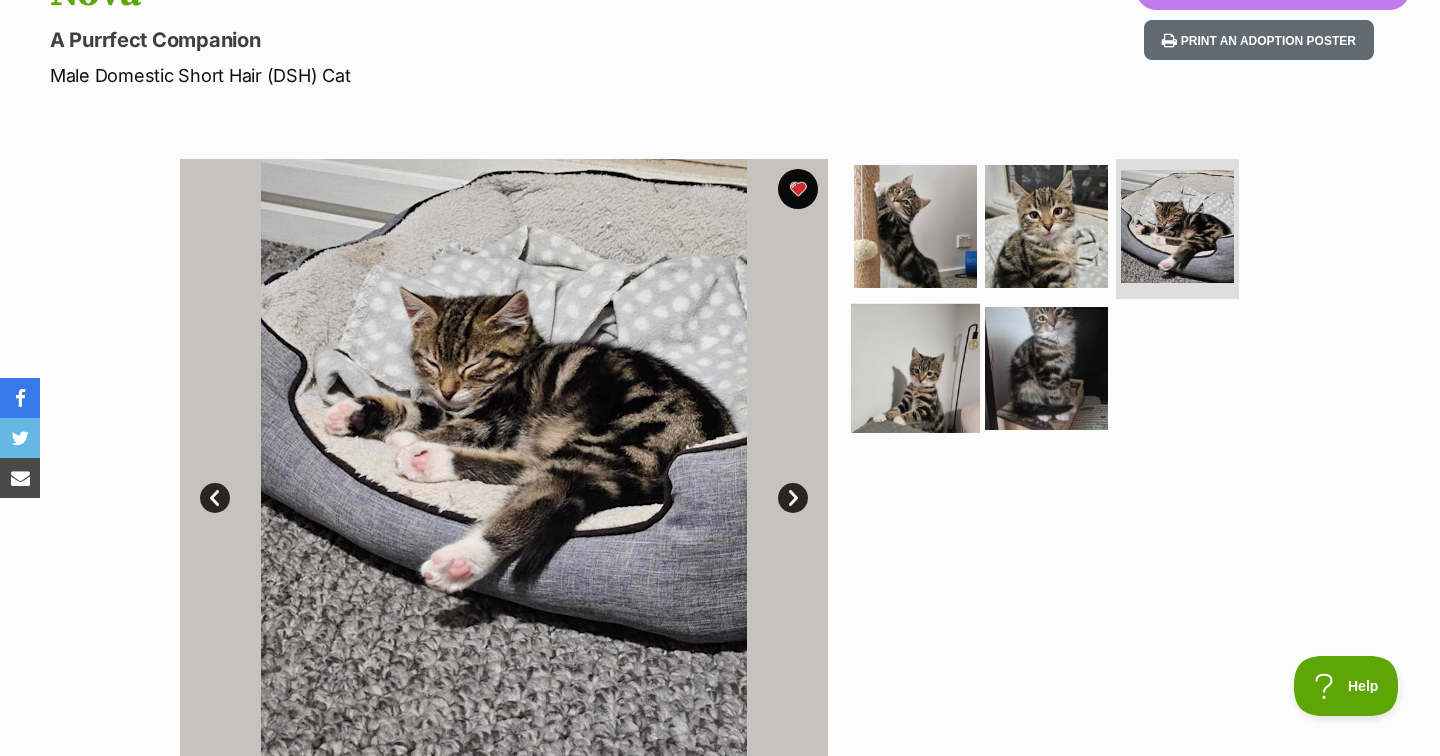 click at bounding box center [915, 367] 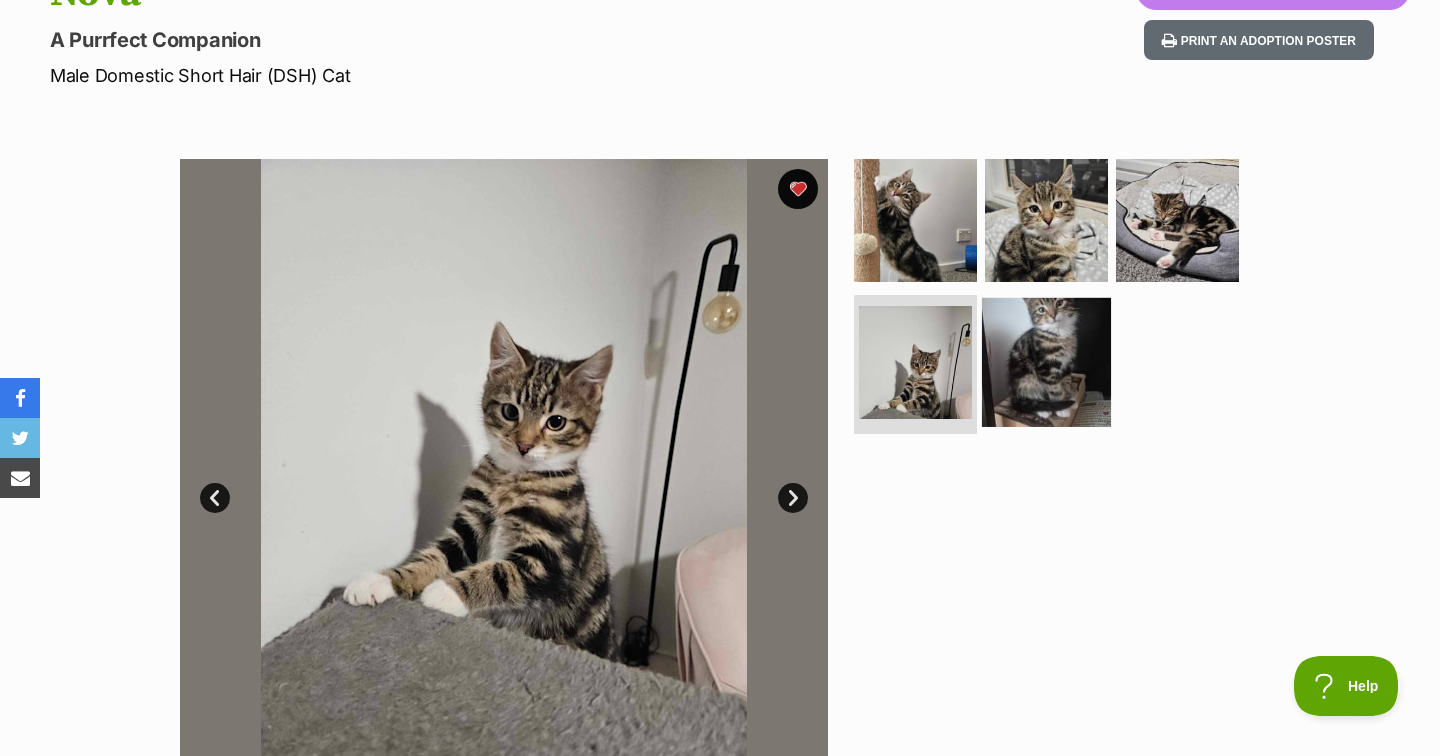 click at bounding box center [1046, 361] 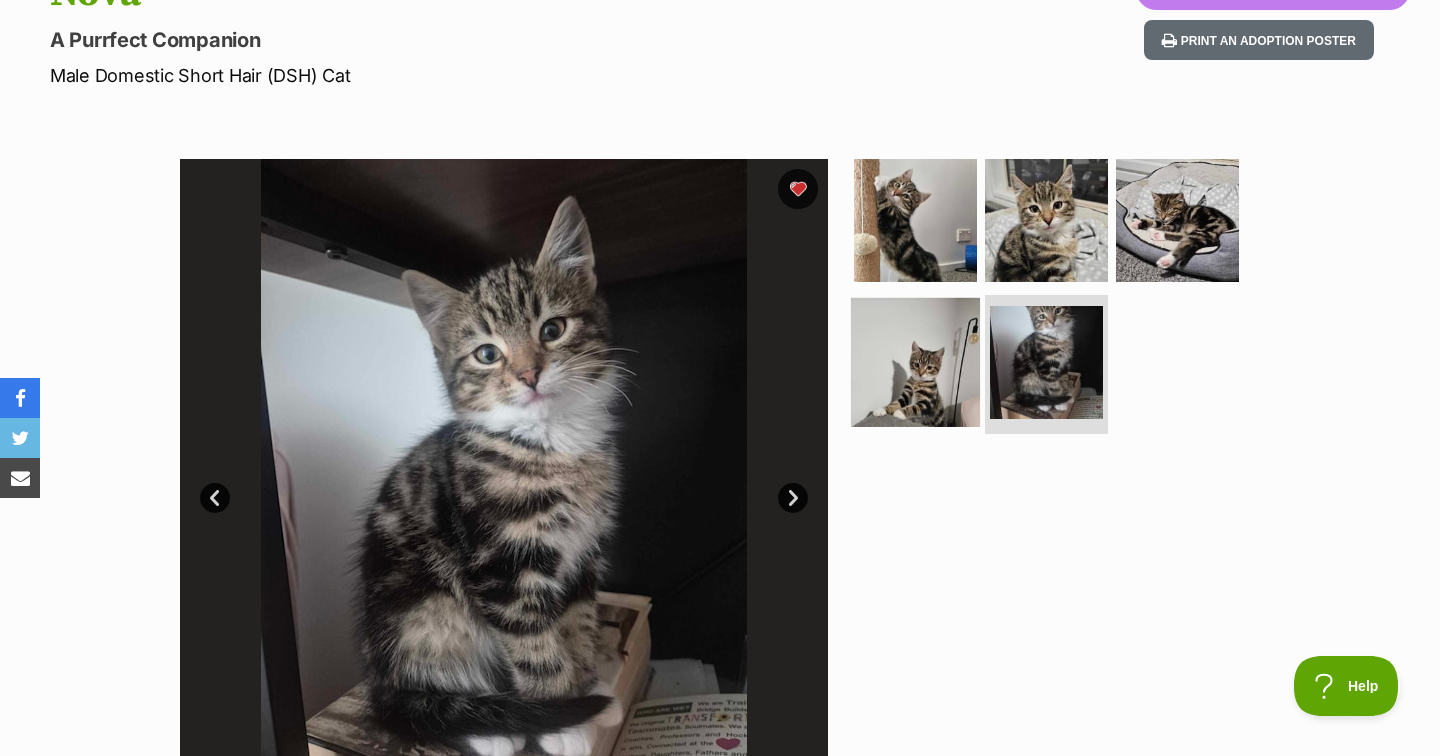 click at bounding box center [915, 361] 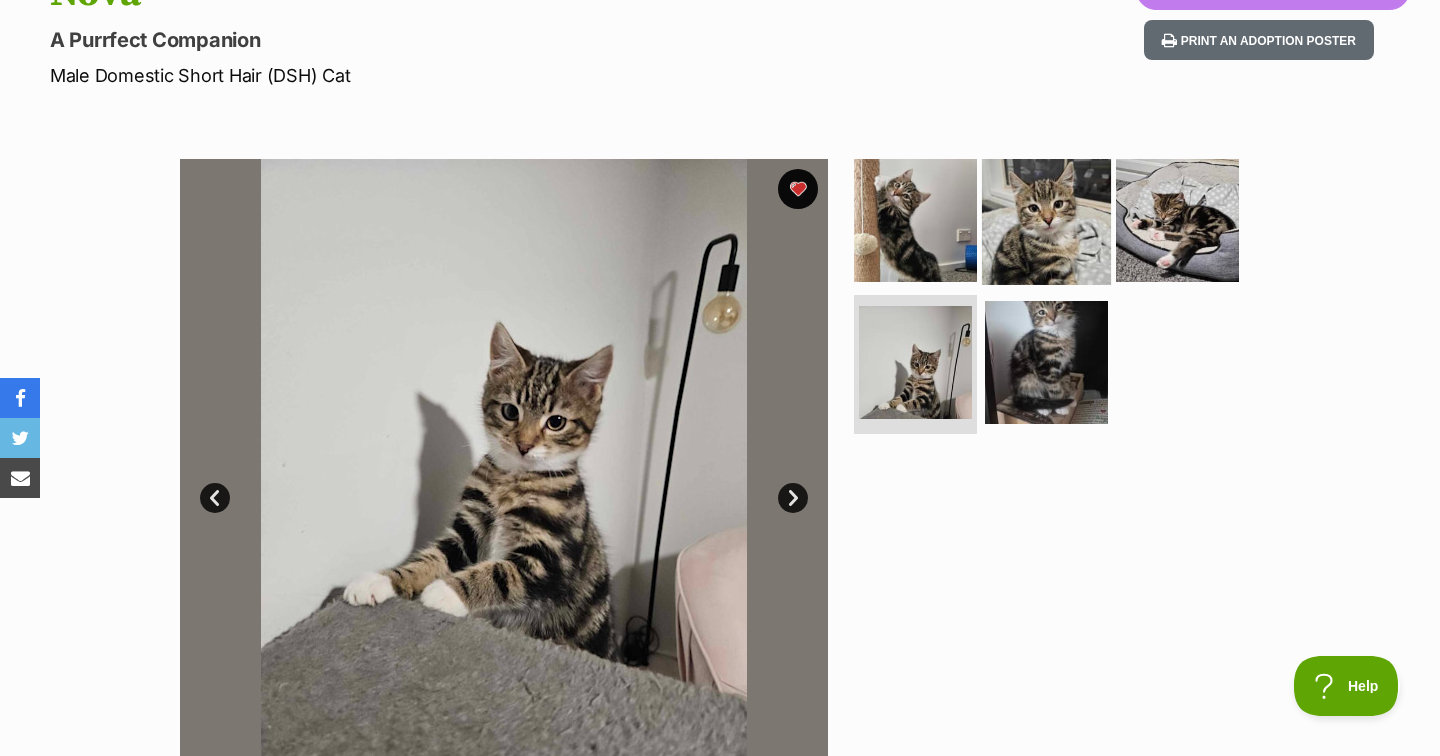 click at bounding box center [1046, 220] 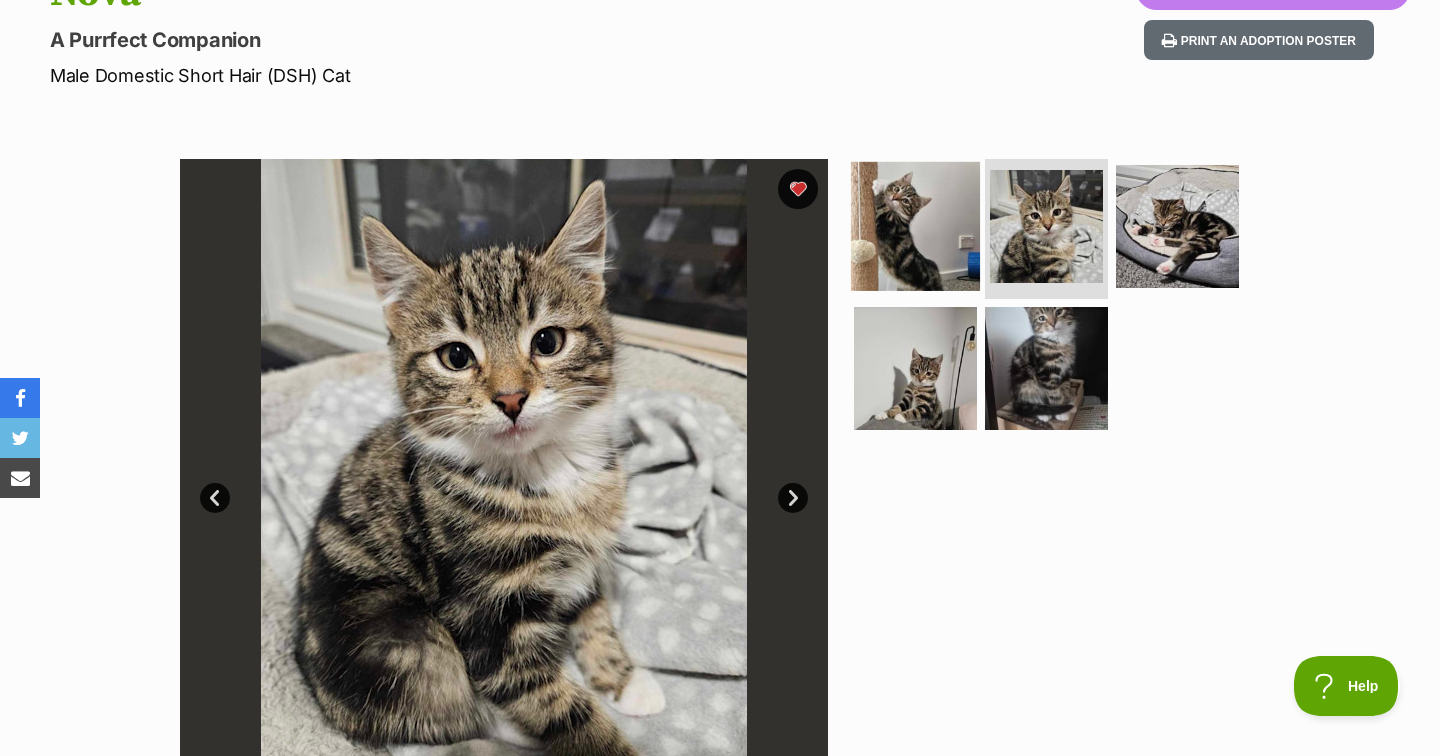 click at bounding box center (915, 226) 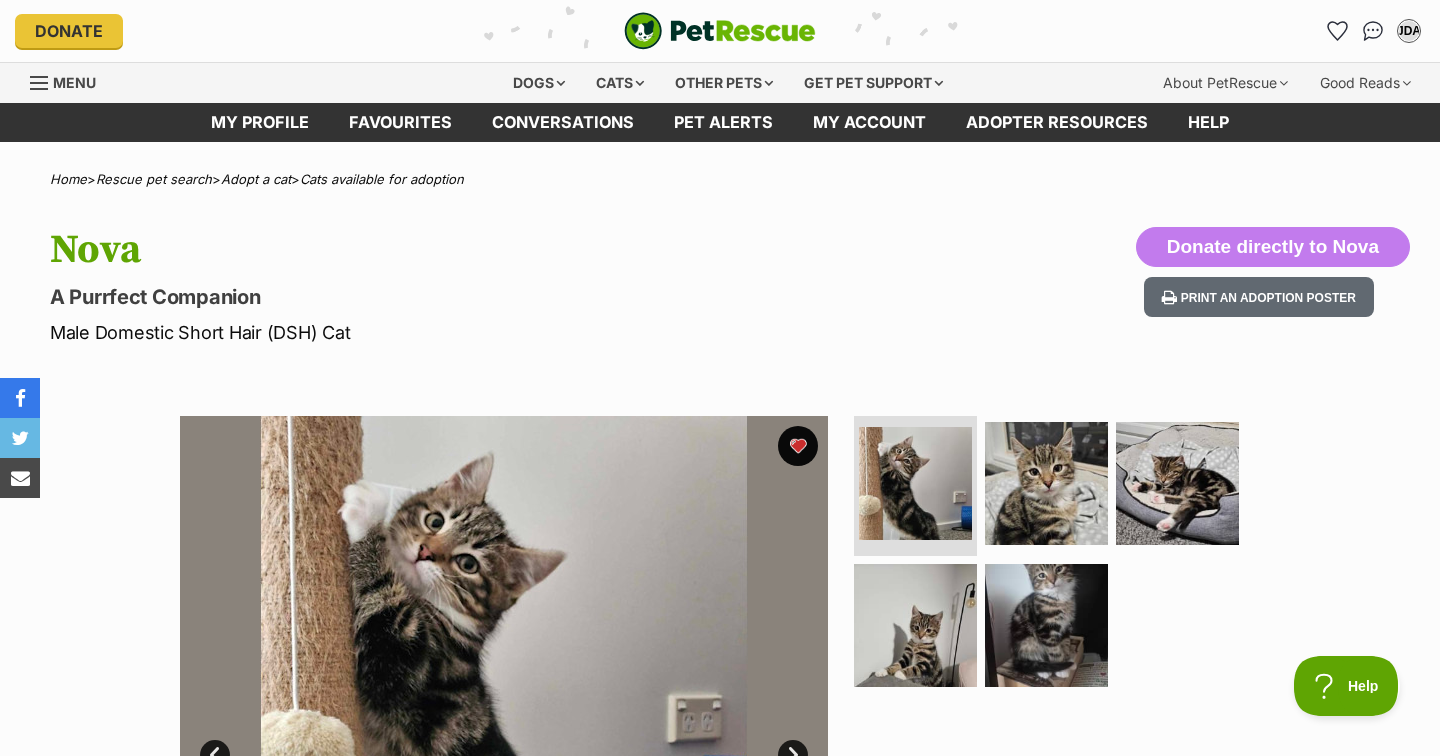 scroll, scrollTop: 0, scrollLeft: 0, axis: both 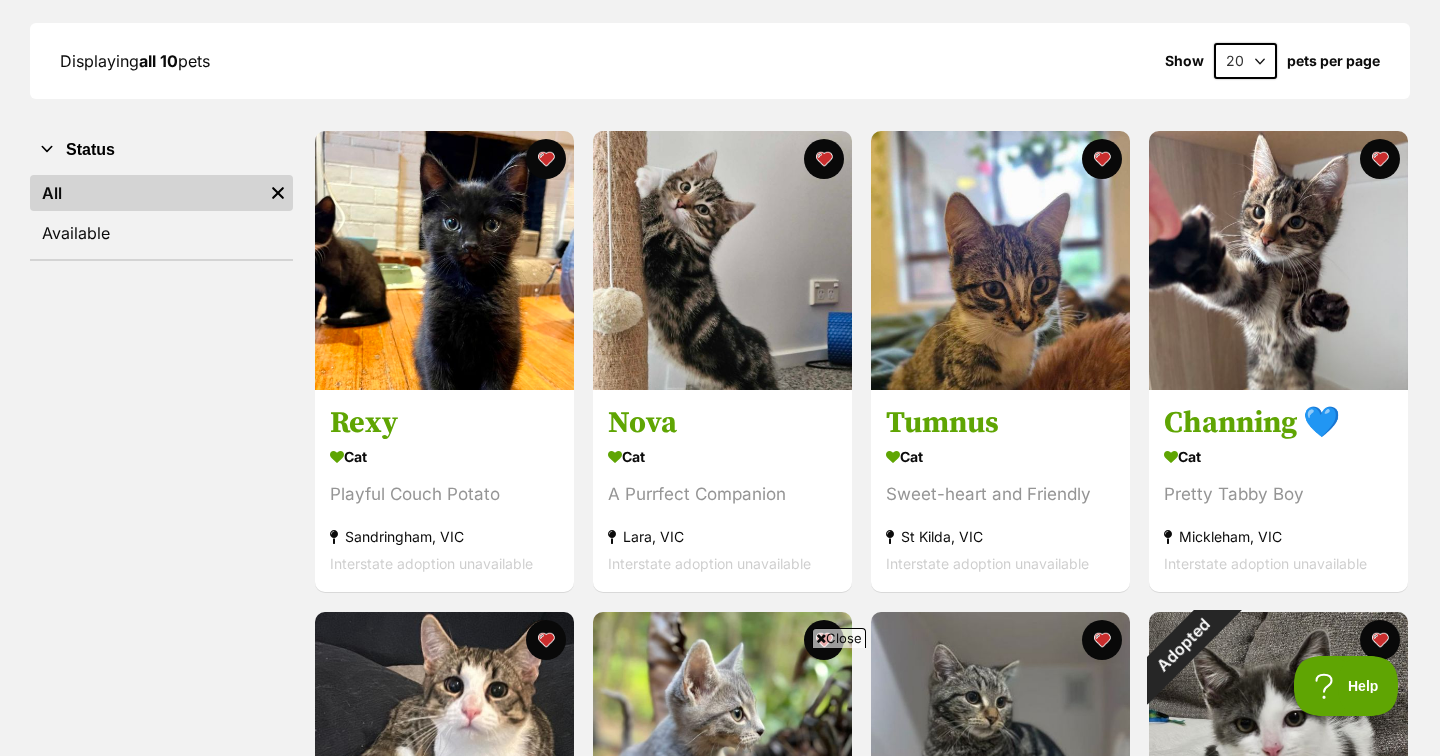 click on "Close" at bounding box center [839, 638] 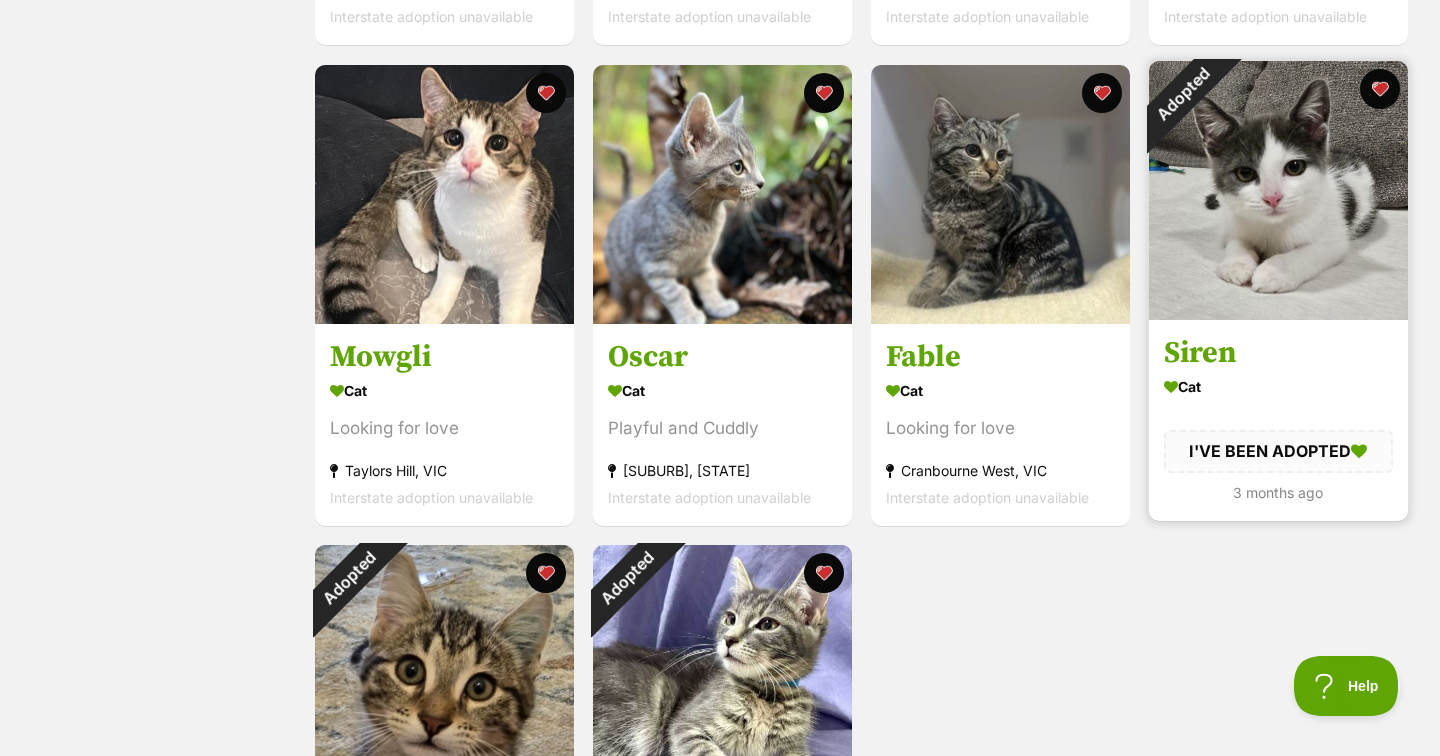 scroll, scrollTop: 809, scrollLeft: 0, axis: vertical 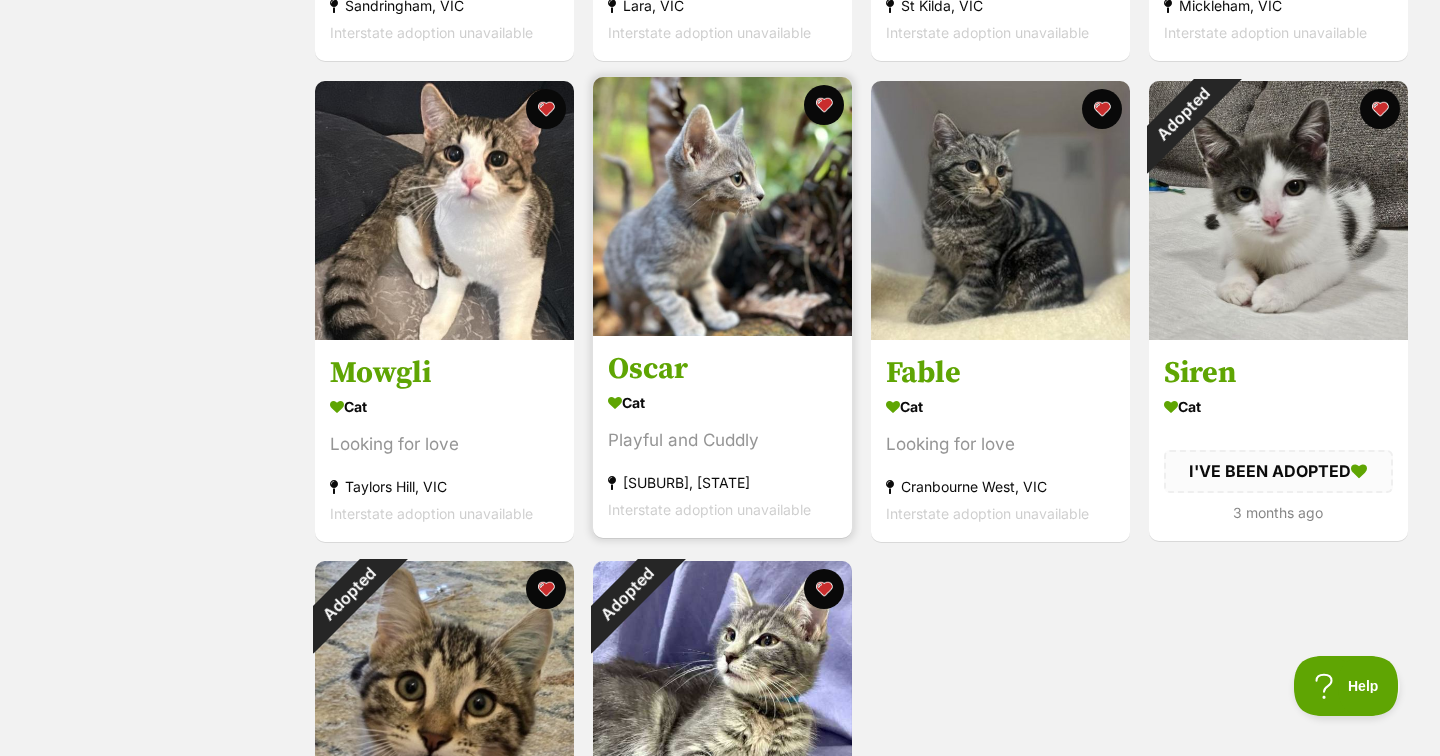 click at bounding box center [722, 206] 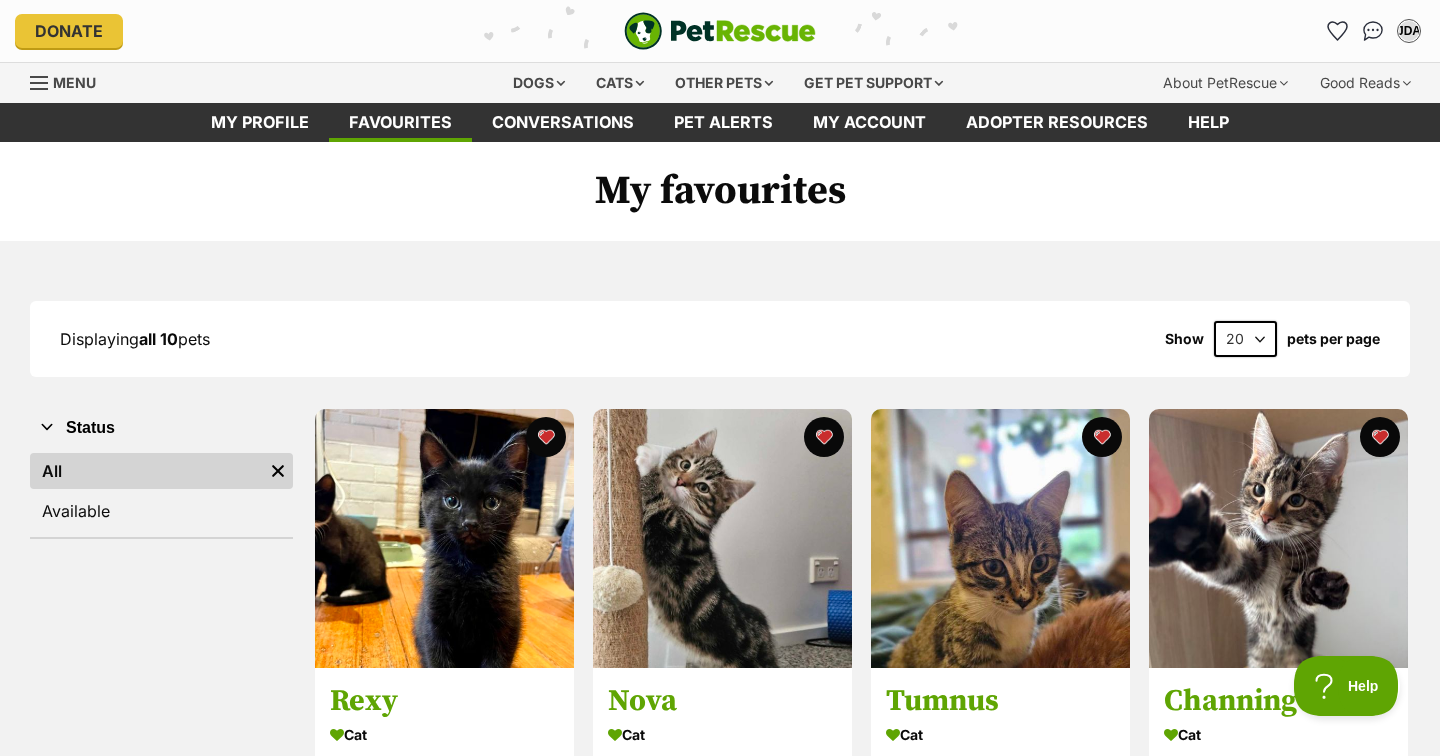 scroll, scrollTop: 0, scrollLeft: 0, axis: both 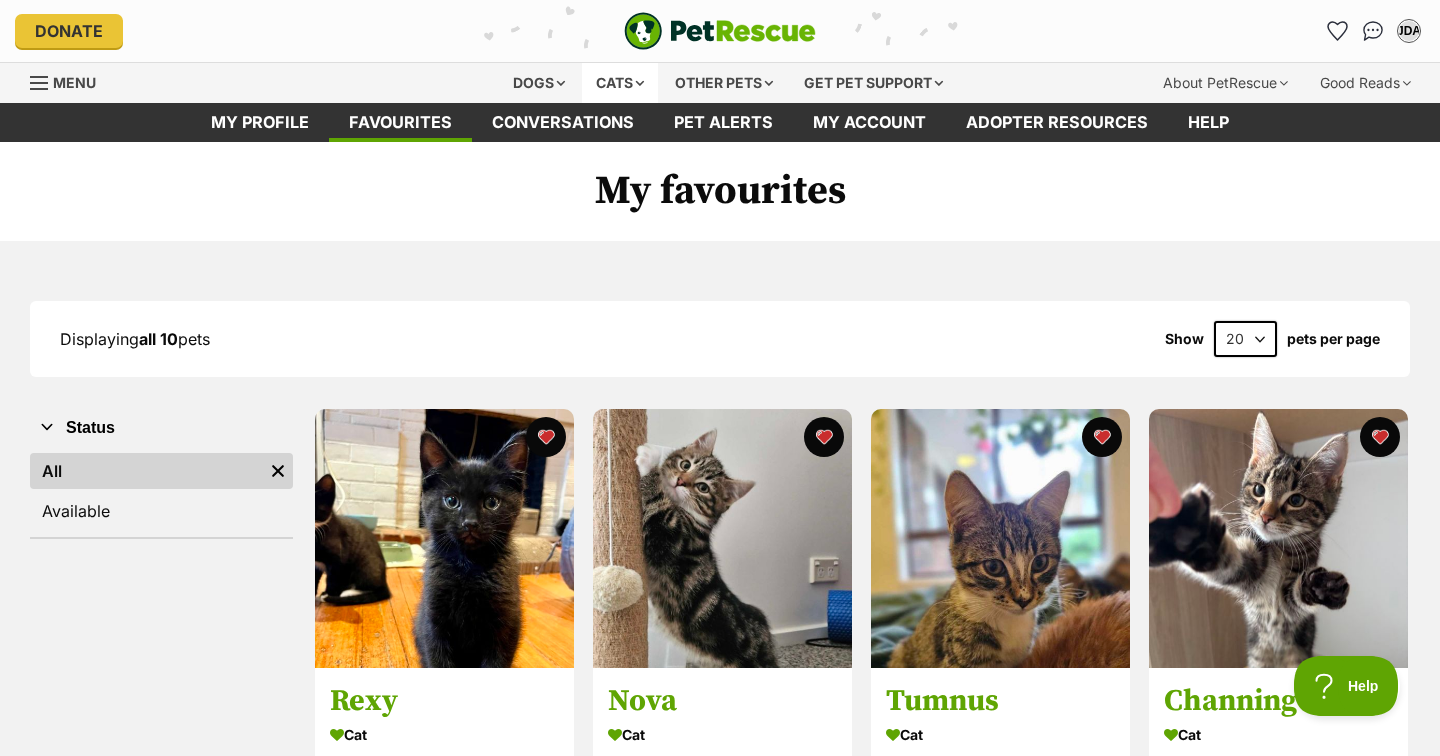 click on "Cats" at bounding box center (620, 83) 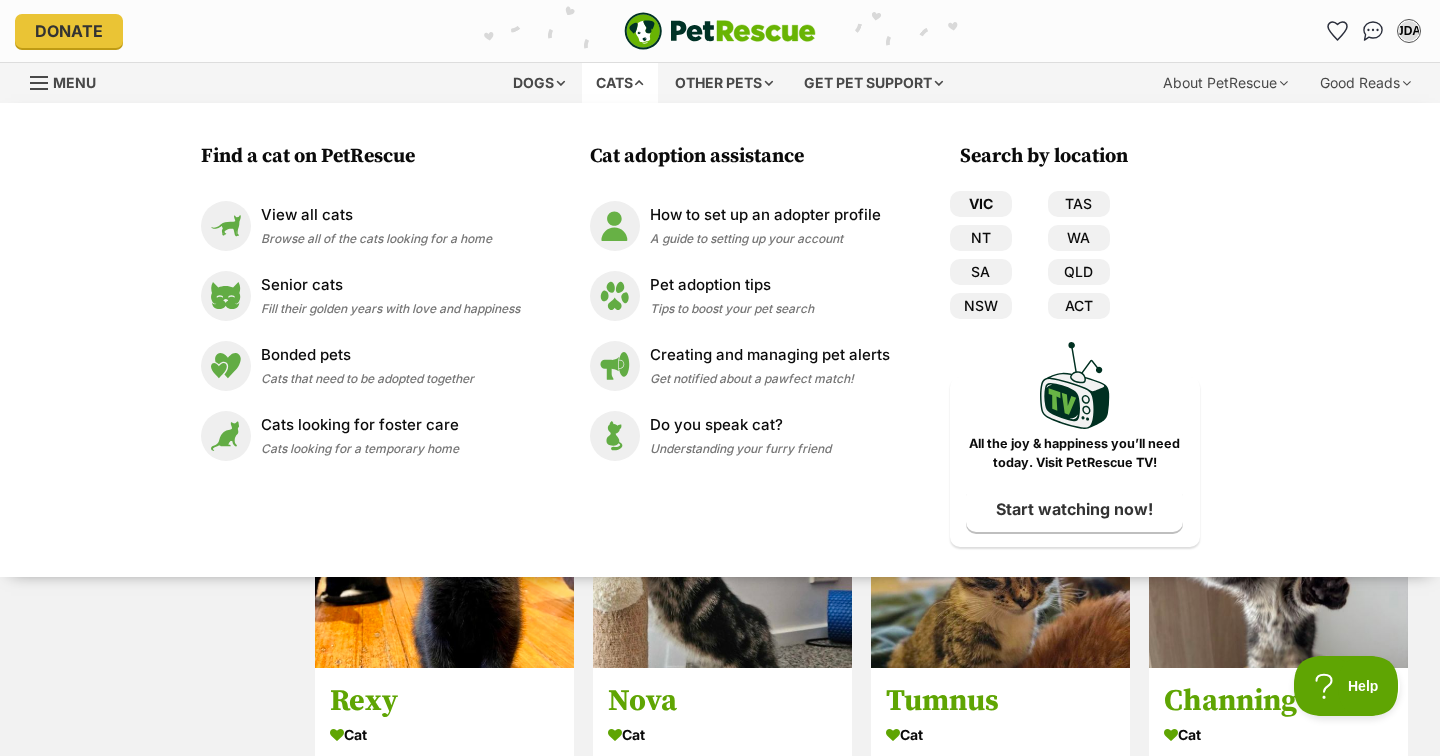 click on "VIC" at bounding box center [981, 204] 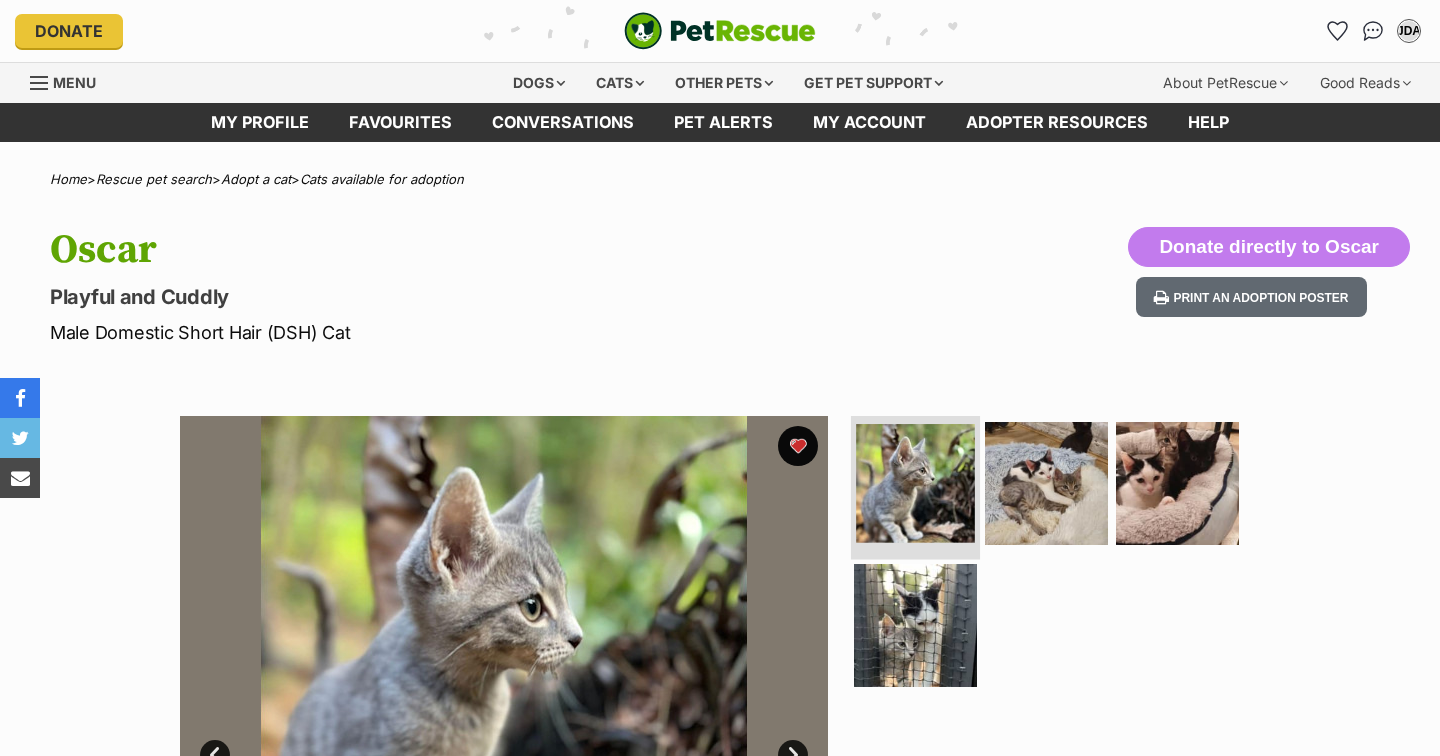 scroll, scrollTop: 196, scrollLeft: 0, axis: vertical 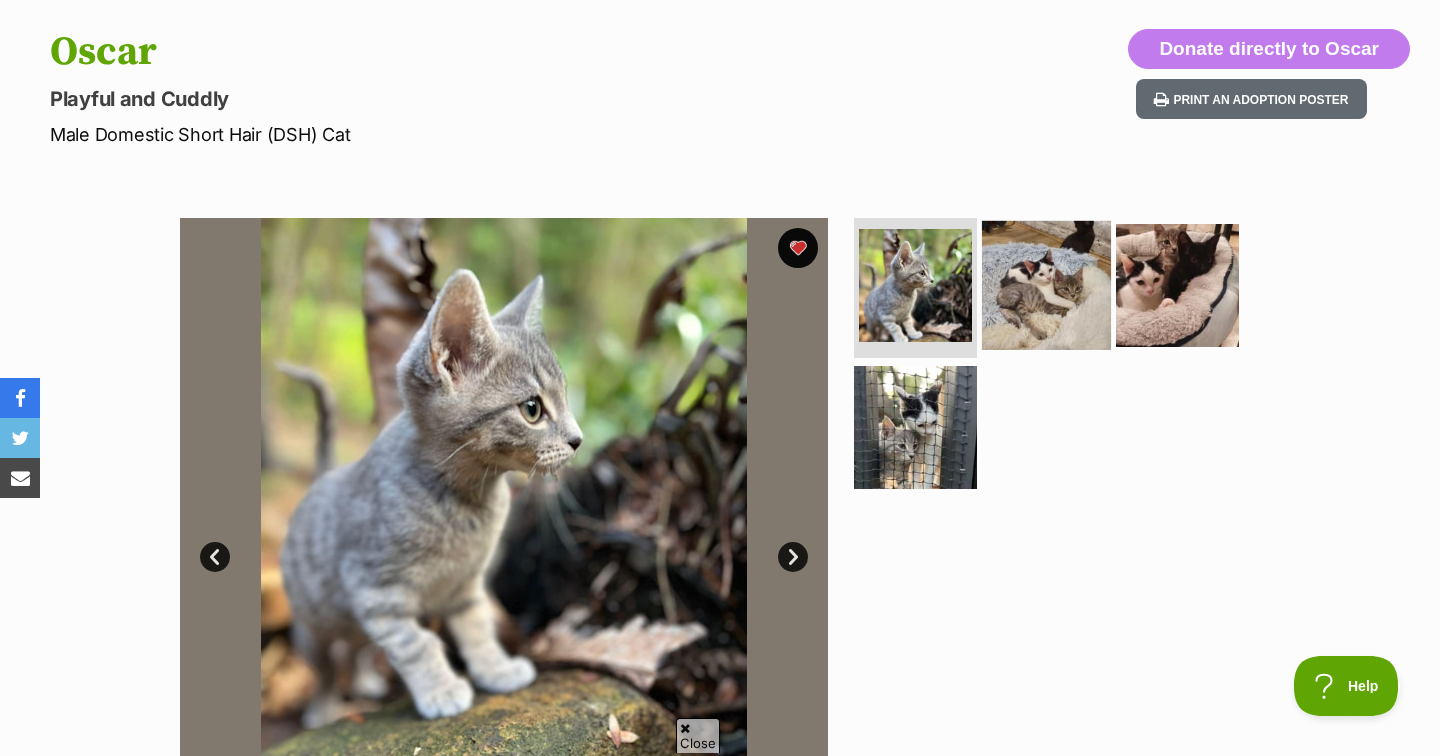 click at bounding box center (1046, 285) 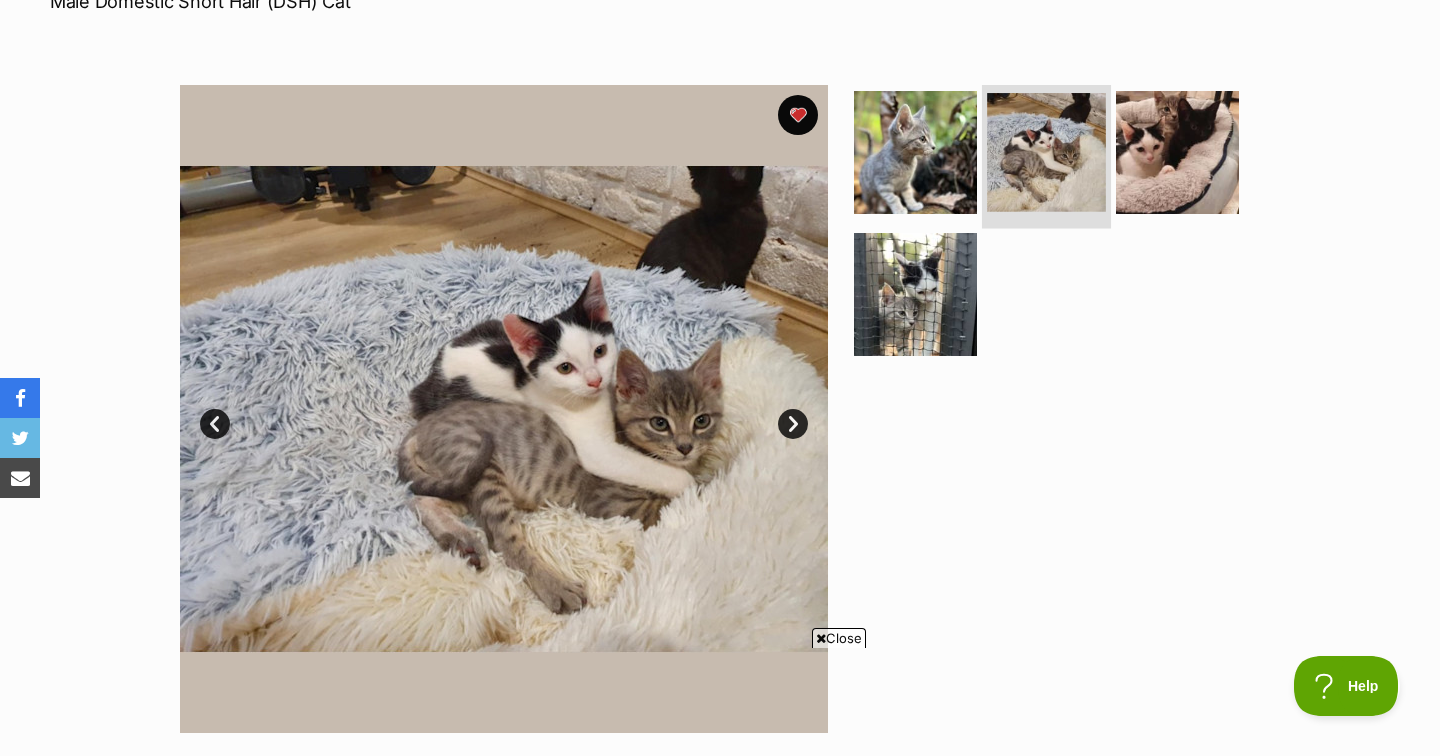 scroll, scrollTop: 0, scrollLeft: 0, axis: both 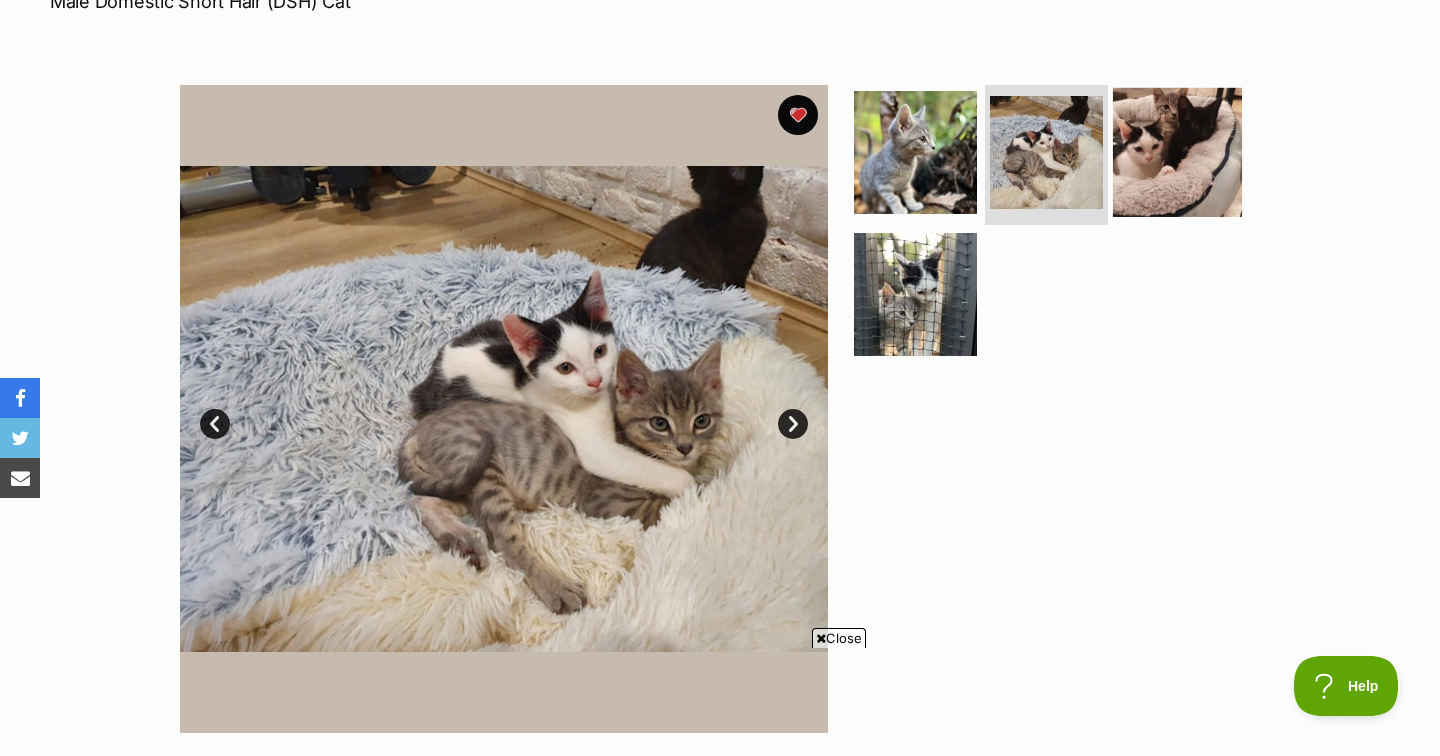 click at bounding box center (1177, 152) 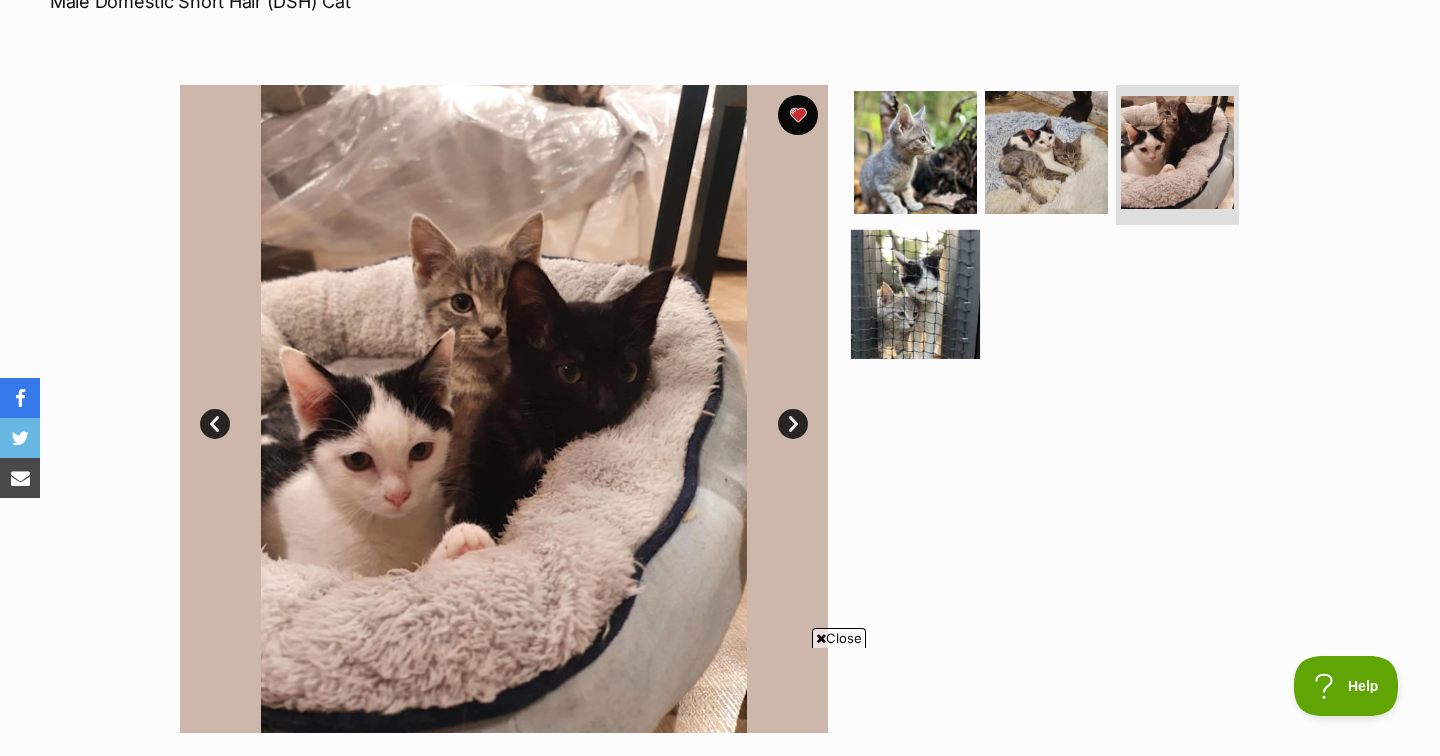 scroll, scrollTop: 0, scrollLeft: 0, axis: both 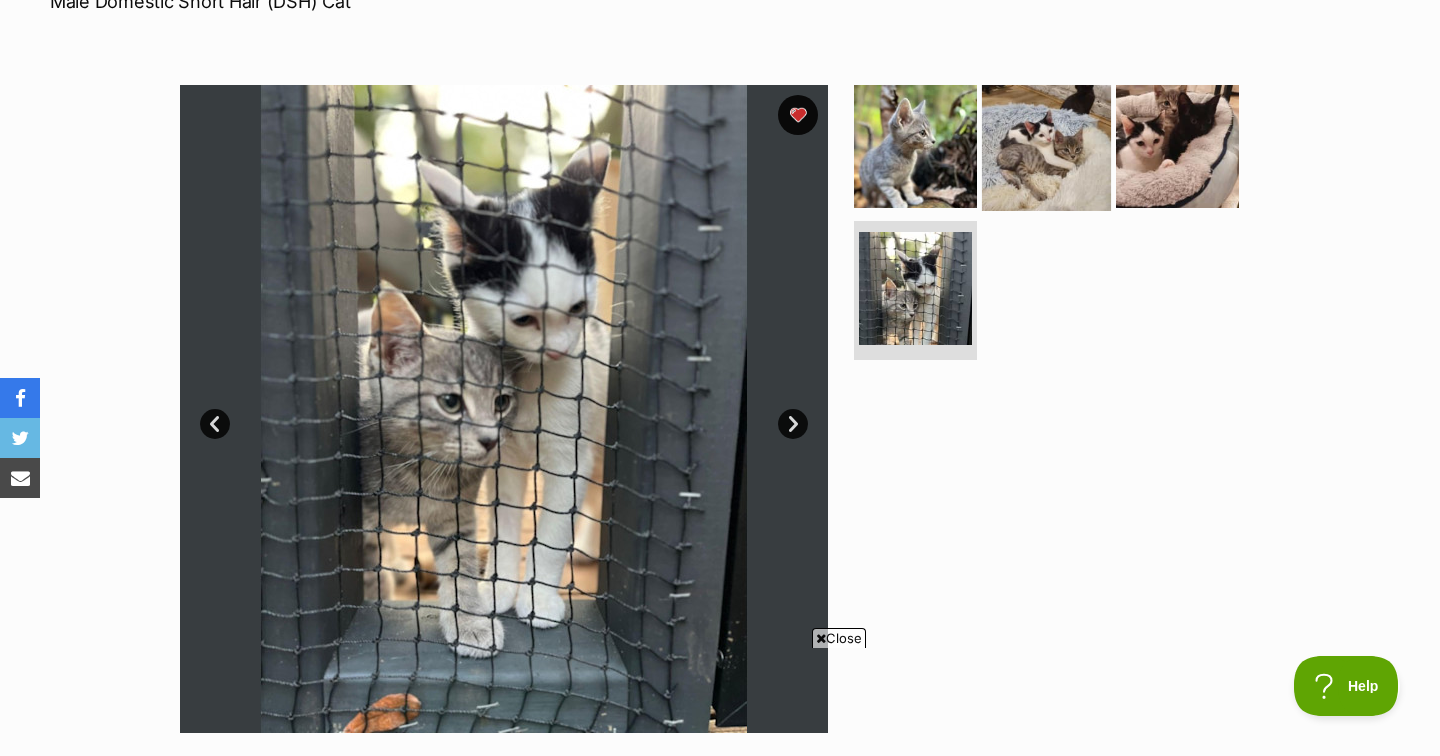 click at bounding box center (1046, 146) 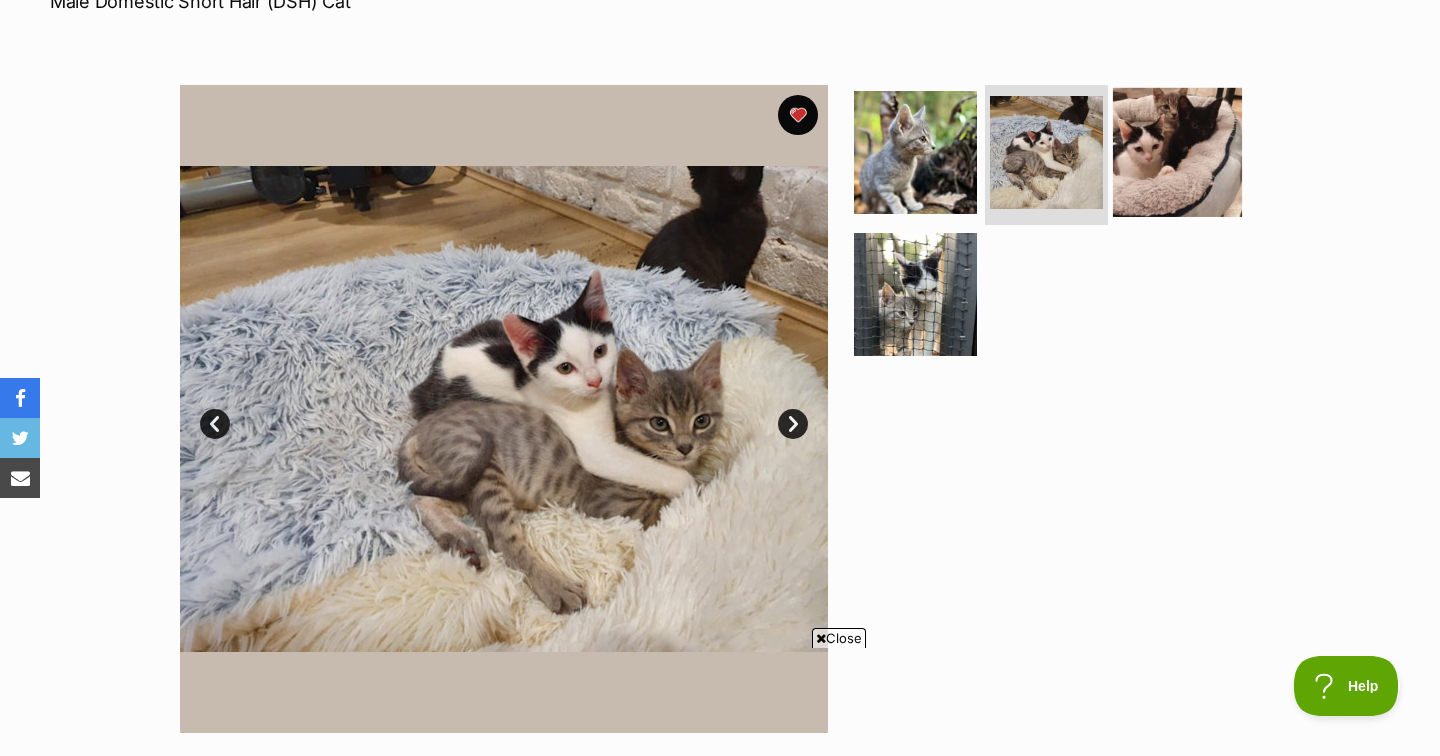 click at bounding box center [1177, 152] 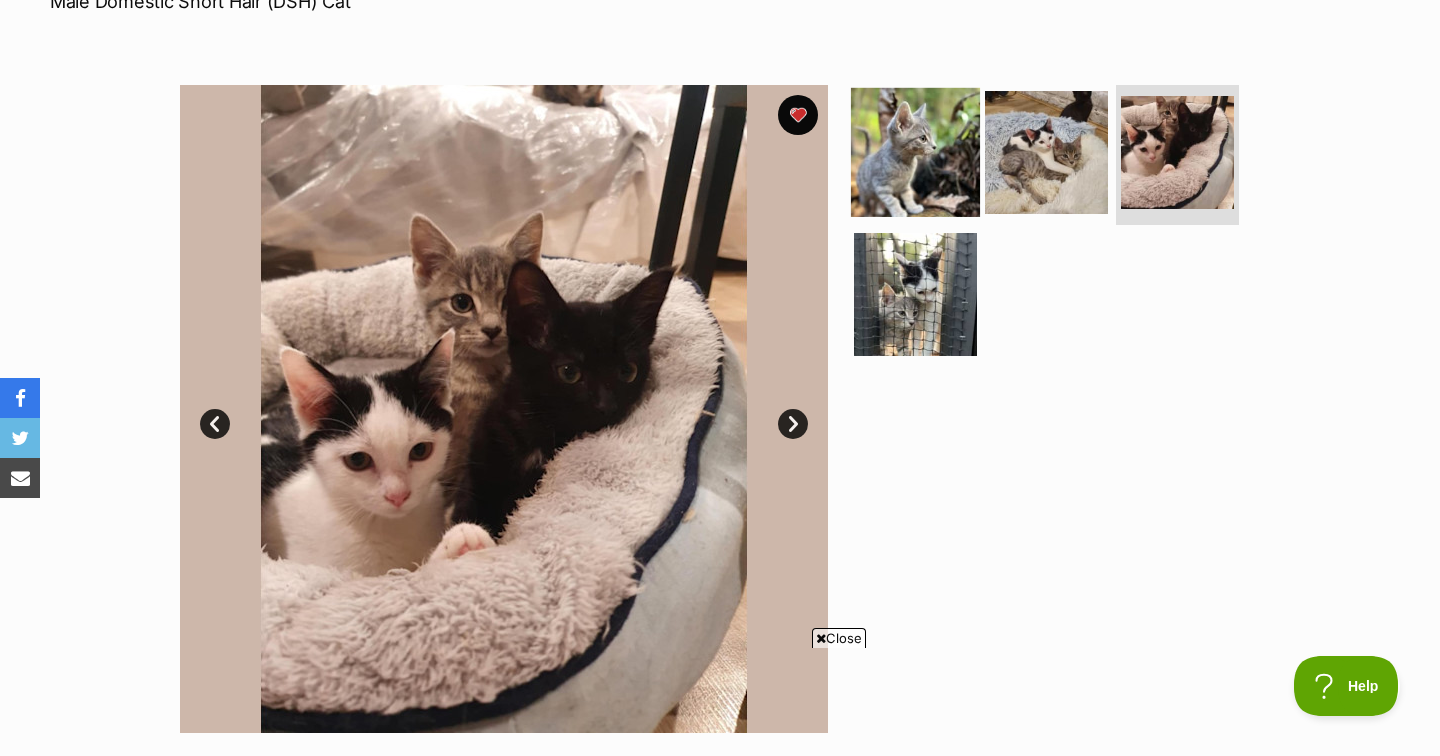 click at bounding box center [915, 152] 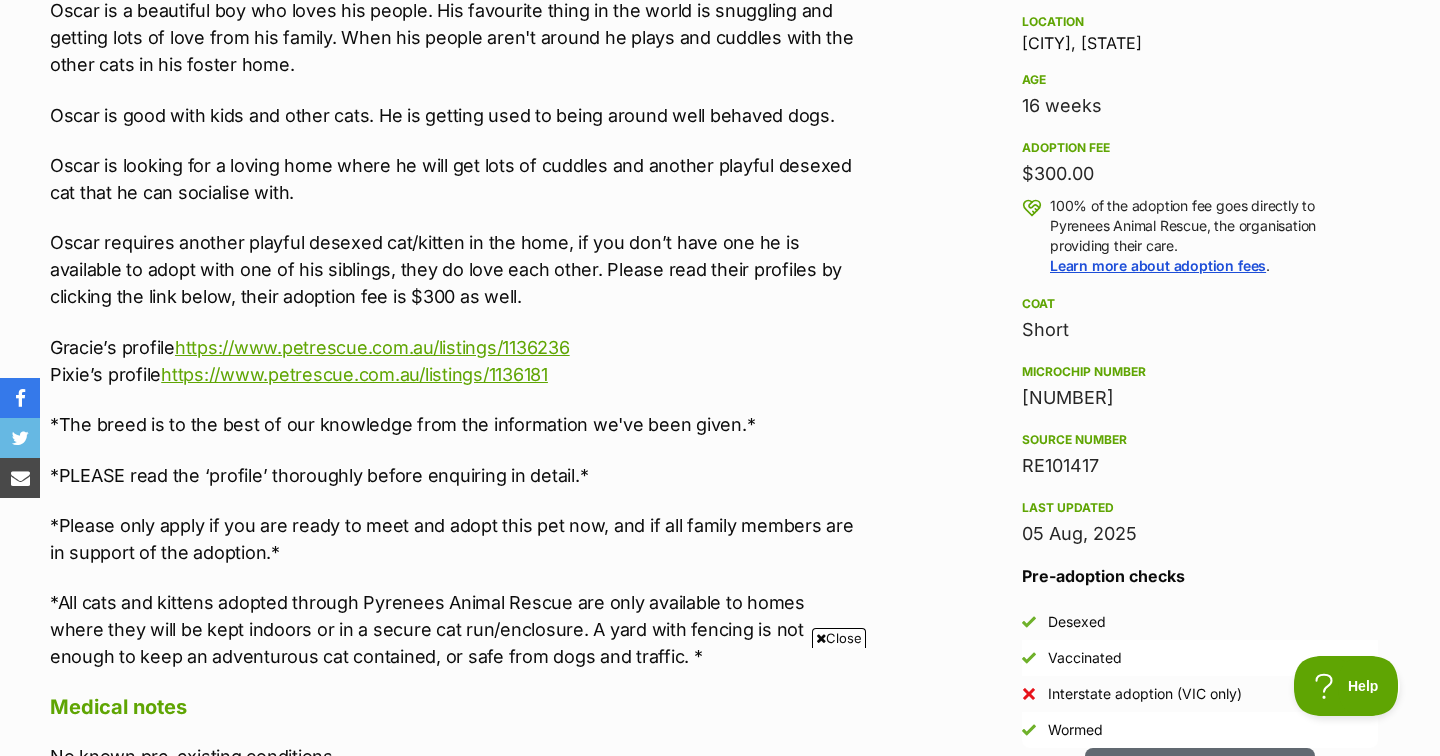 scroll, scrollTop: 1330, scrollLeft: 0, axis: vertical 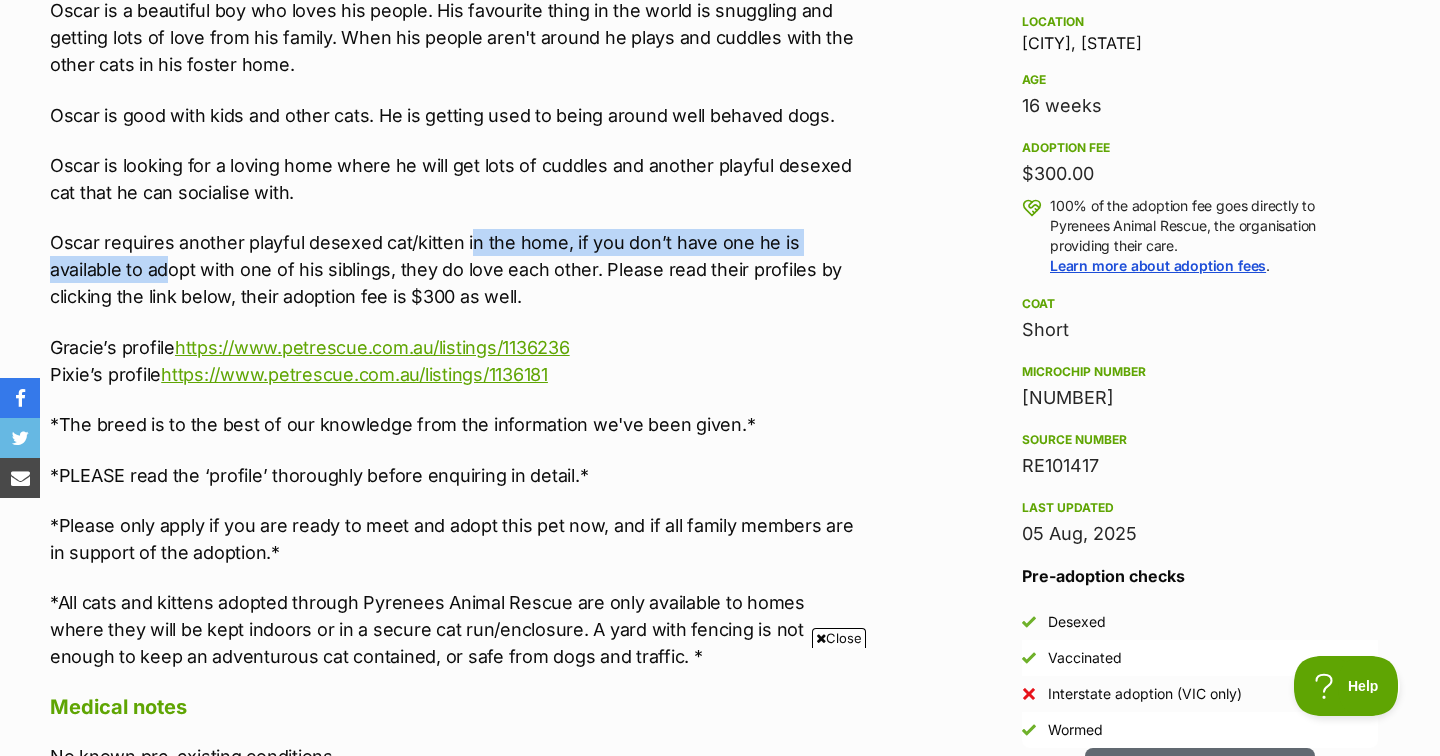 drag, startPoint x: 168, startPoint y: 253, endPoint x: 469, endPoint y: 235, distance: 301.53772 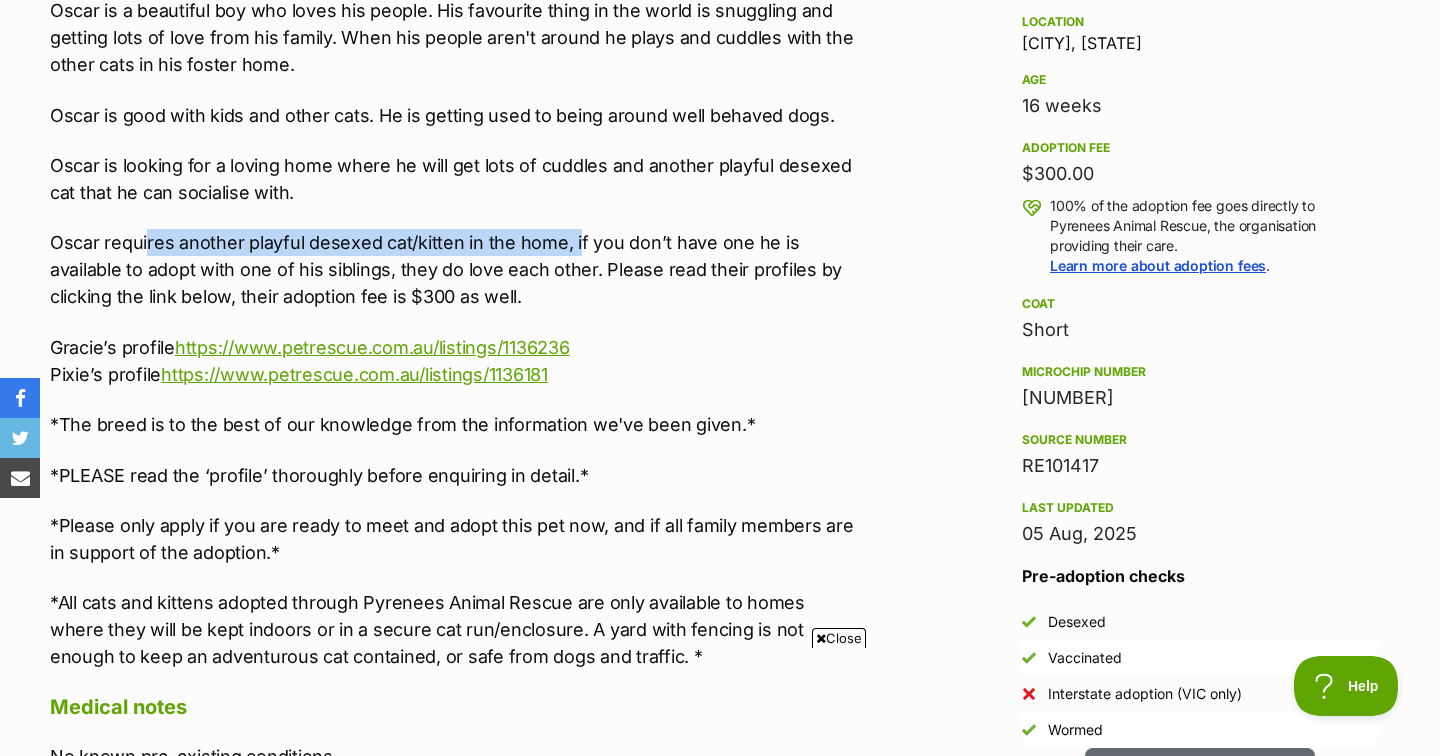 drag, startPoint x: 147, startPoint y: 247, endPoint x: 574, endPoint y: 244, distance: 427.01053 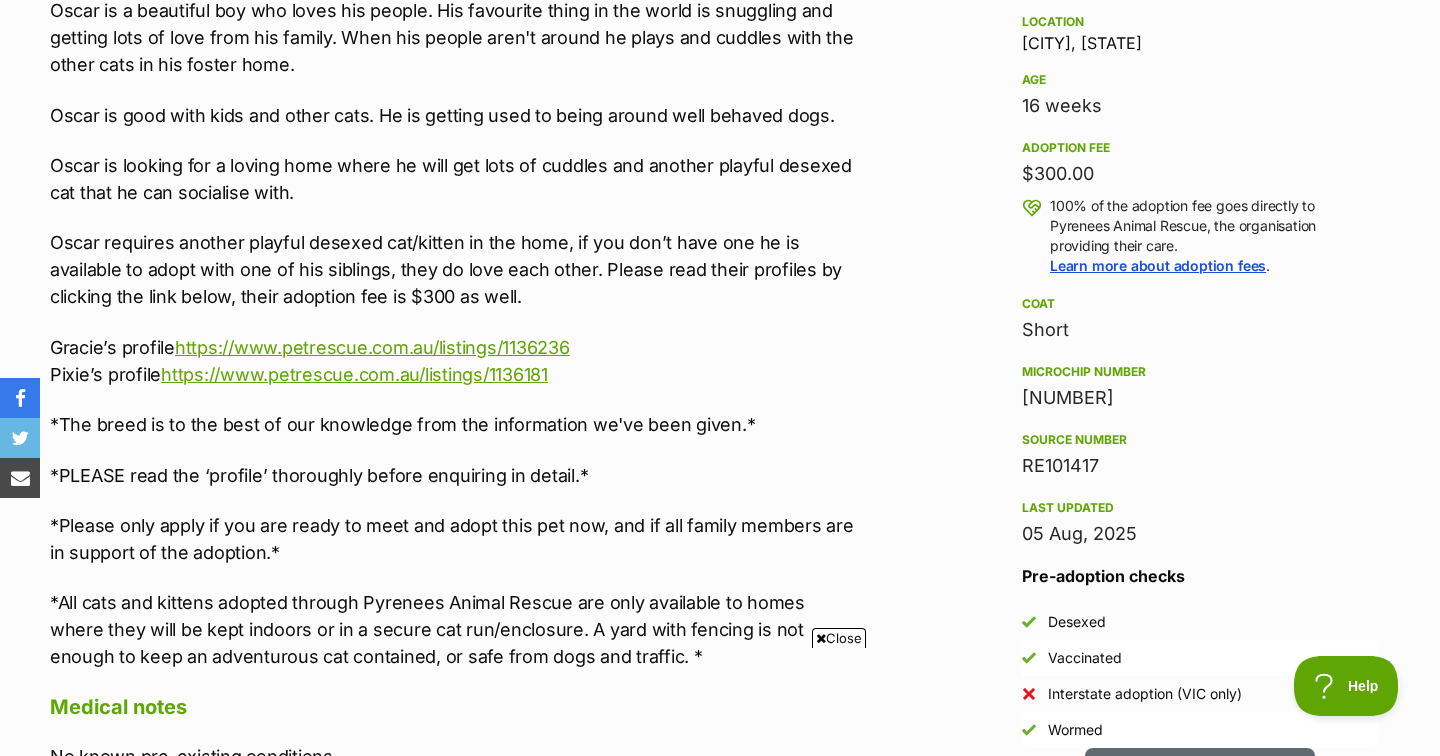 click on "Oscar requires the following in his new home:
- An inside only home with the exception of a cat safe enclosure.
- Another playful desexed cat or kitten living in the home.
- Various toys and cat trees for his enjoyment
Oscar is a beautiful boy who loves his people. His favourite thing in the world is snuggling and getting lots of love from his family.  When his people aren't around he plays and cuddles with the other cats in his foster home.
Oscar is good with kids and other cats. He is getting used to being around well behaved dogs.
Oscar is looking for a loving home where he will get lots of cuddles and another playful desexed cat that he can socialise with.
Oscar requires another playful desexed cat/kitten in the home, if you don’t have one he is available to adopt with one of his siblings, they do love each other. Please read their profiles by clicking the link below, their adoption fee is $300 as well.
Gracie’s profile  https://www.petrescue.com.au/listings/1136236" at bounding box center (454, 268) 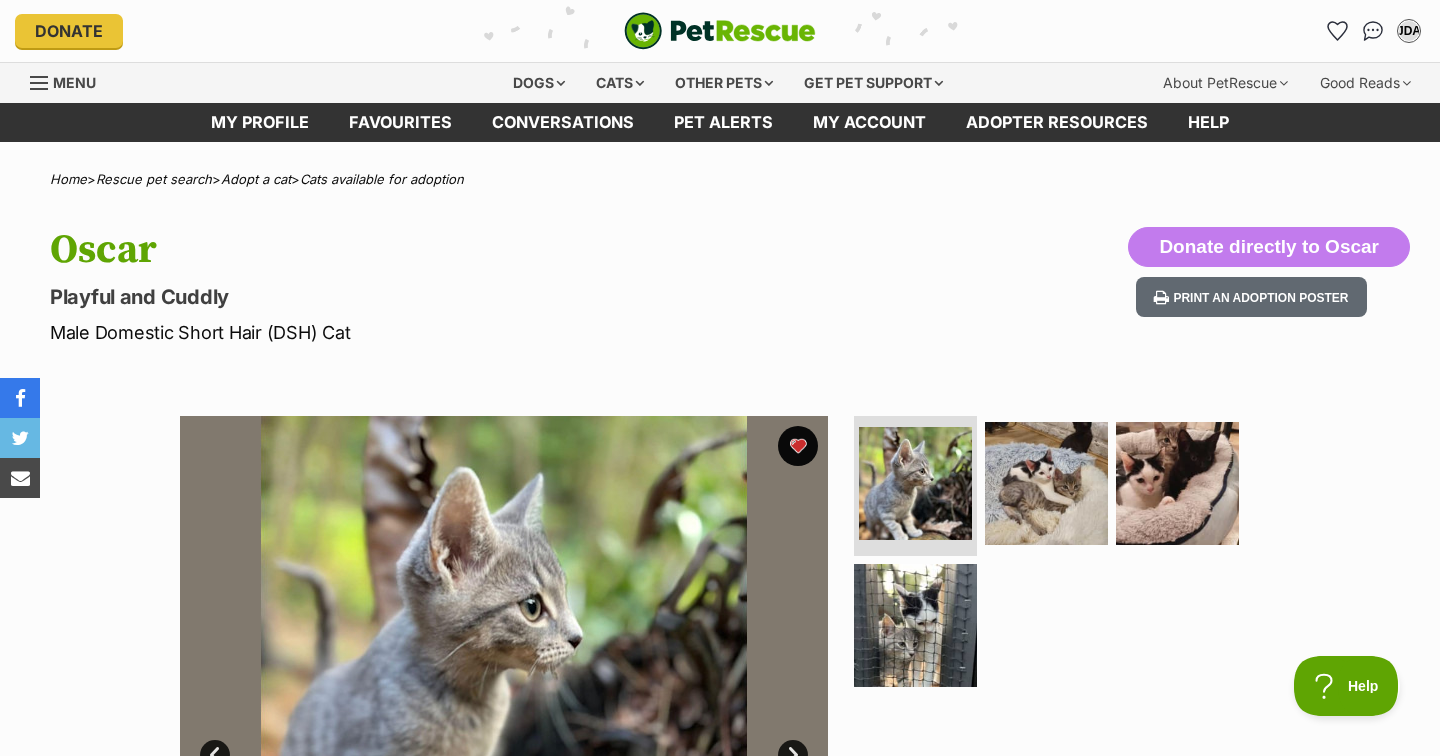scroll, scrollTop: 0, scrollLeft: 0, axis: both 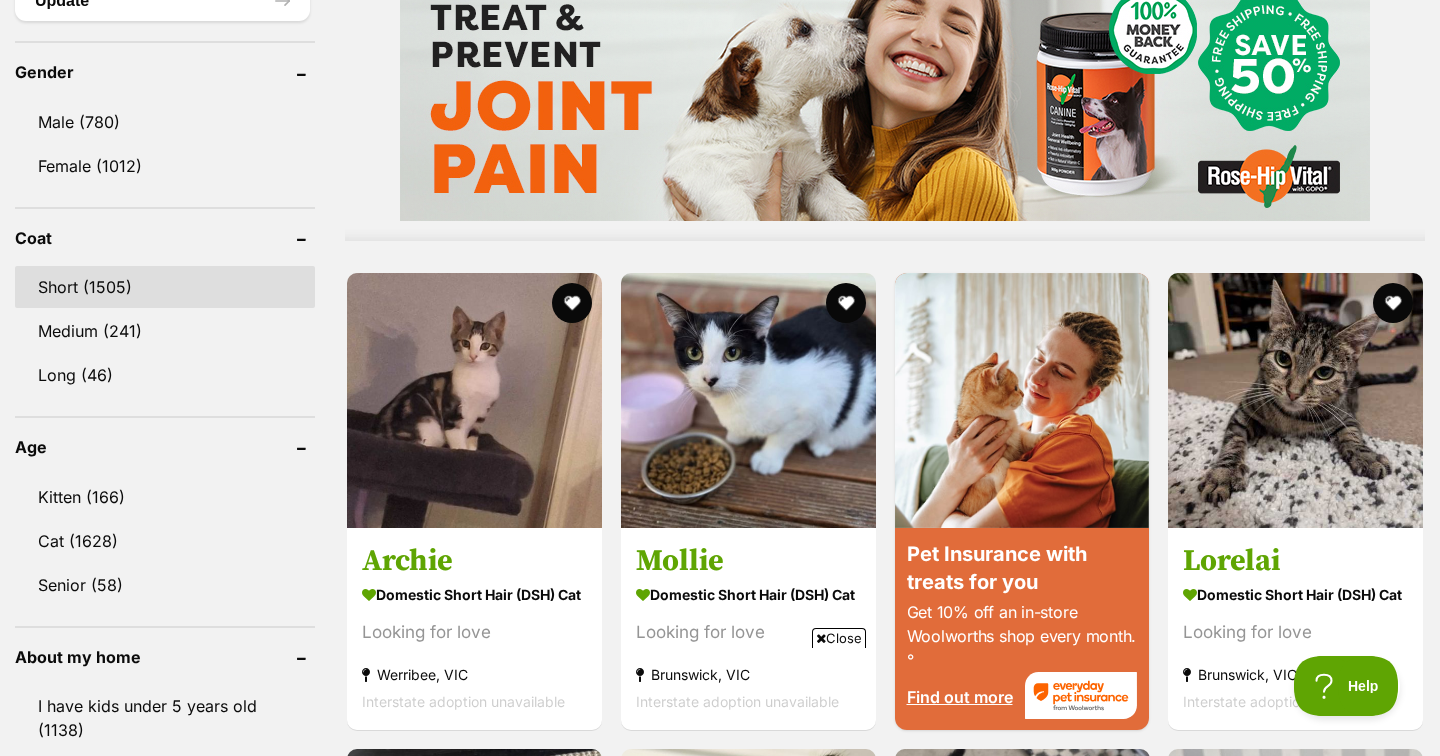 click on "Short (1505)" at bounding box center (165, 287) 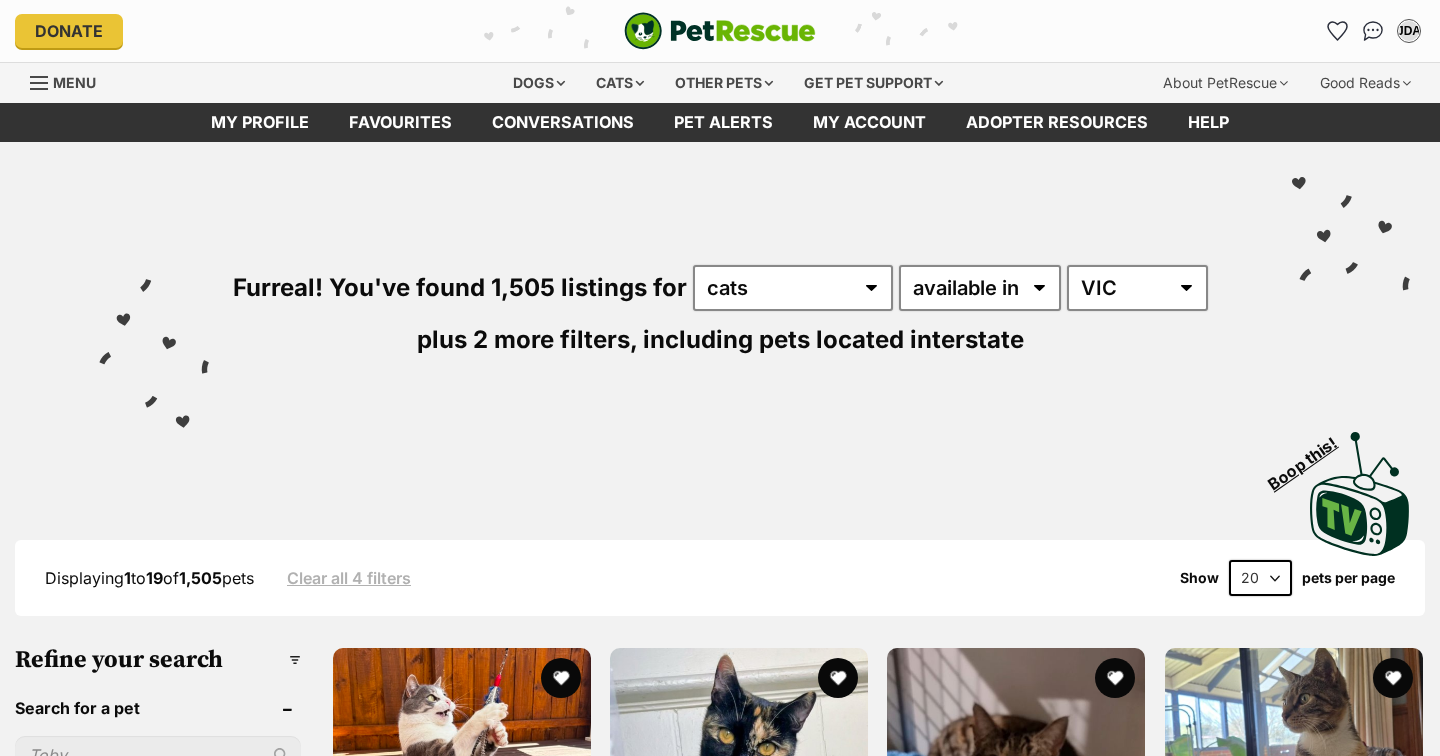 scroll, scrollTop: 160, scrollLeft: 0, axis: vertical 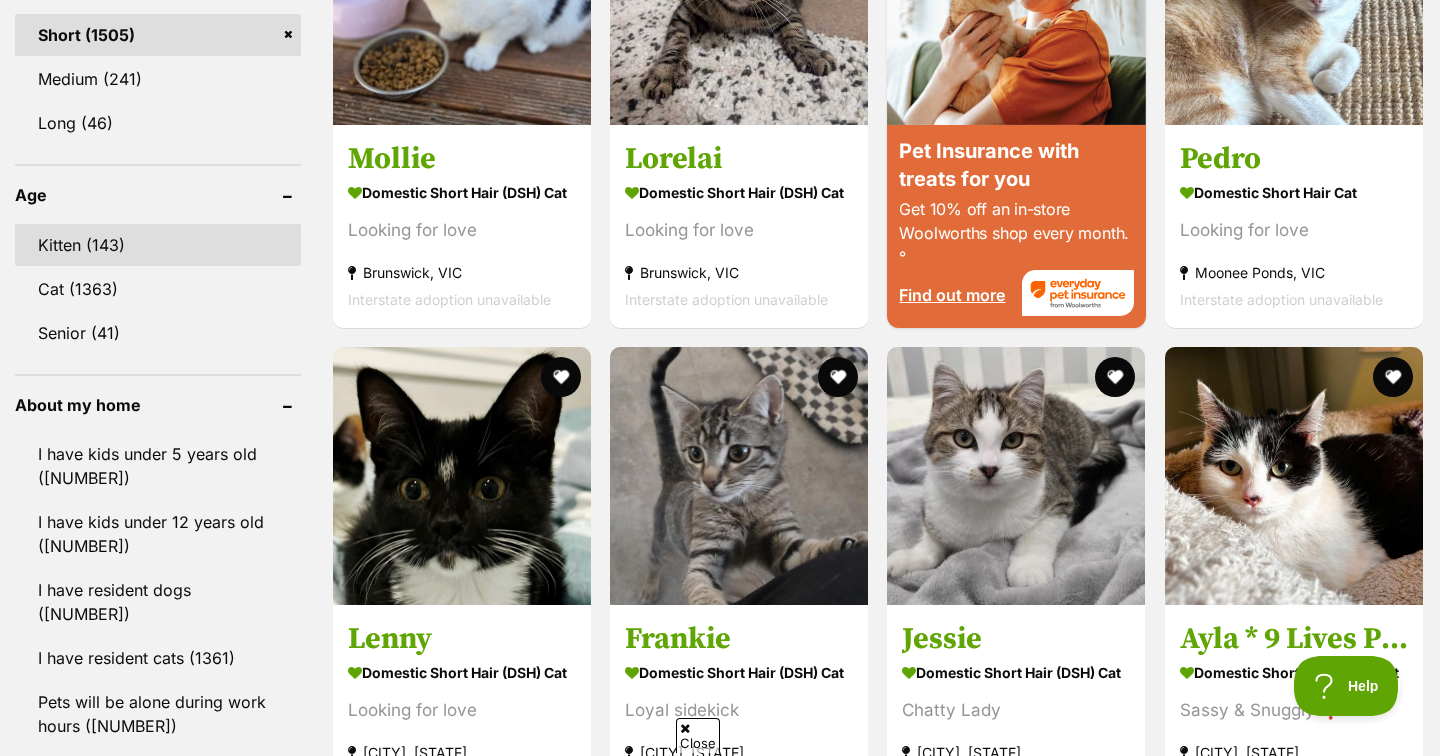 click on "Kitten (143)" at bounding box center [158, 245] 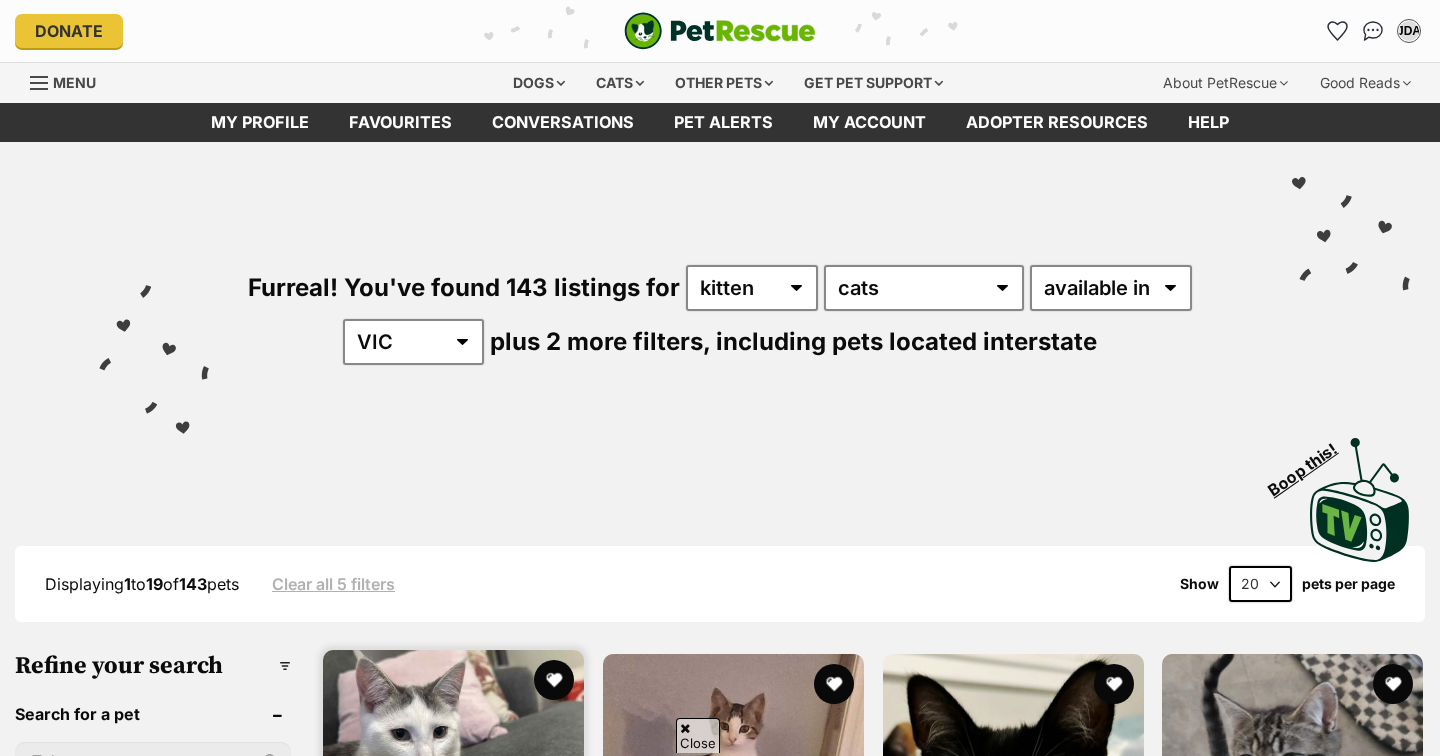 scroll, scrollTop: 394, scrollLeft: 0, axis: vertical 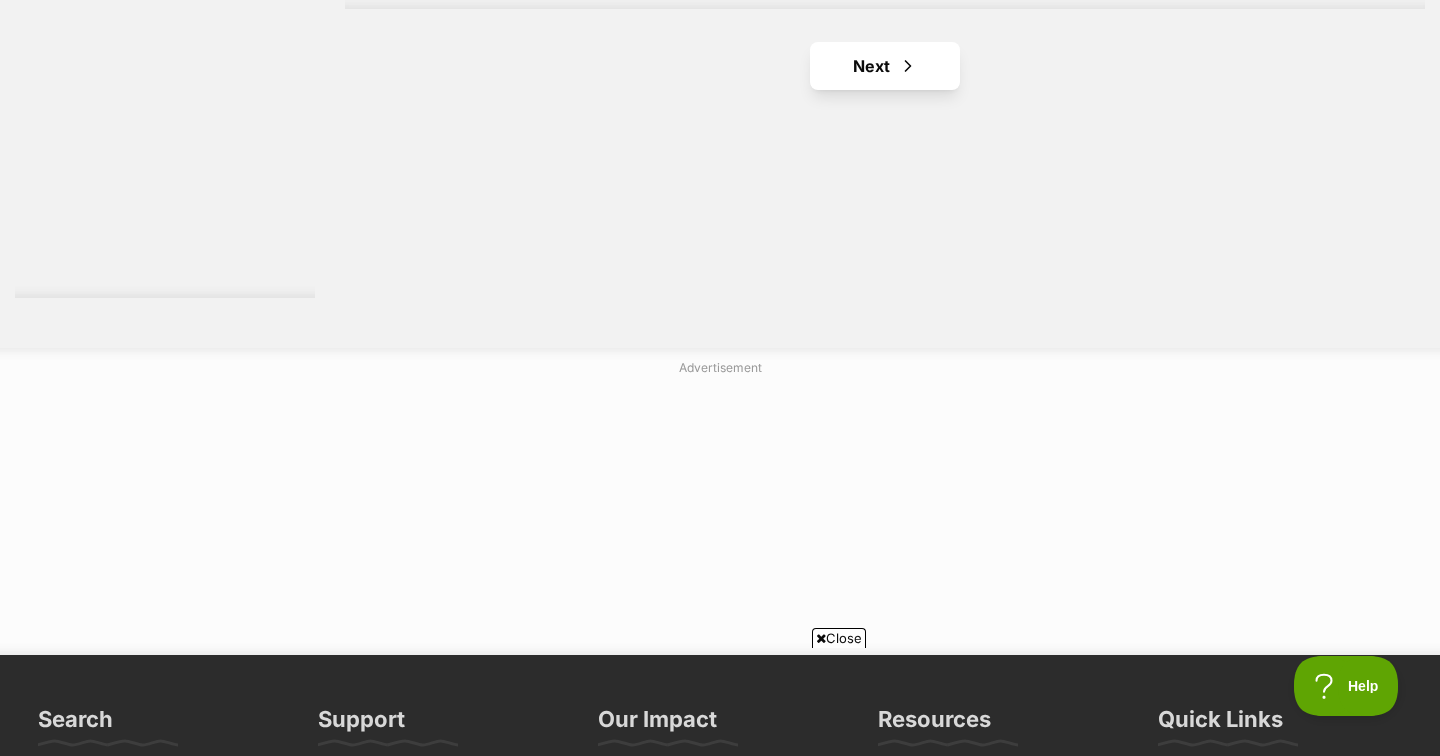 click on "Next" at bounding box center [885, 66] 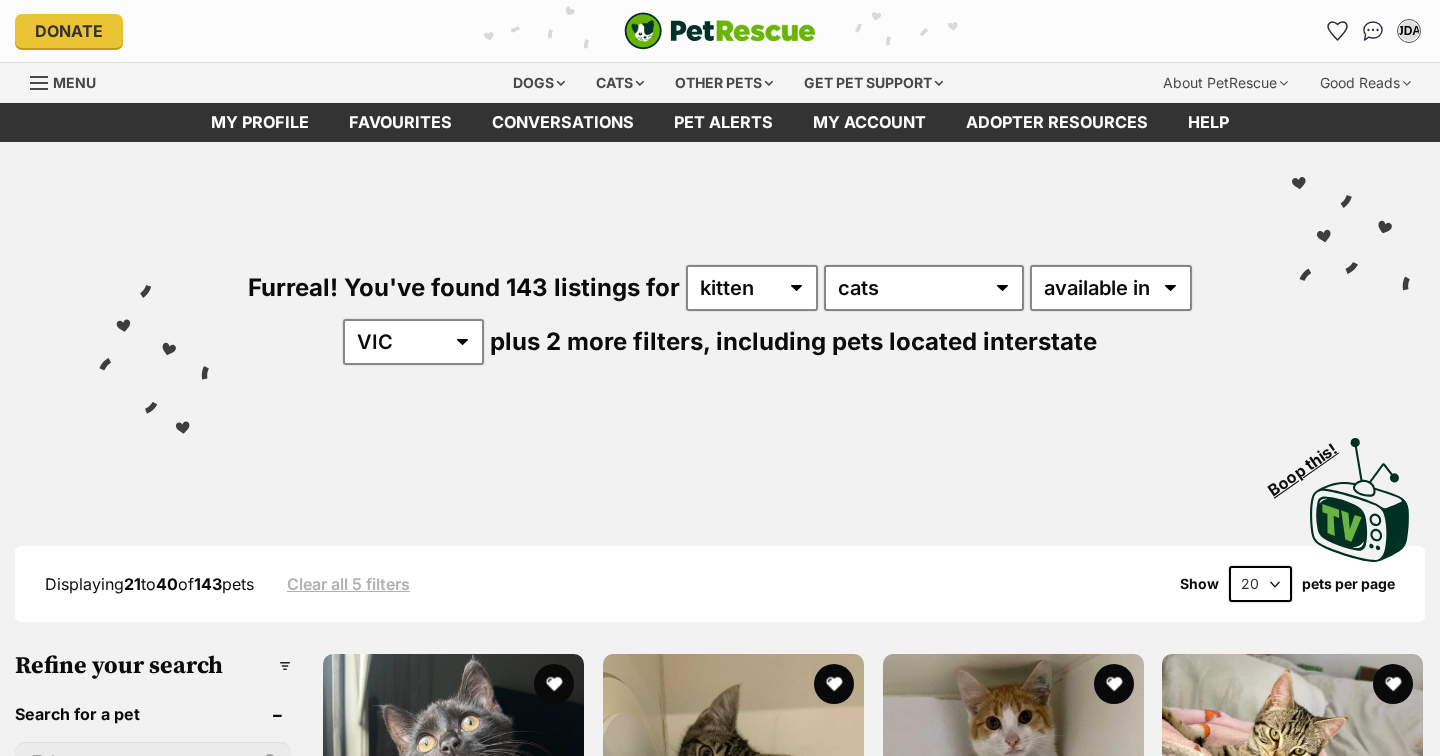 scroll, scrollTop: 0, scrollLeft: 0, axis: both 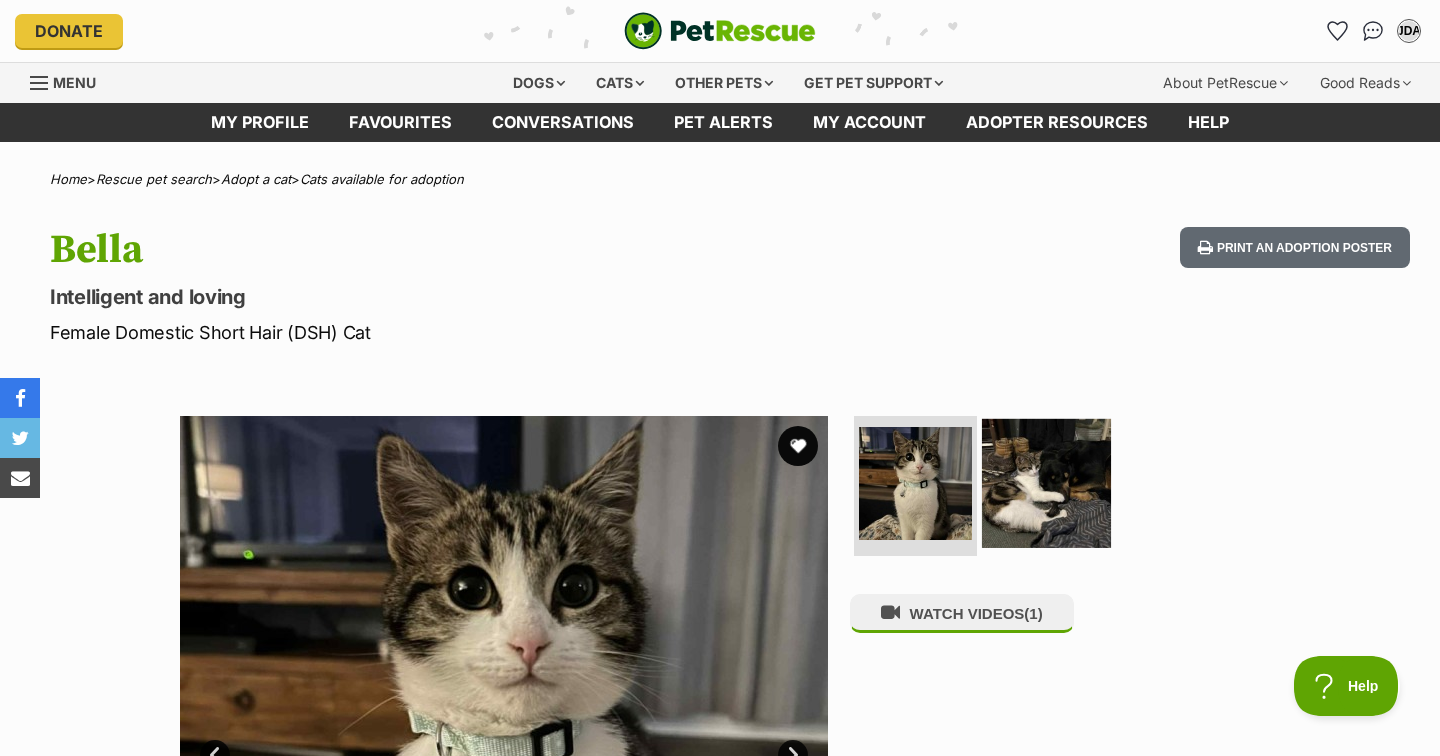click at bounding box center [1046, 483] 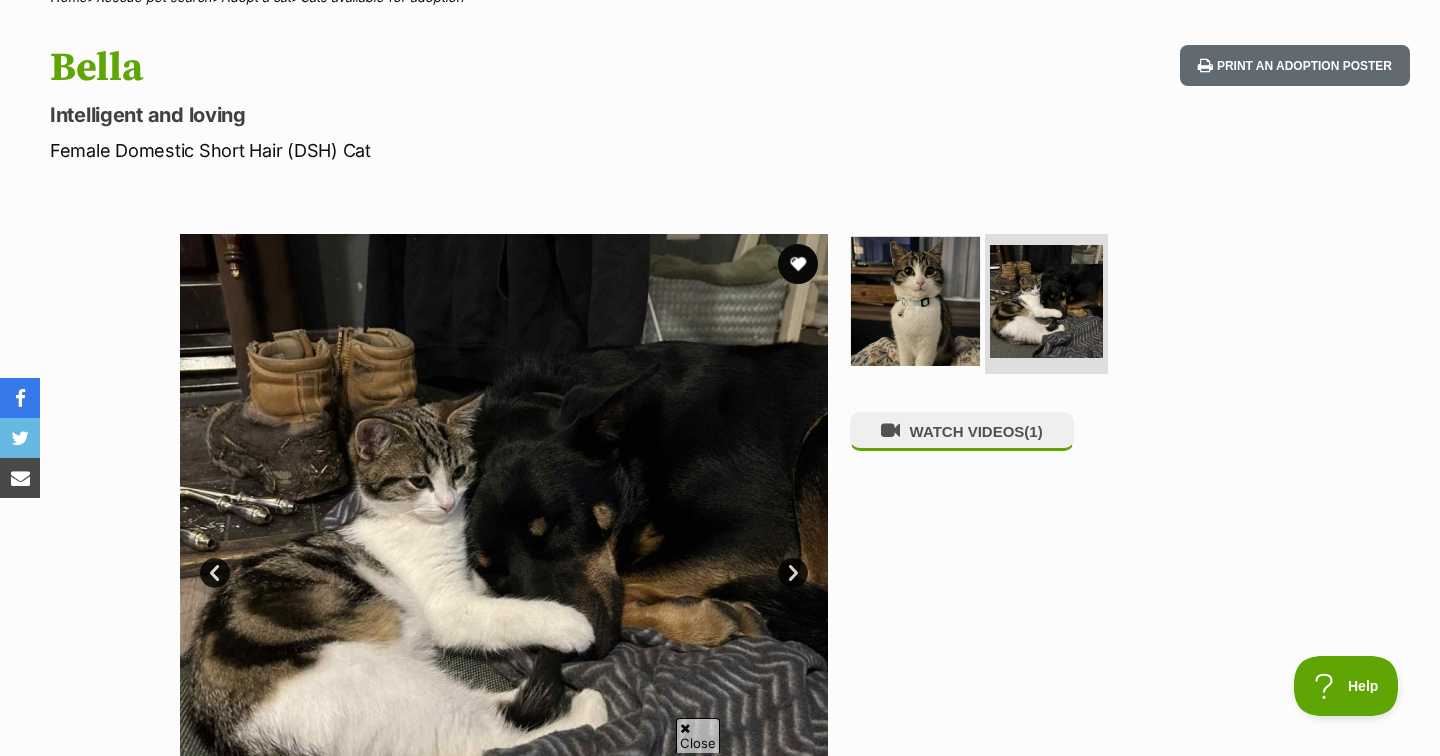 scroll, scrollTop: 0, scrollLeft: 0, axis: both 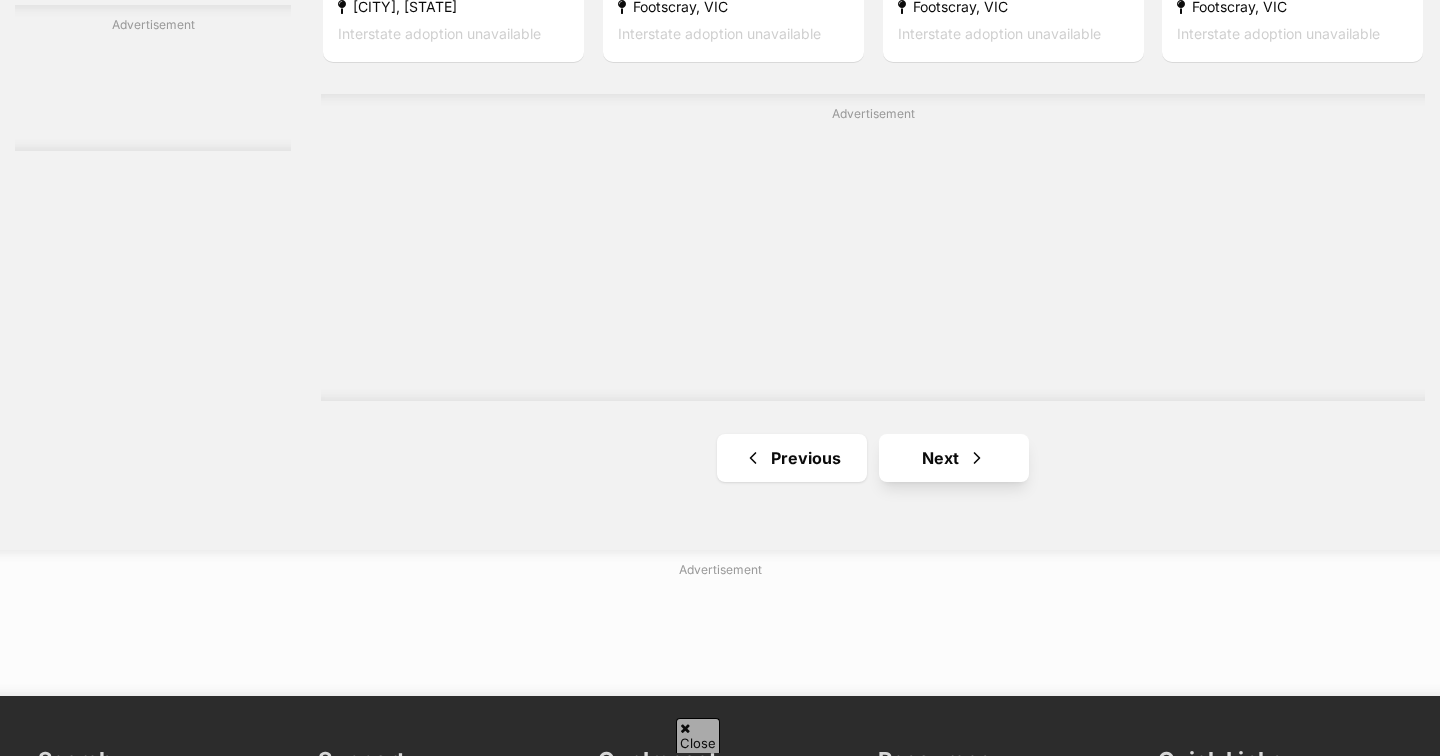click on "Next" at bounding box center [954, 458] 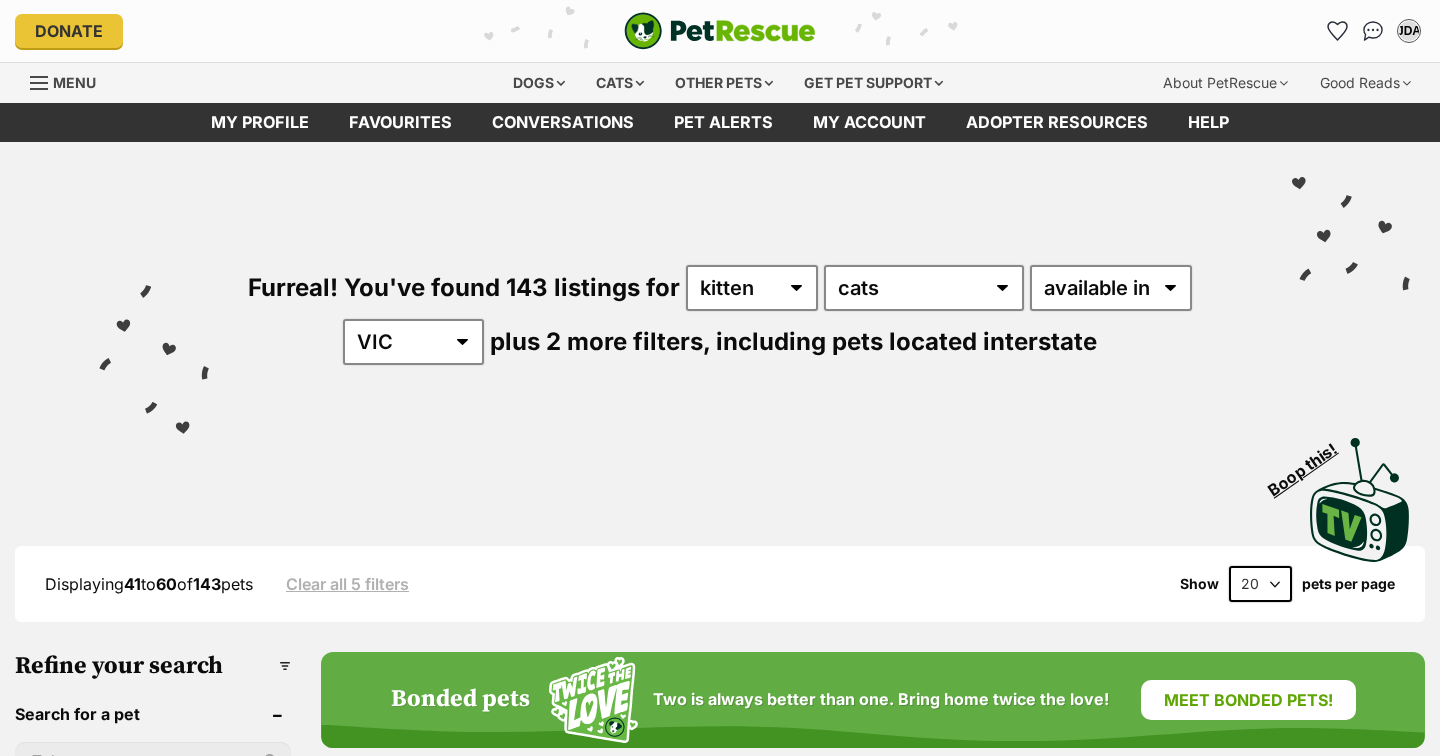 scroll, scrollTop: 484, scrollLeft: 0, axis: vertical 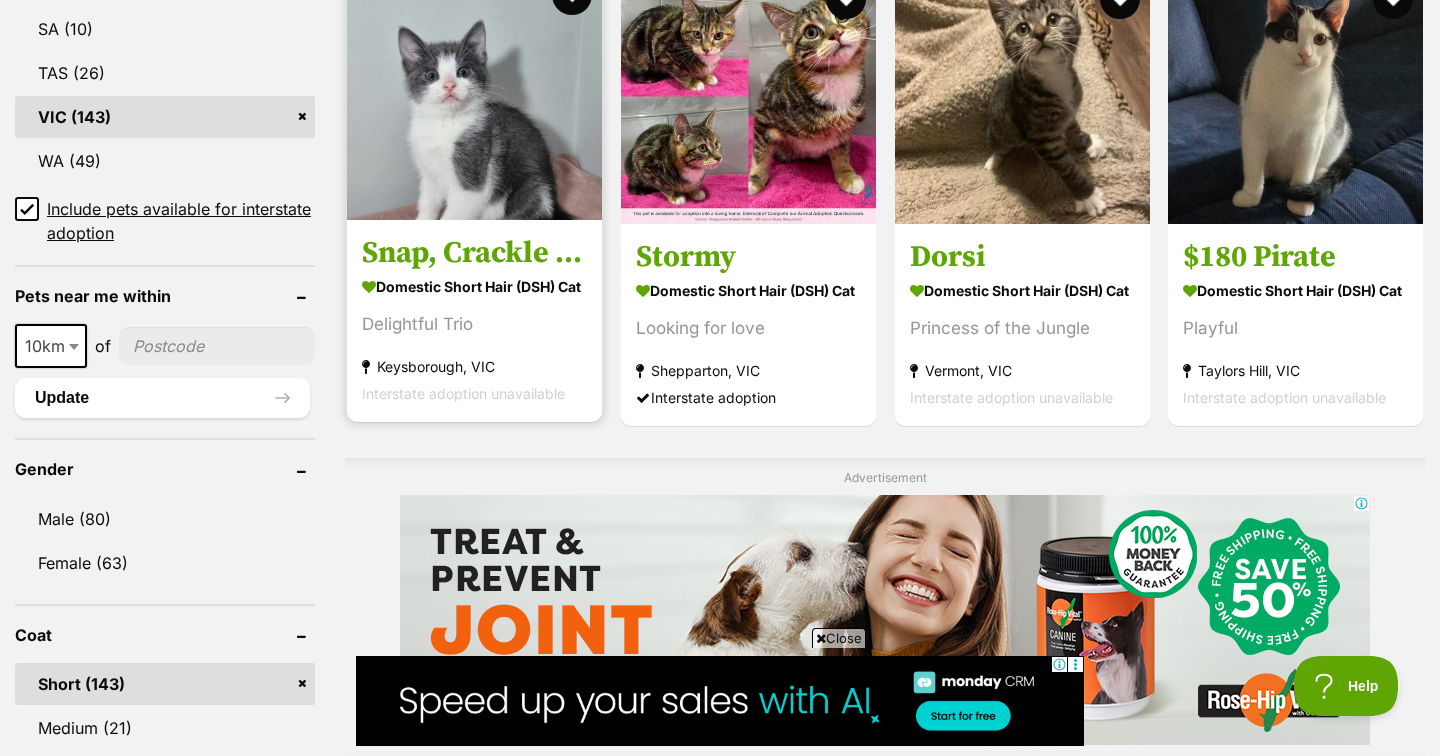 click at bounding box center (474, 92) 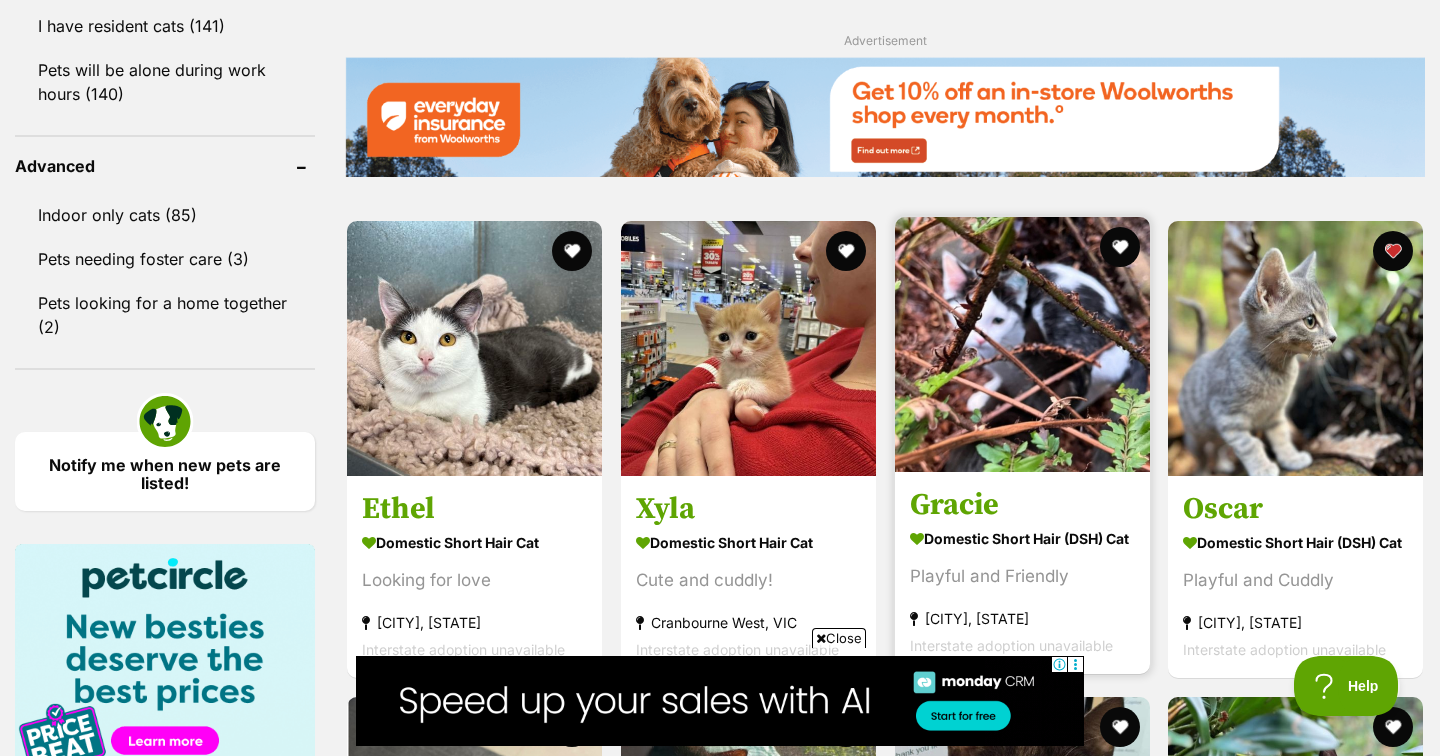 scroll, scrollTop: 2578, scrollLeft: 0, axis: vertical 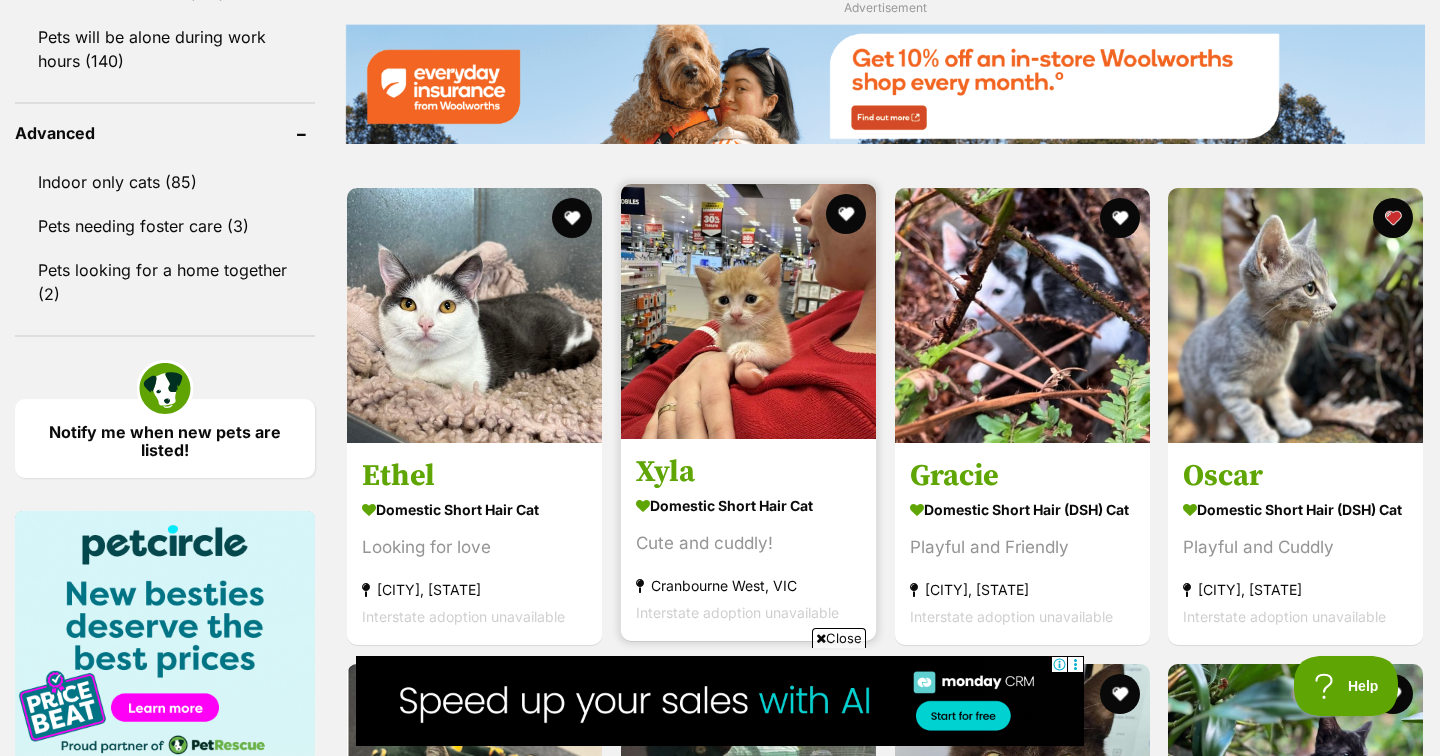 click at bounding box center [748, 311] 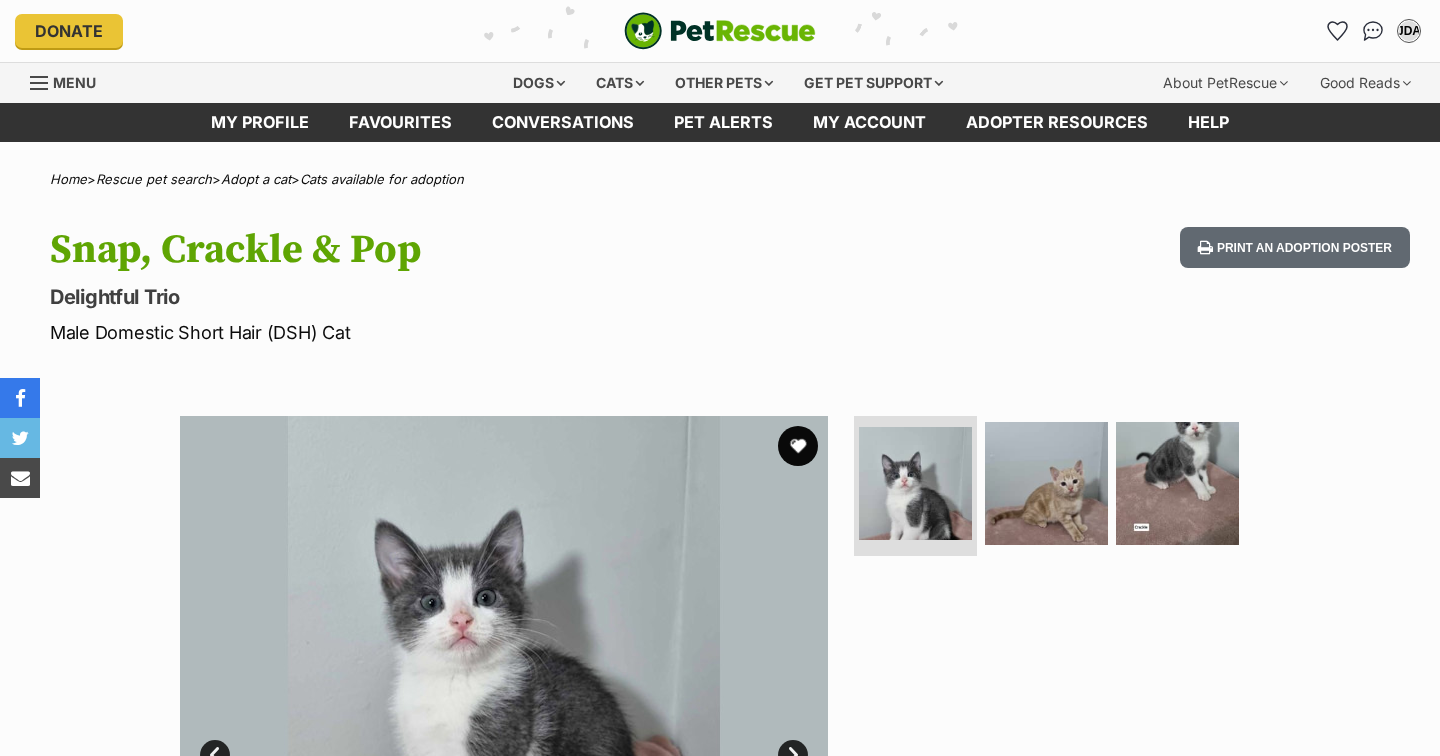 scroll, scrollTop: 0, scrollLeft: 0, axis: both 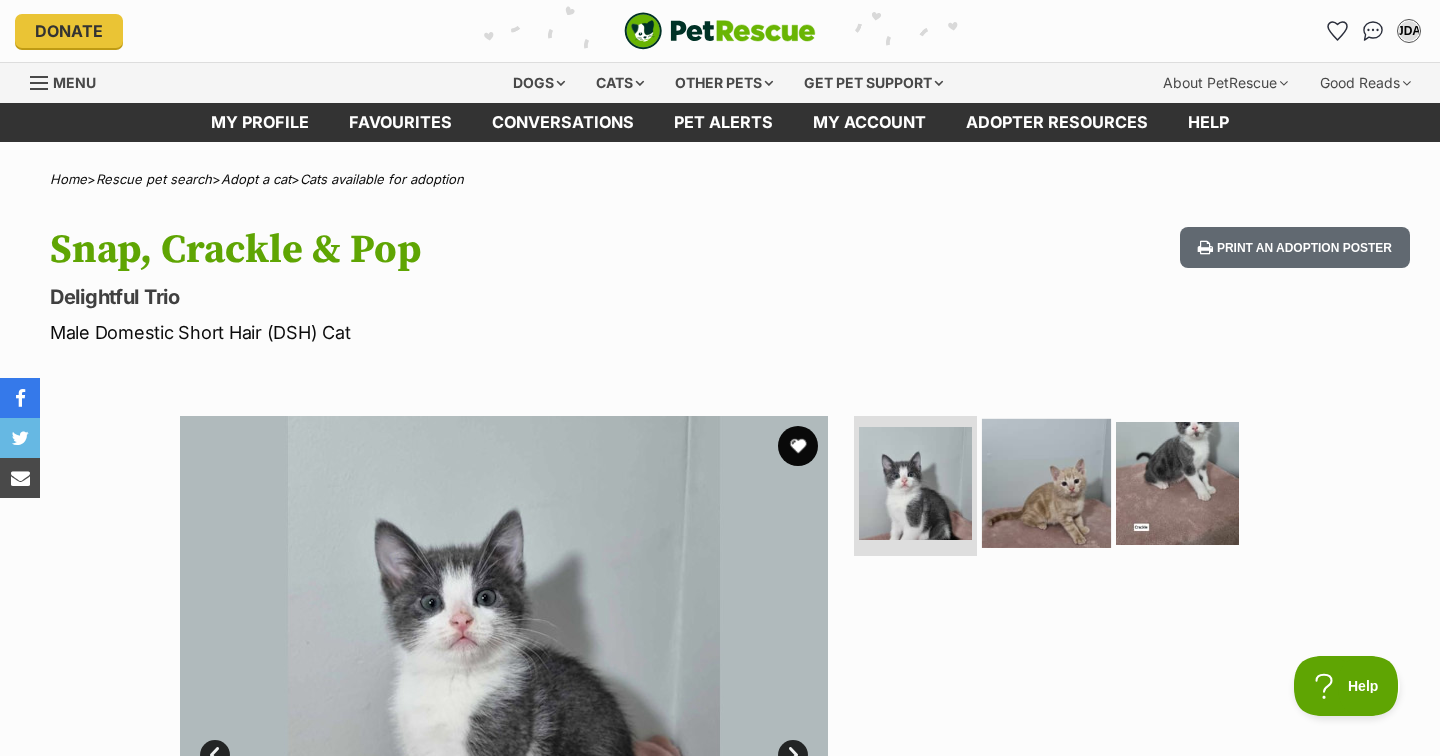 click at bounding box center (1046, 483) 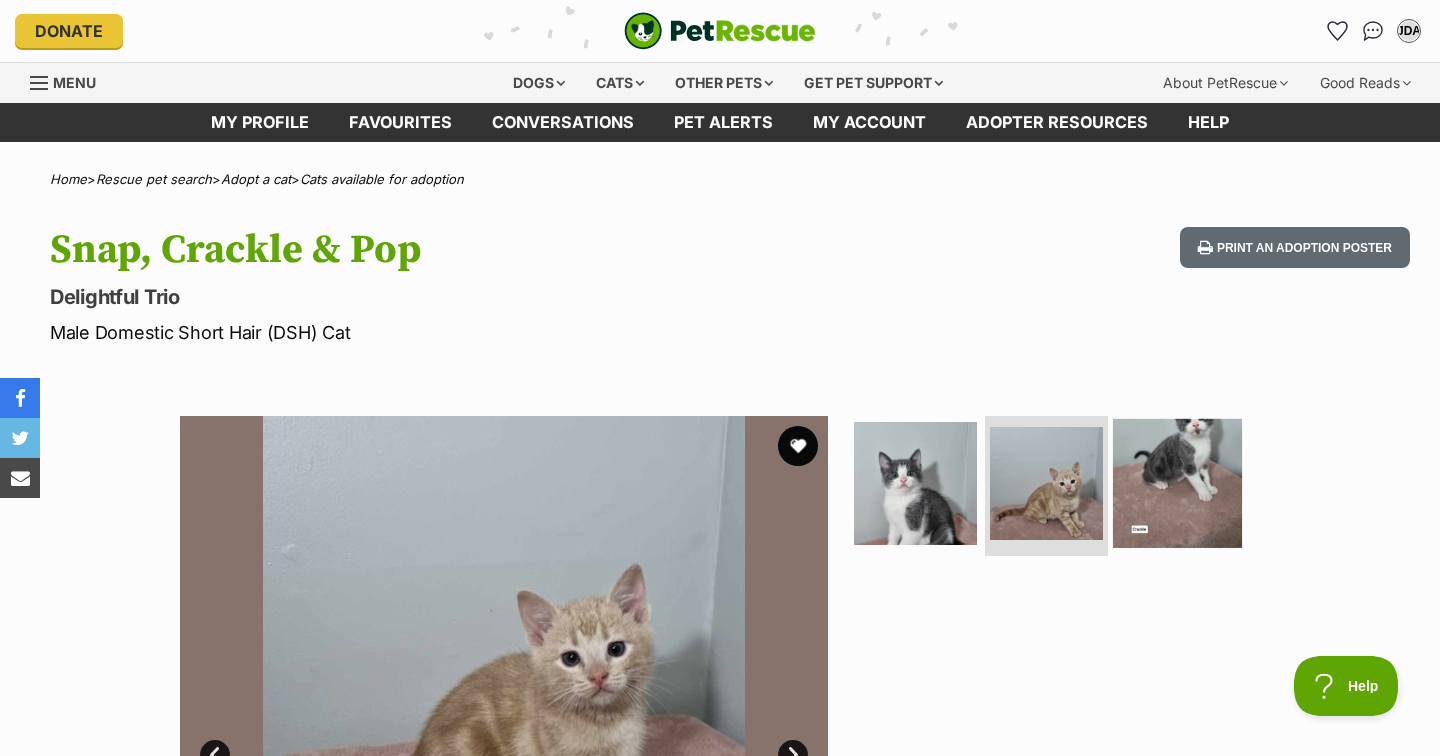 scroll, scrollTop: 0, scrollLeft: 0, axis: both 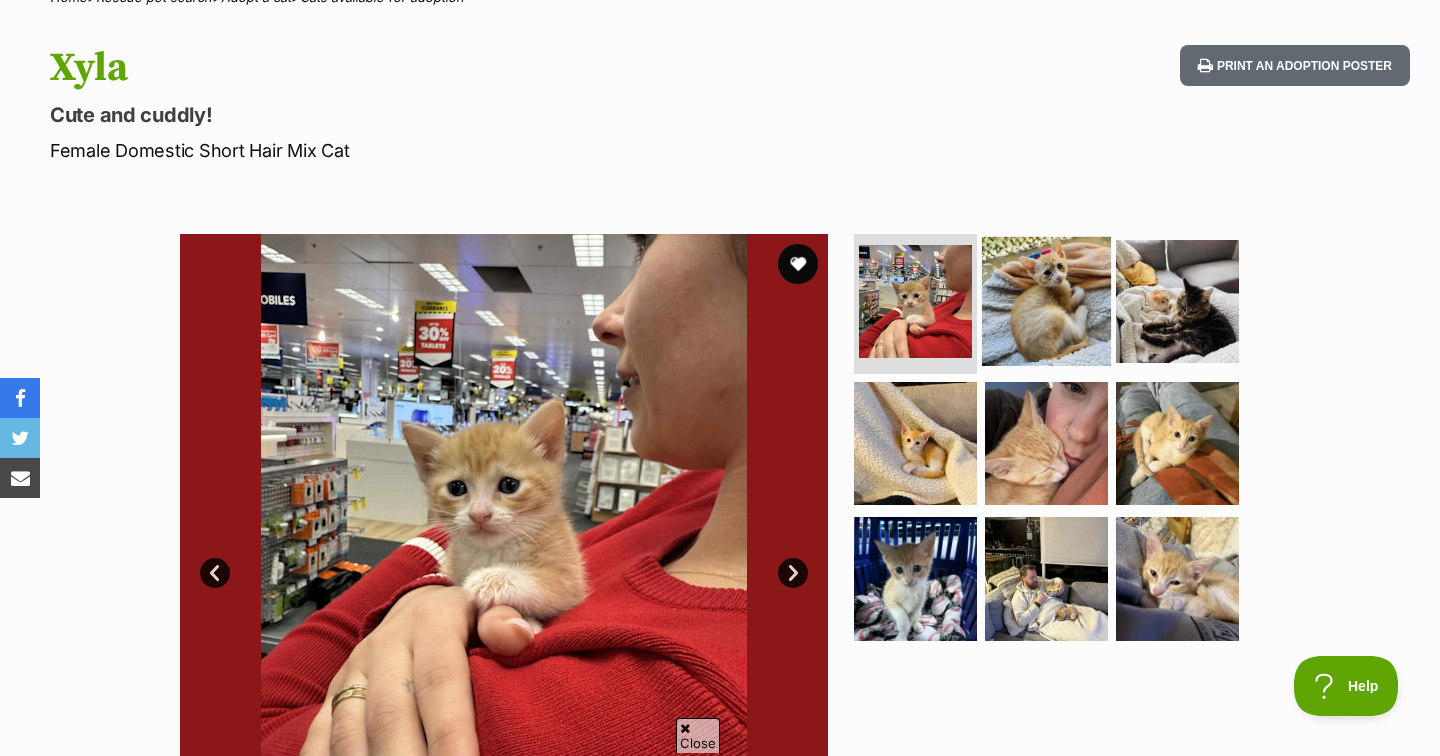 click at bounding box center (1046, 301) 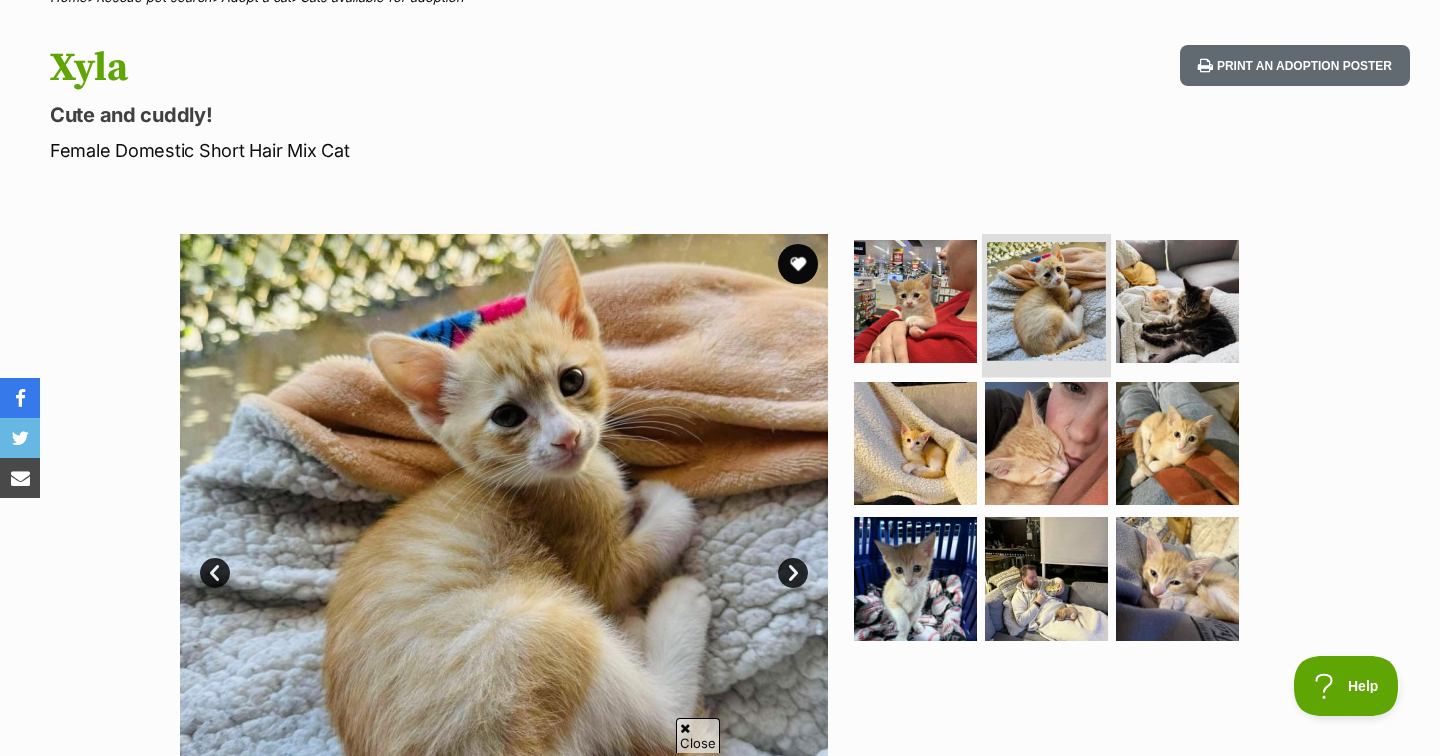 scroll, scrollTop: 242, scrollLeft: 0, axis: vertical 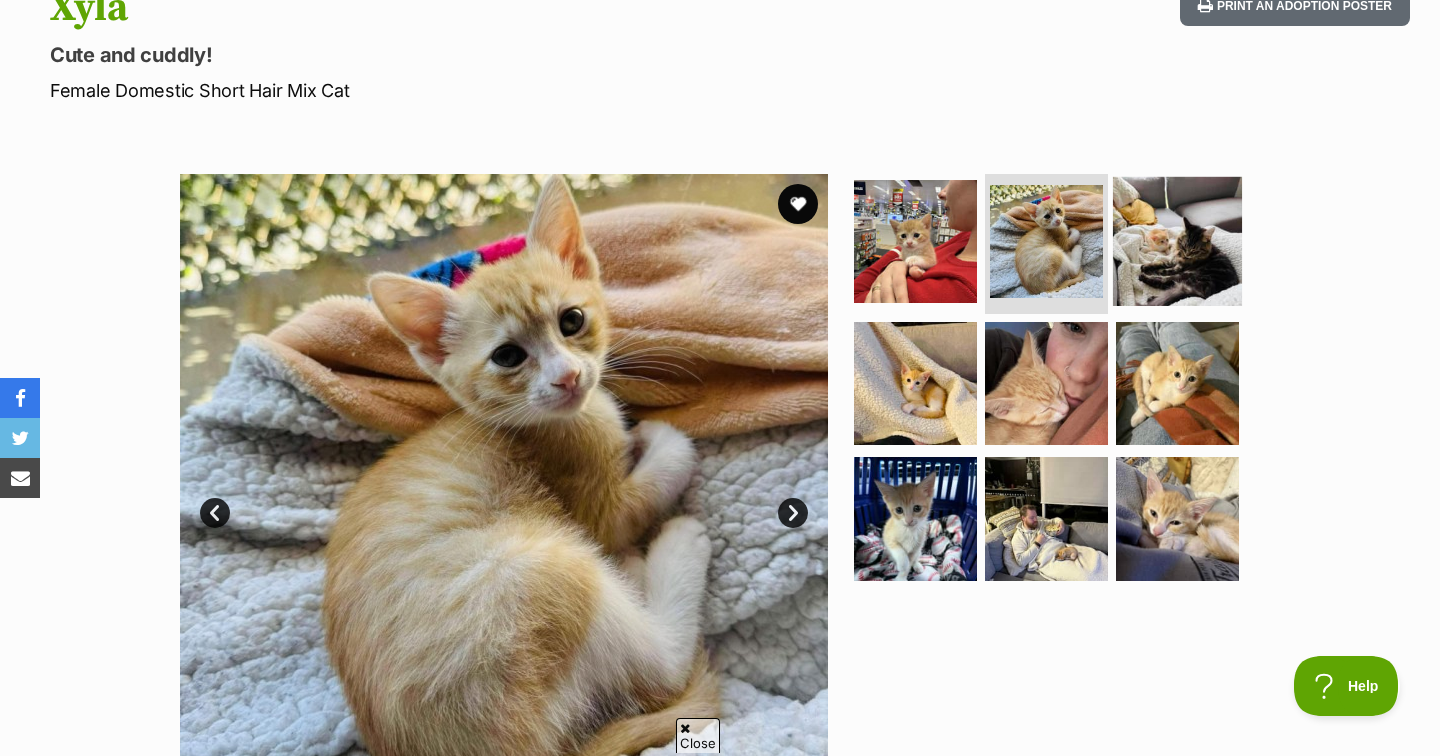 click at bounding box center (1177, 241) 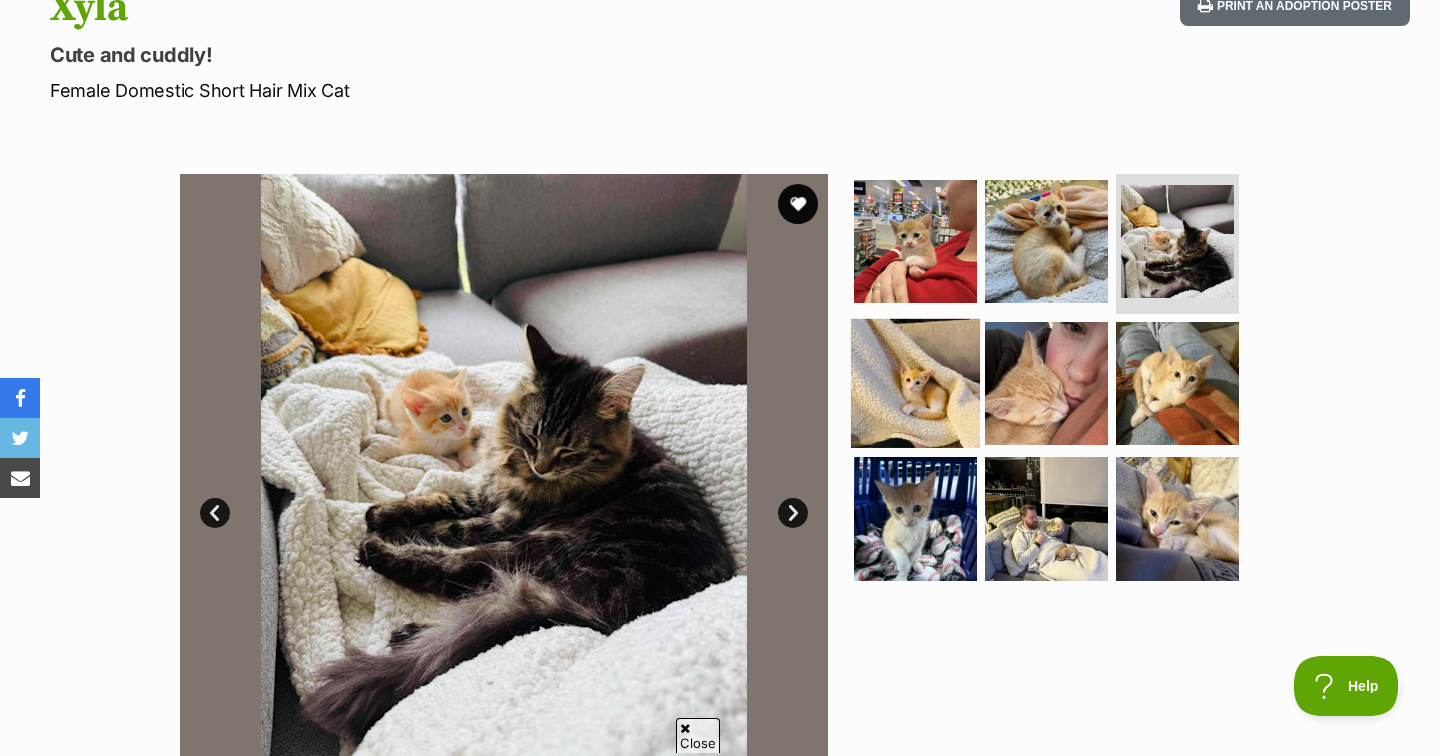 scroll, scrollTop: 0, scrollLeft: 0, axis: both 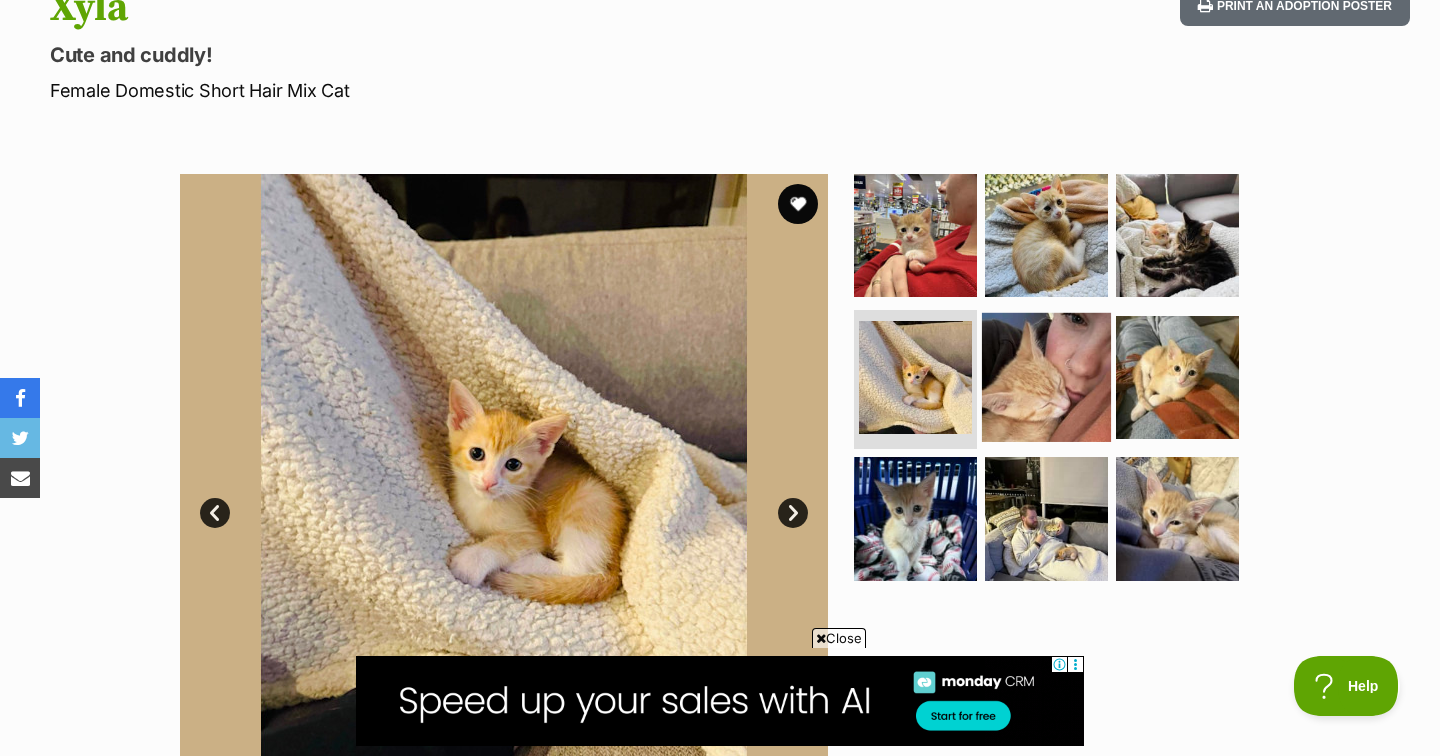 click at bounding box center [1046, 376] 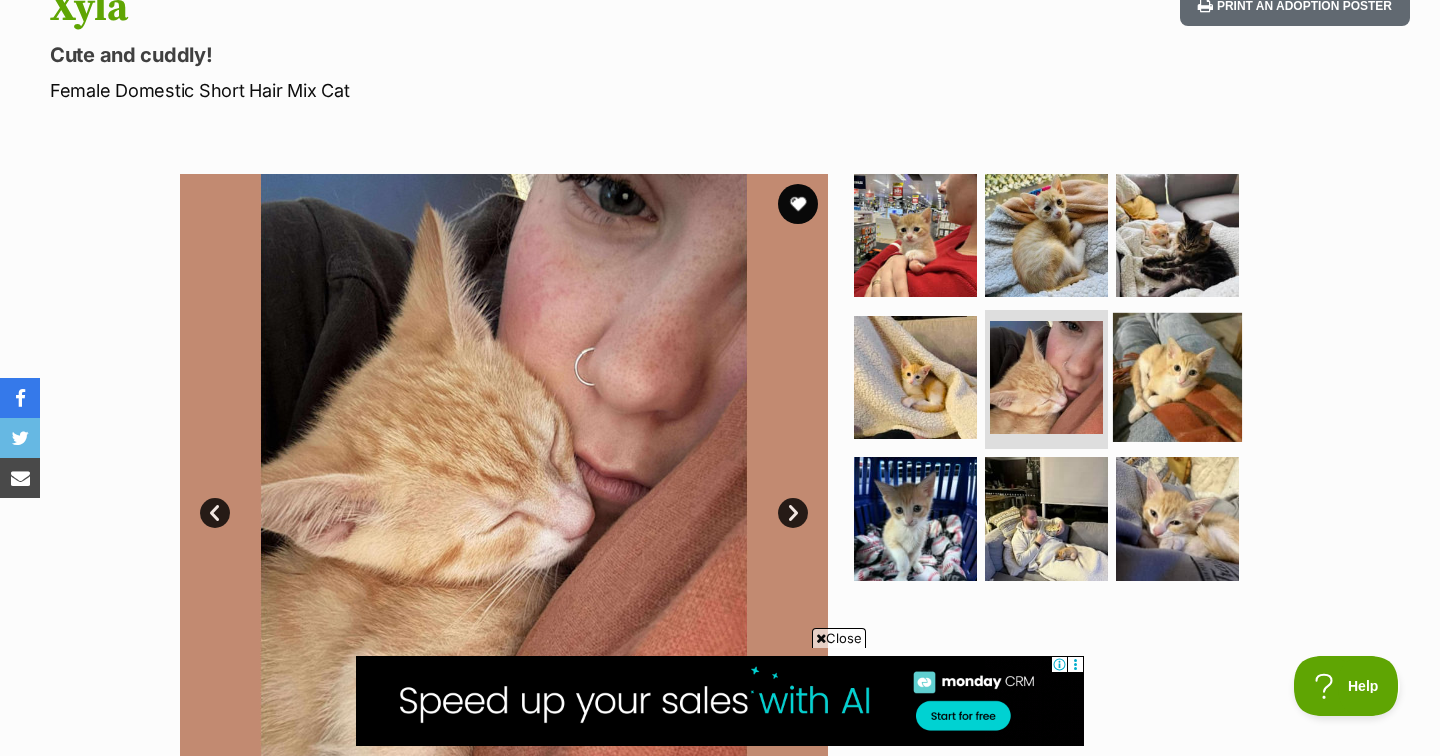 scroll, scrollTop: 0, scrollLeft: 0, axis: both 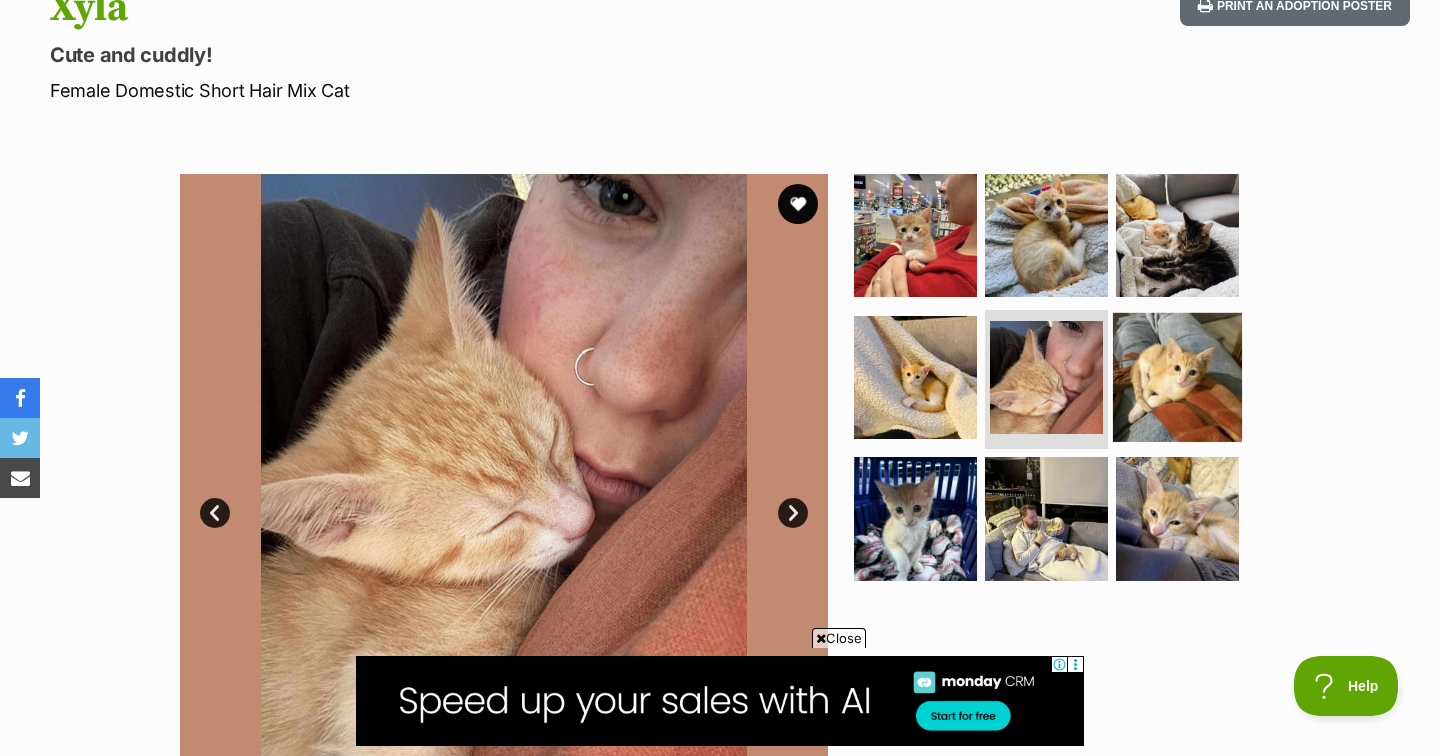 click at bounding box center [1177, 376] 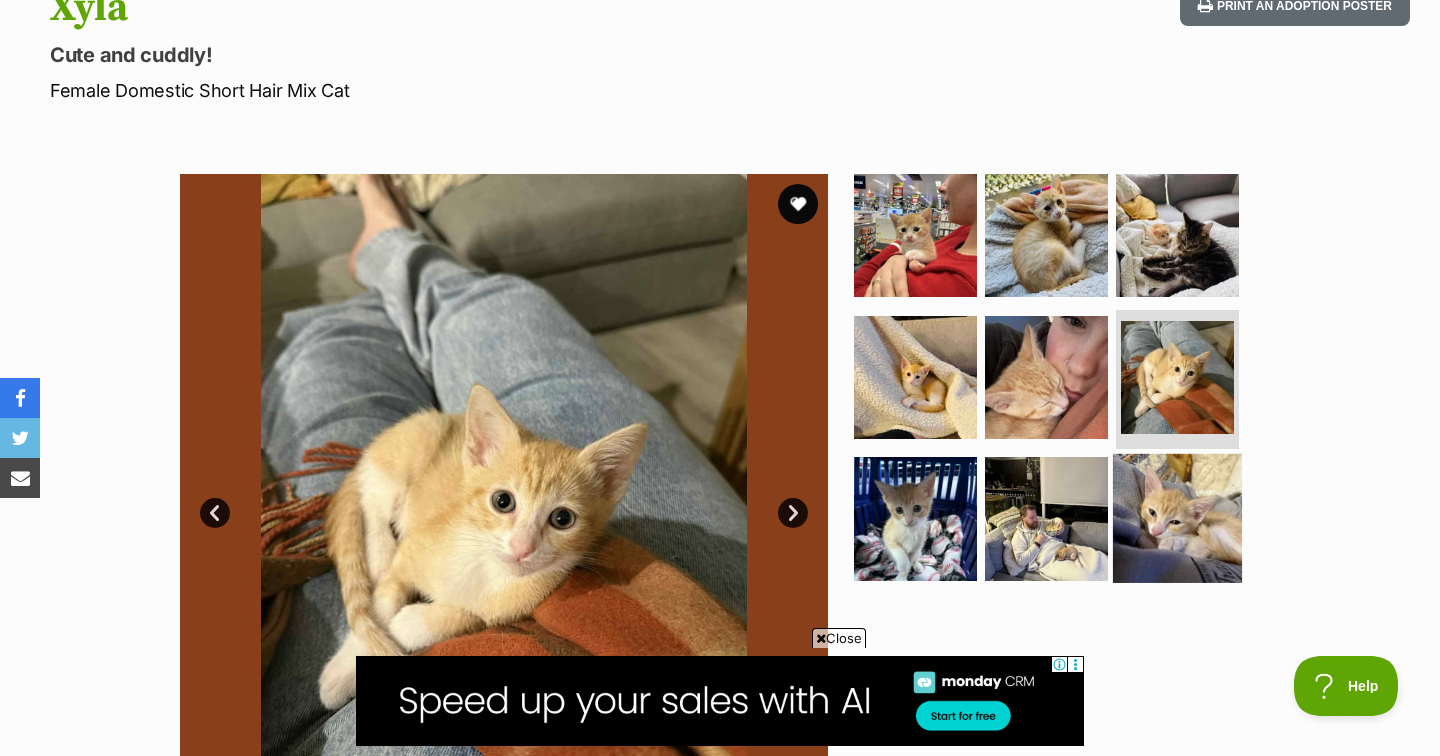 click at bounding box center (1177, 518) 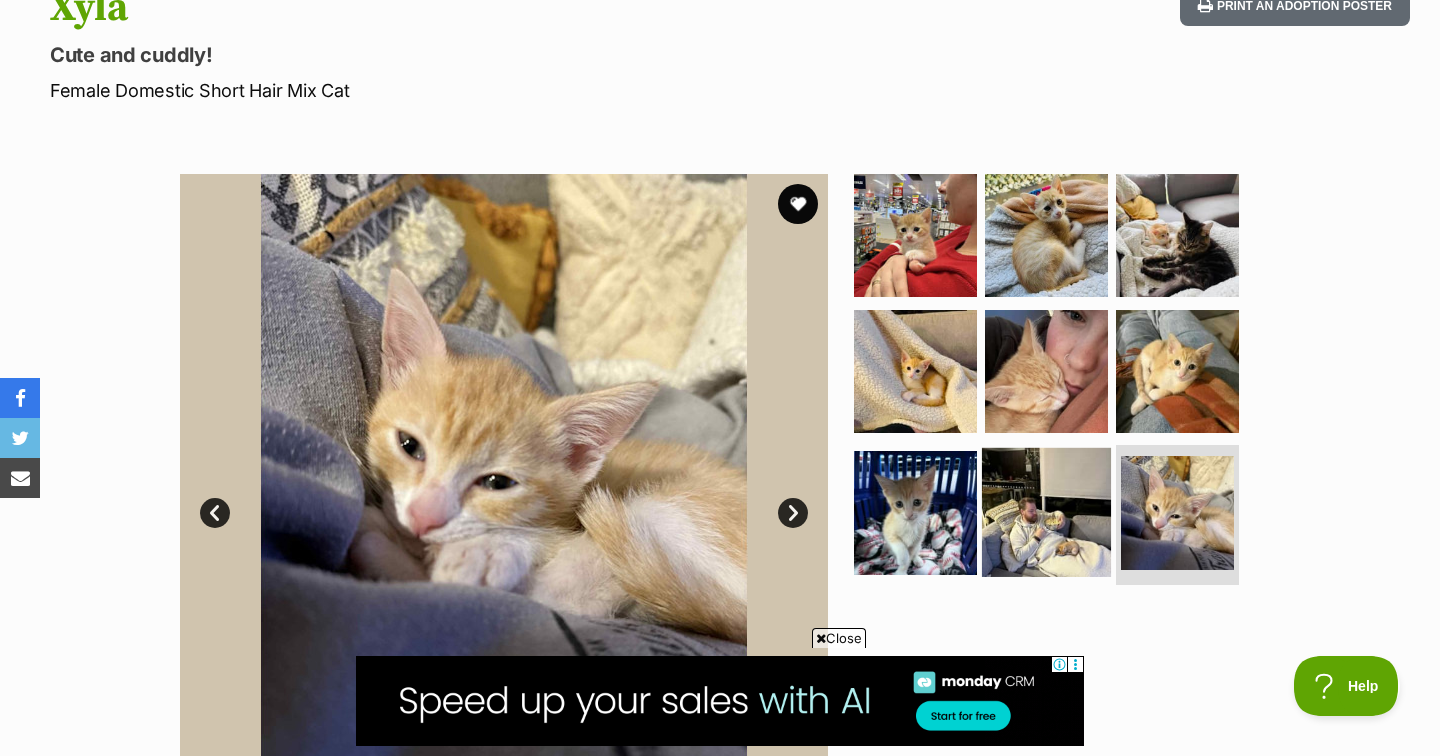 click at bounding box center [1046, 512] 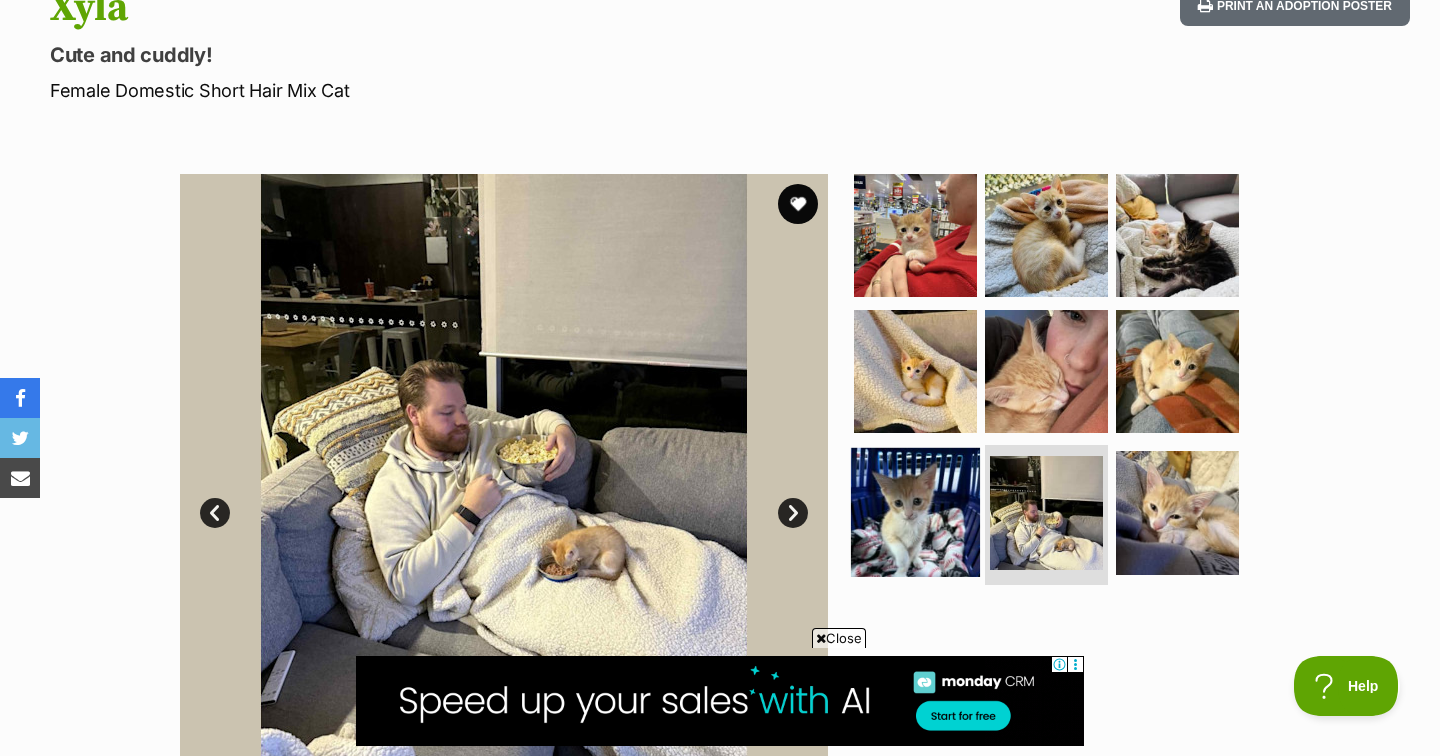 click at bounding box center (915, 512) 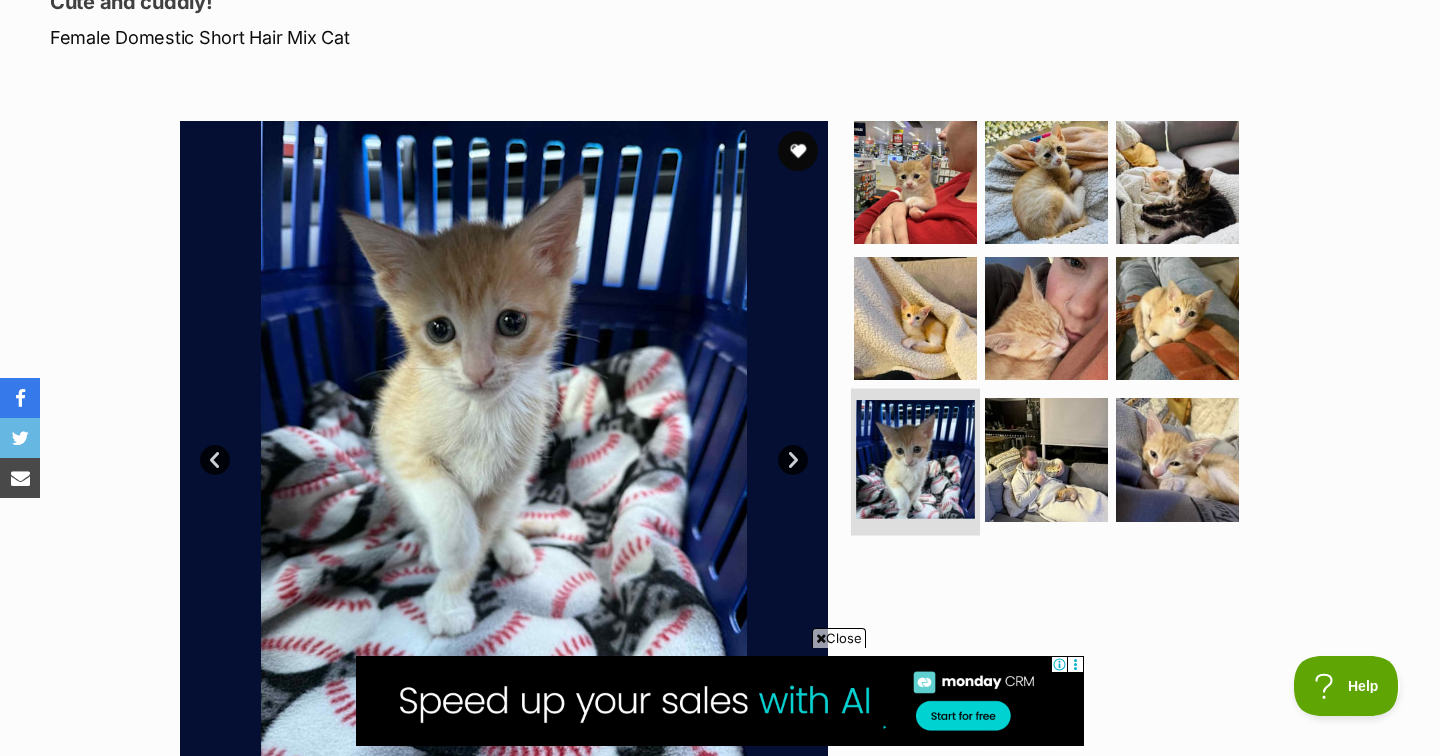 scroll, scrollTop: 297, scrollLeft: 0, axis: vertical 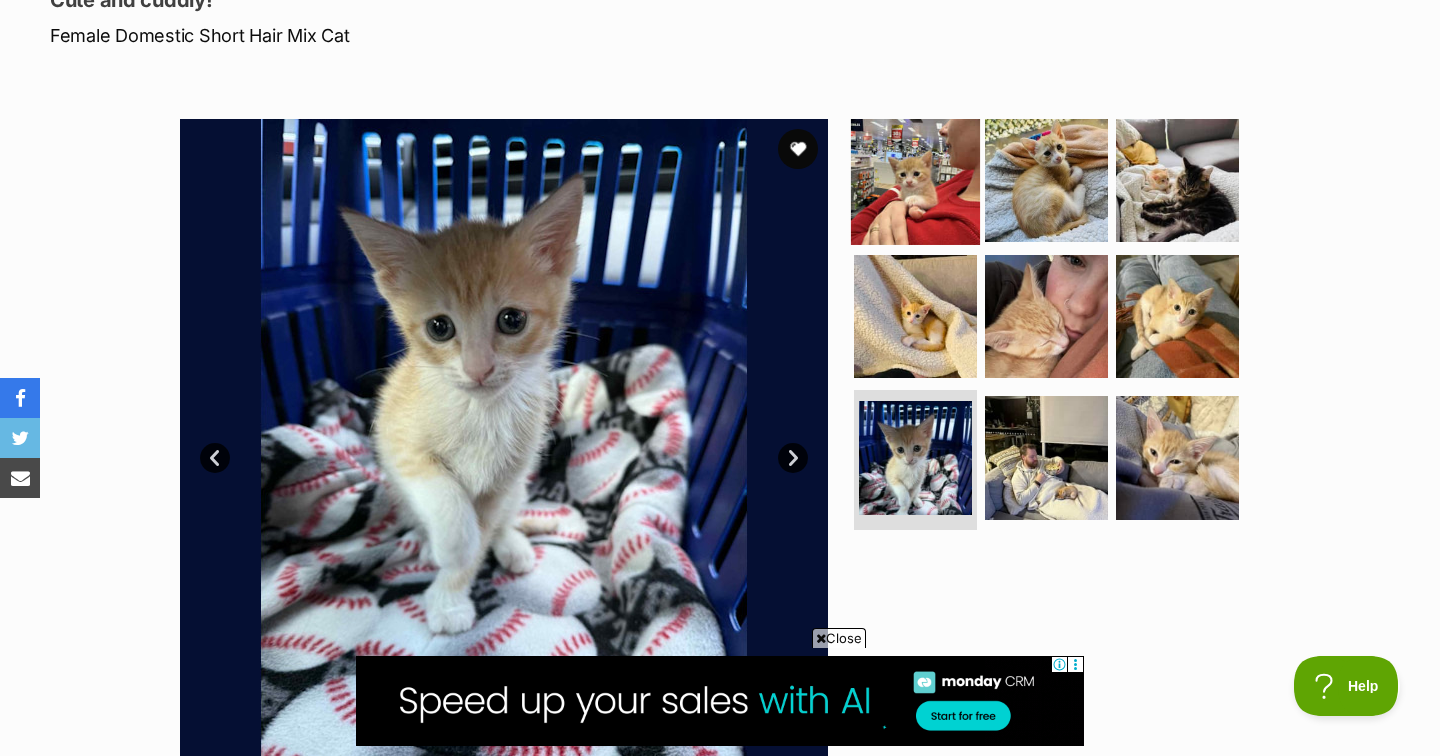 click at bounding box center (915, 180) 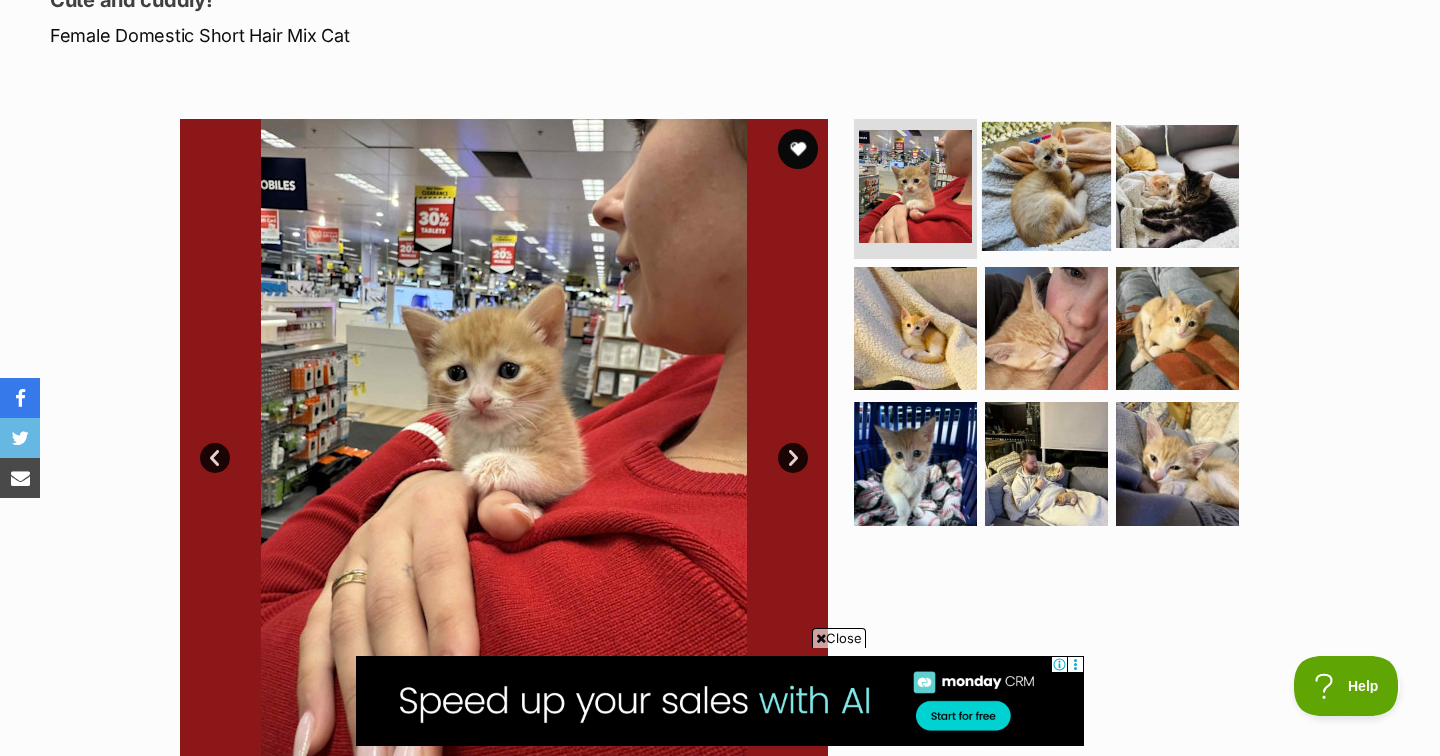 click at bounding box center (1046, 186) 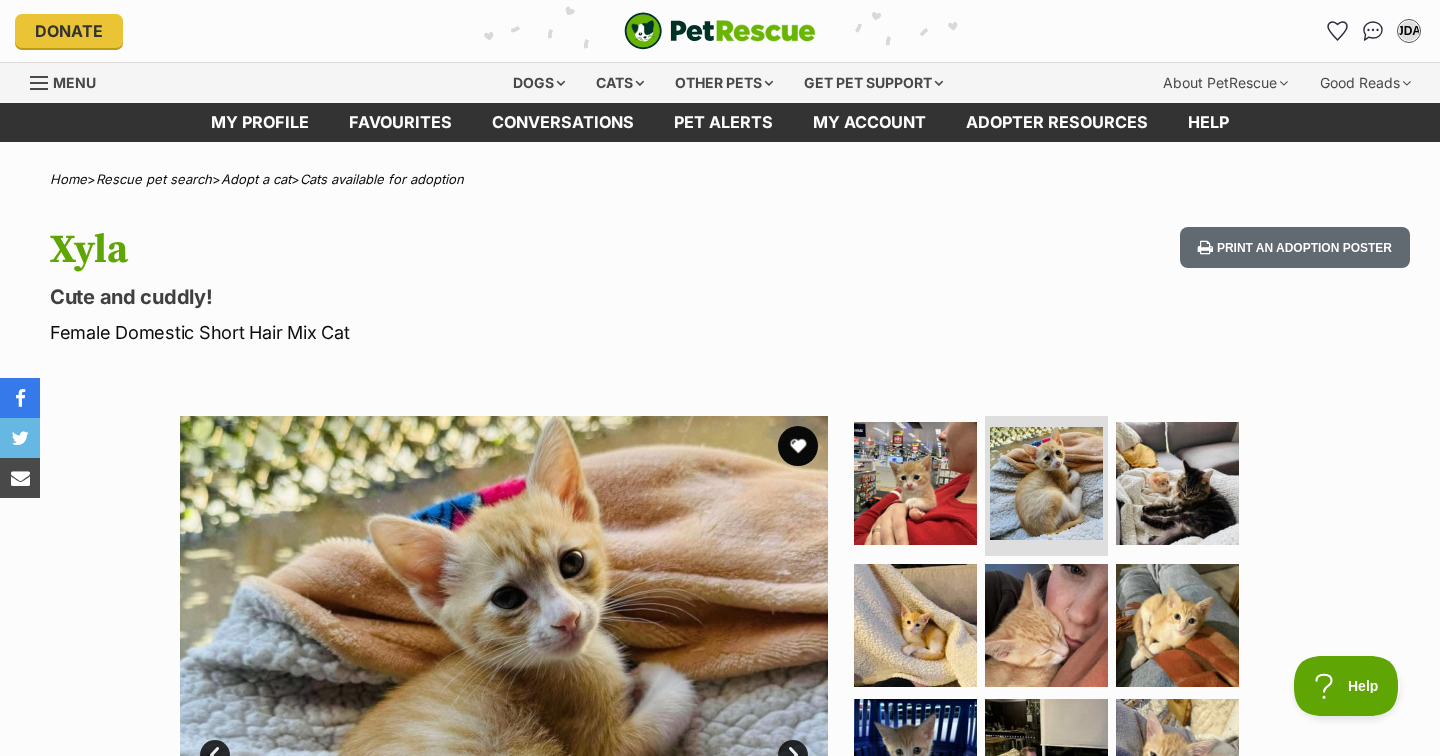 scroll, scrollTop: 0, scrollLeft: 0, axis: both 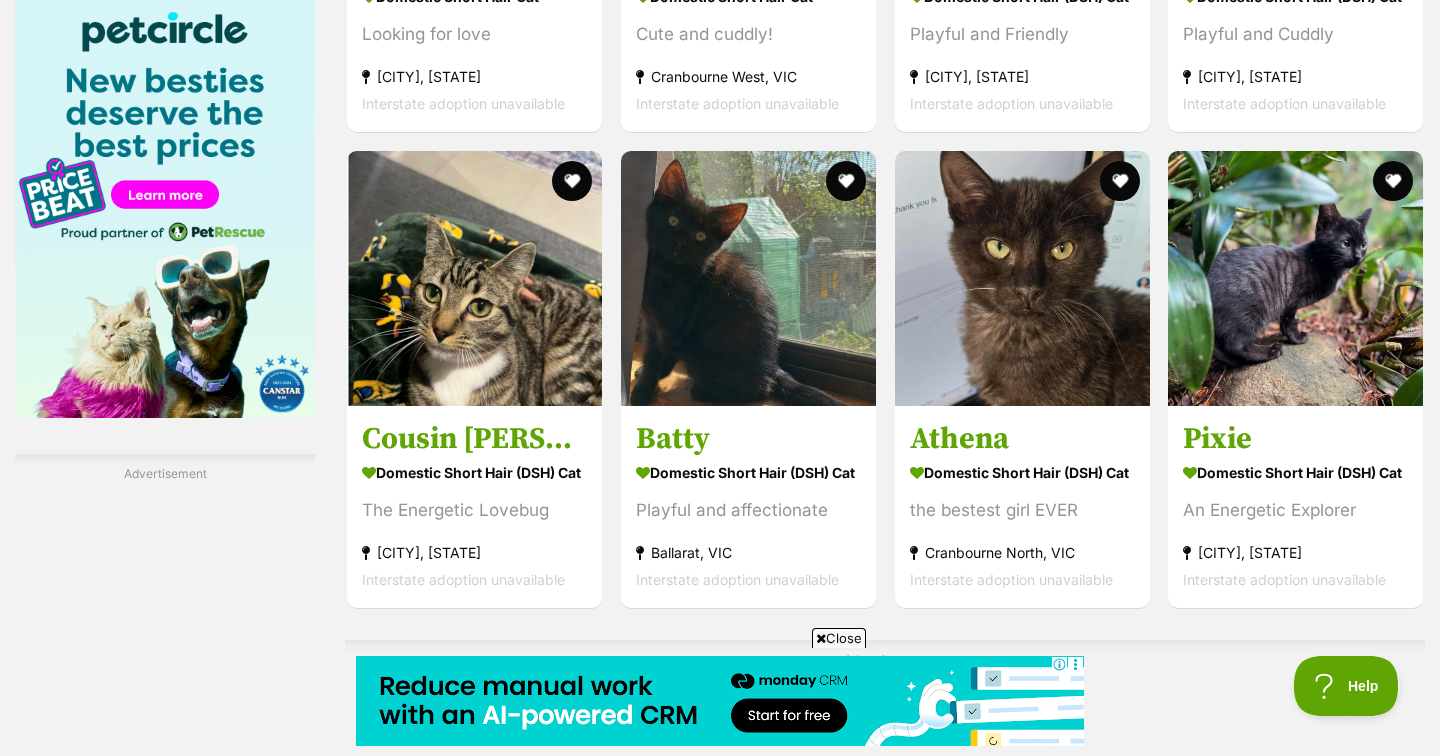 click on "Next" at bounding box center [966, 1004] 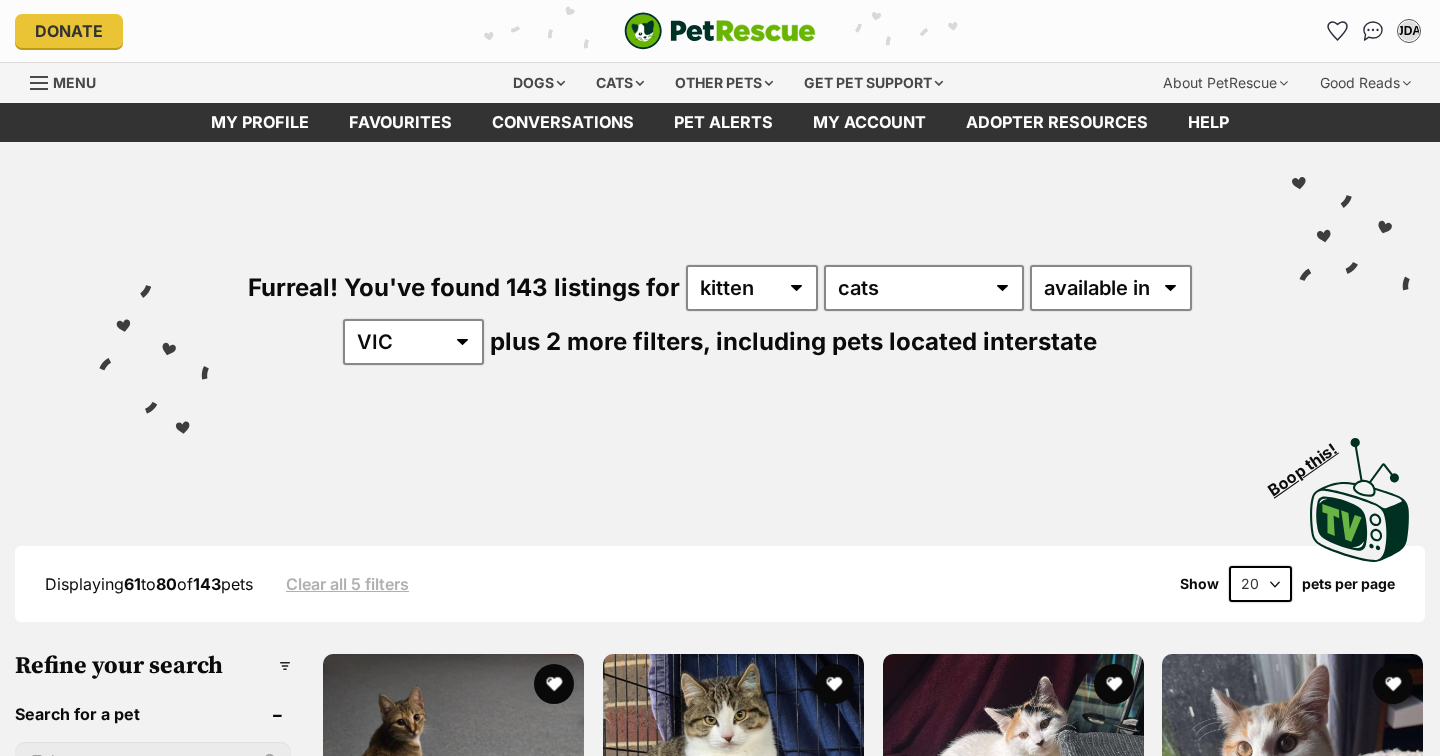 scroll, scrollTop: 0, scrollLeft: 0, axis: both 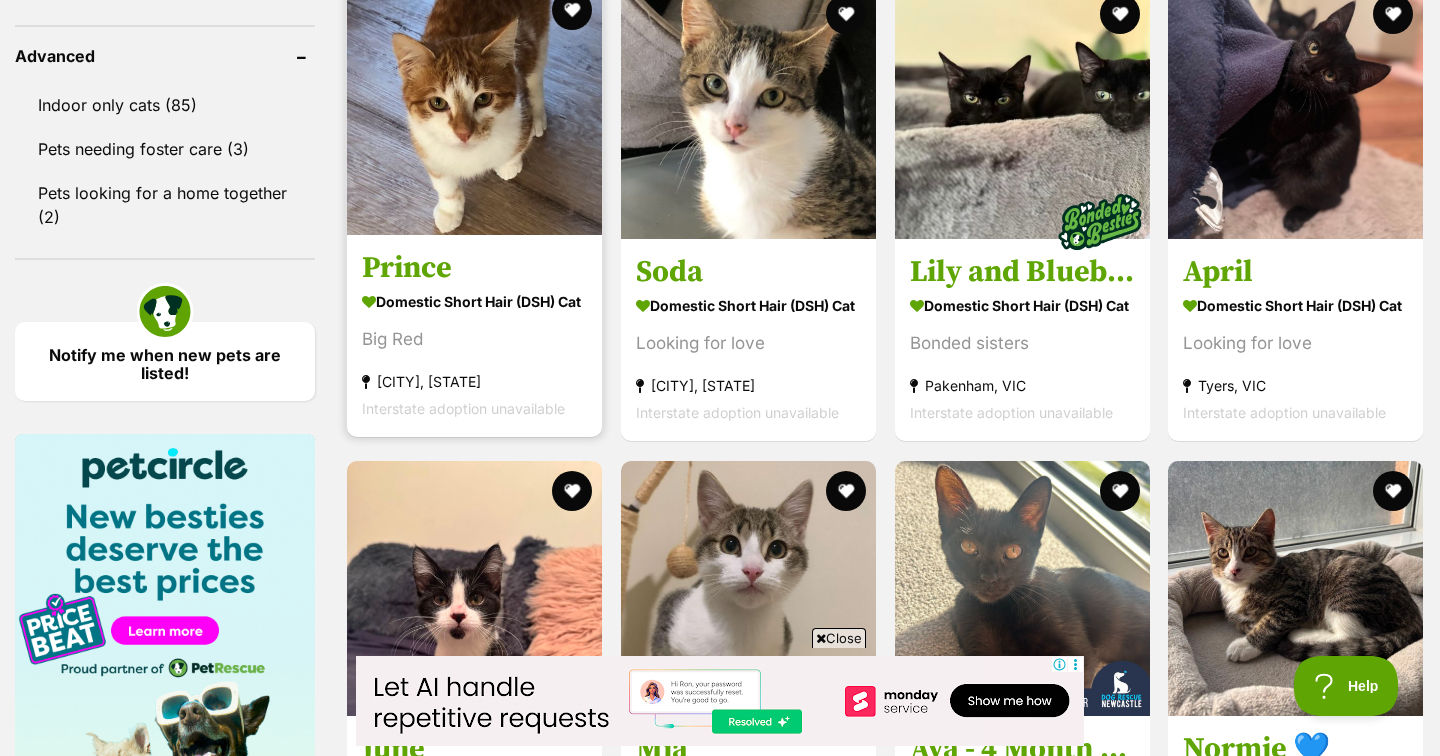 click at bounding box center [474, 107] 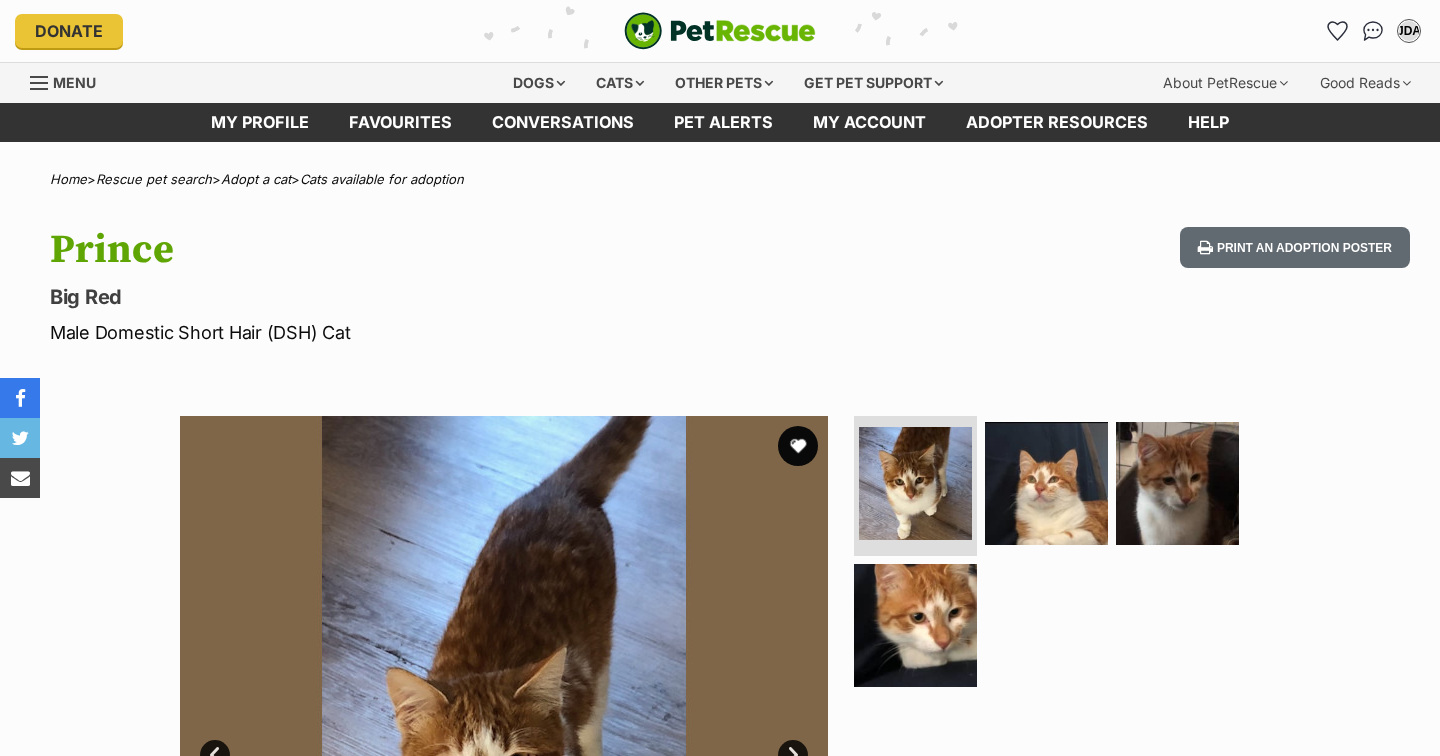scroll, scrollTop: 0, scrollLeft: 0, axis: both 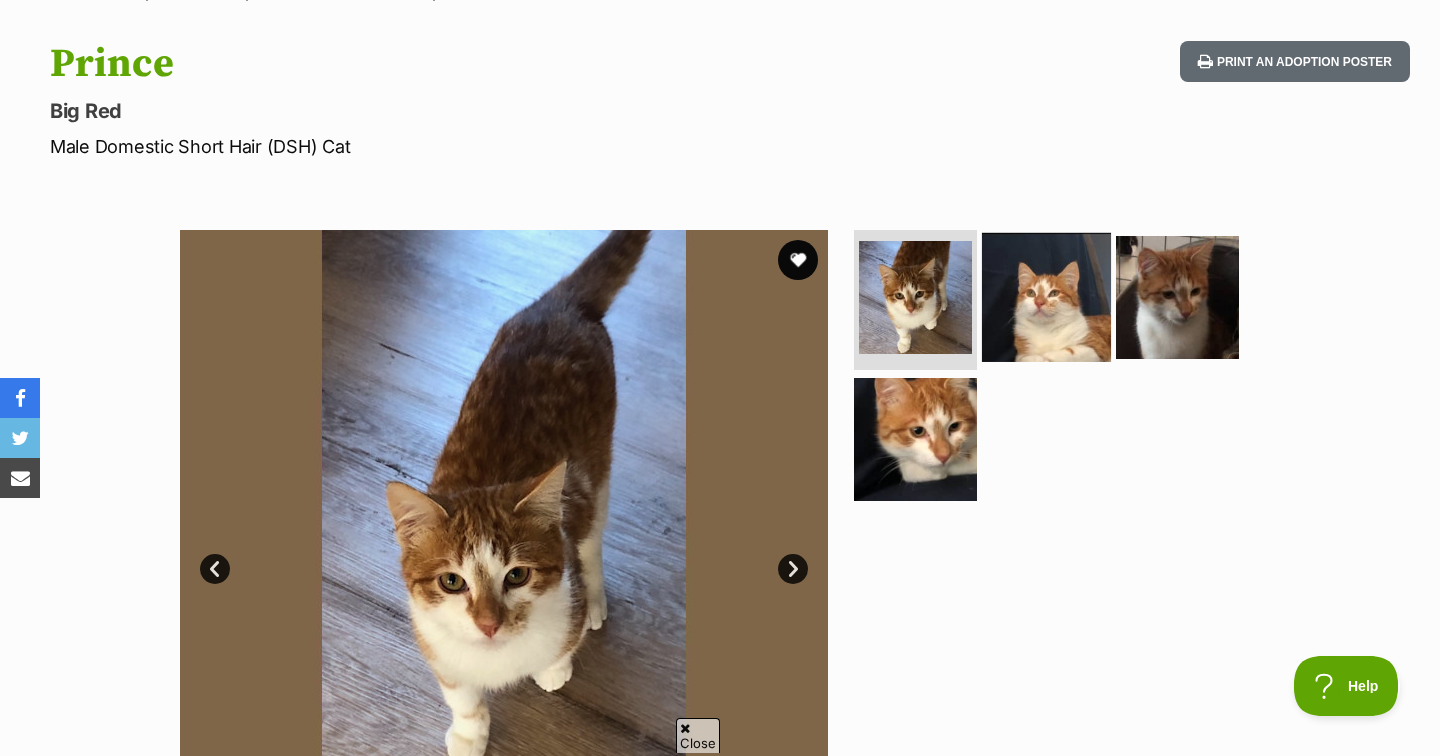 click at bounding box center (1046, 297) 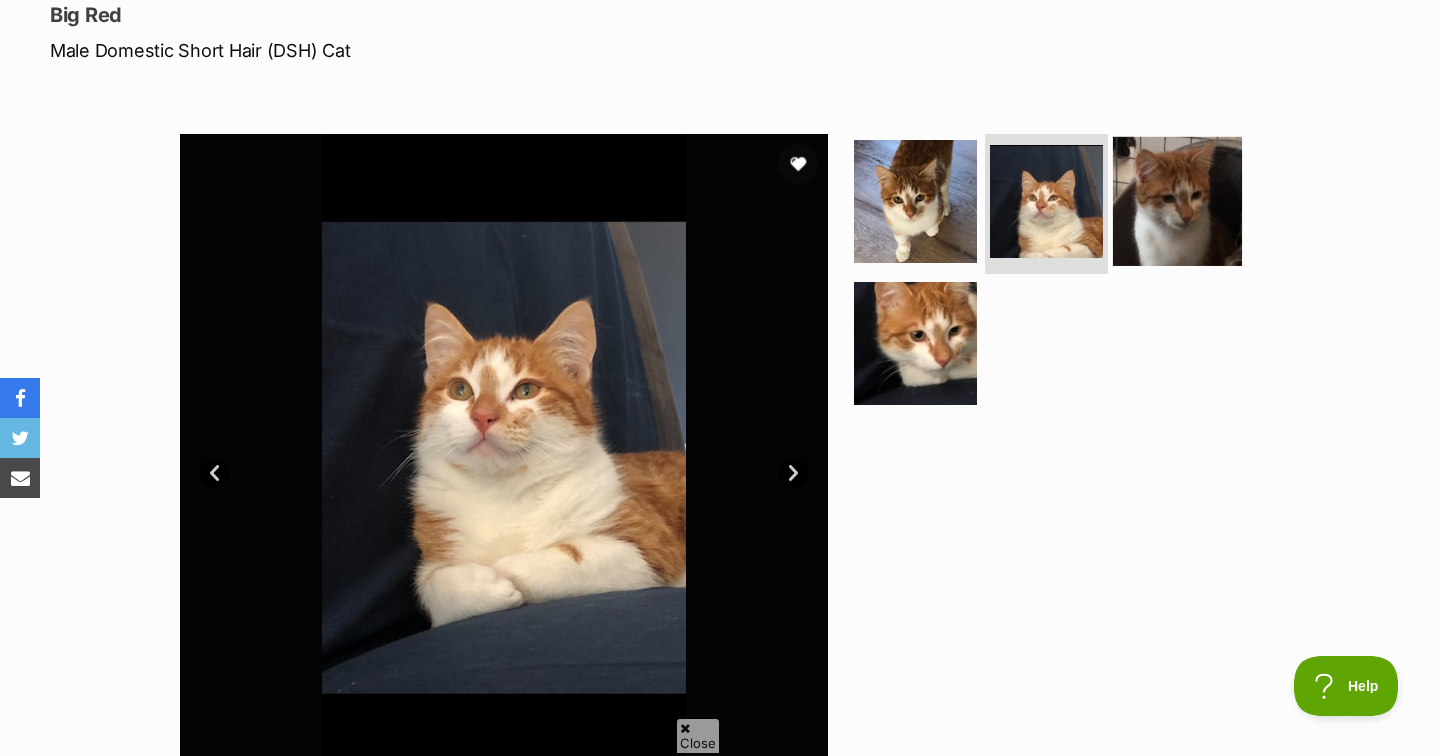 scroll, scrollTop: 0, scrollLeft: 0, axis: both 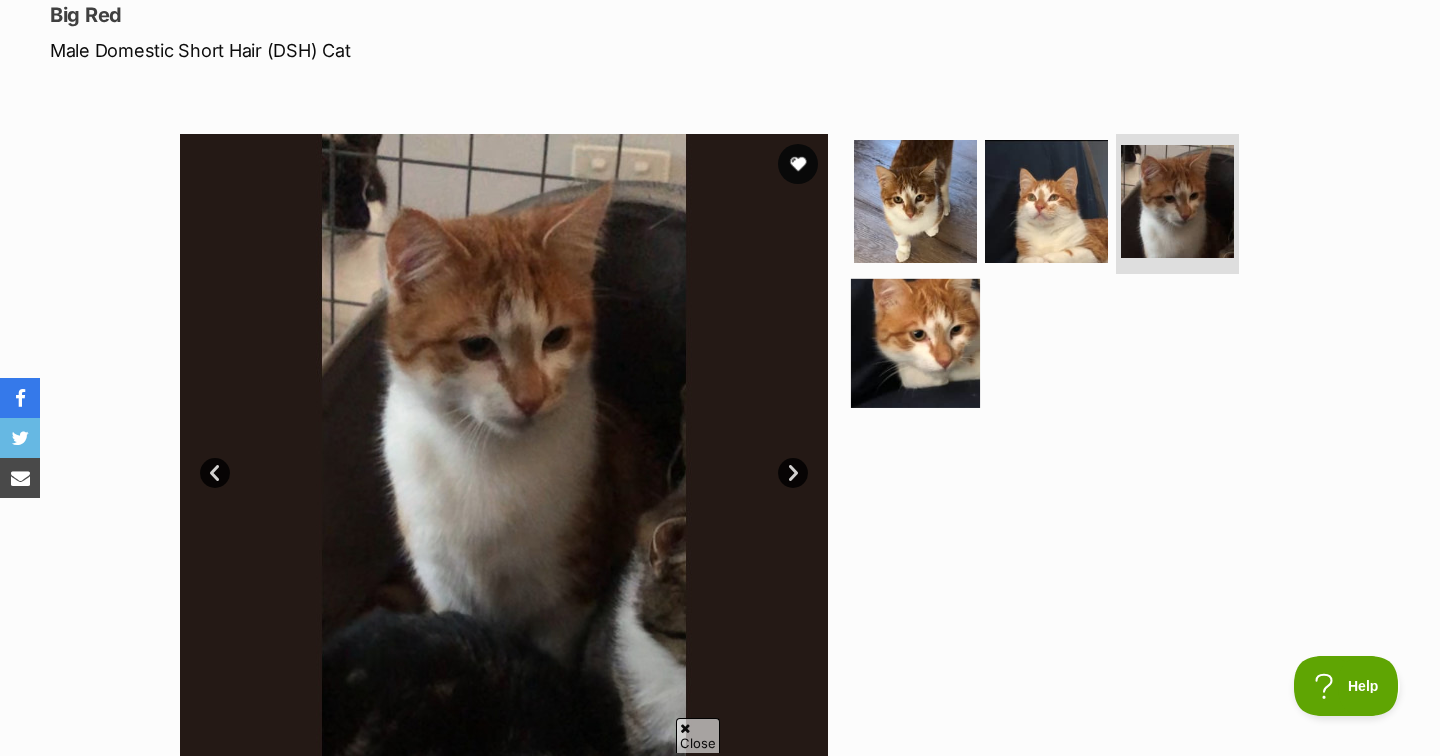 click at bounding box center (915, 342) 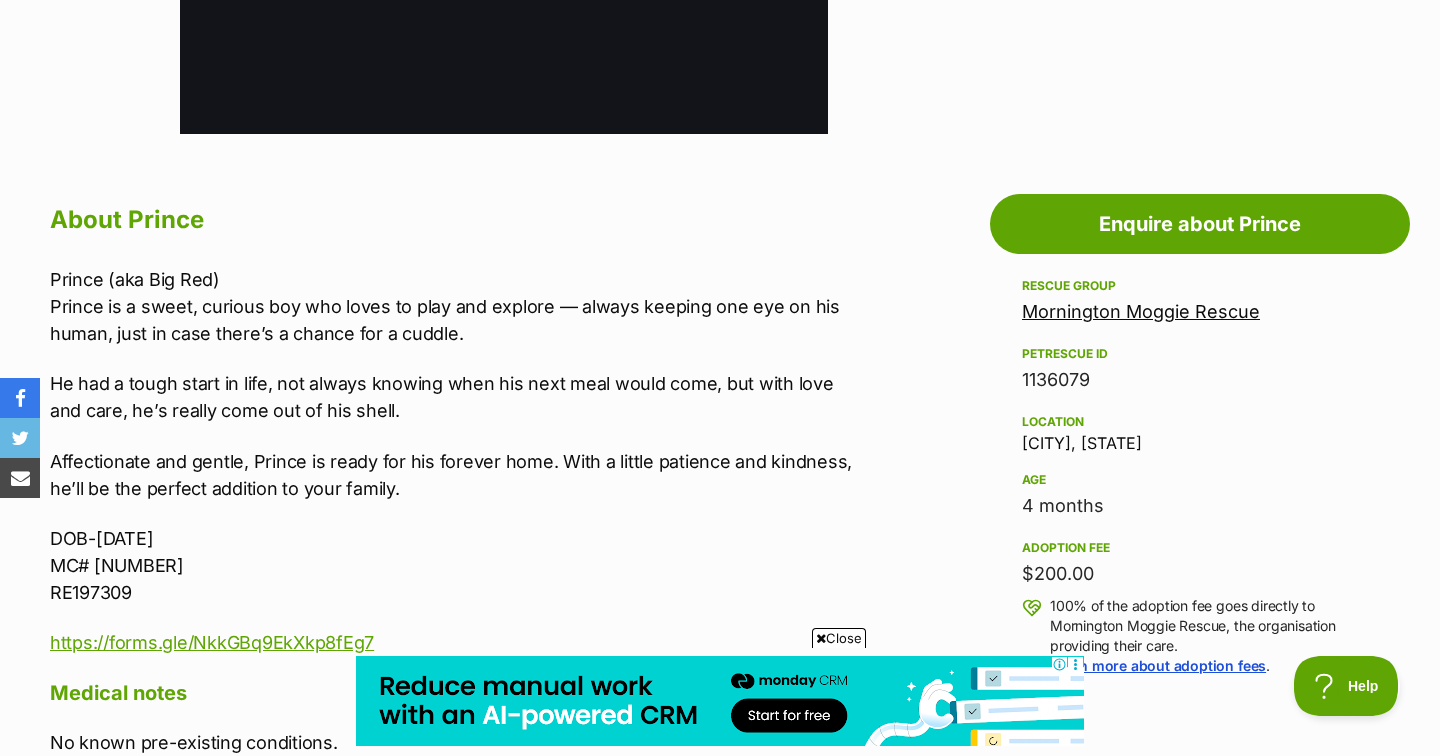 scroll, scrollTop: 981, scrollLeft: 0, axis: vertical 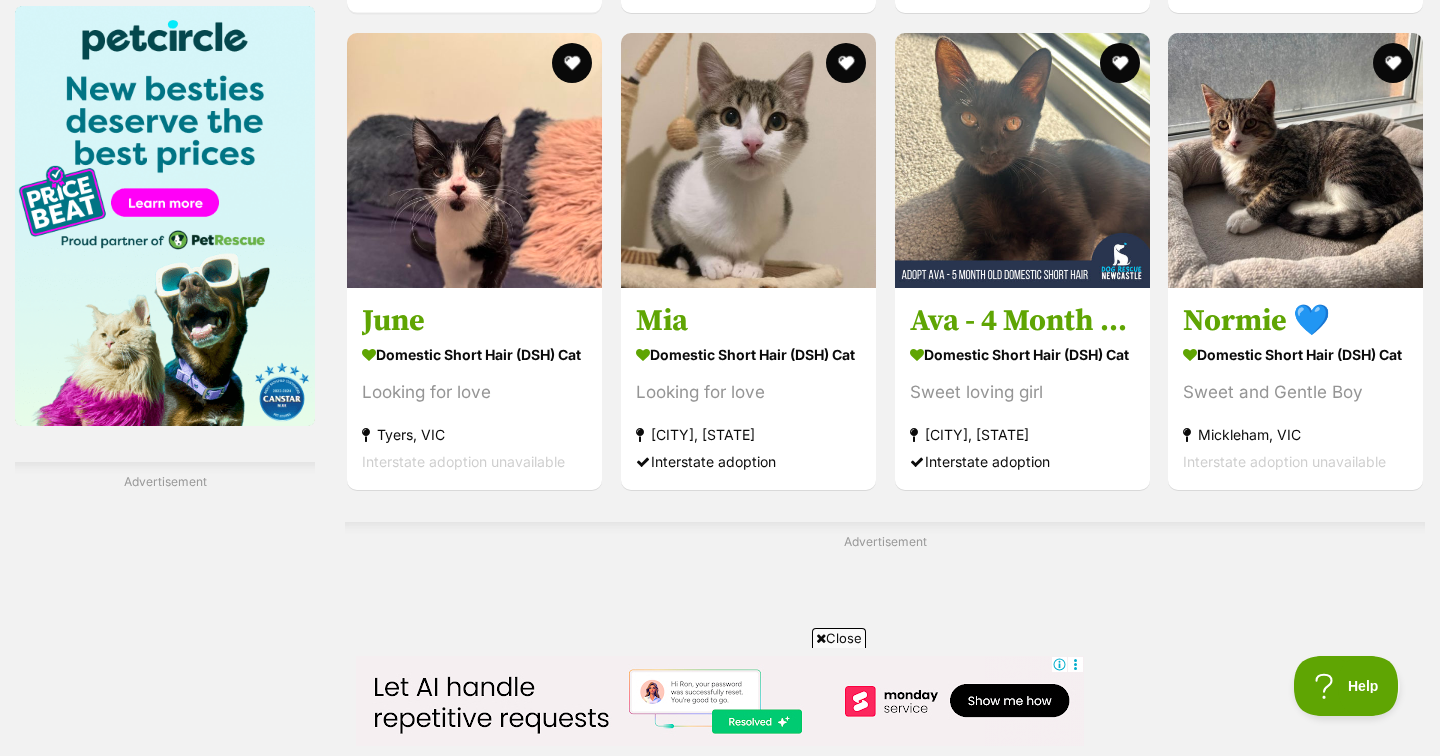 click on "Next" at bounding box center (966, 886) 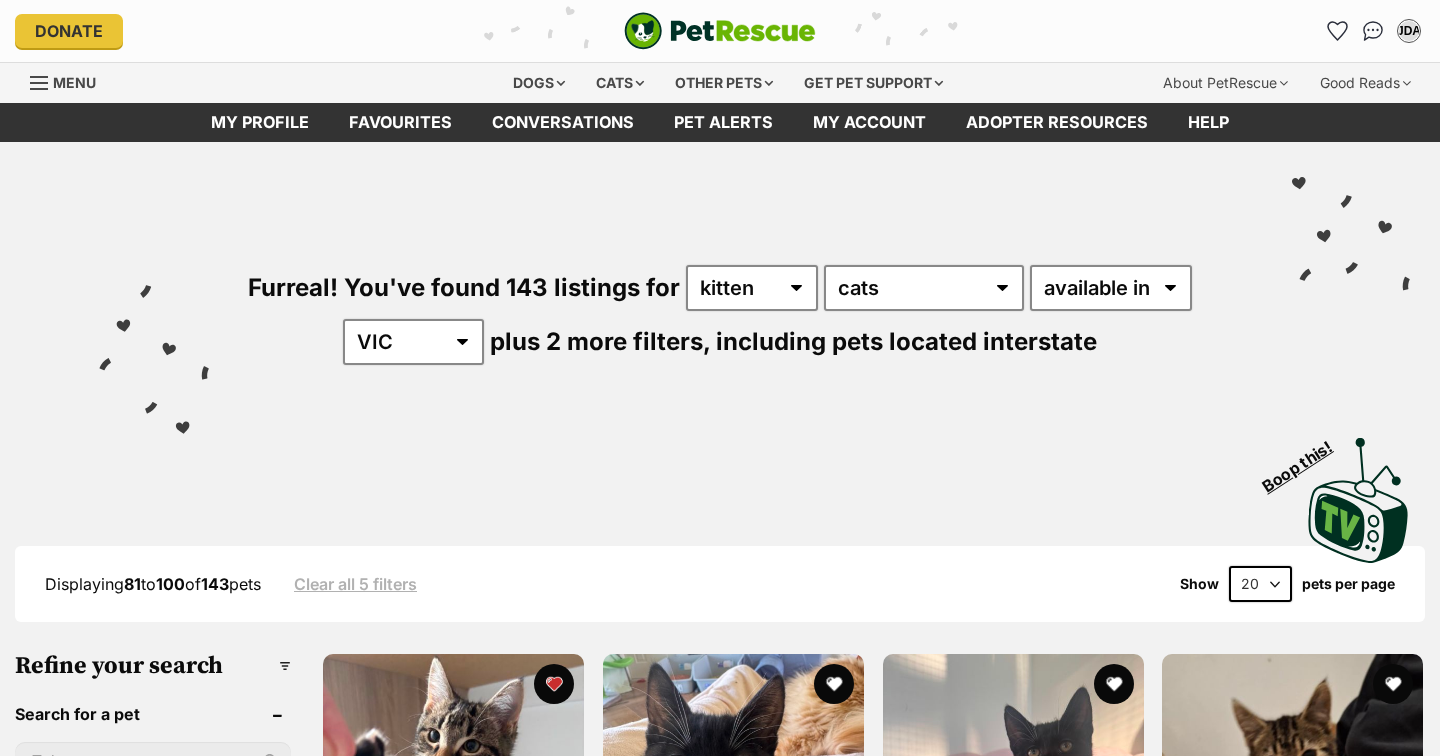 scroll, scrollTop: 0, scrollLeft: 0, axis: both 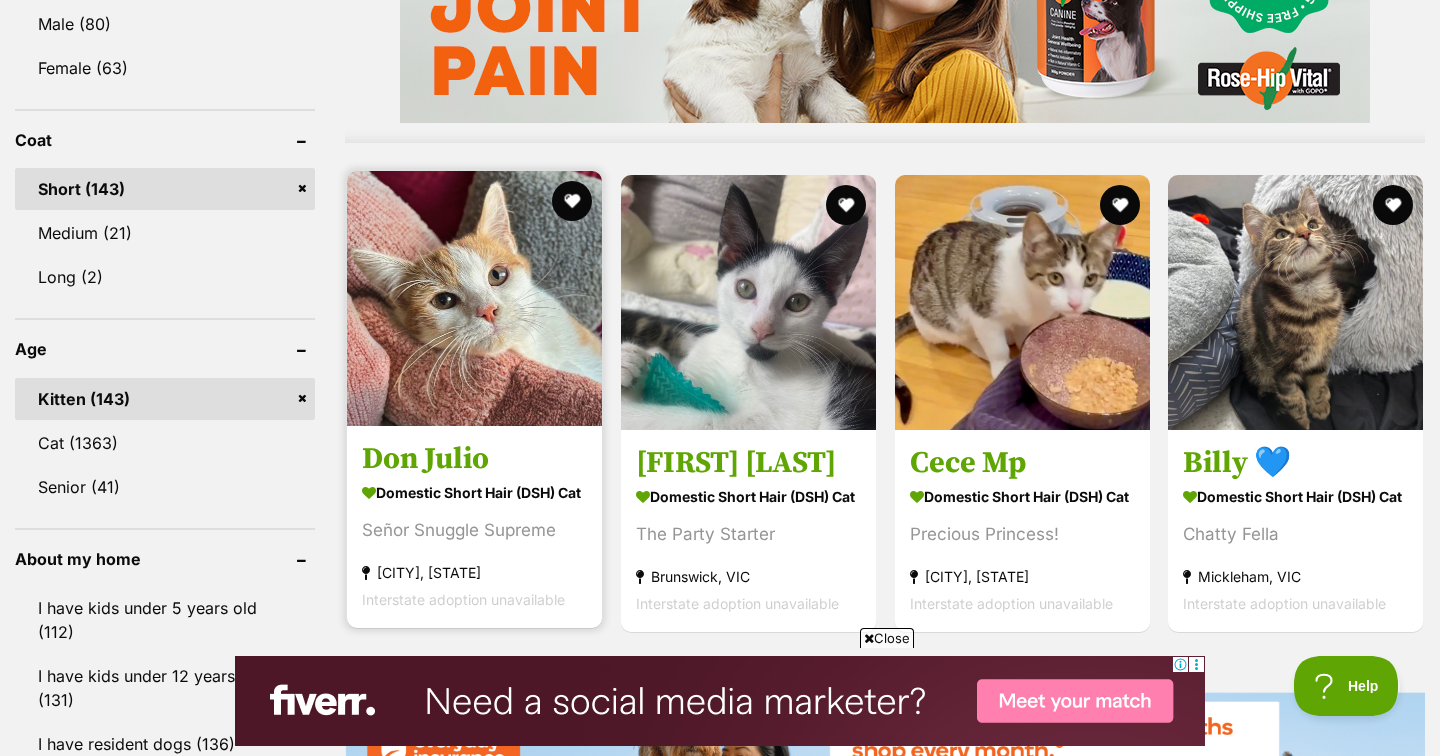 click at bounding box center [474, 298] 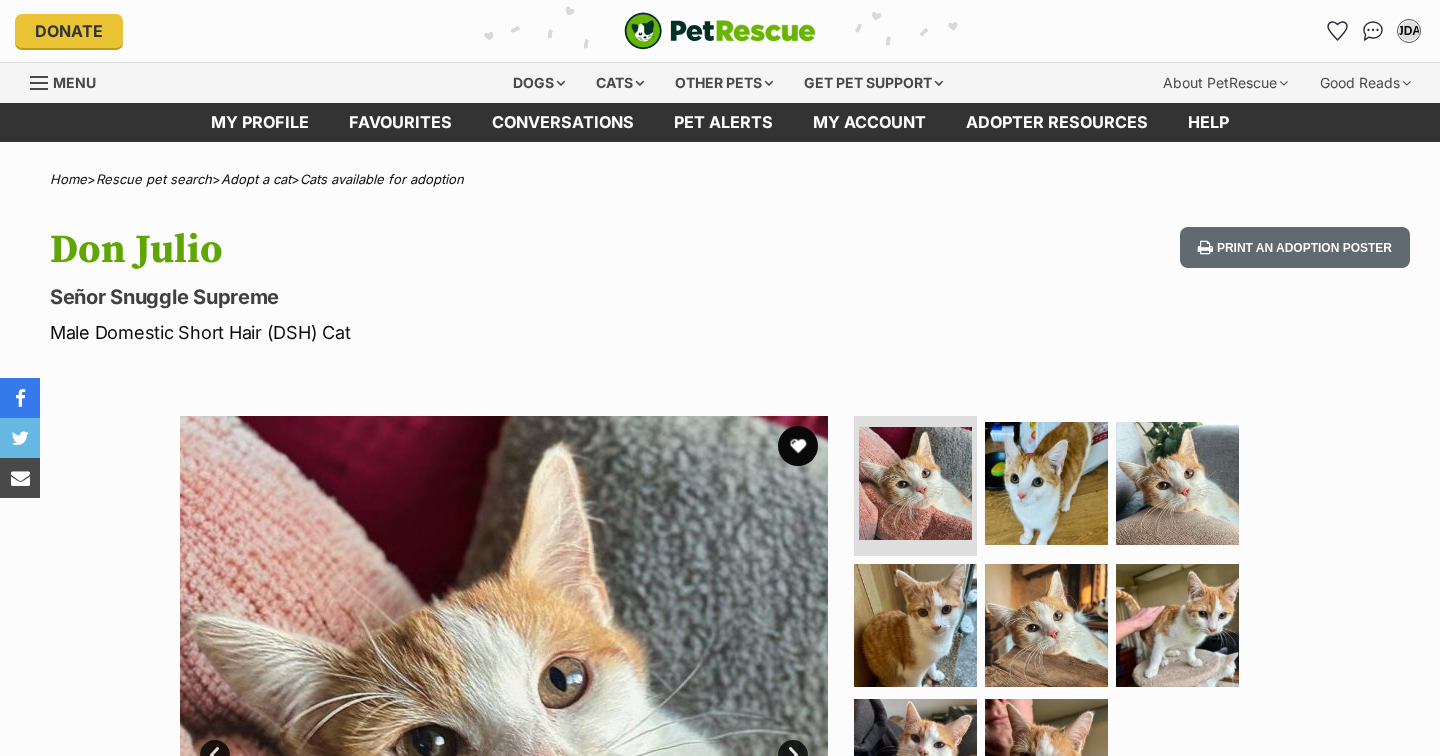 scroll, scrollTop: 0, scrollLeft: 0, axis: both 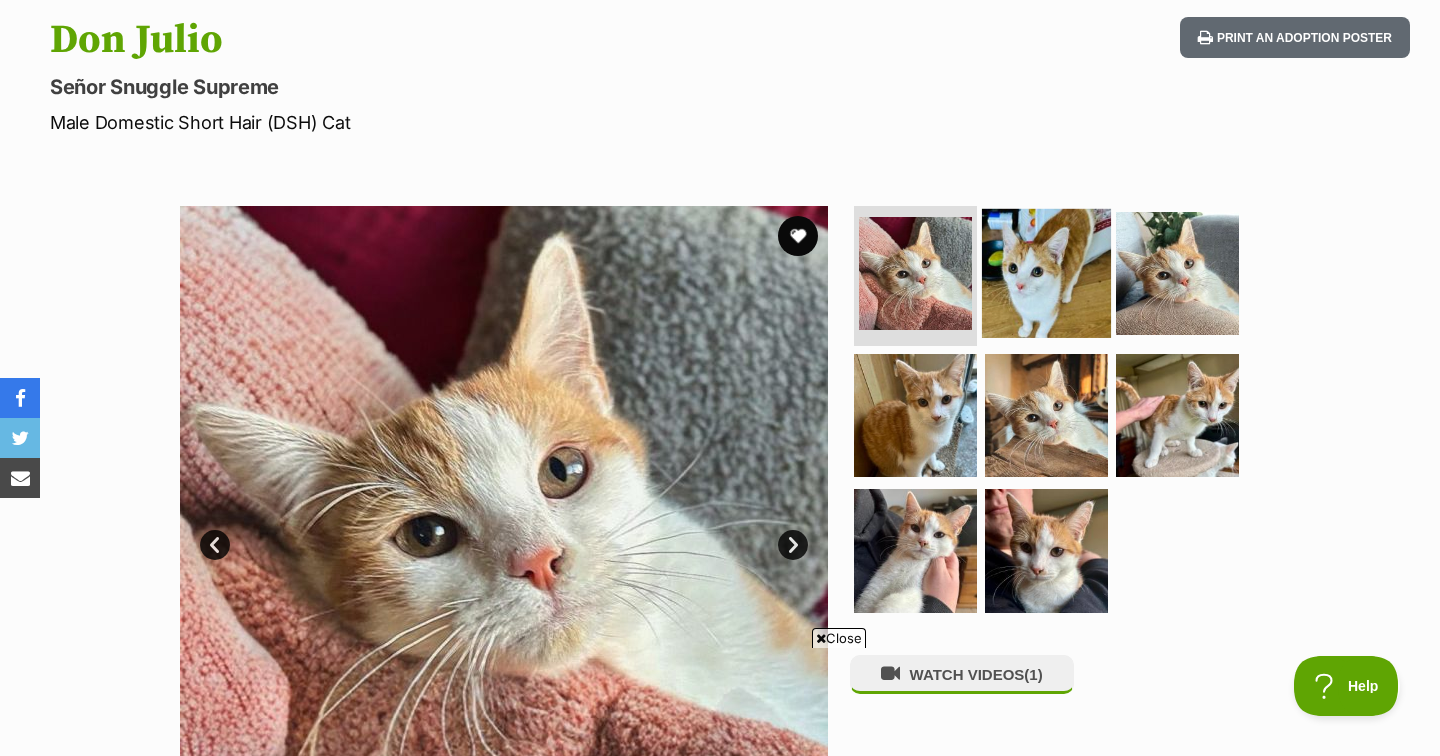 click at bounding box center (1046, 273) 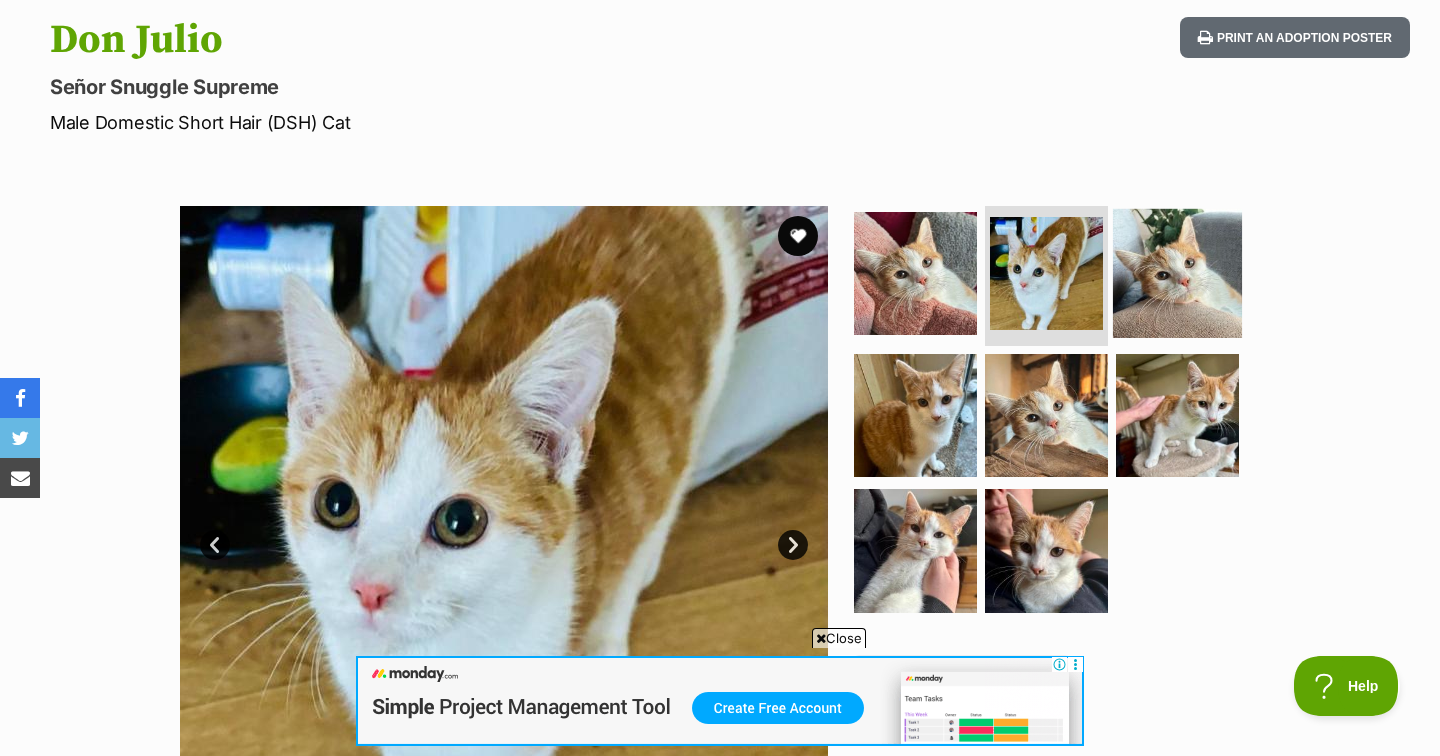 click at bounding box center [1177, 273] 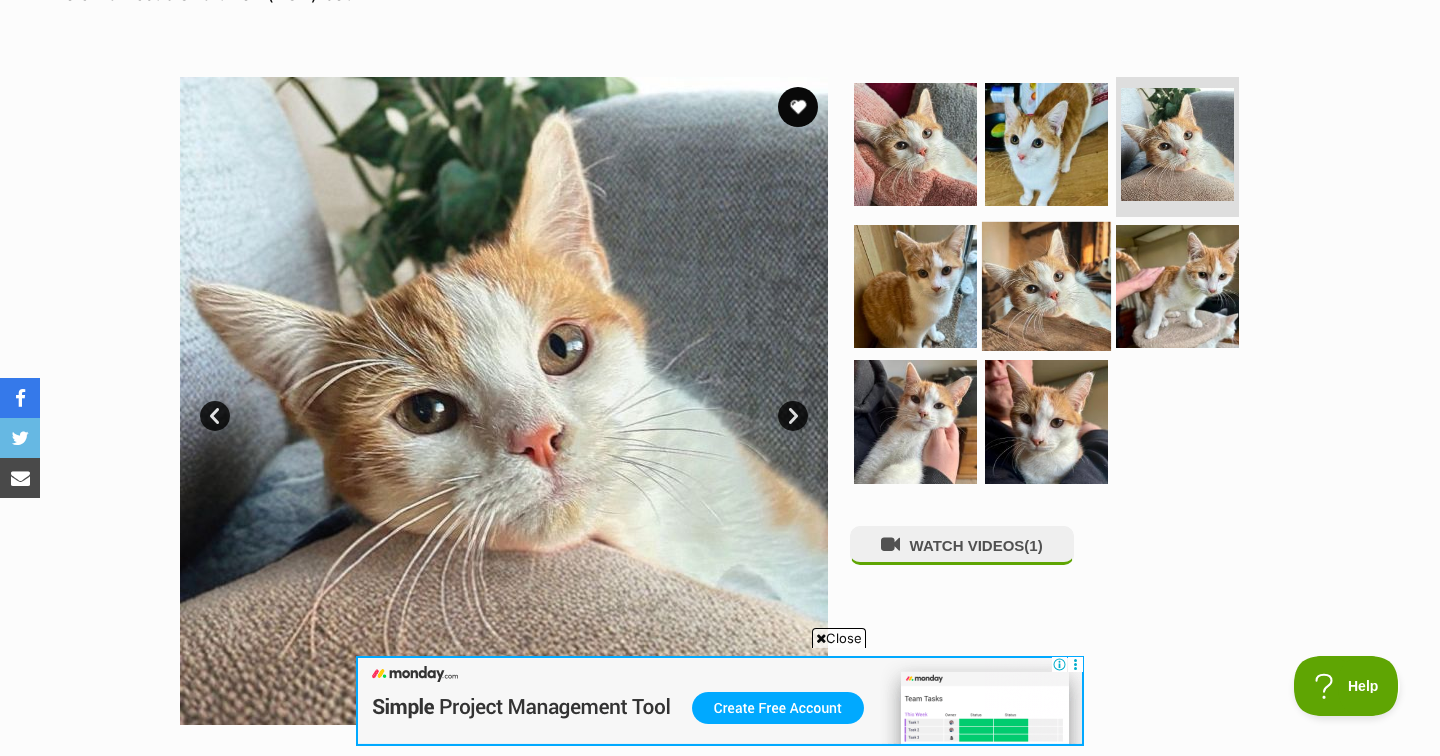 scroll, scrollTop: 341, scrollLeft: 0, axis: vertical 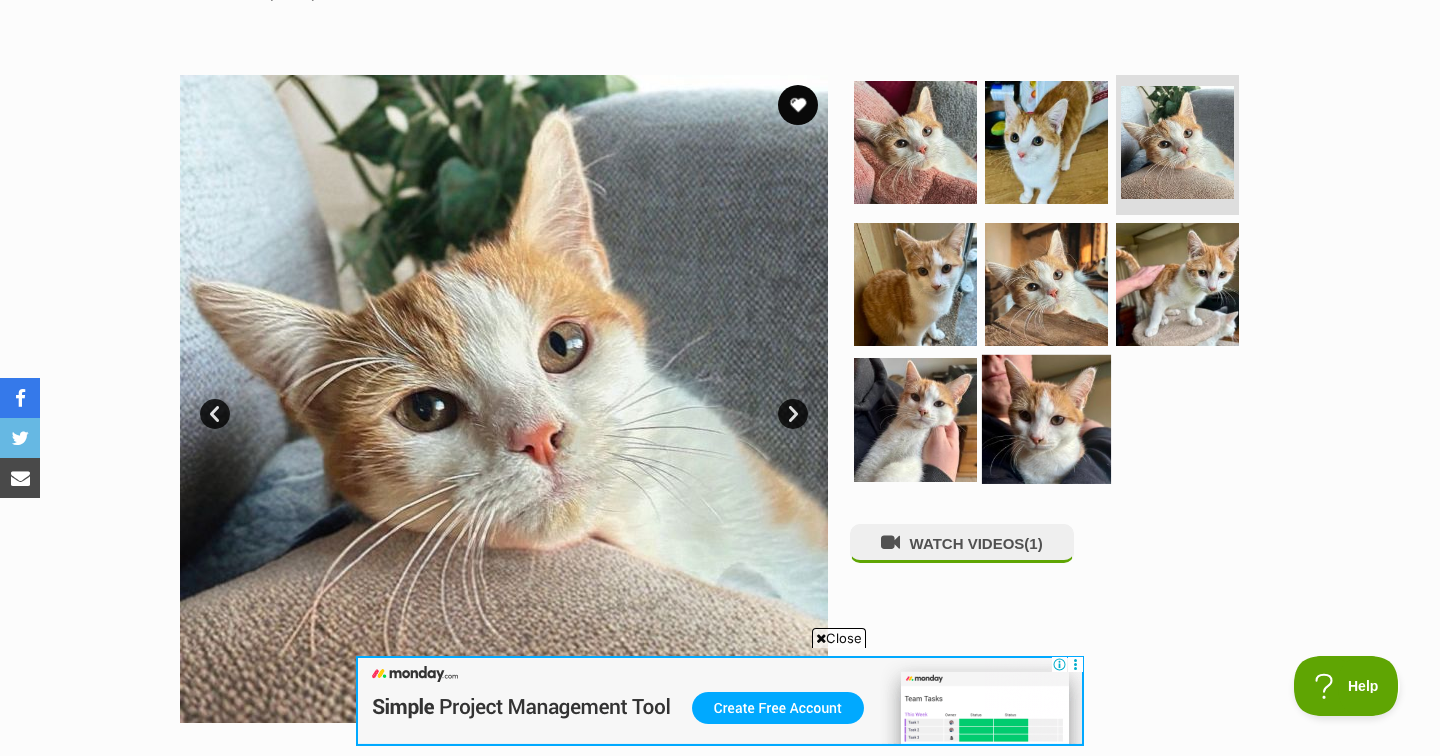 click at bounding box center (1046, 419) 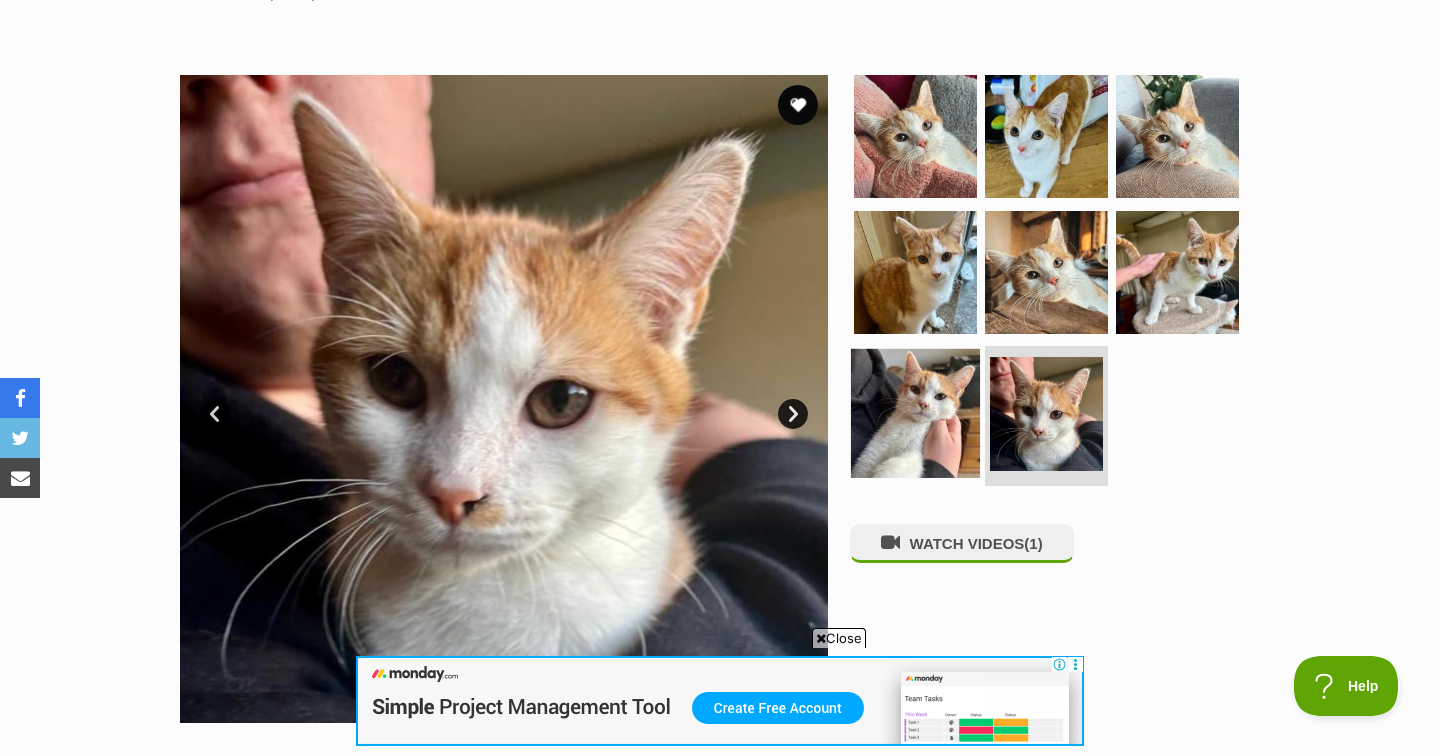 click at bounding box center [915, 413] 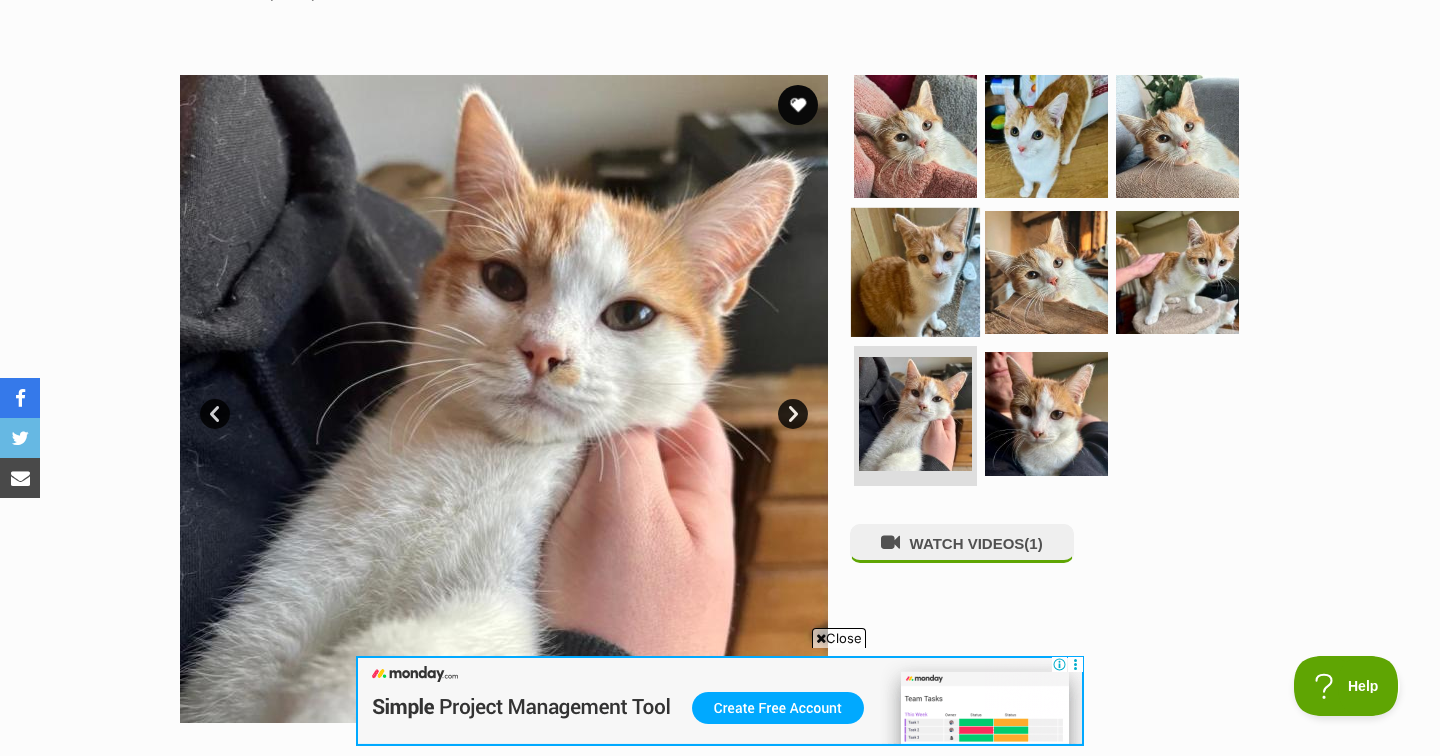 click at bounding box center [915, 271] 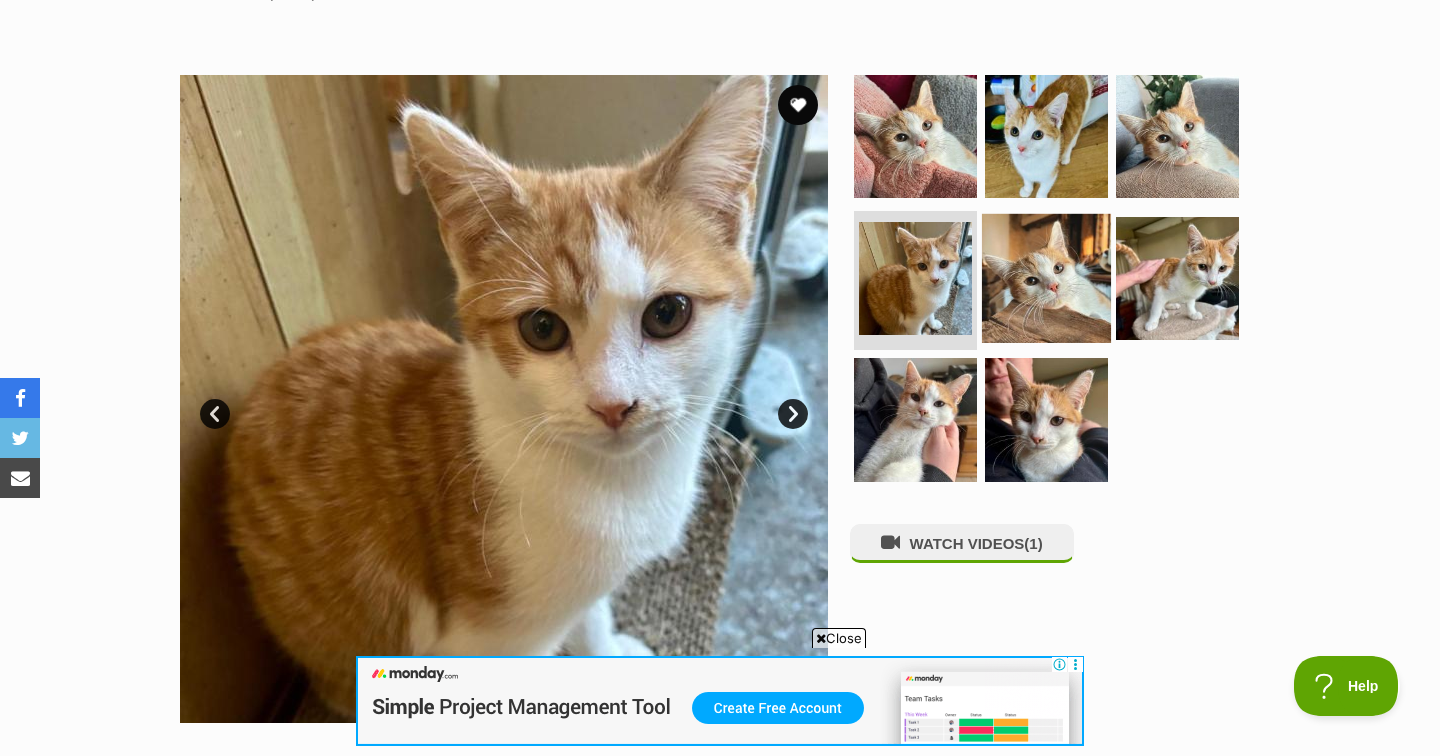 click at bounding box center (1046, 277) 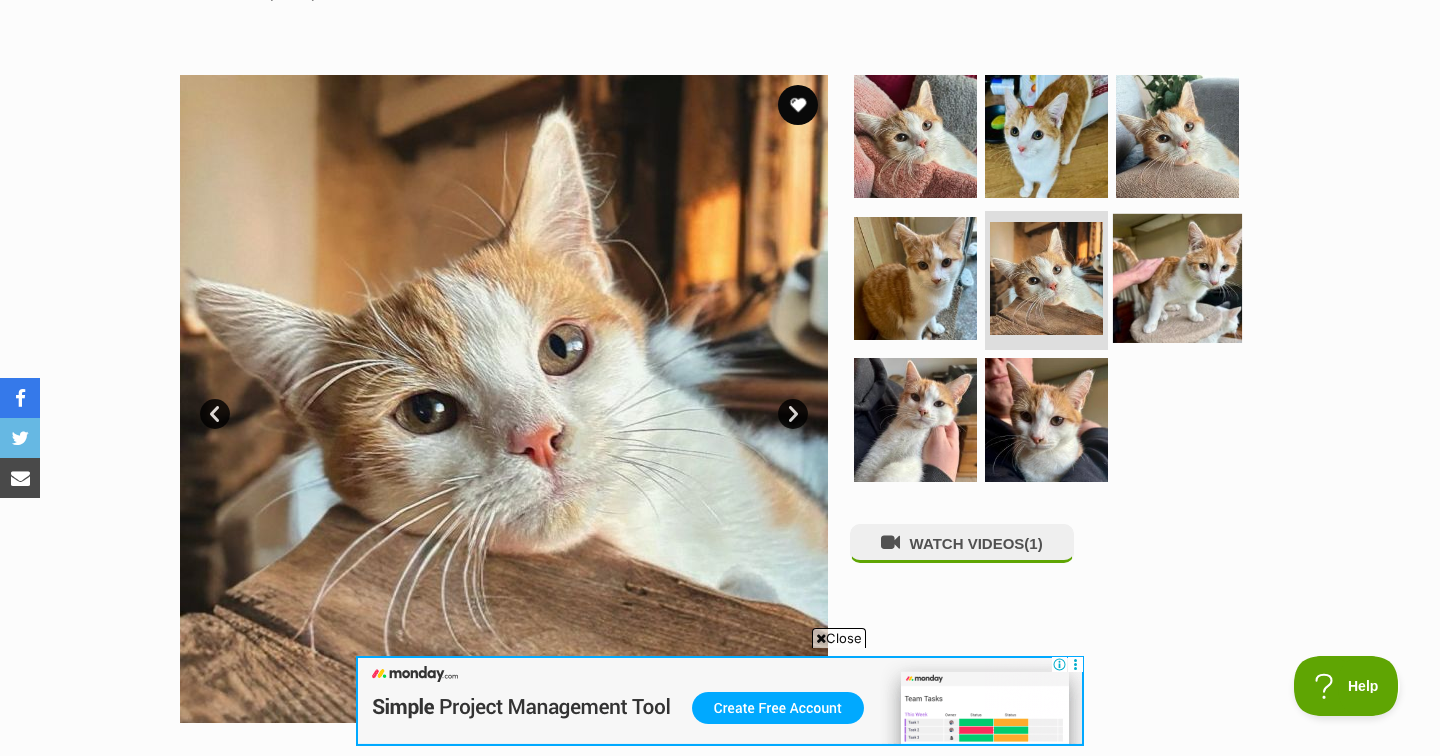 click at bounding box center [1177, 277] 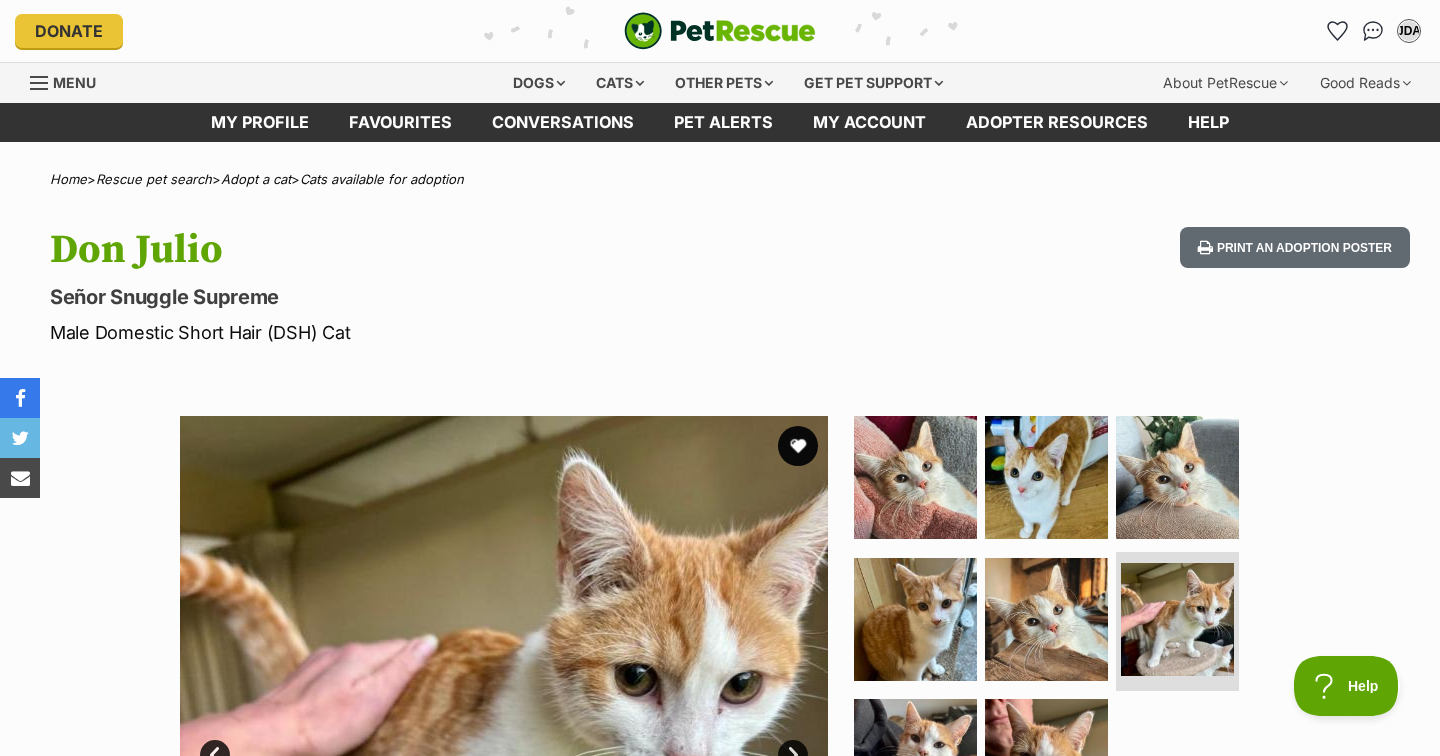 scroll, scrollTop: 0, scrollLeft: 0, axis: both 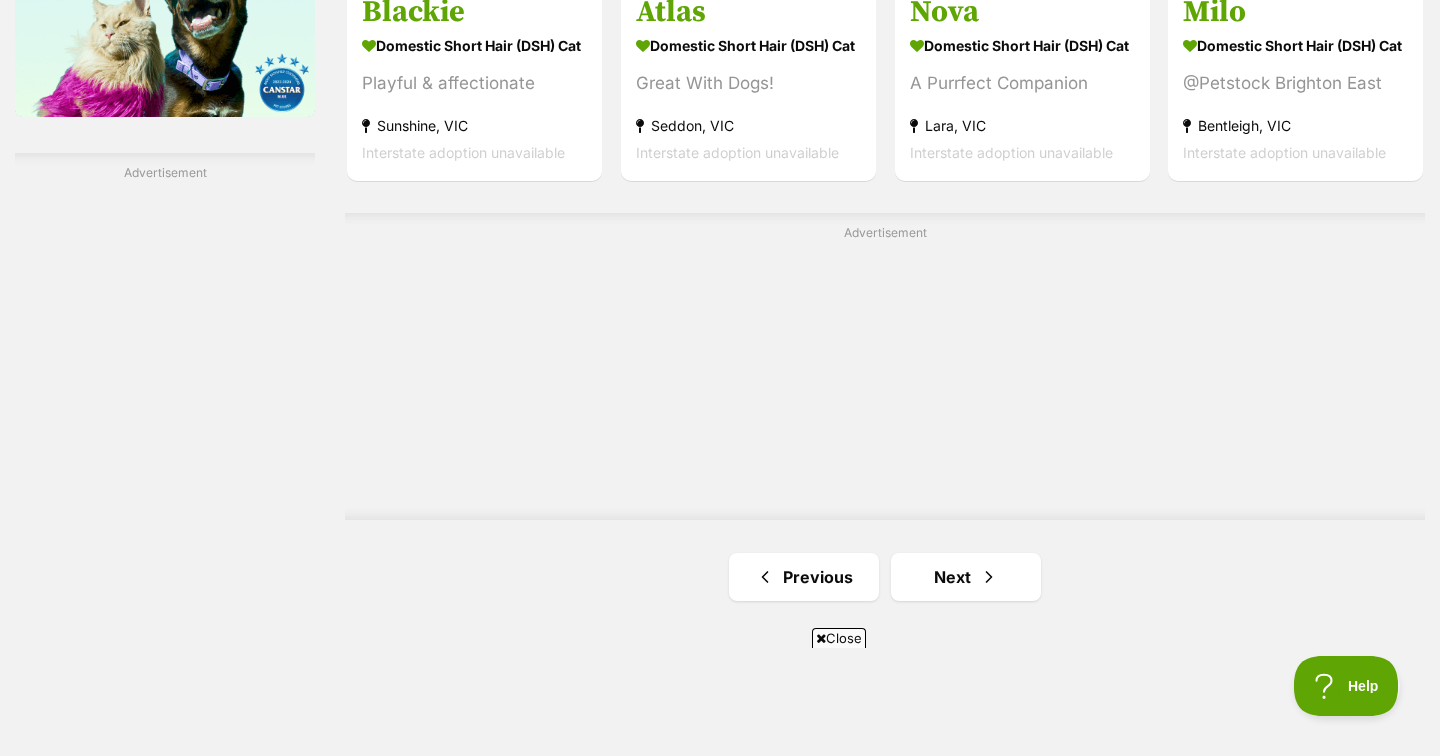 click on "[SUBURB], [STATE]
Vivienne
Domestic Short Hair (DSH) Cat
Looking for love
[SUBURB], [STATE]
Interstate adoption unavailable
Yvonne
Domestic Short Hair (DSH) Cat
Looking for love
[SUBURB], [STATE]
Interstate adoption unavailable
Silky
Domestic Short Hair (DSH) Cat
Melt Your Heart
[SUBURB], [STATE]
Interstate adoption unavailable
Mimi
Domestic Short Hair (DSH) Cat
Playful & sassy
[SUBURB], [STATE]
Interstate adoption unavailable
Midnight
Domestic Short Hair (DSH) Cat
Black Beauty!
[SUBURB], [STATE]
Interstate adoption unavailable
Advertisement
Pie" at bounding box center [885, -965] 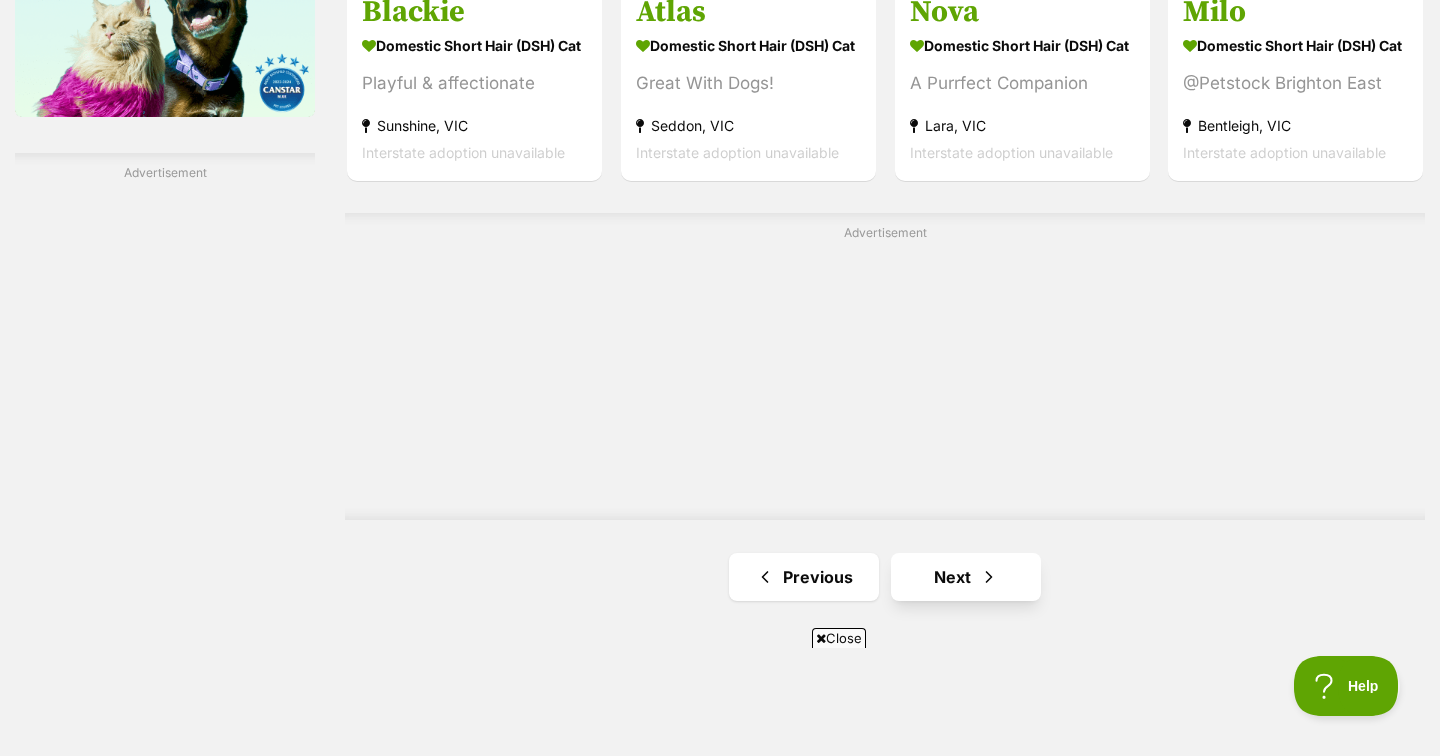 click on "Next" at bounding box center (966, 577) 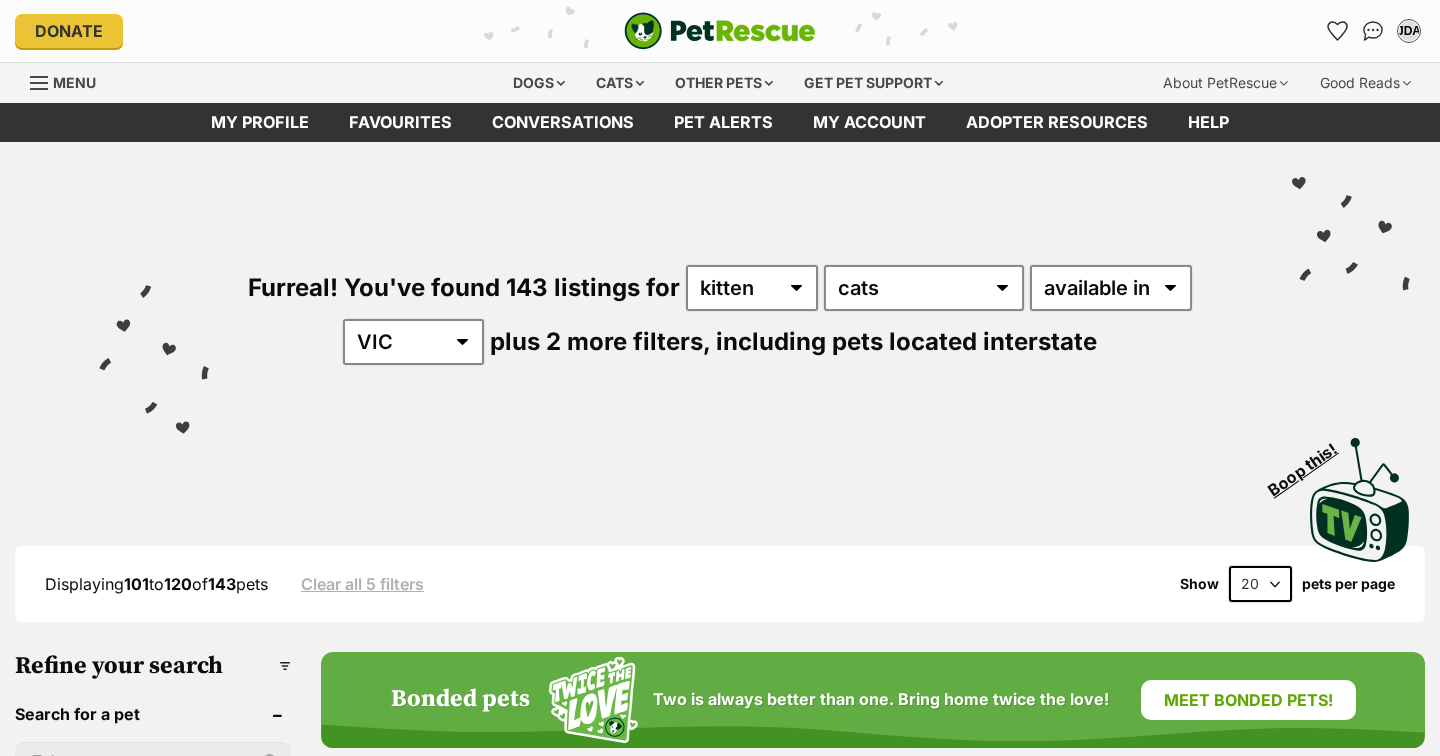 scroll, scrollTop: 0, scrollLeft: 0, axis: both 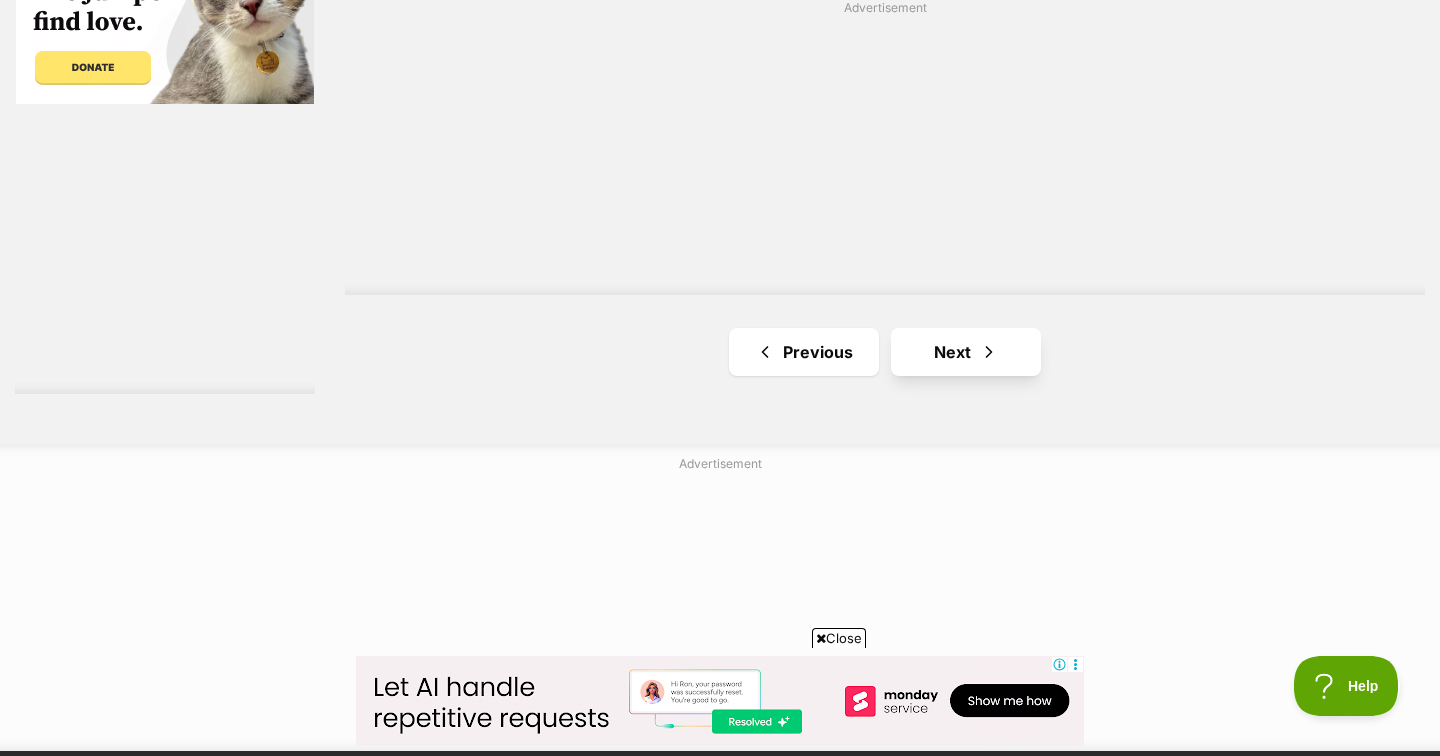 click at bounding box center (989, 352) 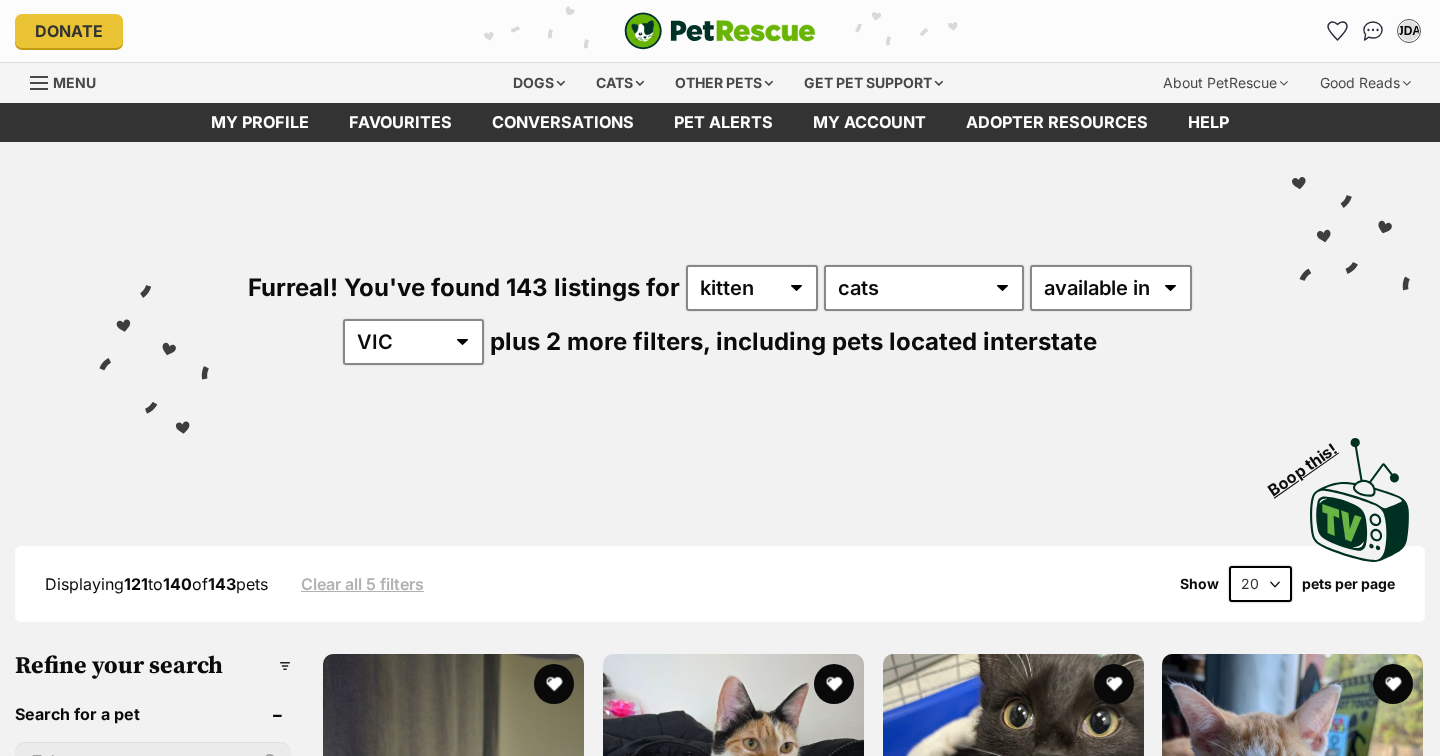 scroll, scrollTop: 0, scrollLeft: 0, axis: both 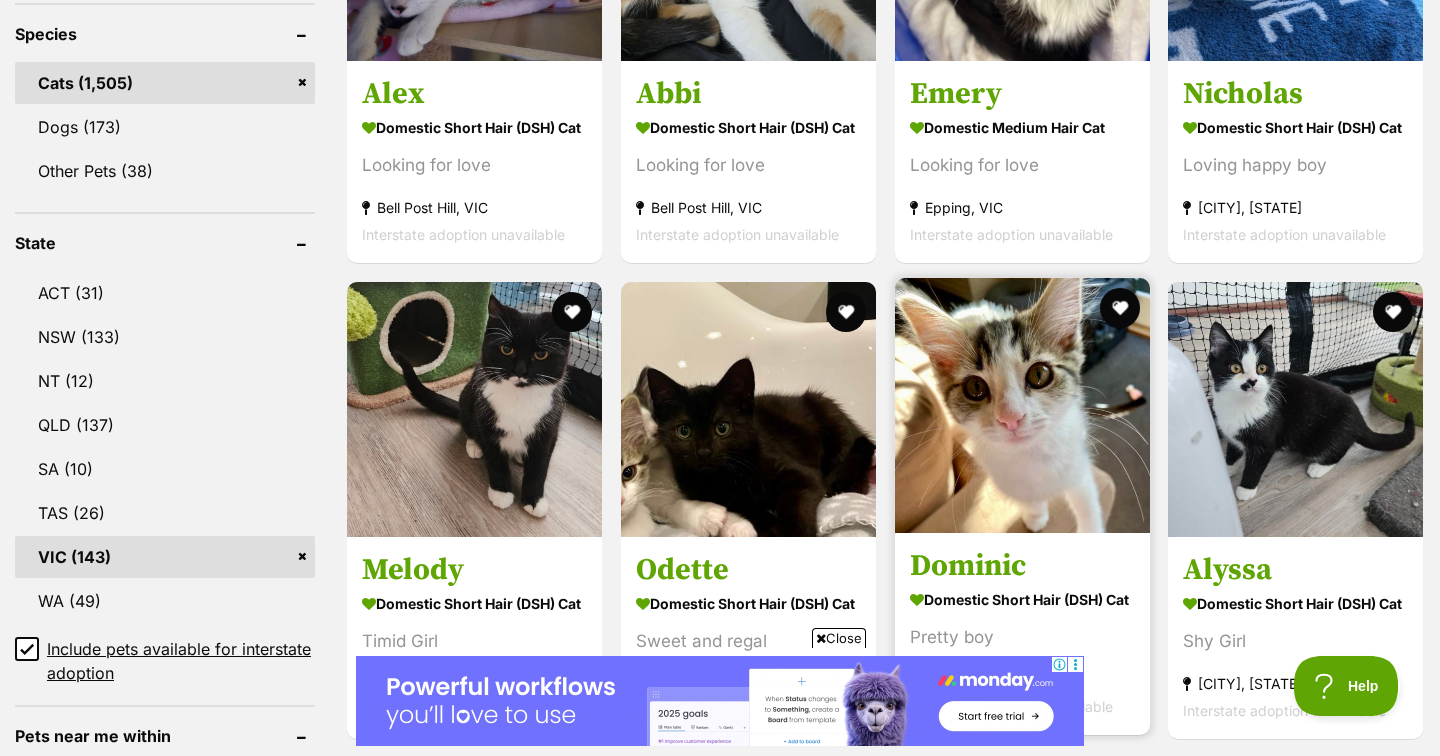 click at bounding box center [1022, 405] 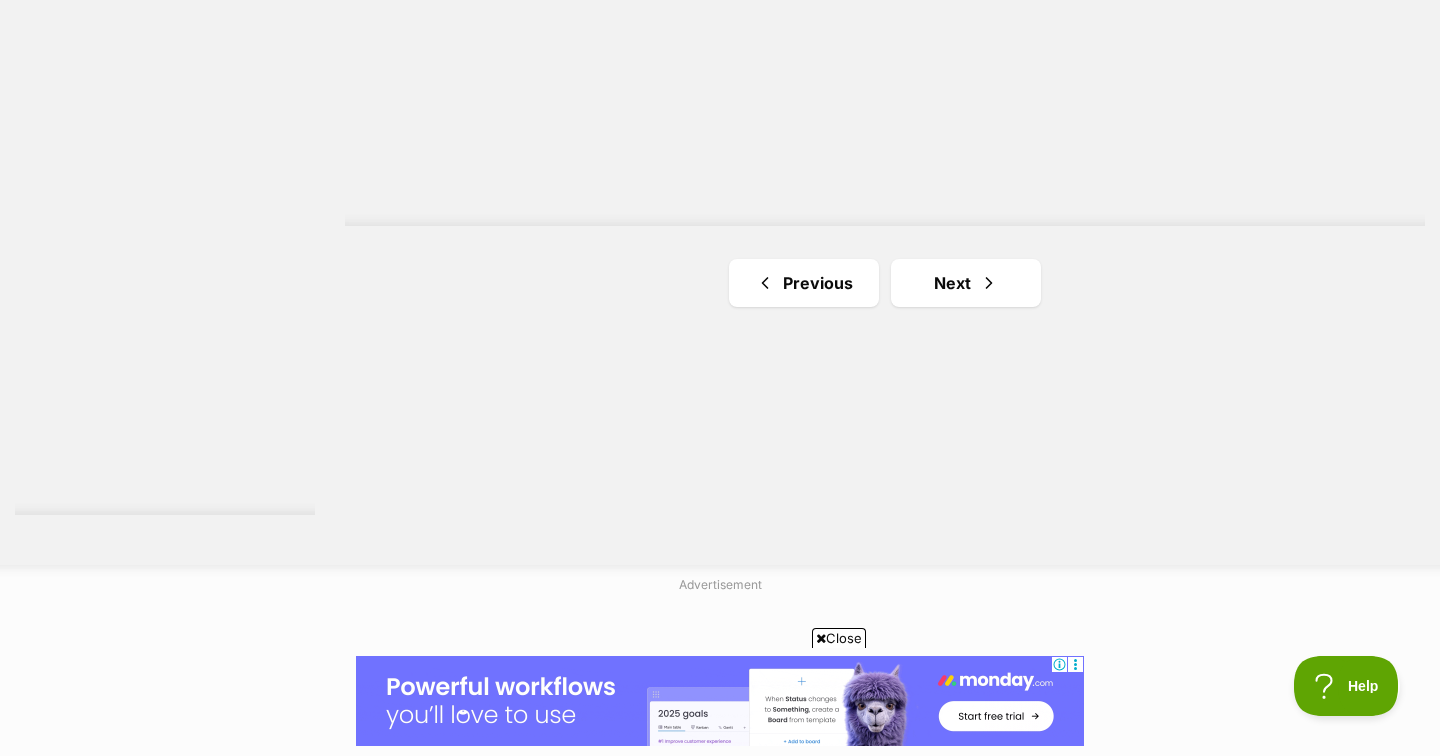 scroll, scrollTop: 3711, scrollLeft: 0, axis: vertical 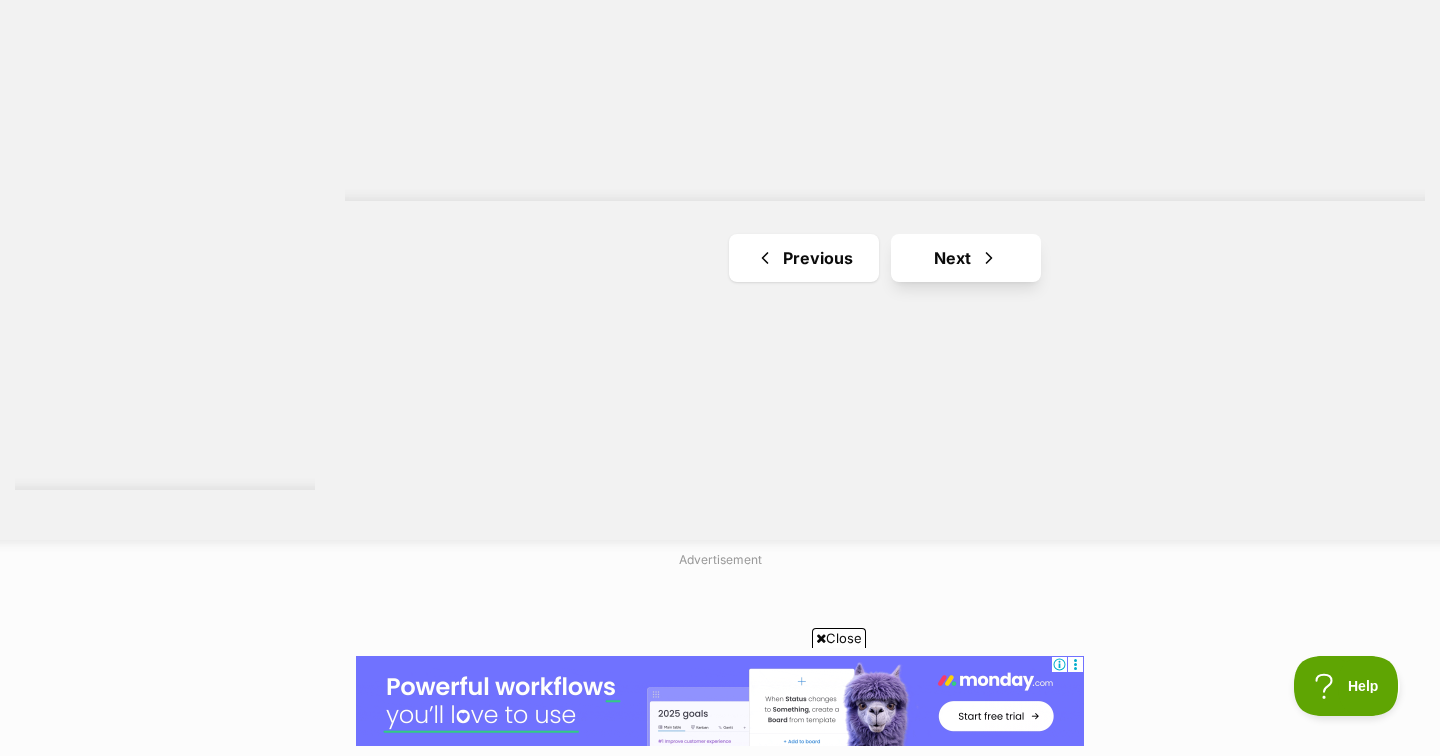 click on "Next" at bounding box center [966, 258] 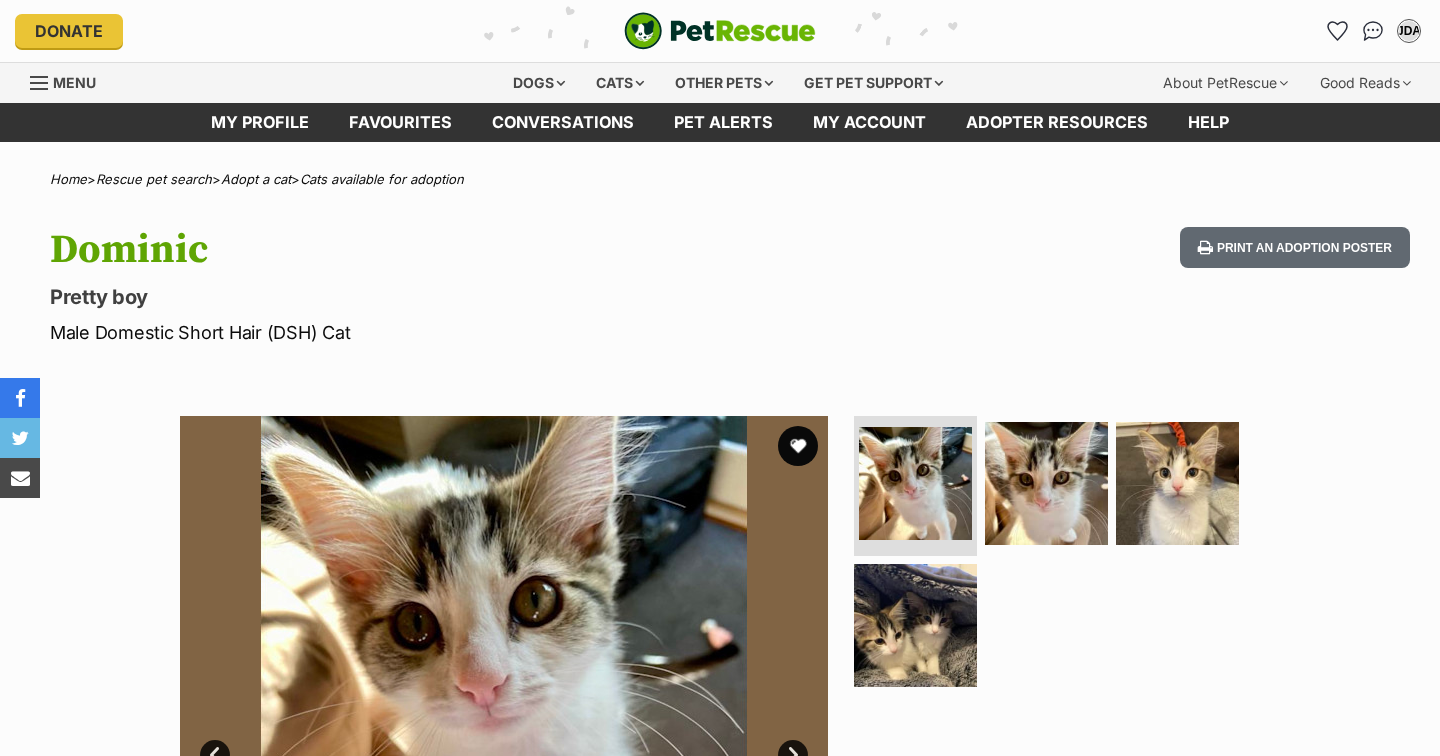 scroll, scrollTop: 0, scrollLeft: 0, axis: both 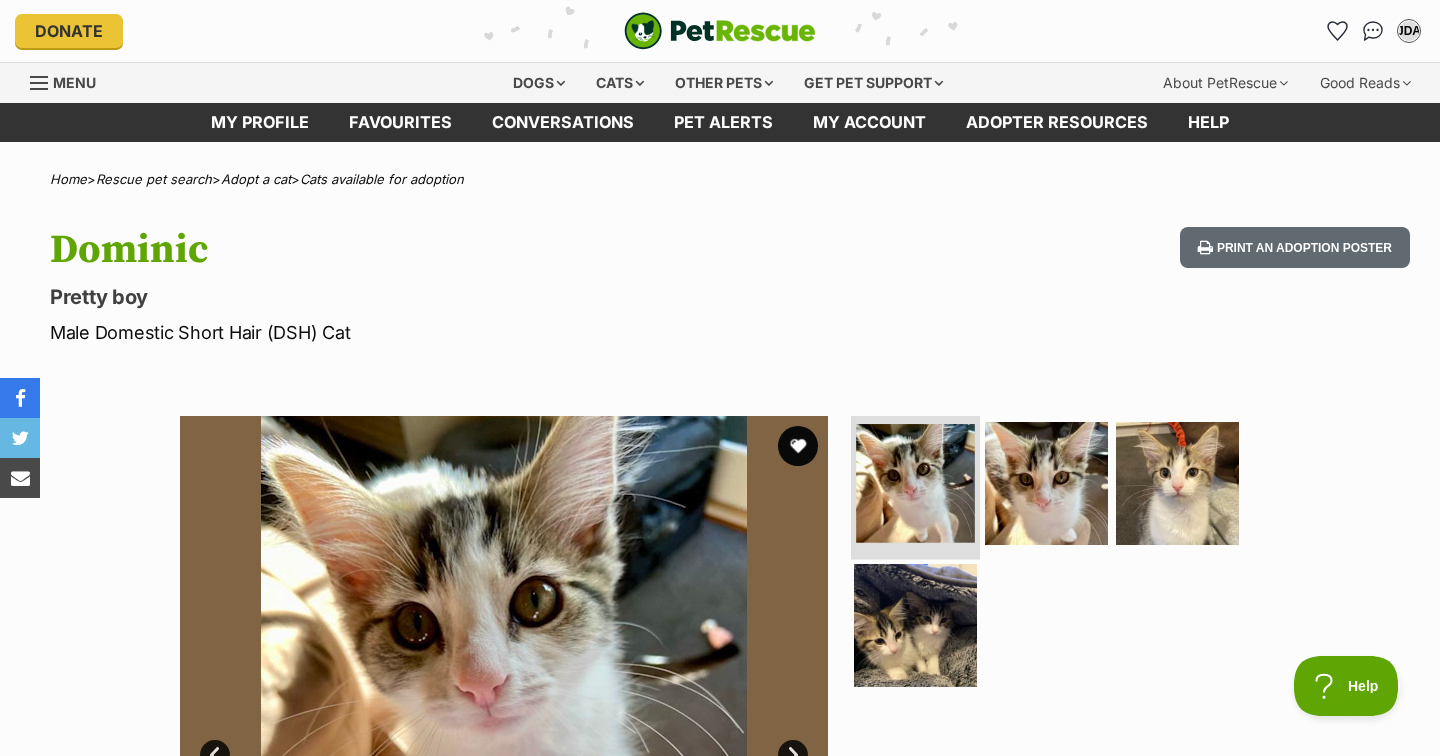 click at bounding box center (915, 483) 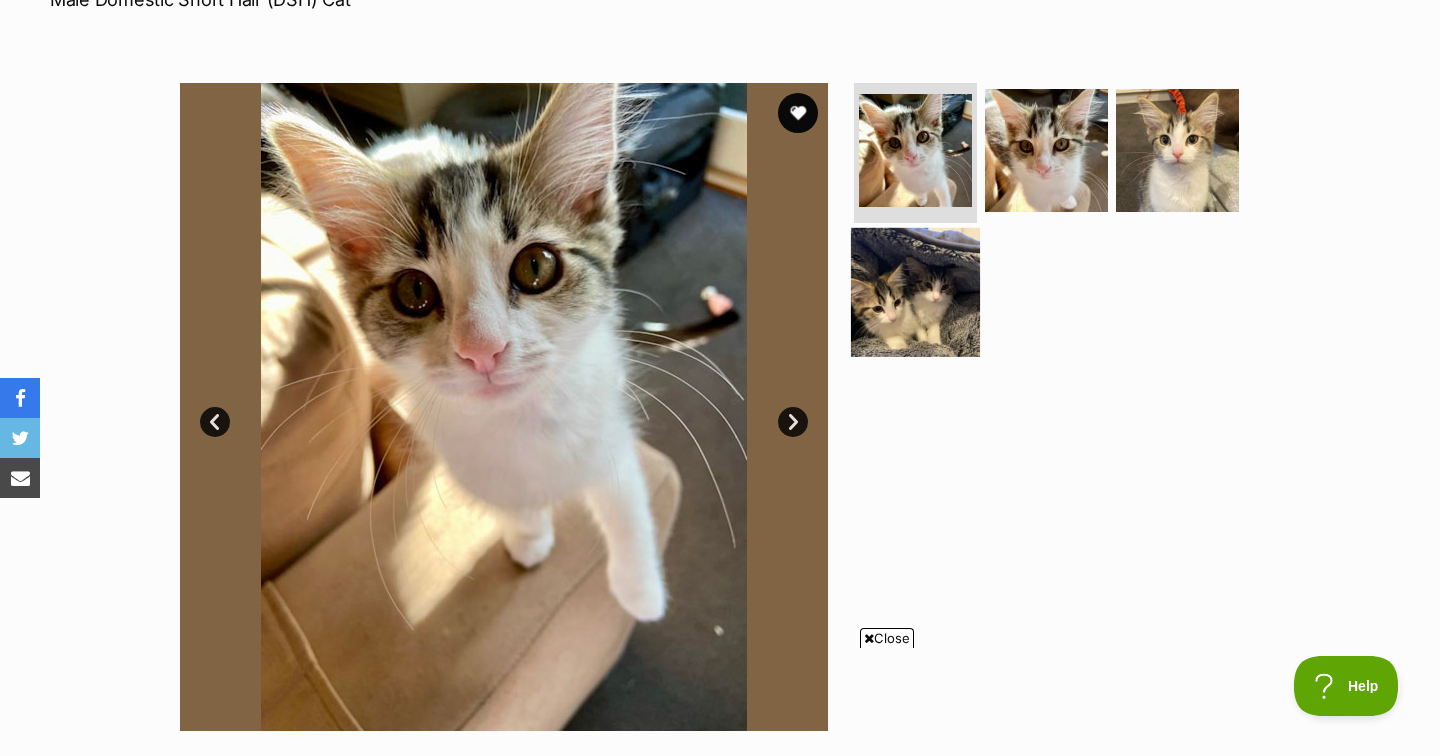 scroll, scrollTop: 348, scrollLeft: 0, axis: vertical 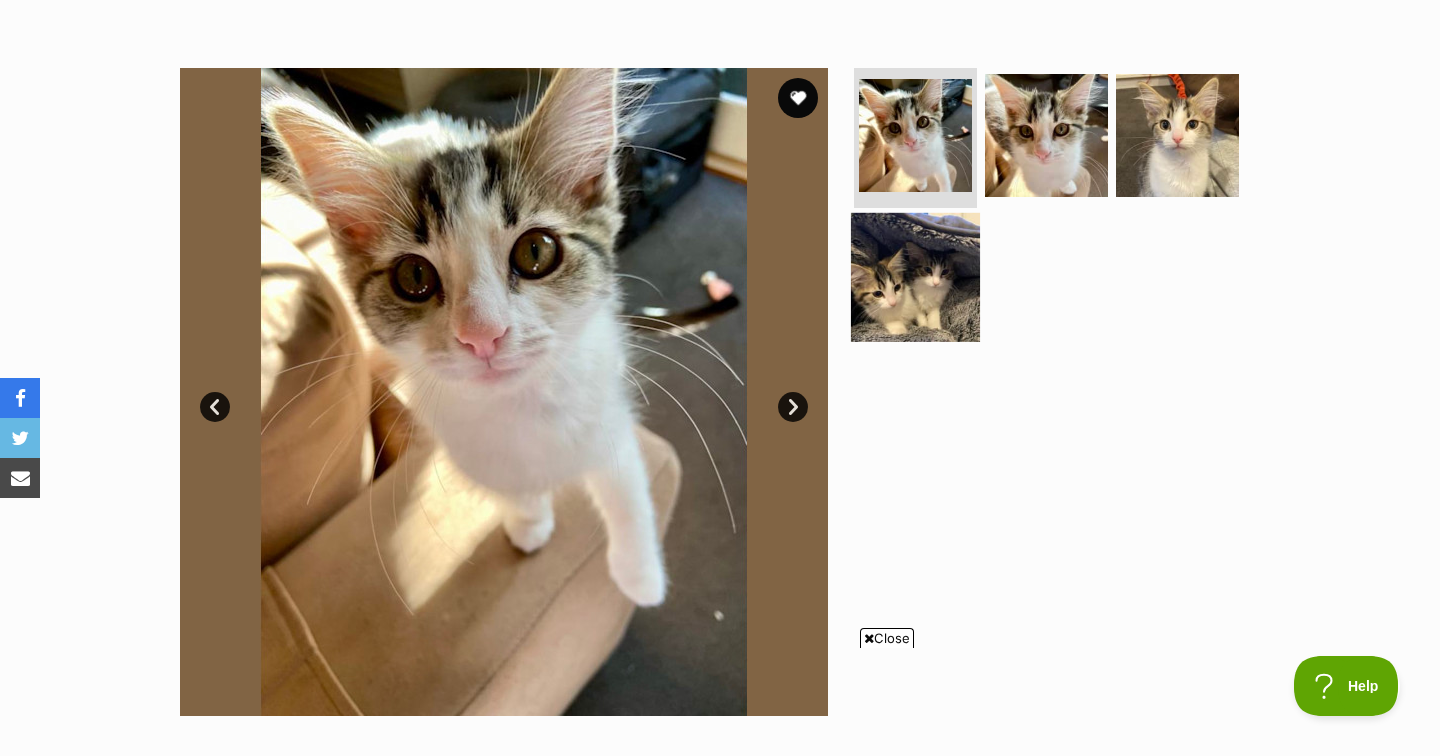 click at bounding box center [915, 276] 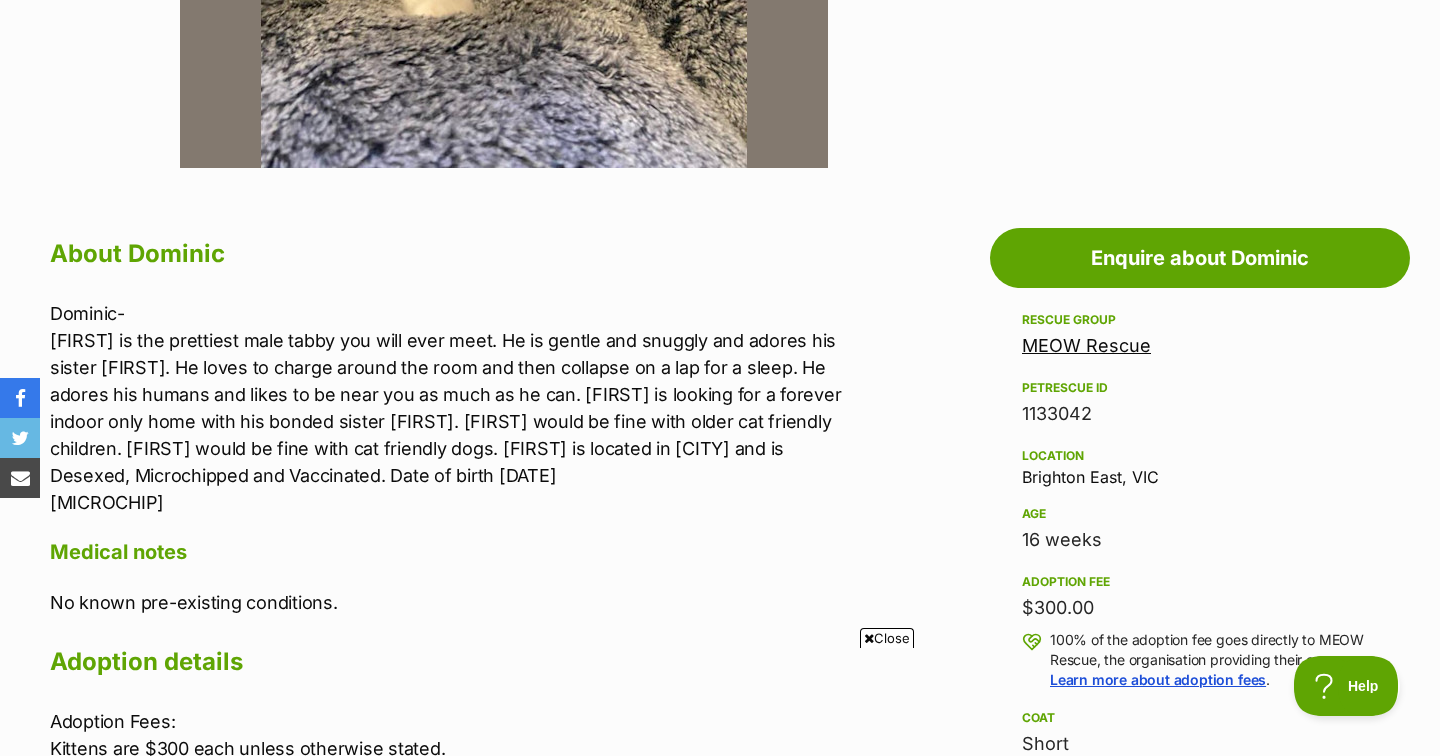 scroll, scrollTop: 900, scrollLeft: 0, axis: vertical 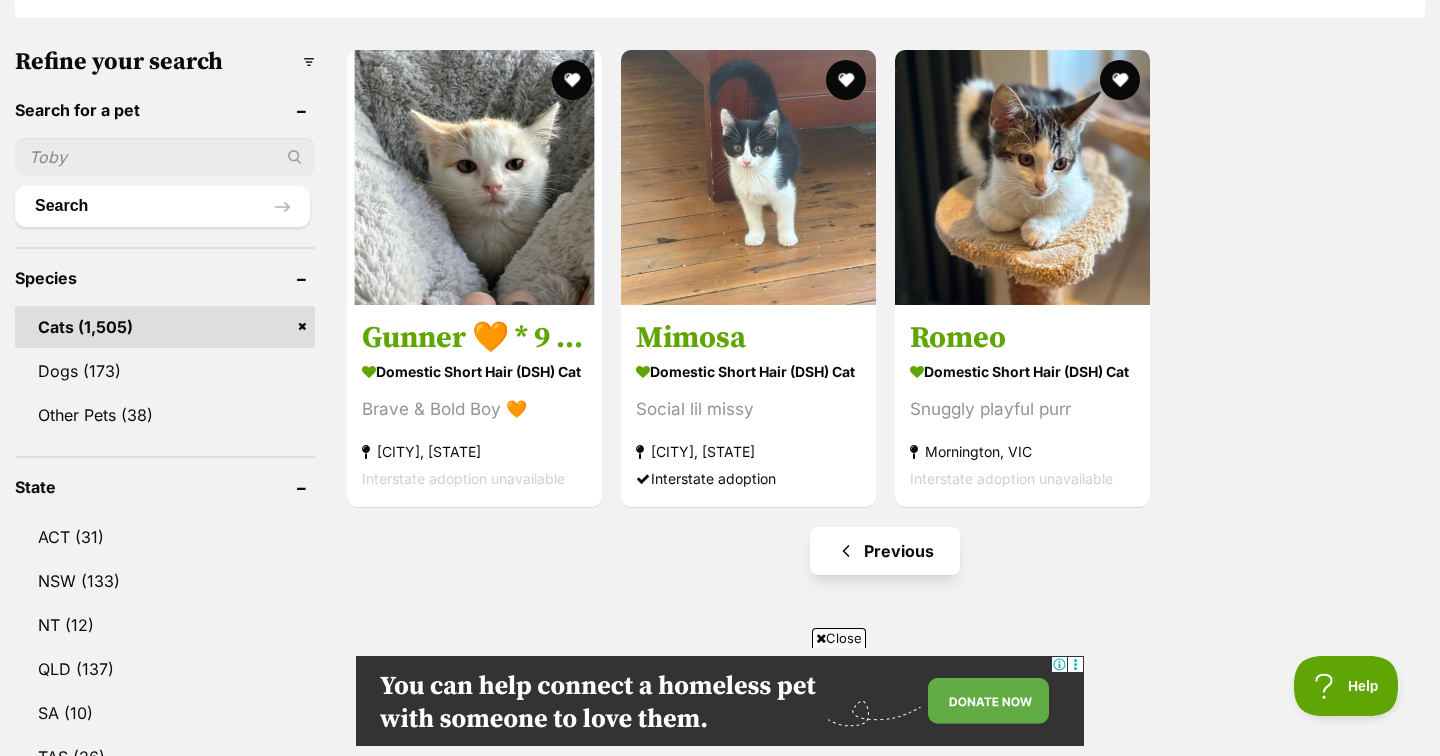 click on "Previous" at bounding box center [885, 551] 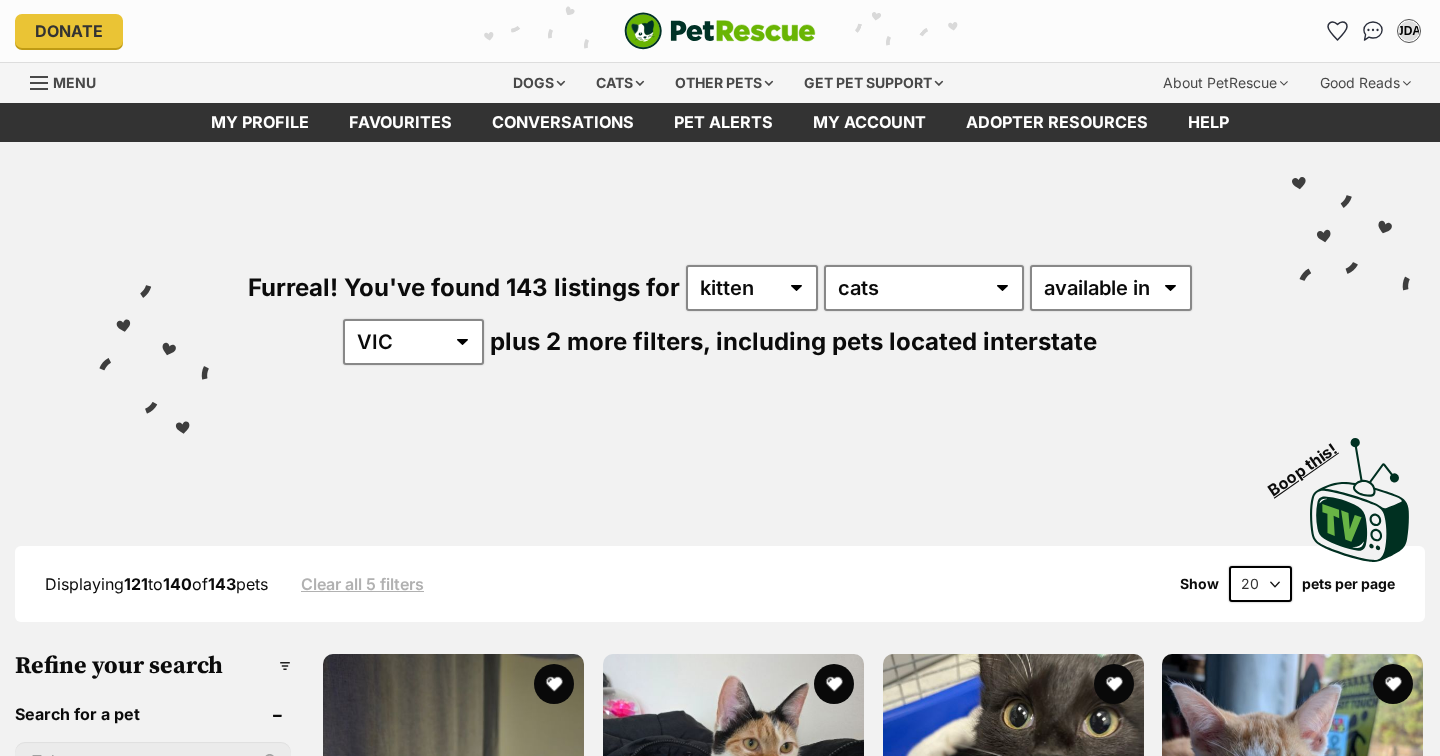 scroll, scrollTop: 19, scrollLeft: 0, axis: vertical 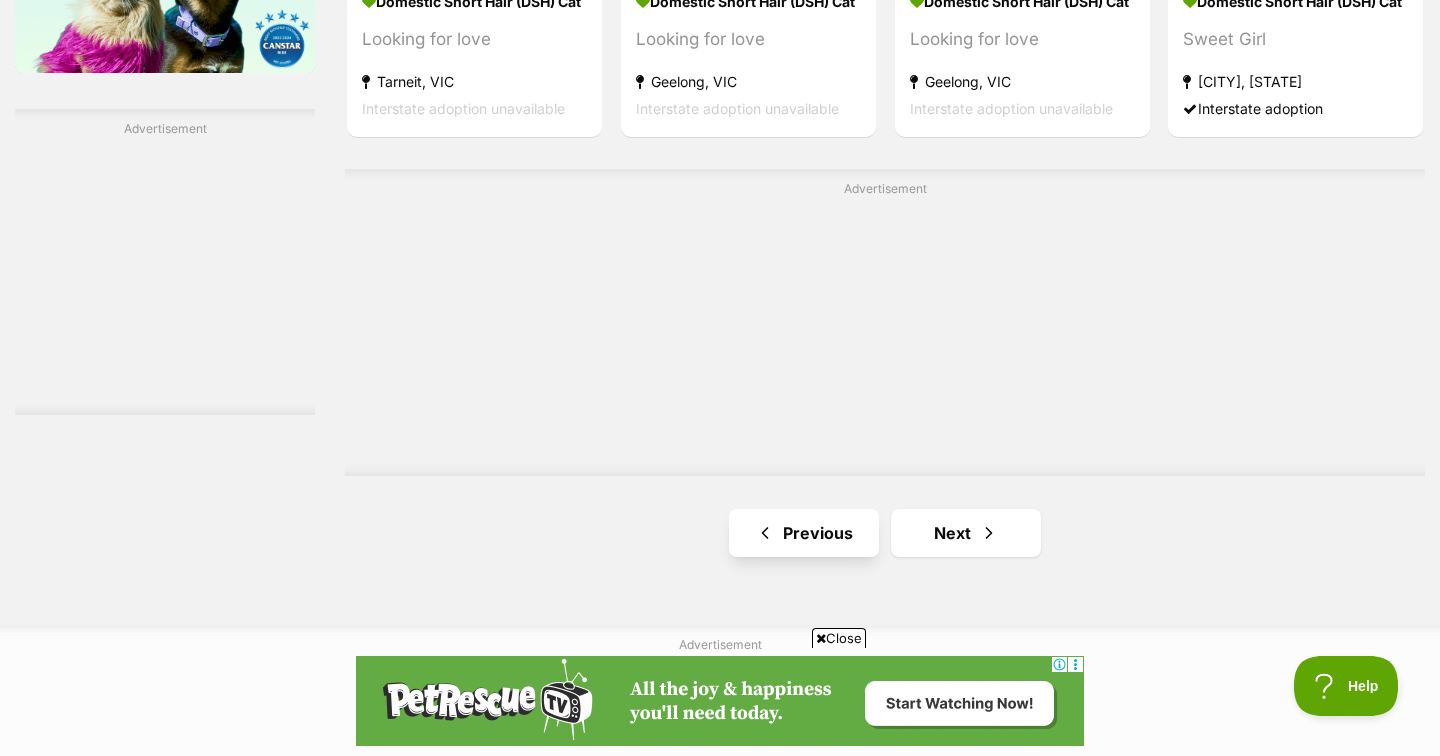 click on "Previous" at bounding box center [804, 533] 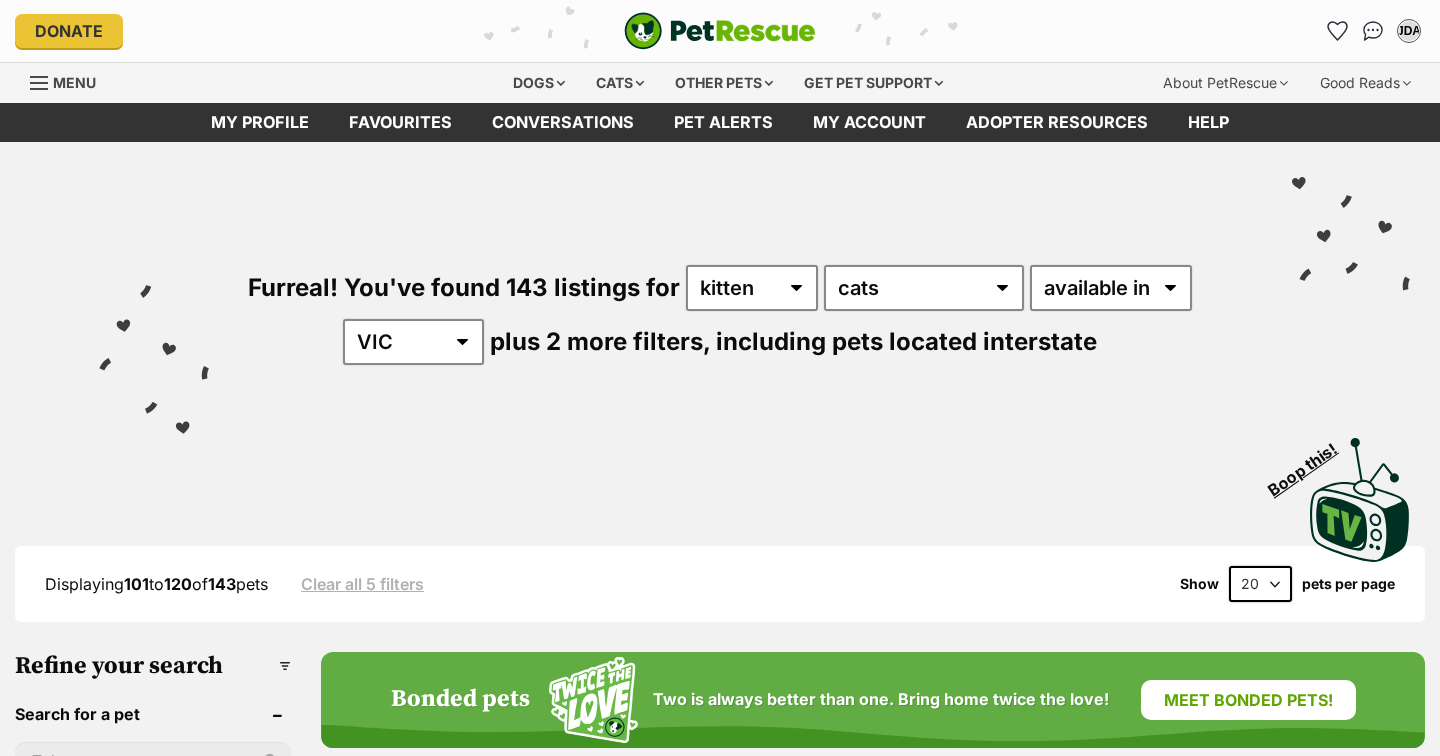 scroll, scrollTop: 0, scrollLeft: 0, axis: both 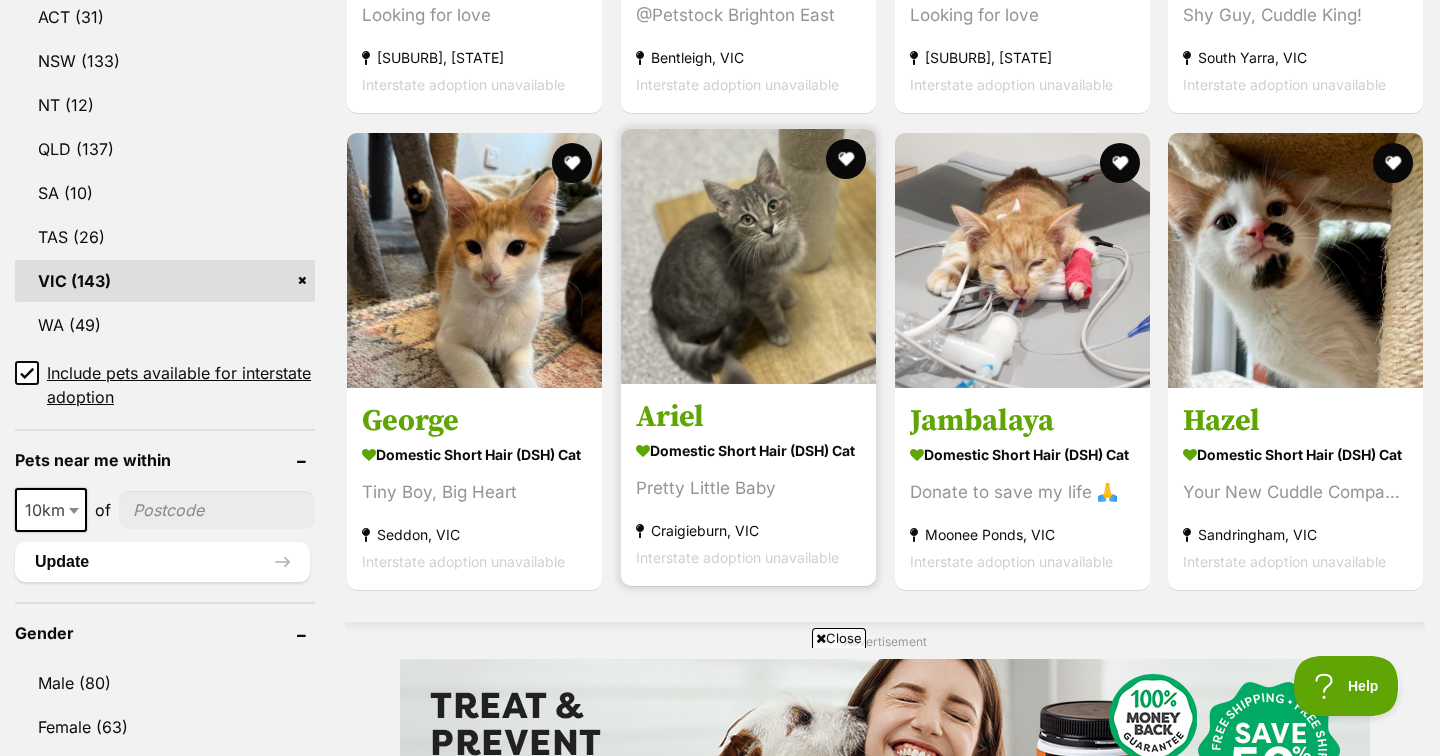 click at bounding box center (748, 256) 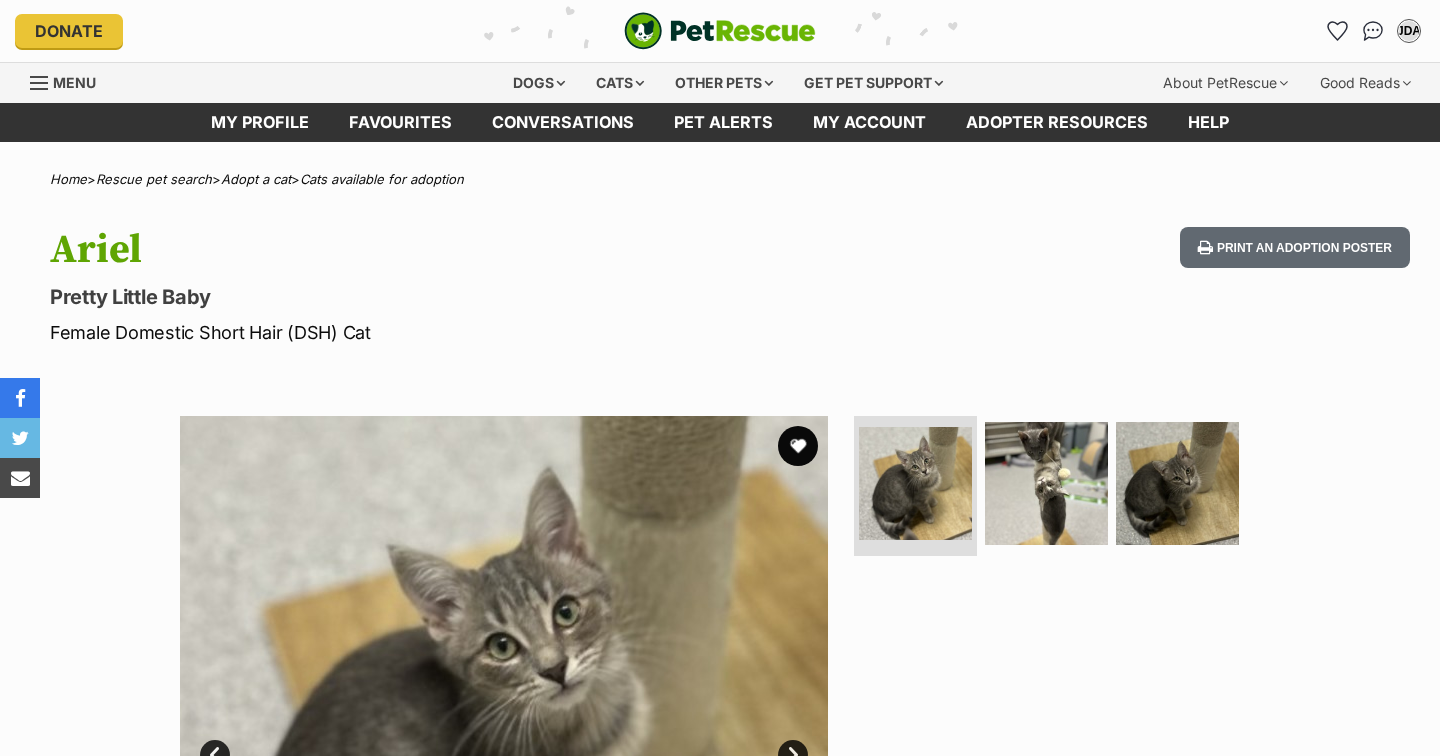 scroll, scrollTop: 0, scrollLeft: 0, axis: both 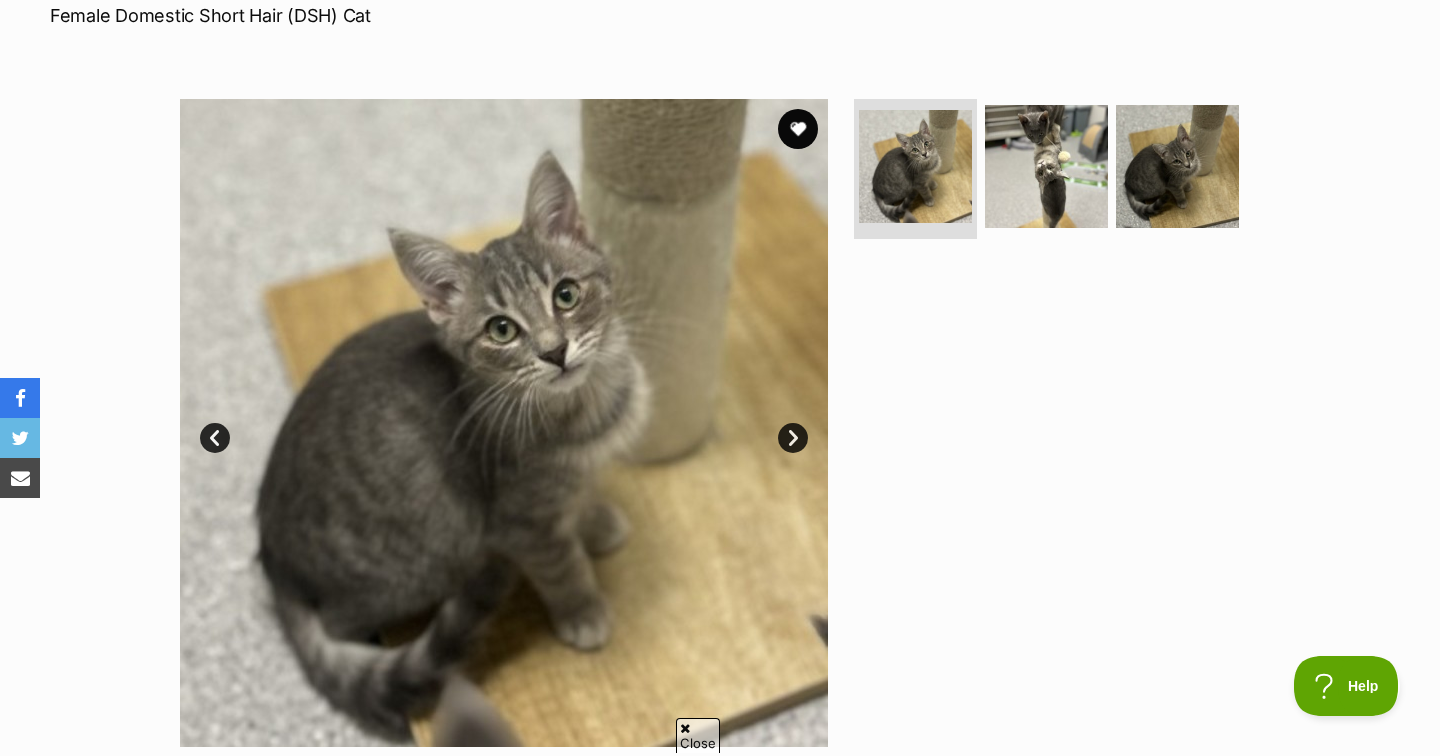 click on "Next" at bounding box center [793, 438] 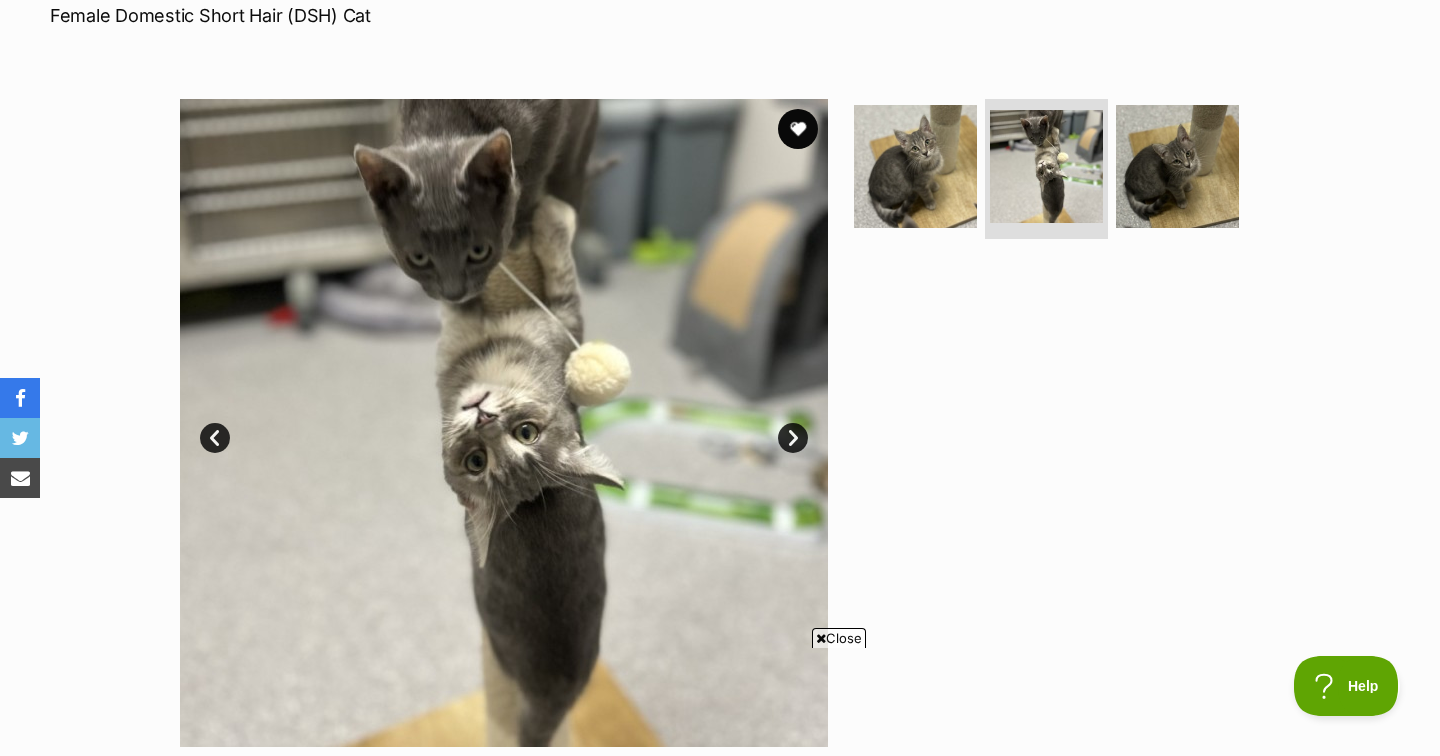 scroll, scrollTop: 0, scrollLeft: 0, axis: both 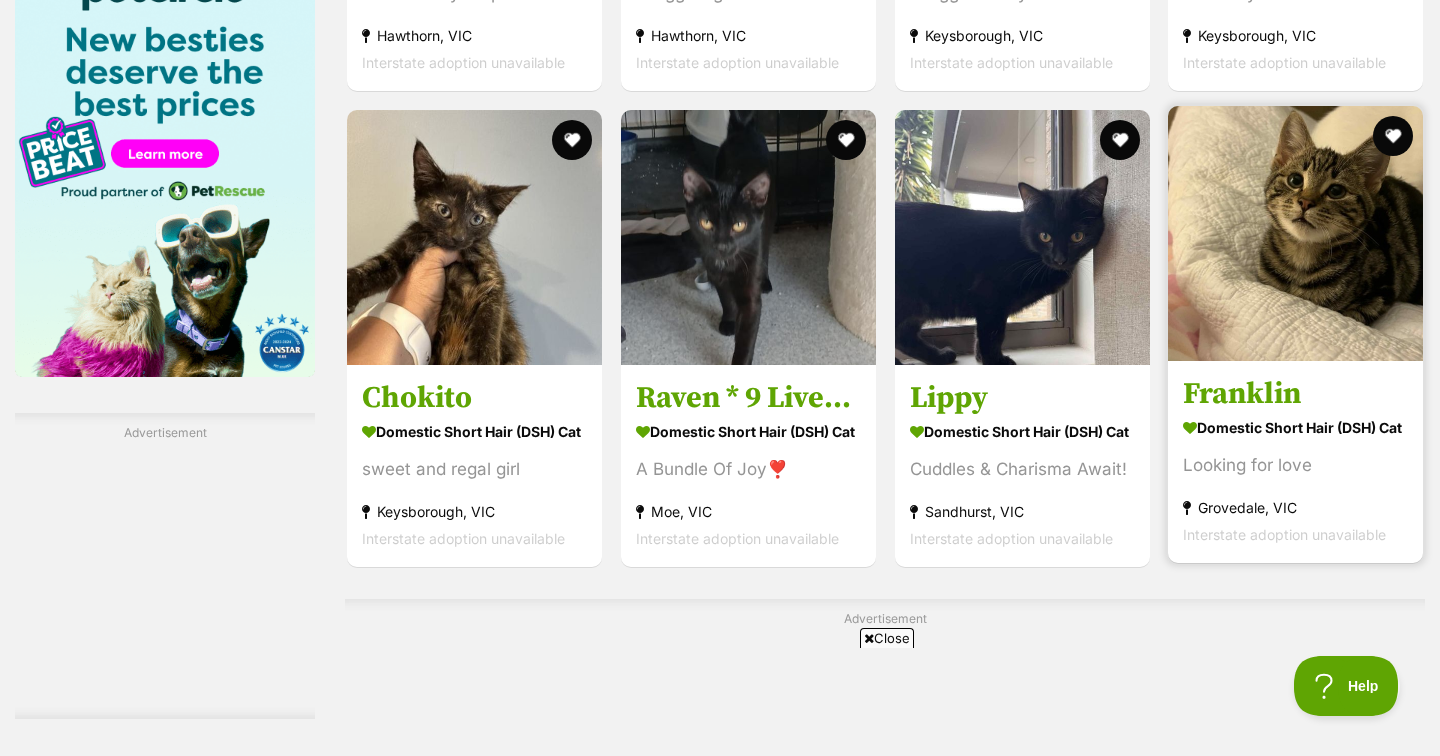 click 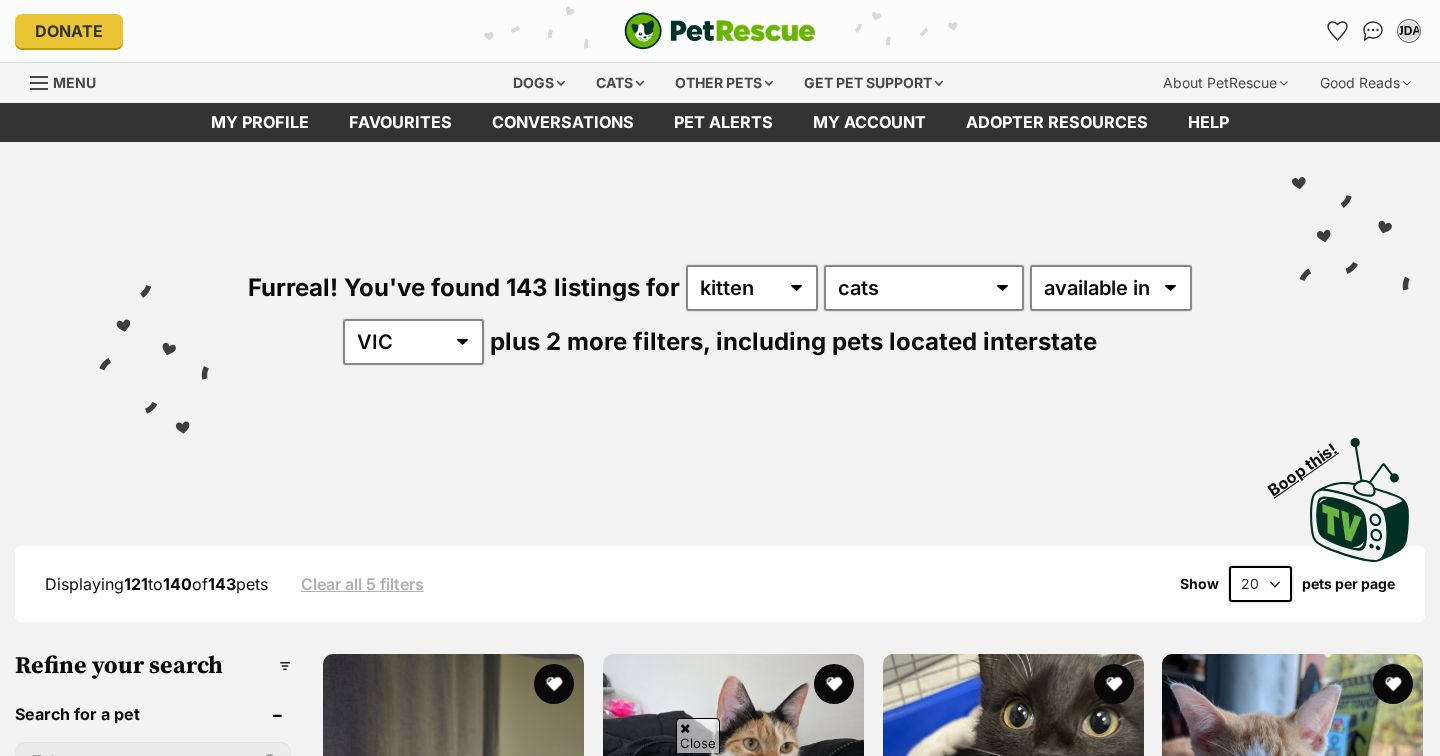 scroll, scrollTop: 3434, scrollLeft: 0, axis: vertical 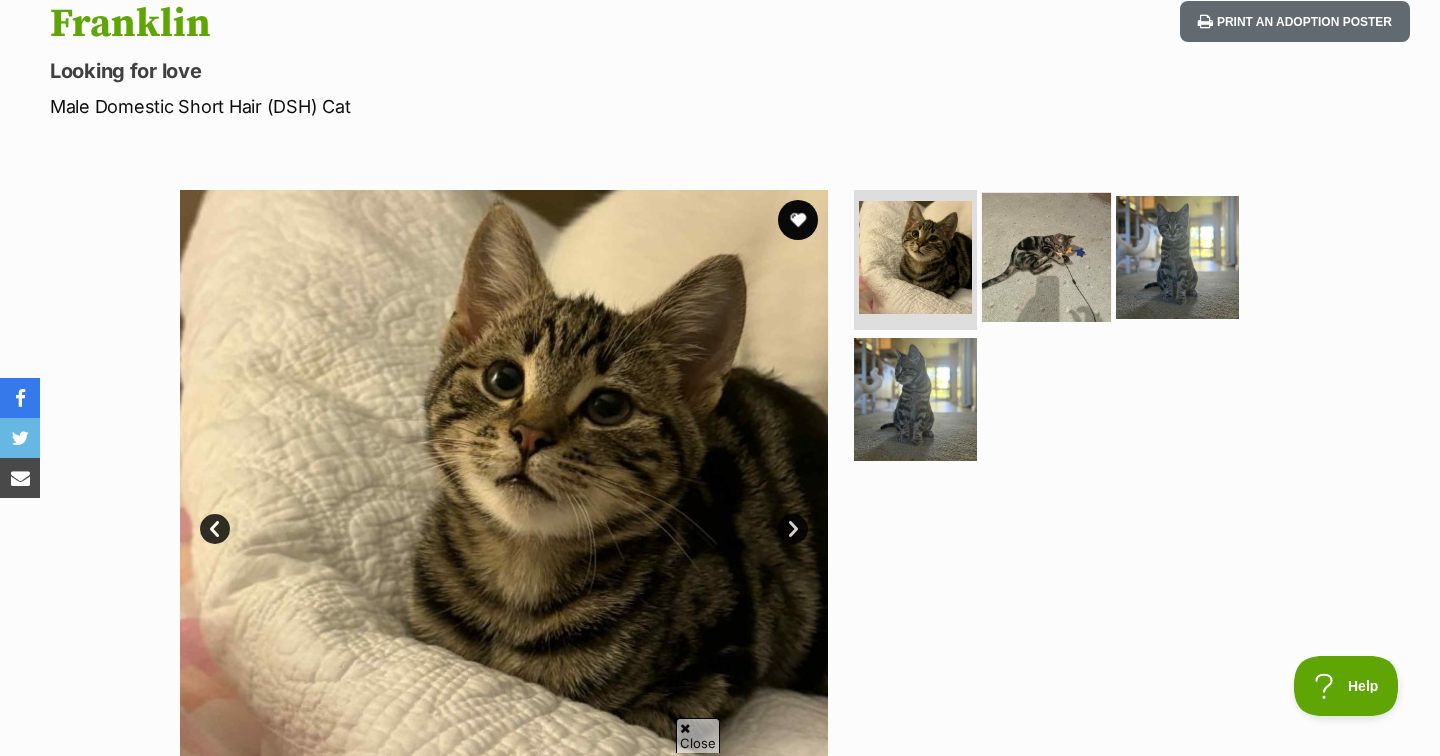 click at bounding box center [1046, 257] 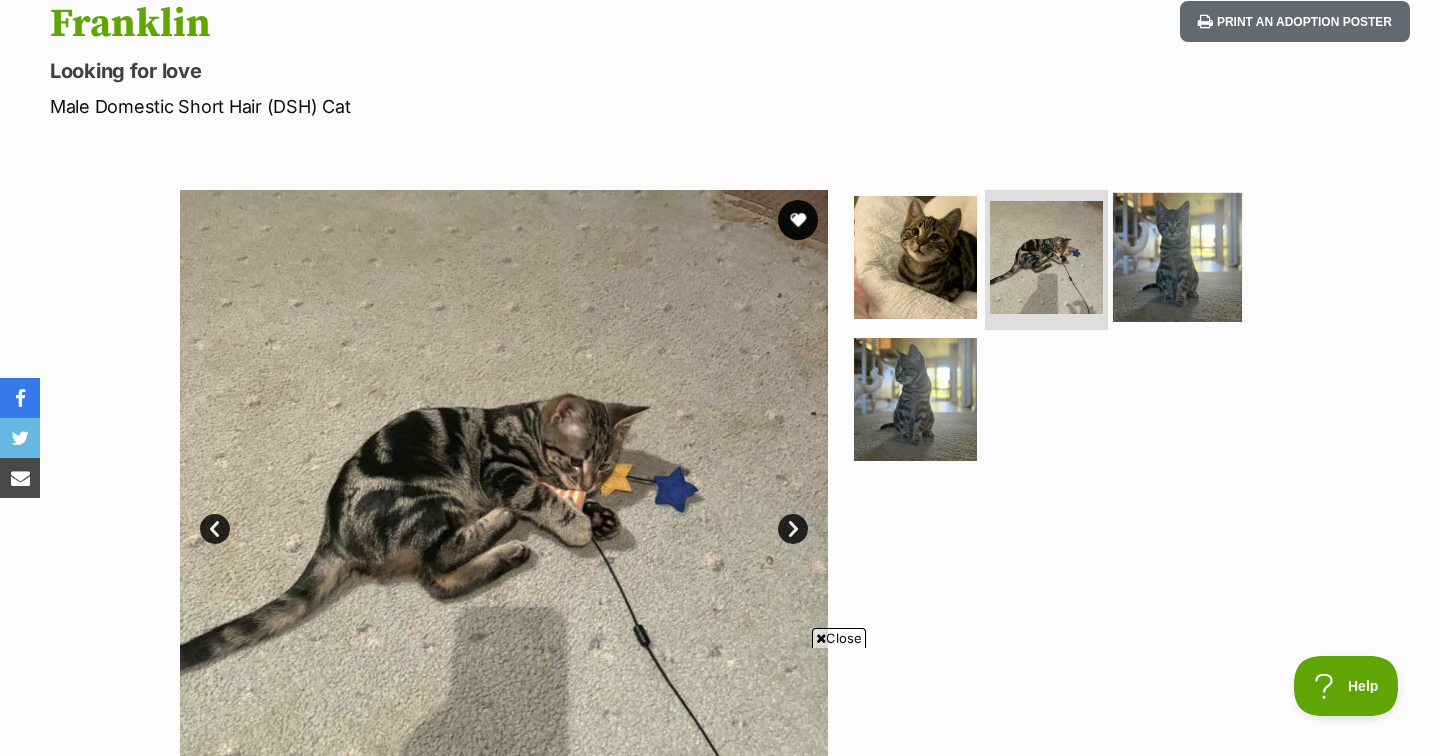 scroll, scrollTop: 0, scrollLeft: 0, axis: both 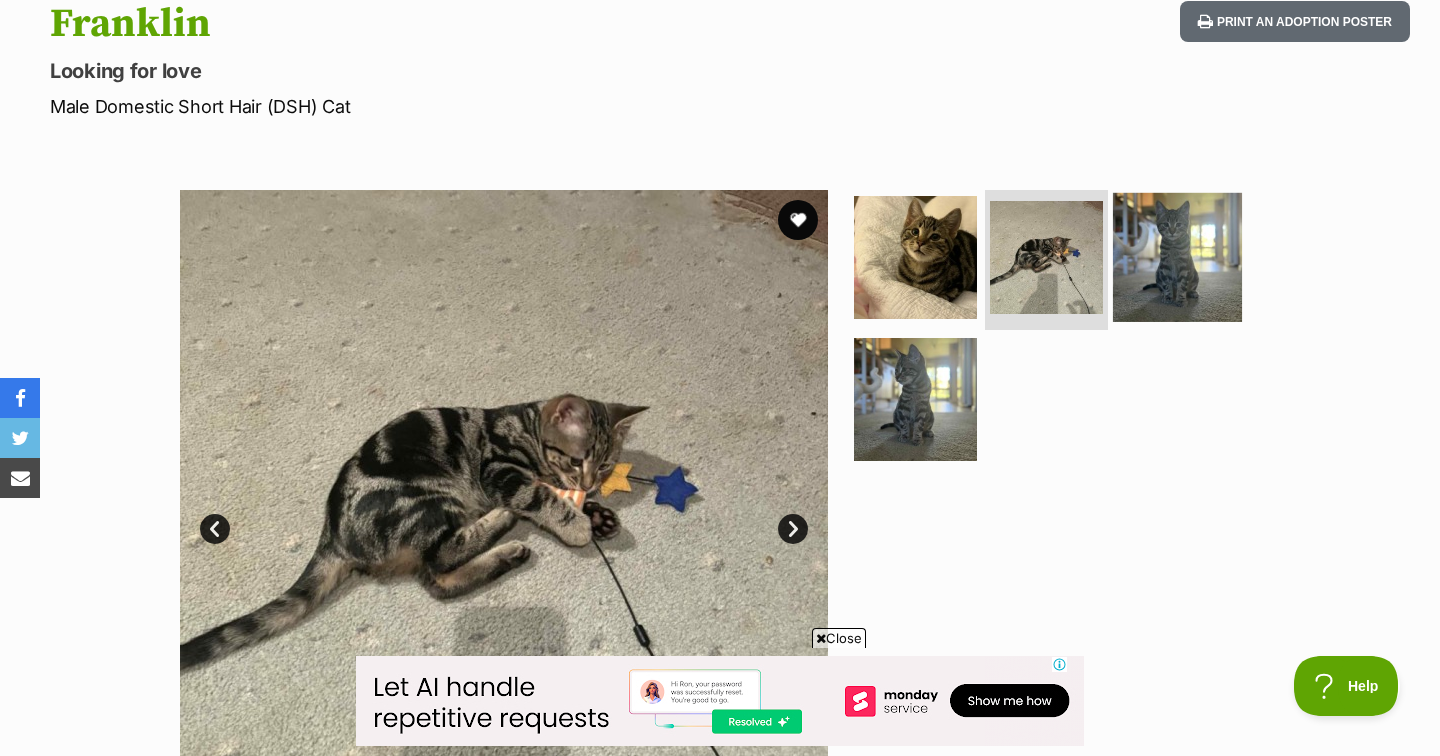 click at bounding box center (1177, 257) 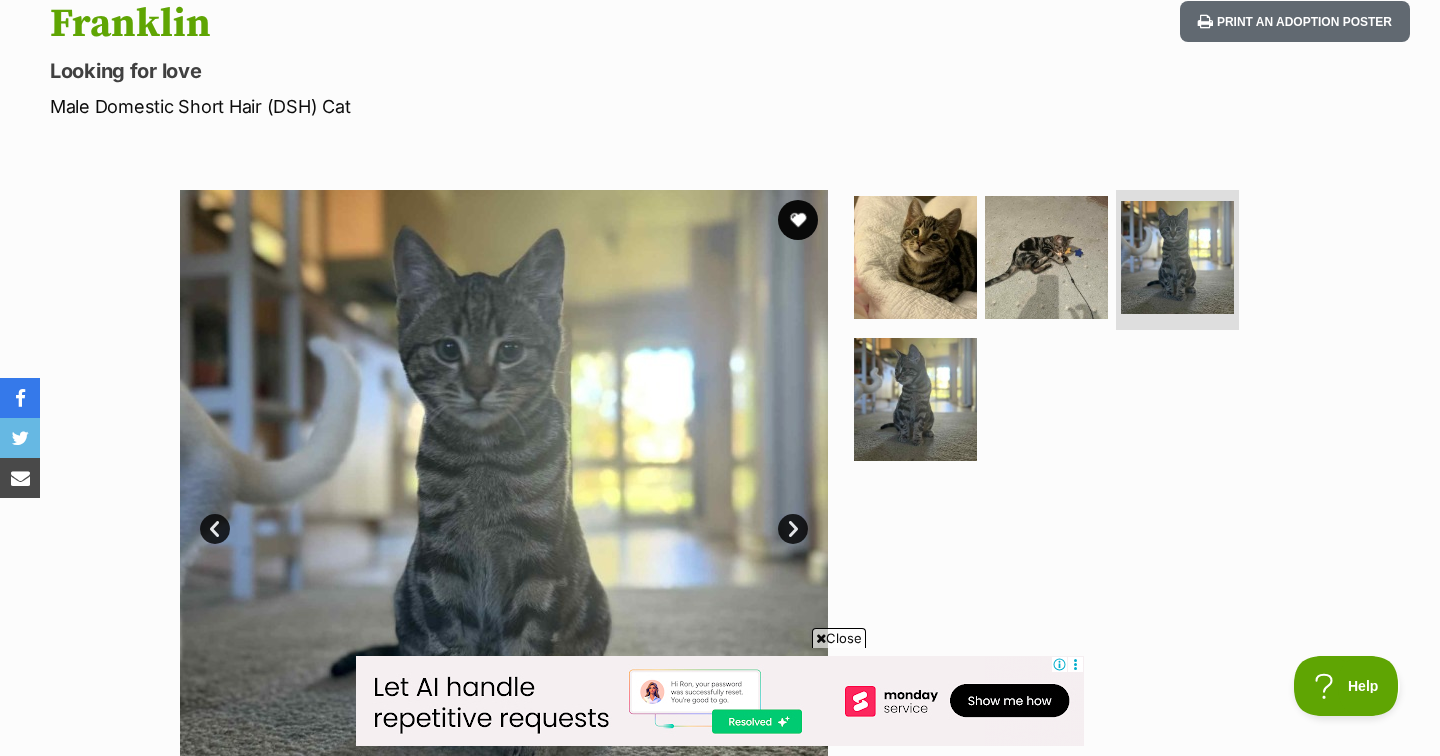 scroll, scrollTop: 0, scrollLeft: 0, axis: both 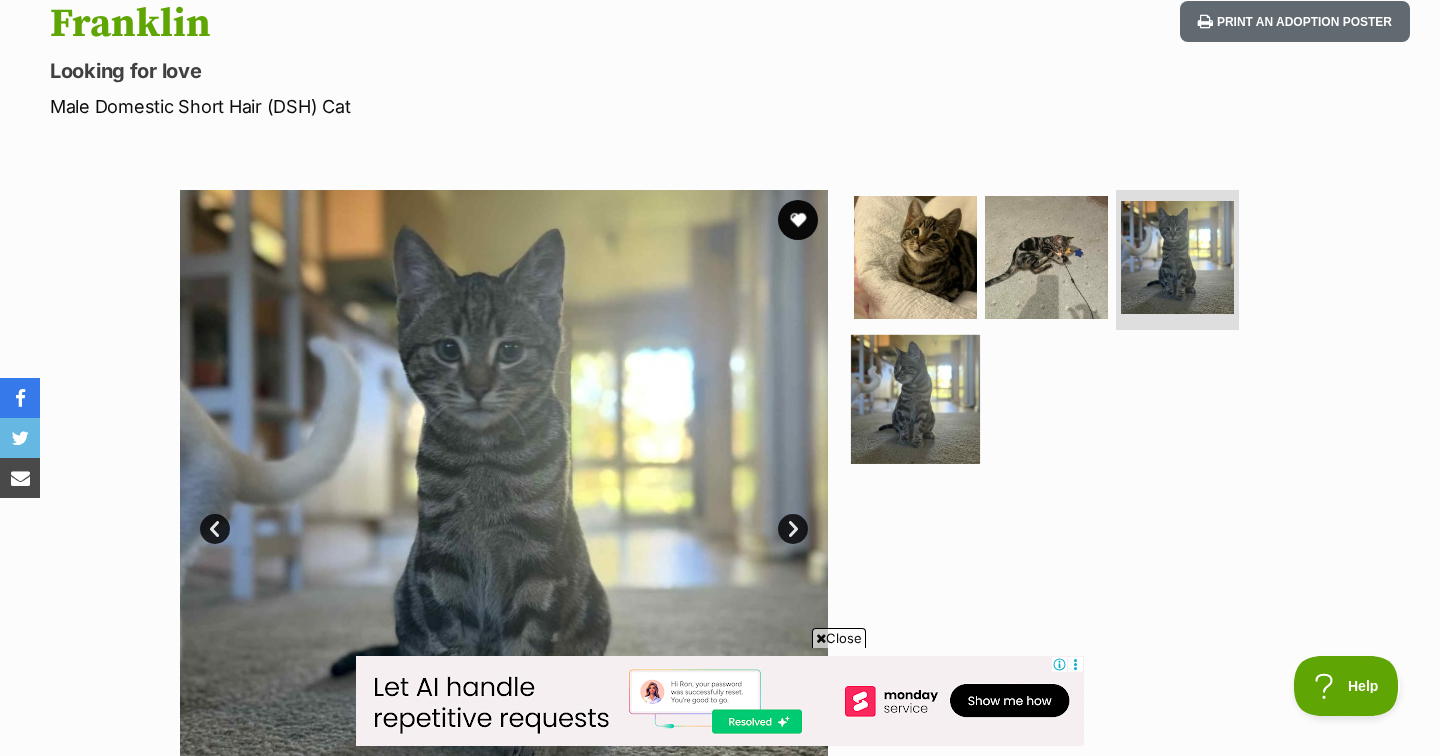 click at bounding box center (915, 398) 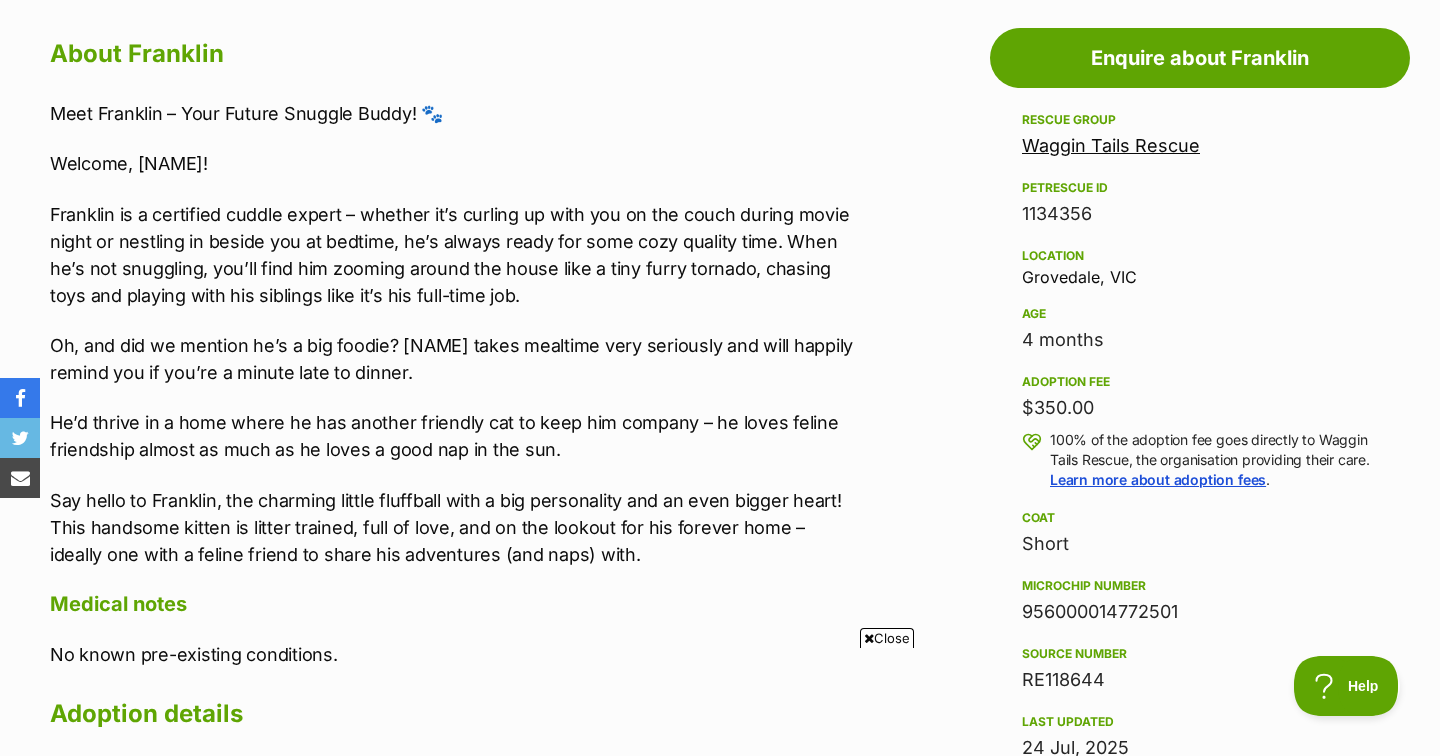 scroll, scrollTop: 1098, scrollLeft: 0, axis: vertical 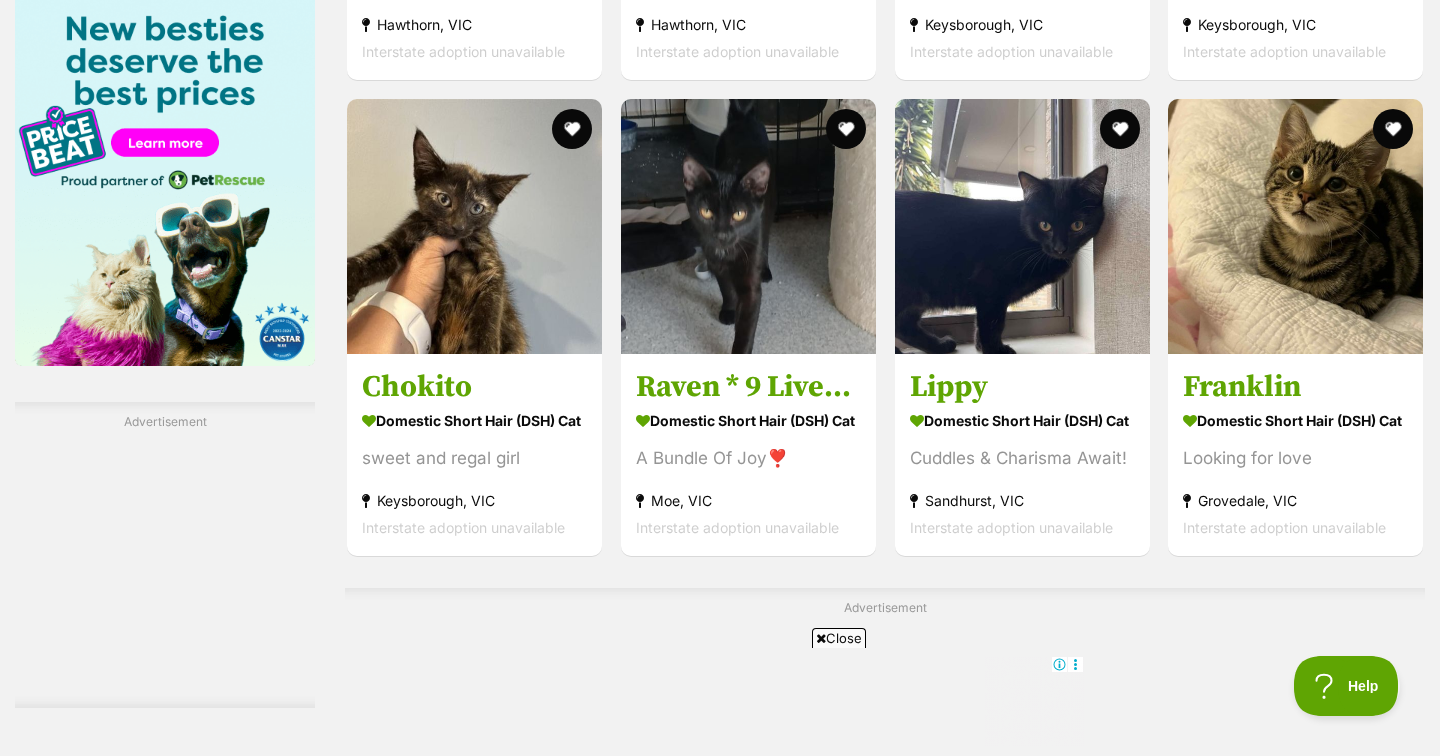 click on "Previous" at bounding box center (804, 952) 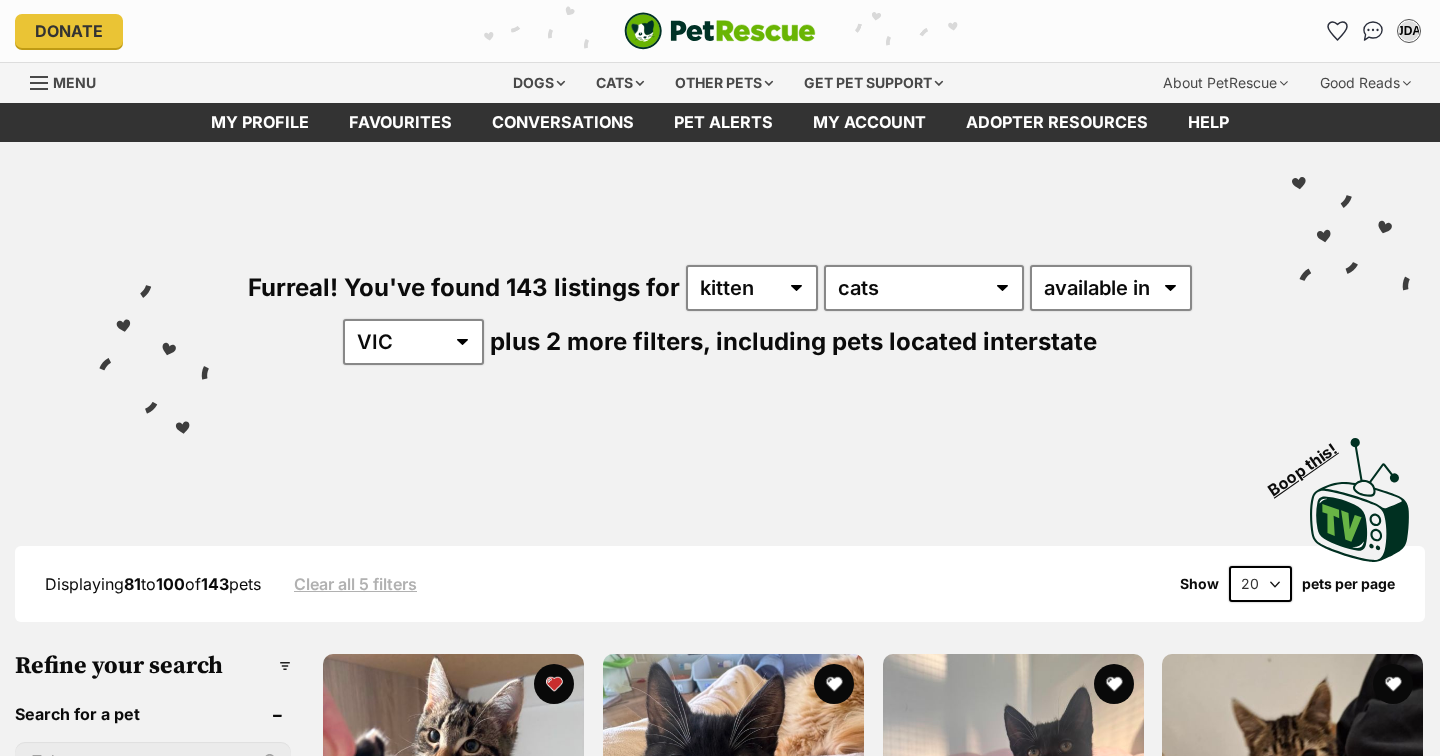 scroll, scrollTop: 0, scrollLeft: 0, axis: both 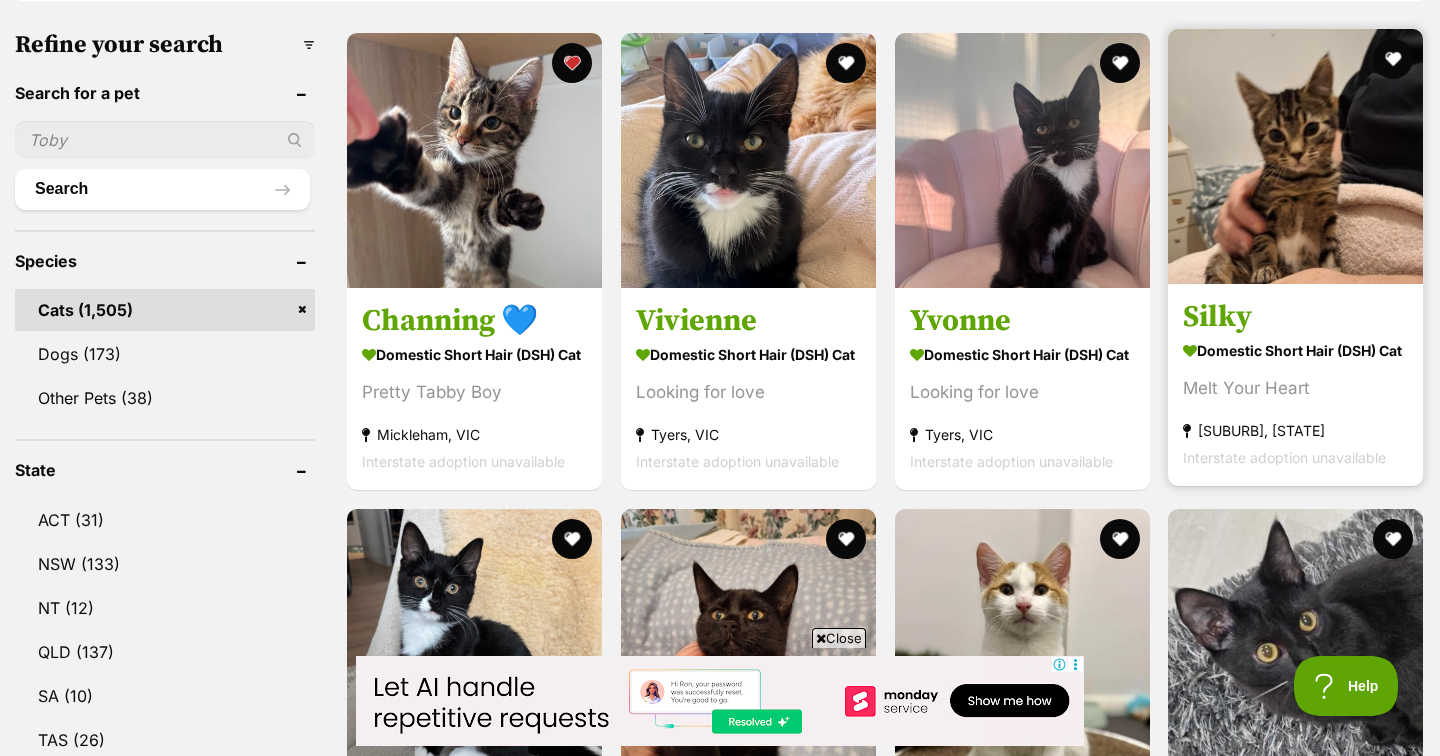 click at bounding box center [1295, 156] 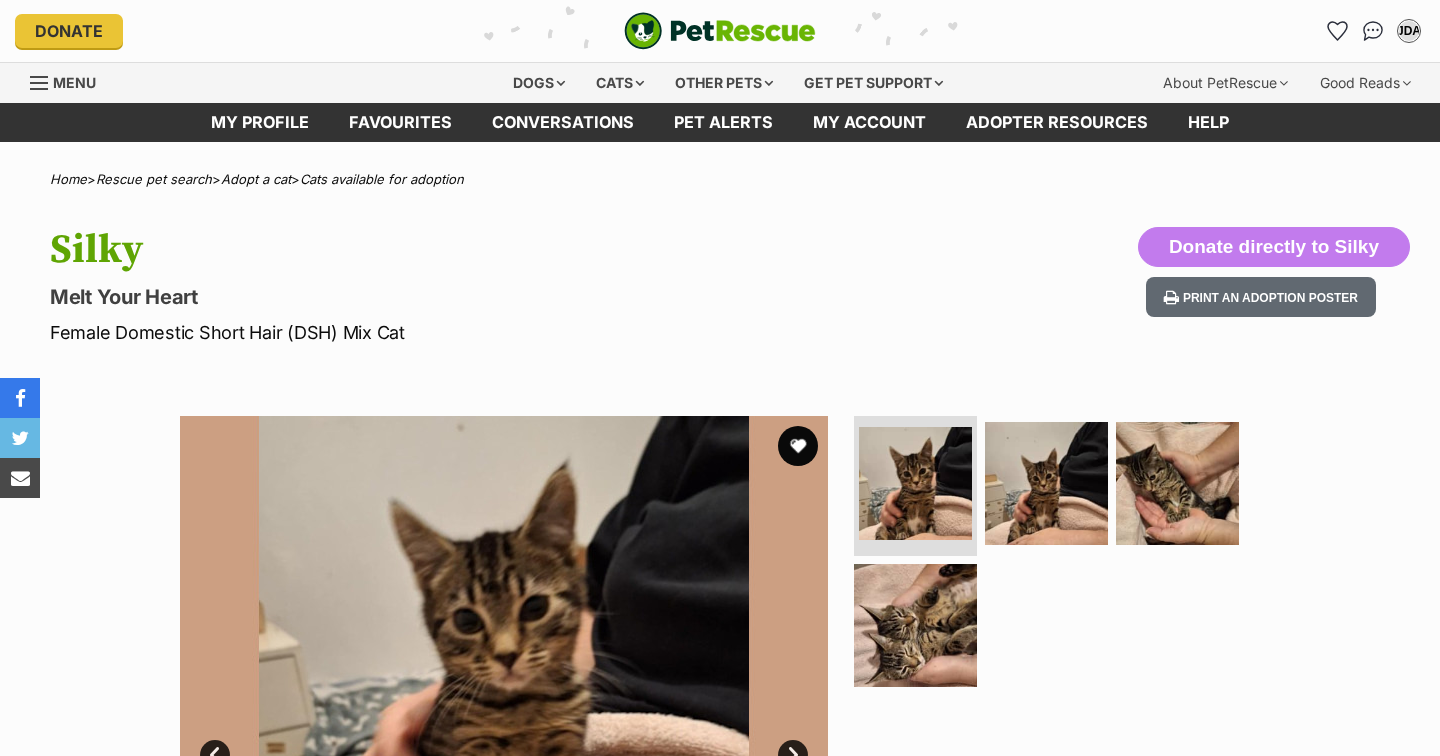 scroll, scrollTop: 0, scrollLeft: 0, axis: both 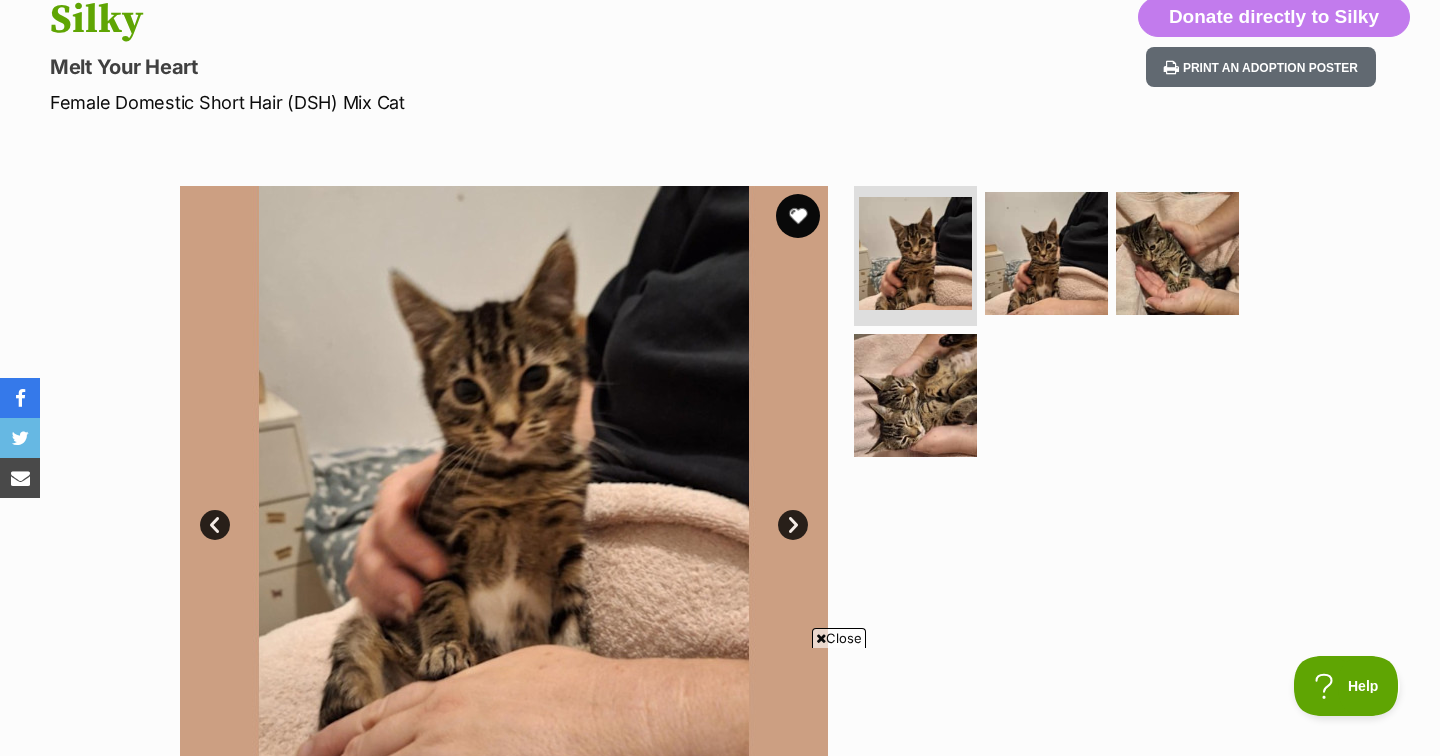 click 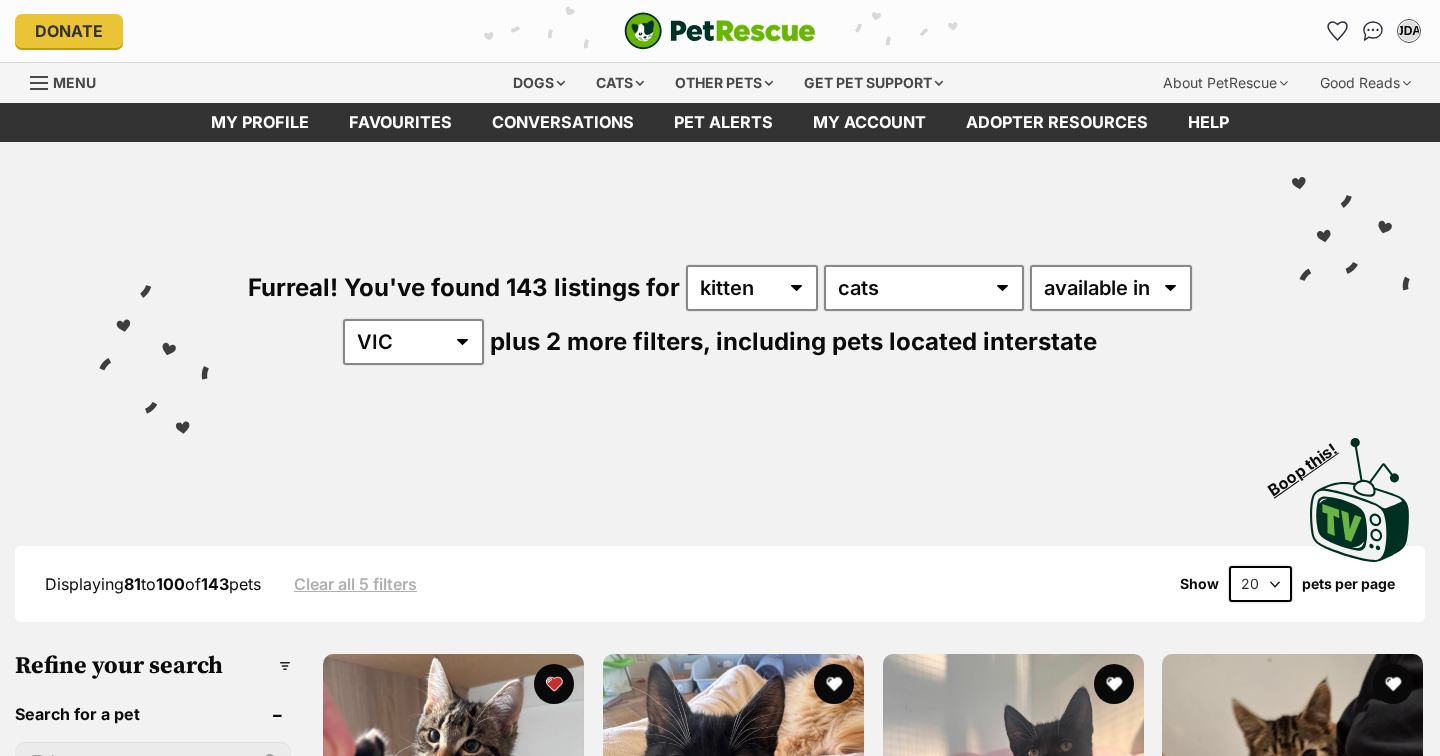 scroll, scrollTop: 621, scrollLeft: 0, axis: vertical 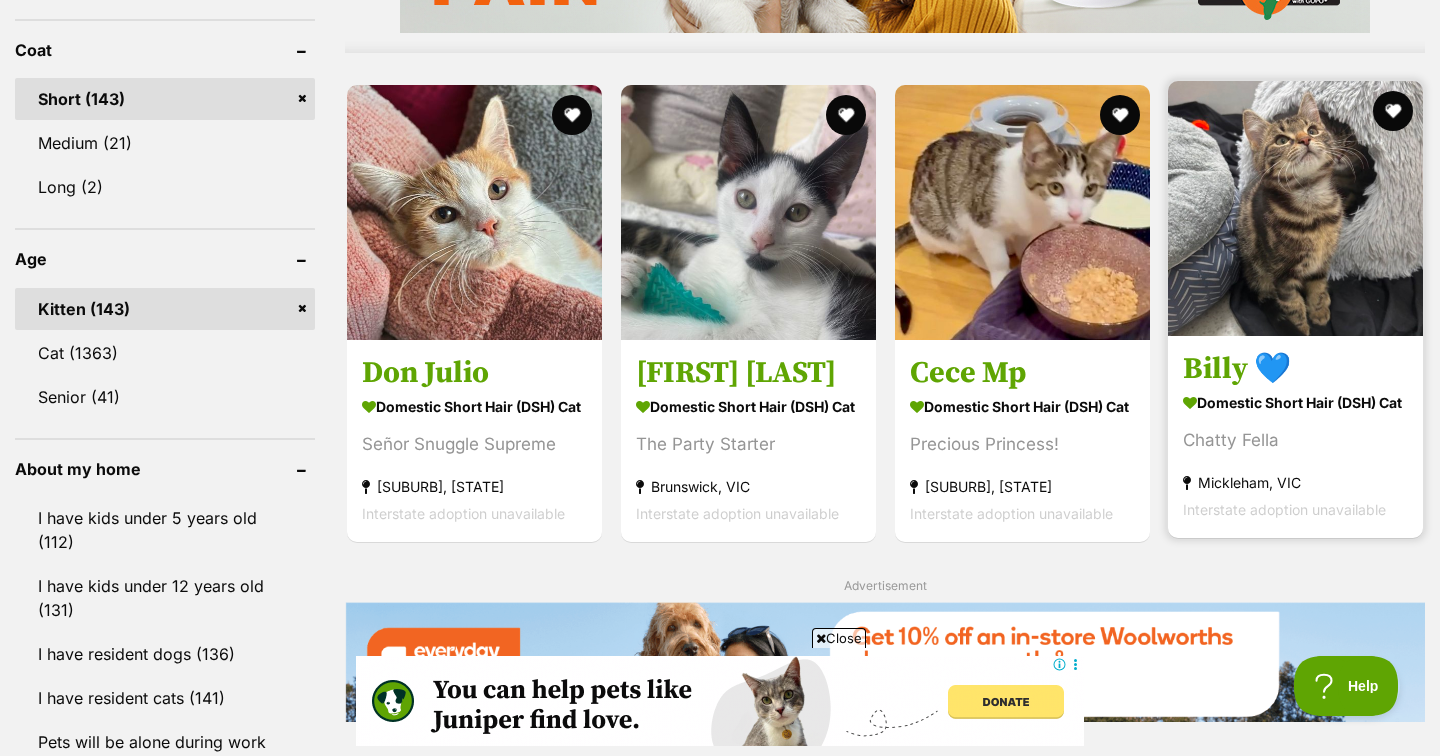 click 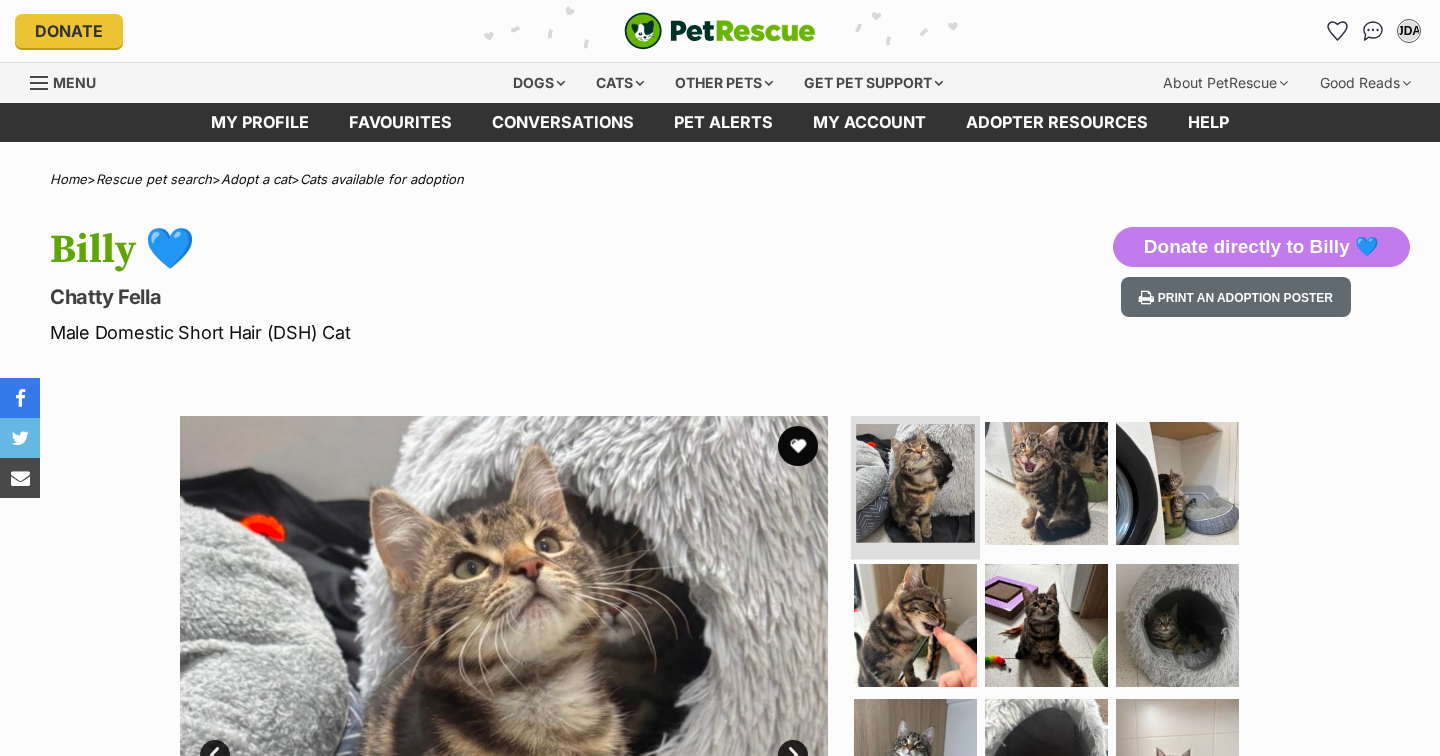 scroll, scrollTop: 0, scrollLeft: 0, axis: both 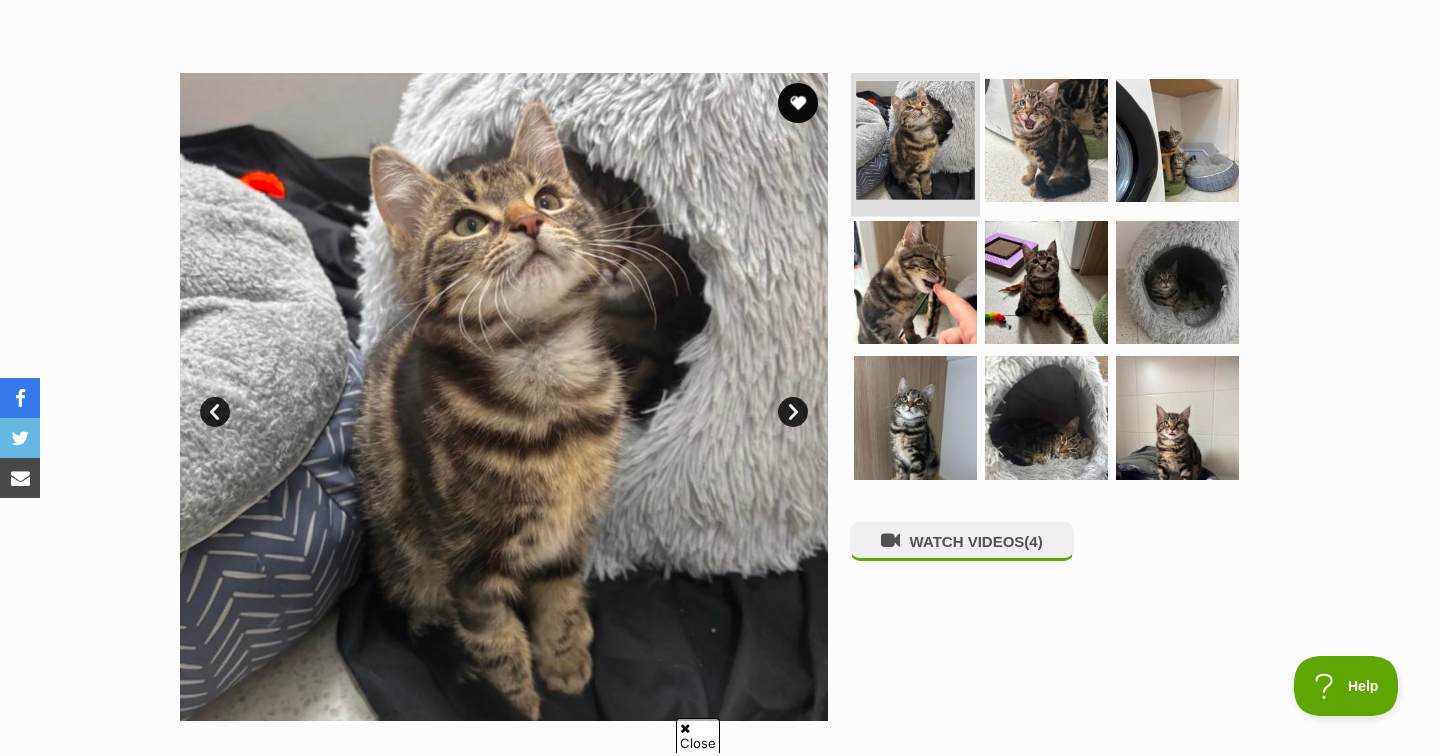 click at bounding box center [915, 140] 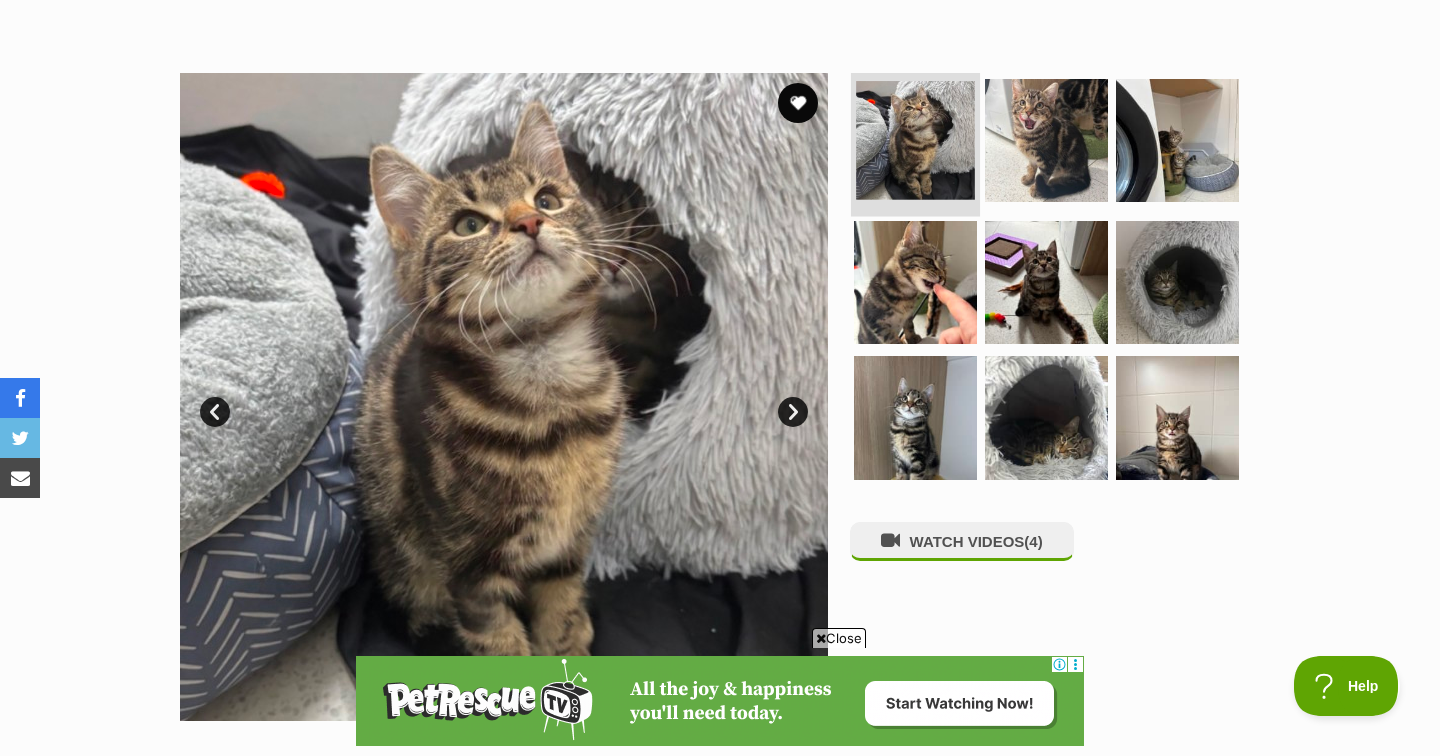 scroll, scrollTop: 0, scrollLeft: 0, axis: both 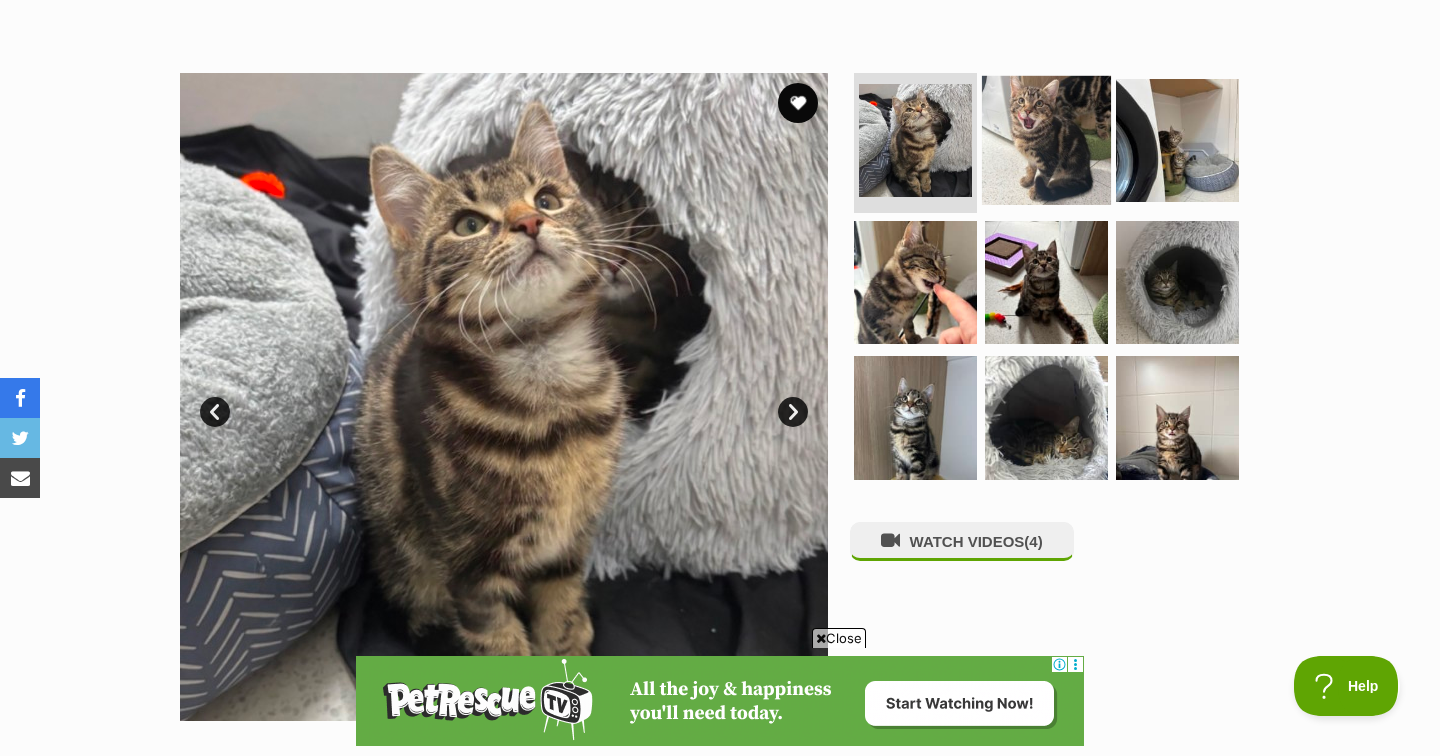 click at bounding box center [1046, 140] 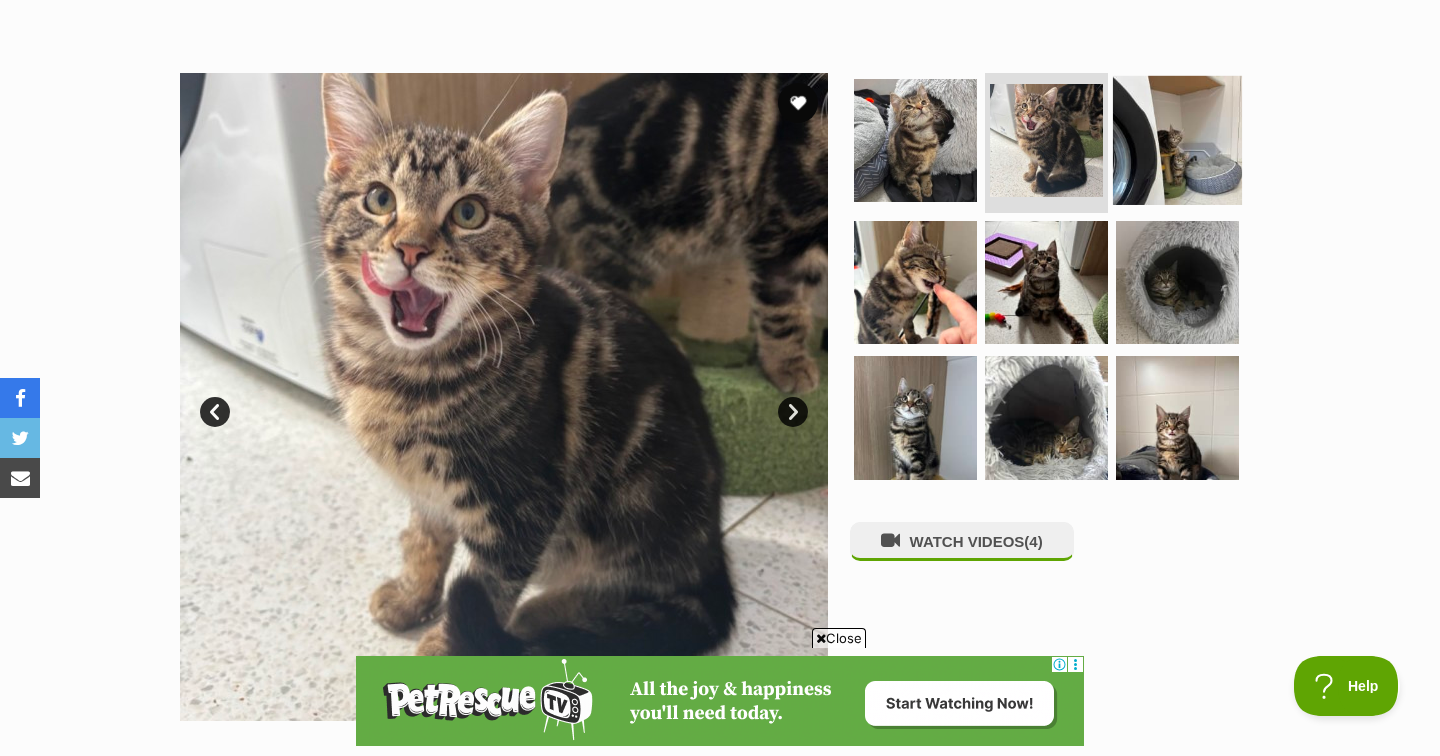 click at bounding box center (1177, 140) 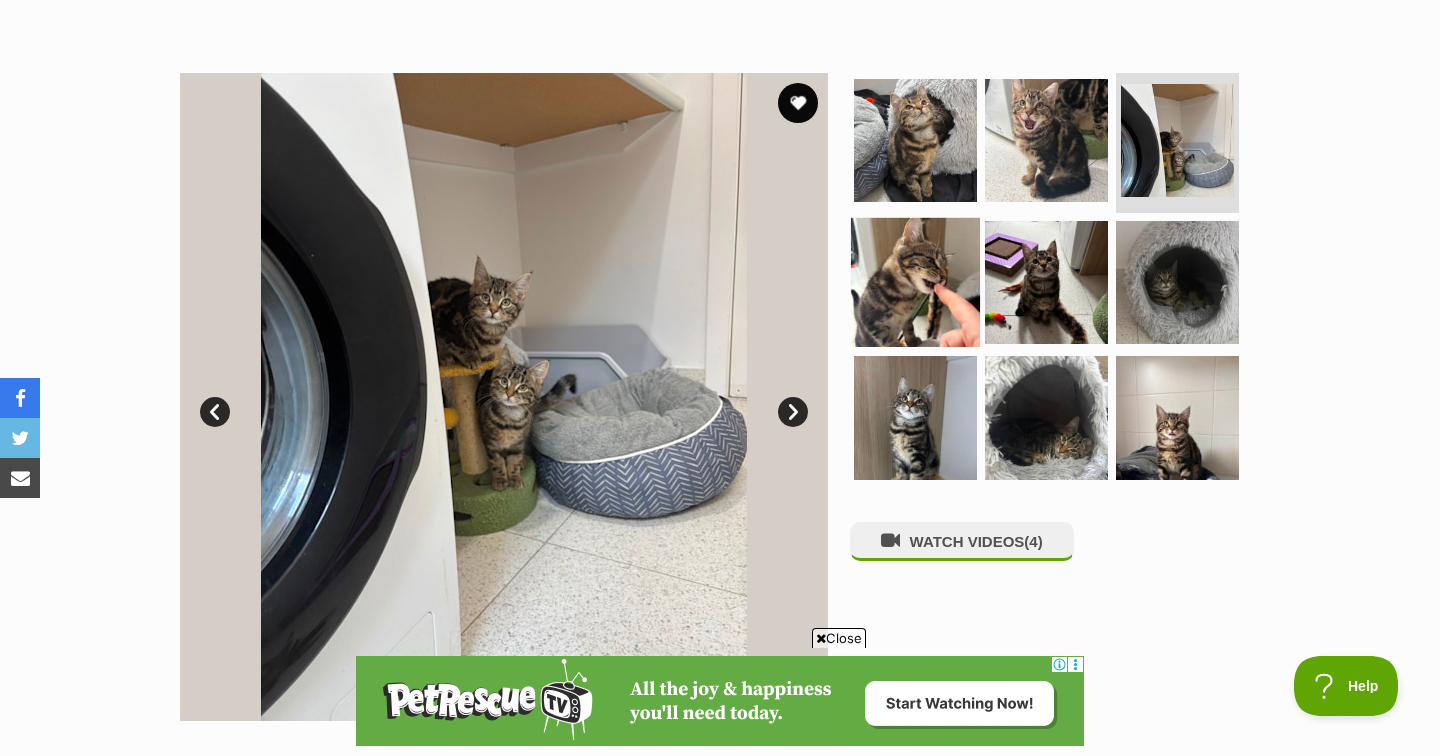 click at bounding box center [915, 281] 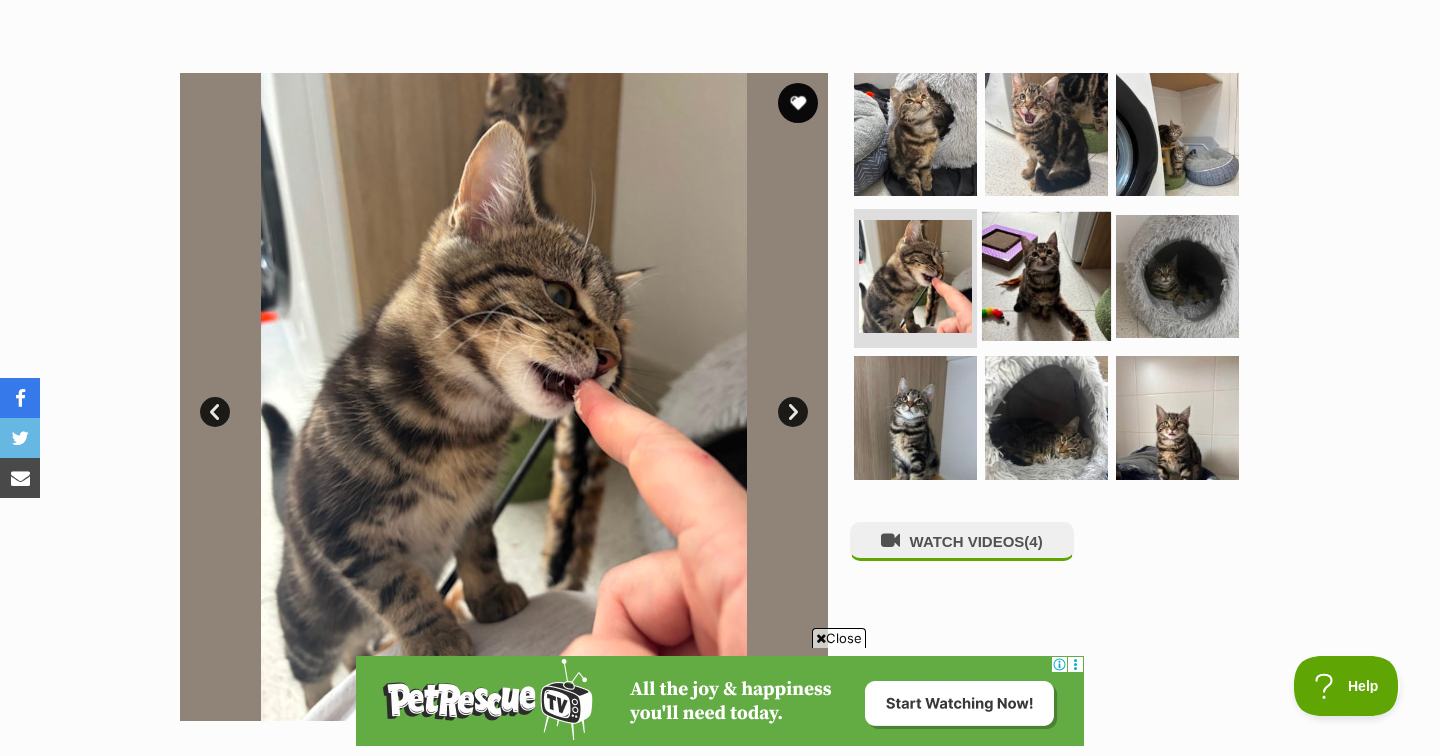click at bounding box center [1046, 275] 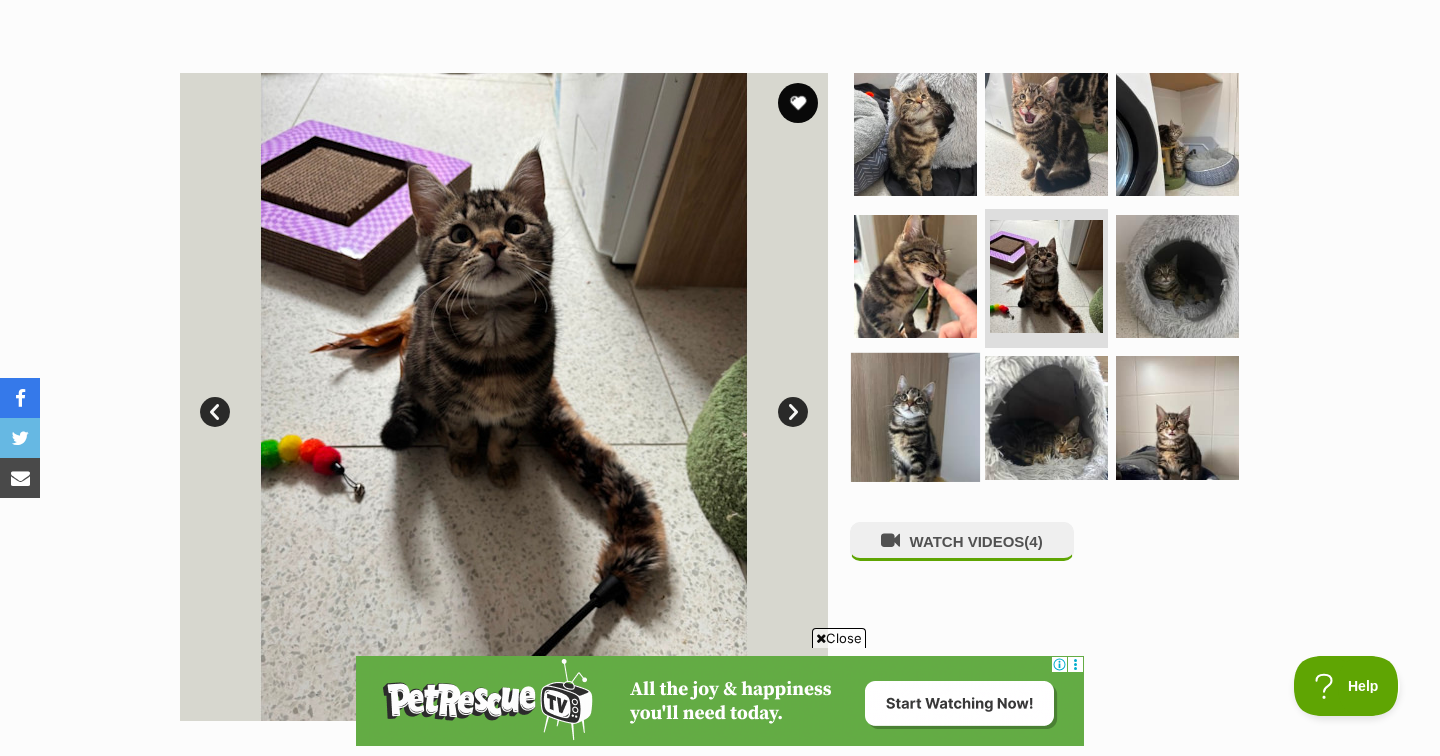 click at bounding box center [915, 417] 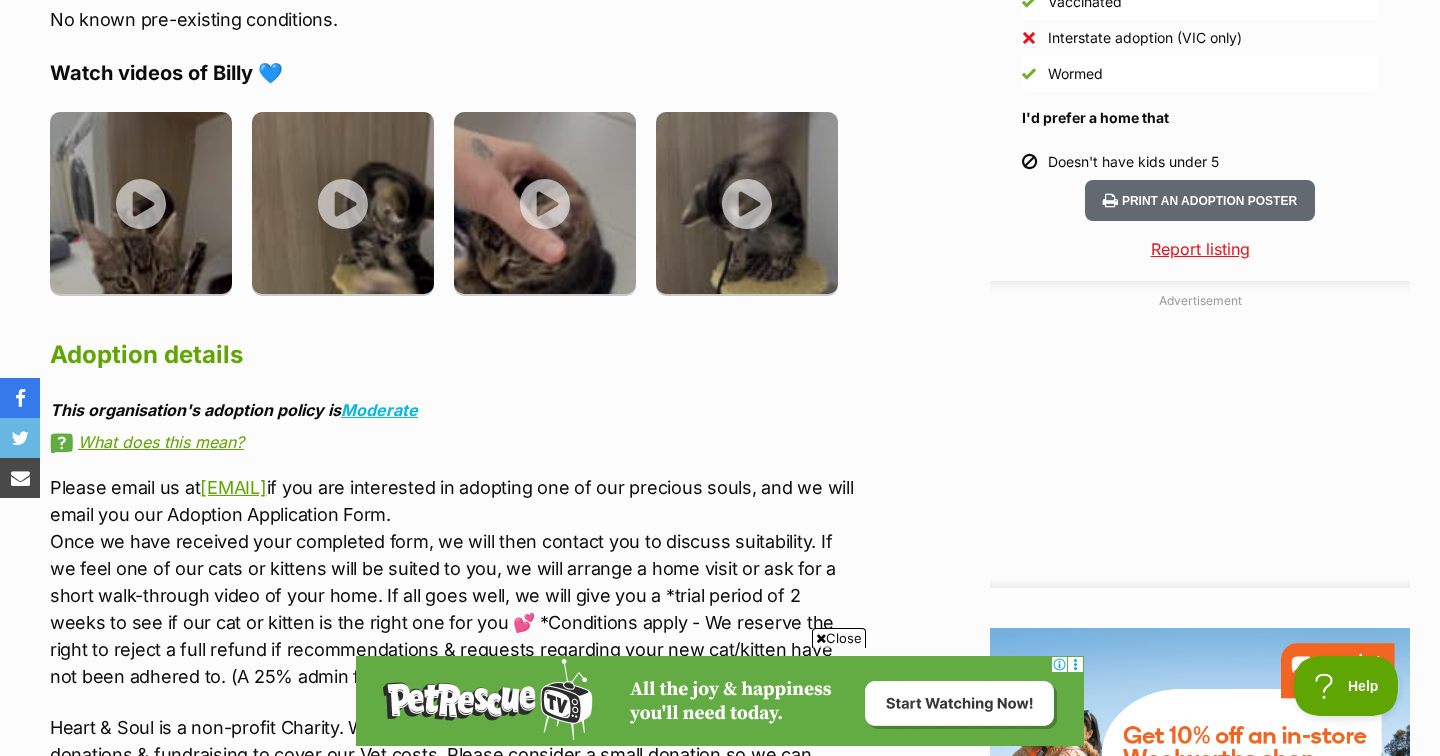 scroll, scrollTop: 1974, scrollLeft: 0, axis: vertical 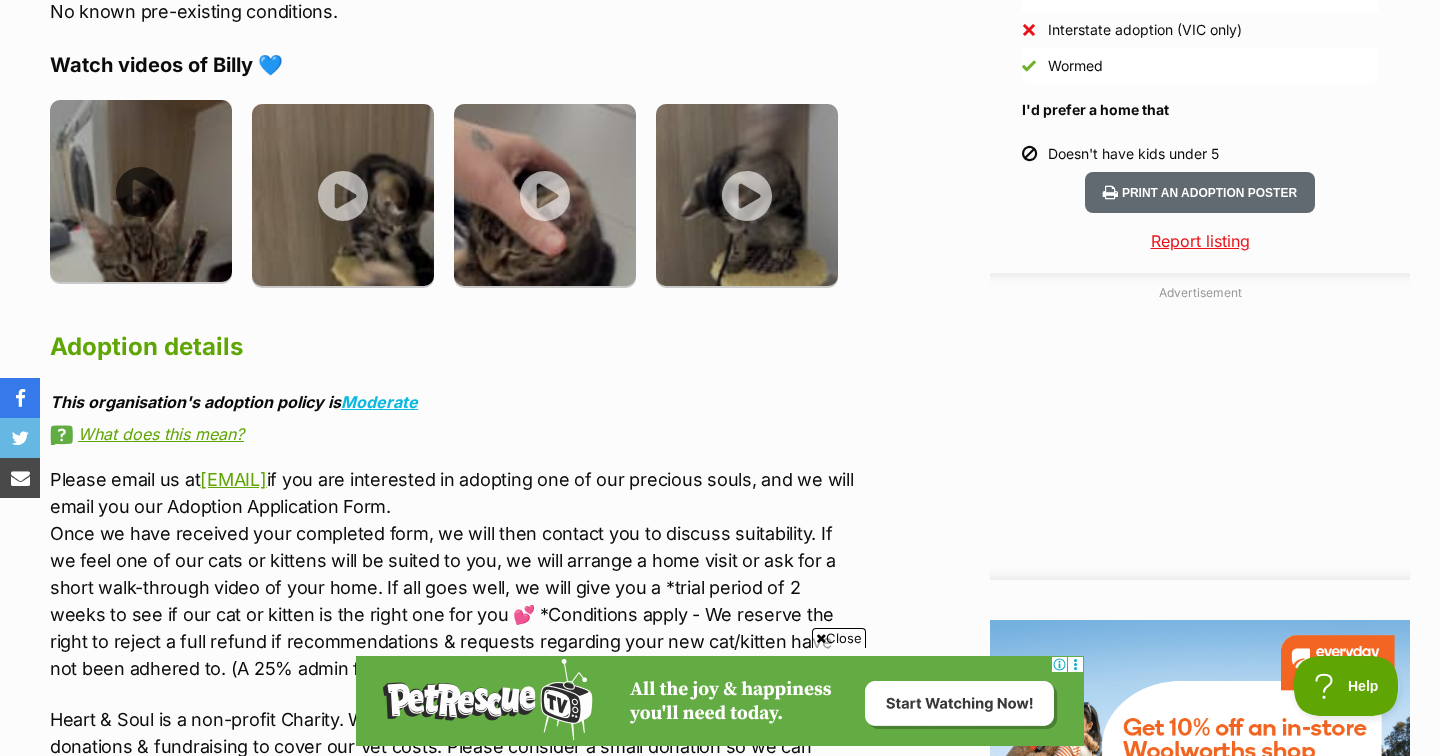 click at bounding box center (141, 191) 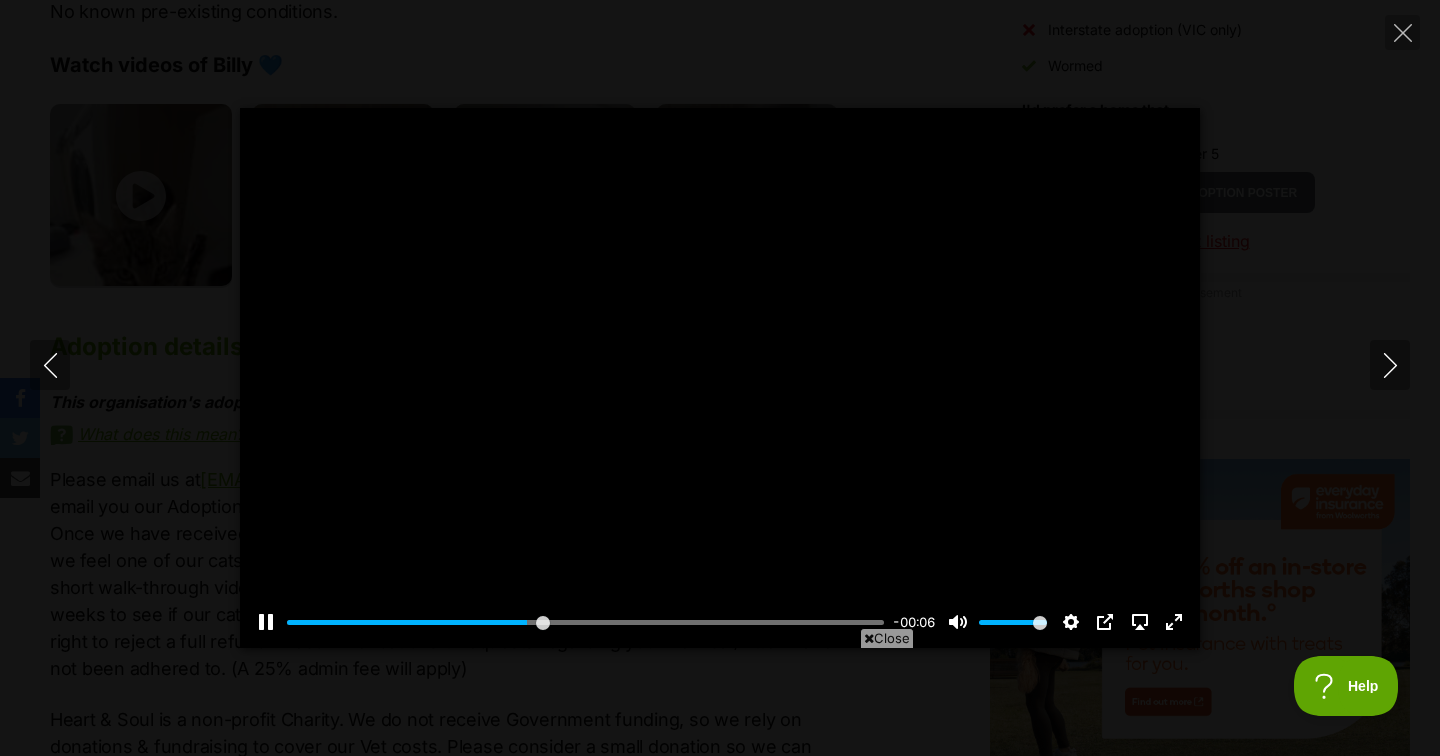 scroll, scrollTop: 0, scrollLeft: 0, axis: both 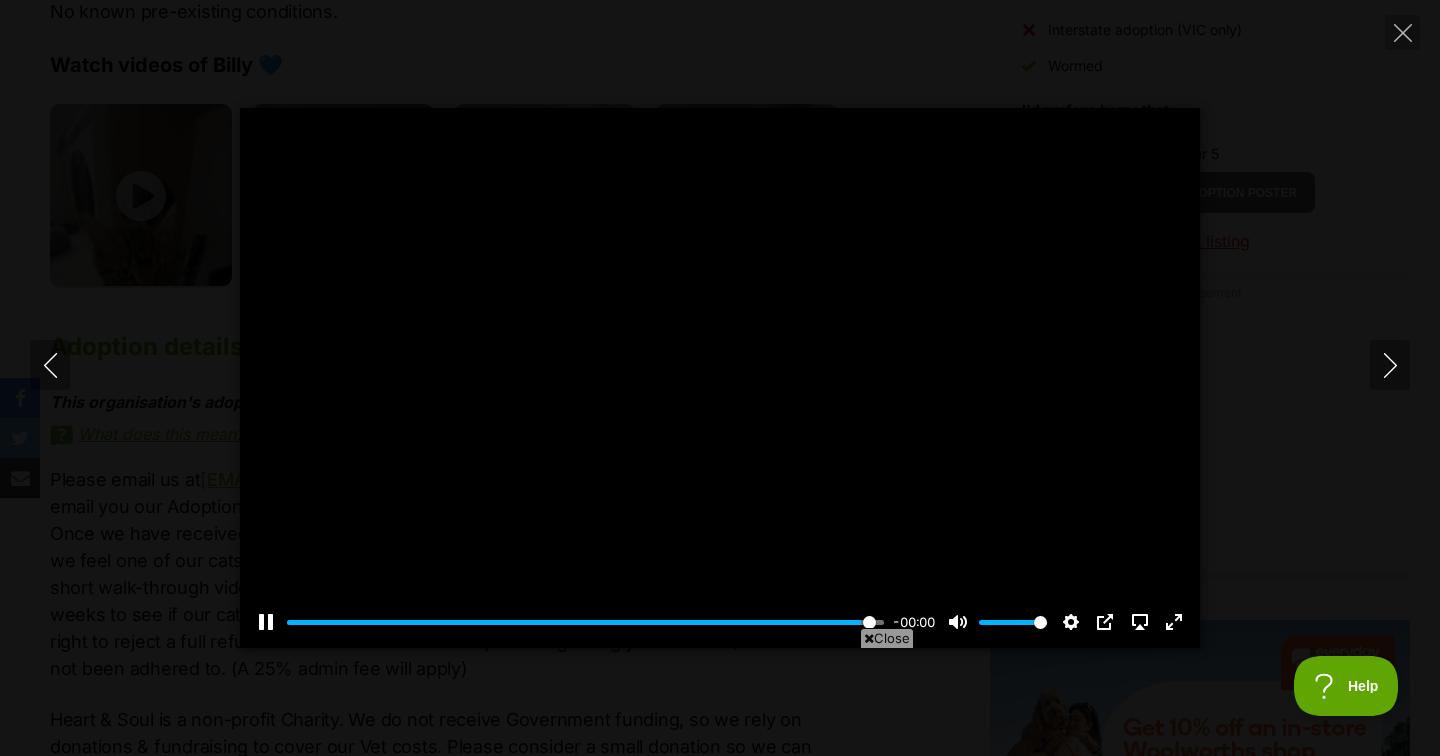 type on "100" 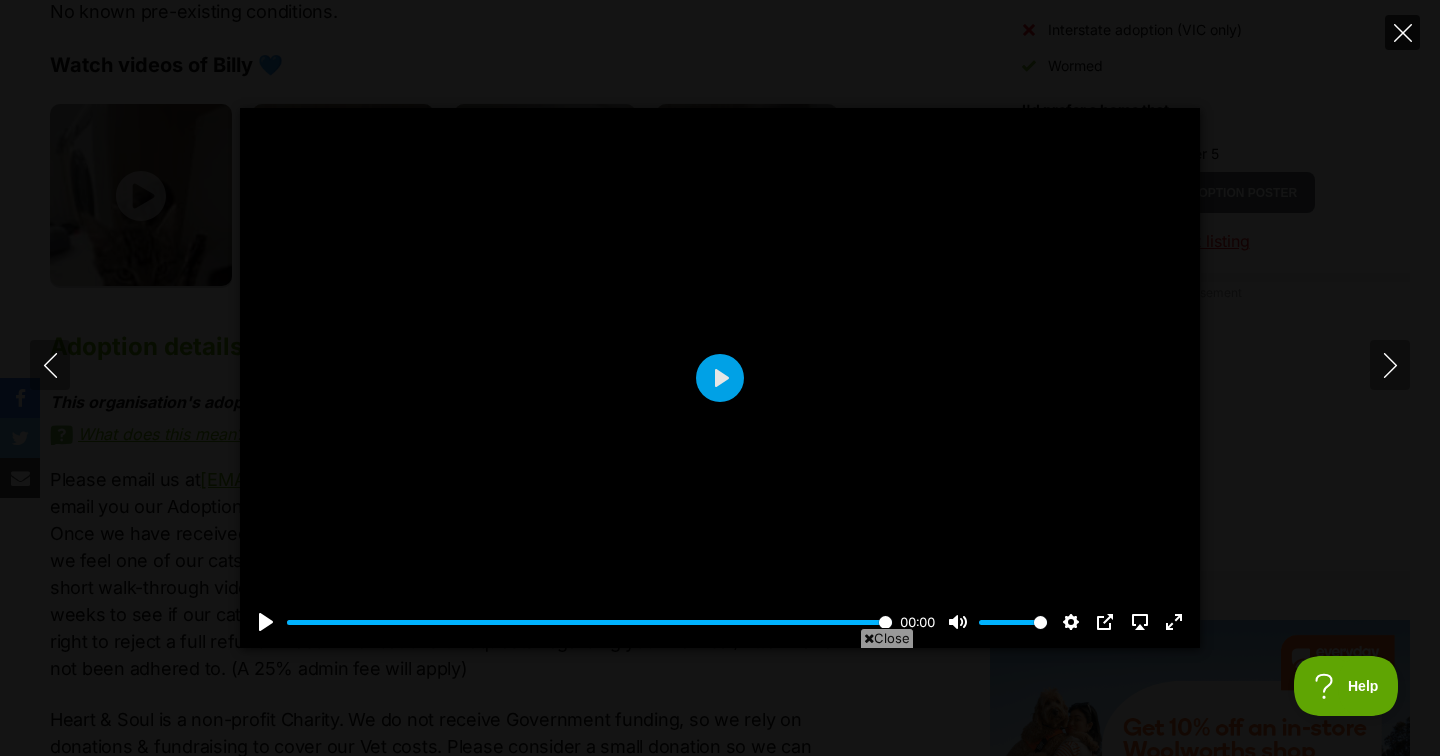 click 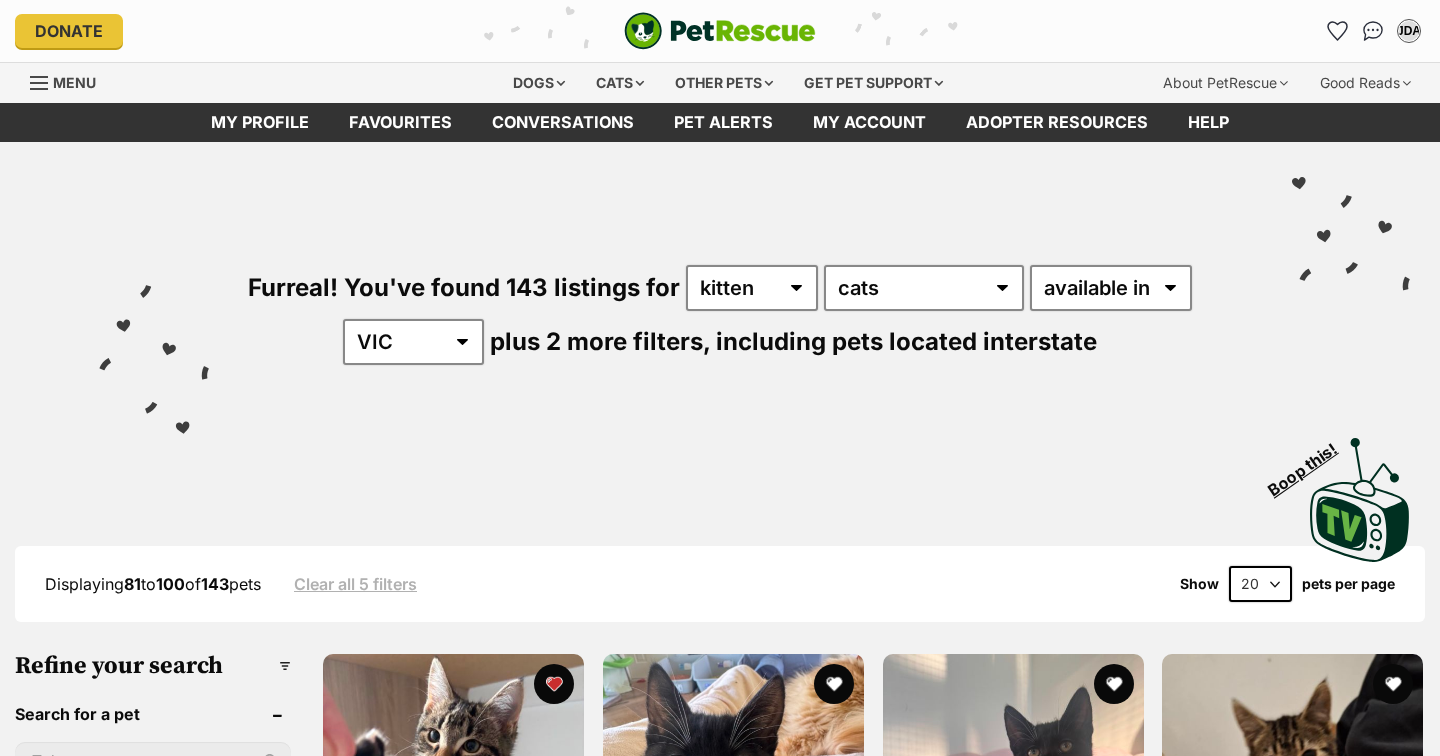 scroll, scrollTop: 1873, scrollLeft: 0, axis: vertical 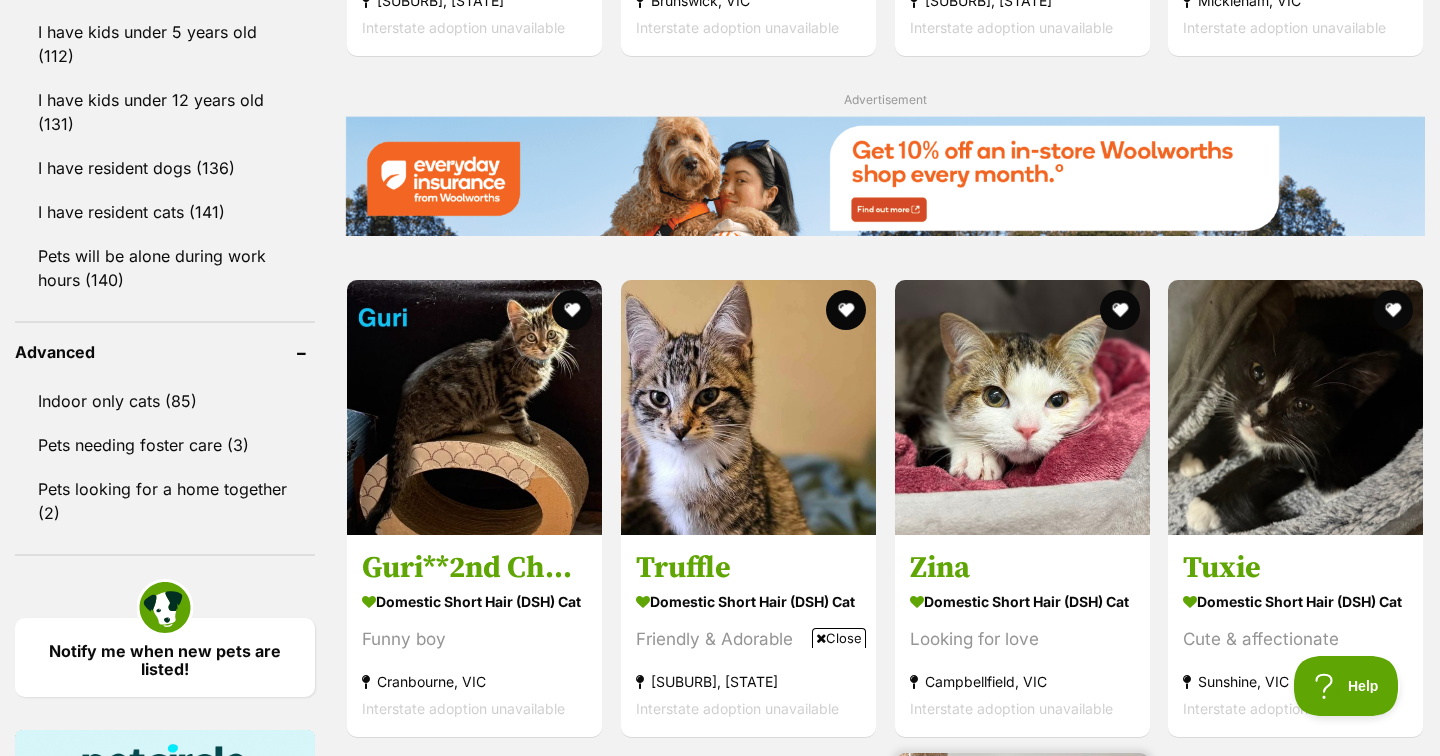 click at bounding box center (1022, 880) 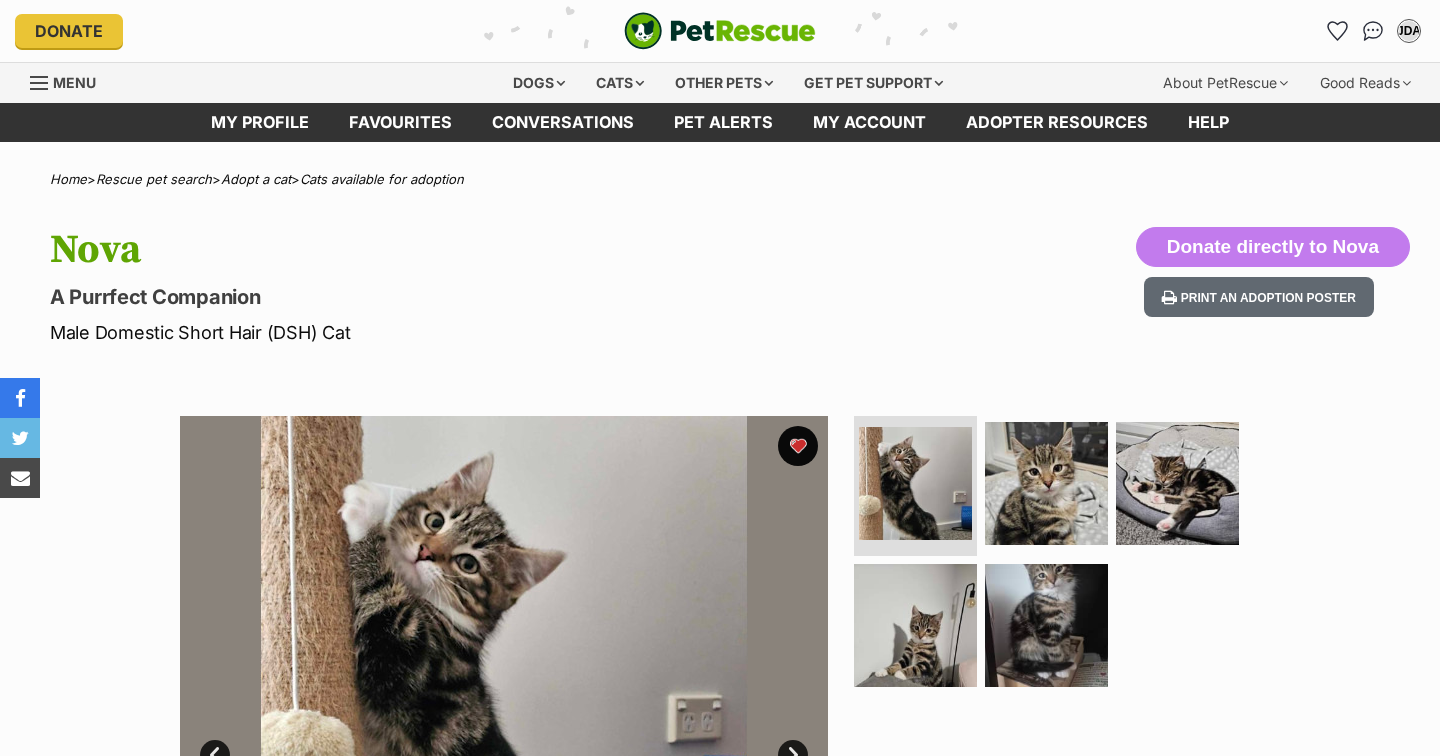 scroll, scrollTop: 0, scrollLeft: 0, axis: both 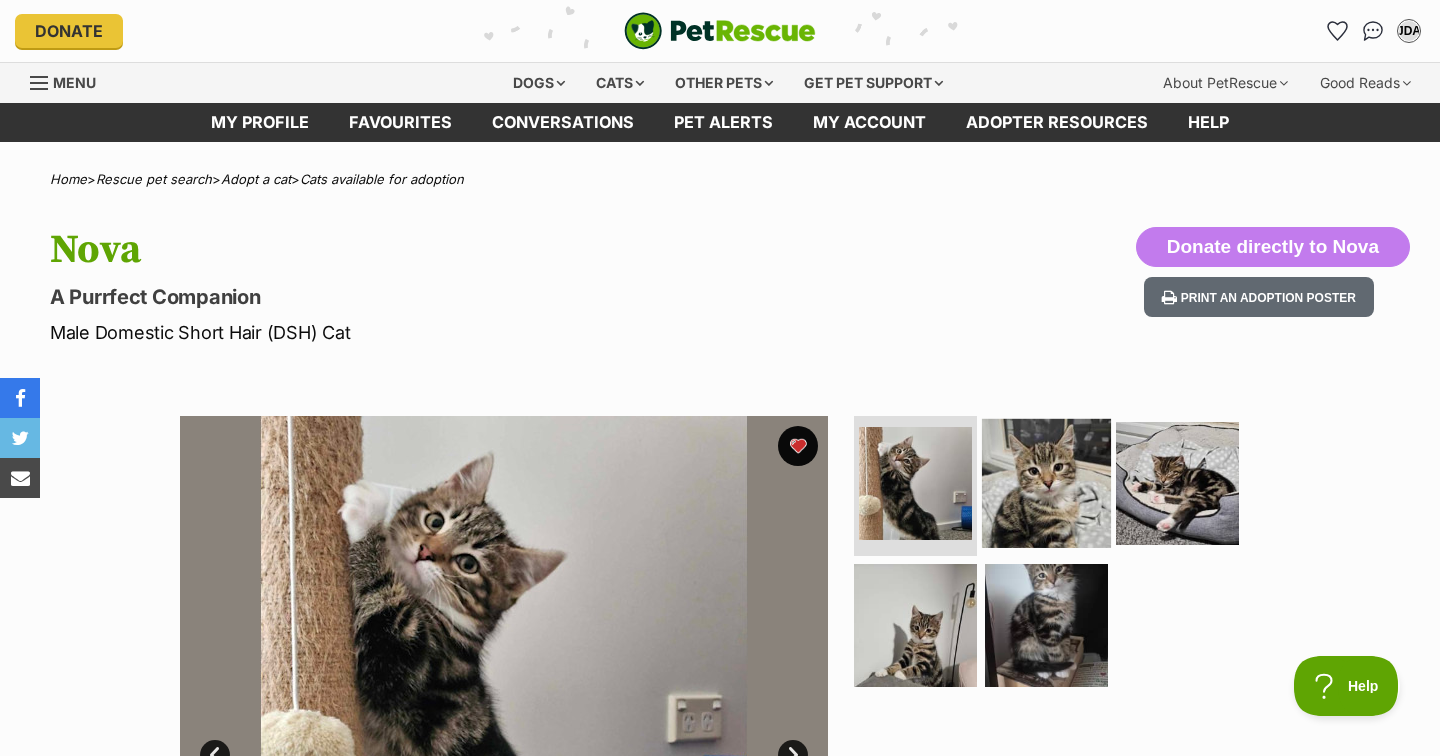 click at bounding box center [1046, 483] 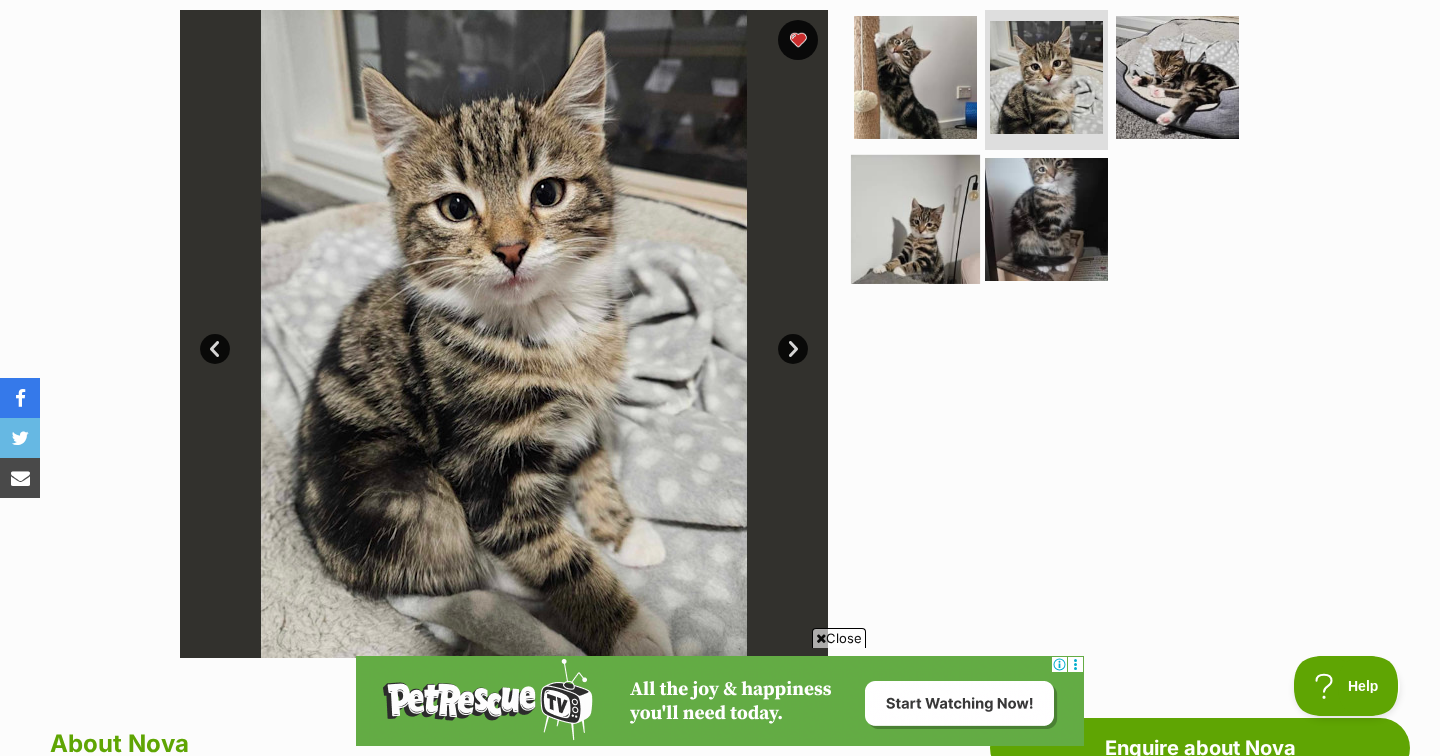 scroll, scrollTop: 0, scrollLeft: 0, axis: both 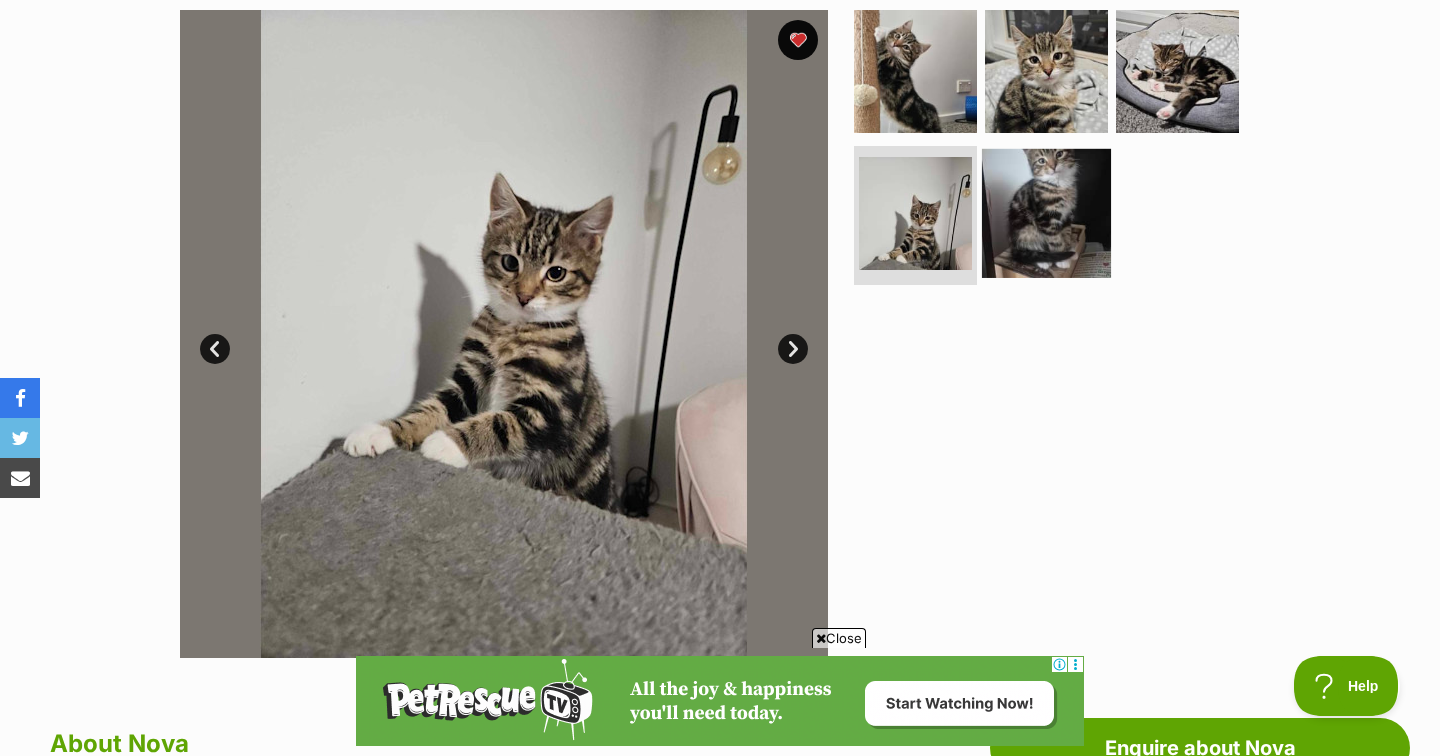 click at bounding box center [1046, 212] 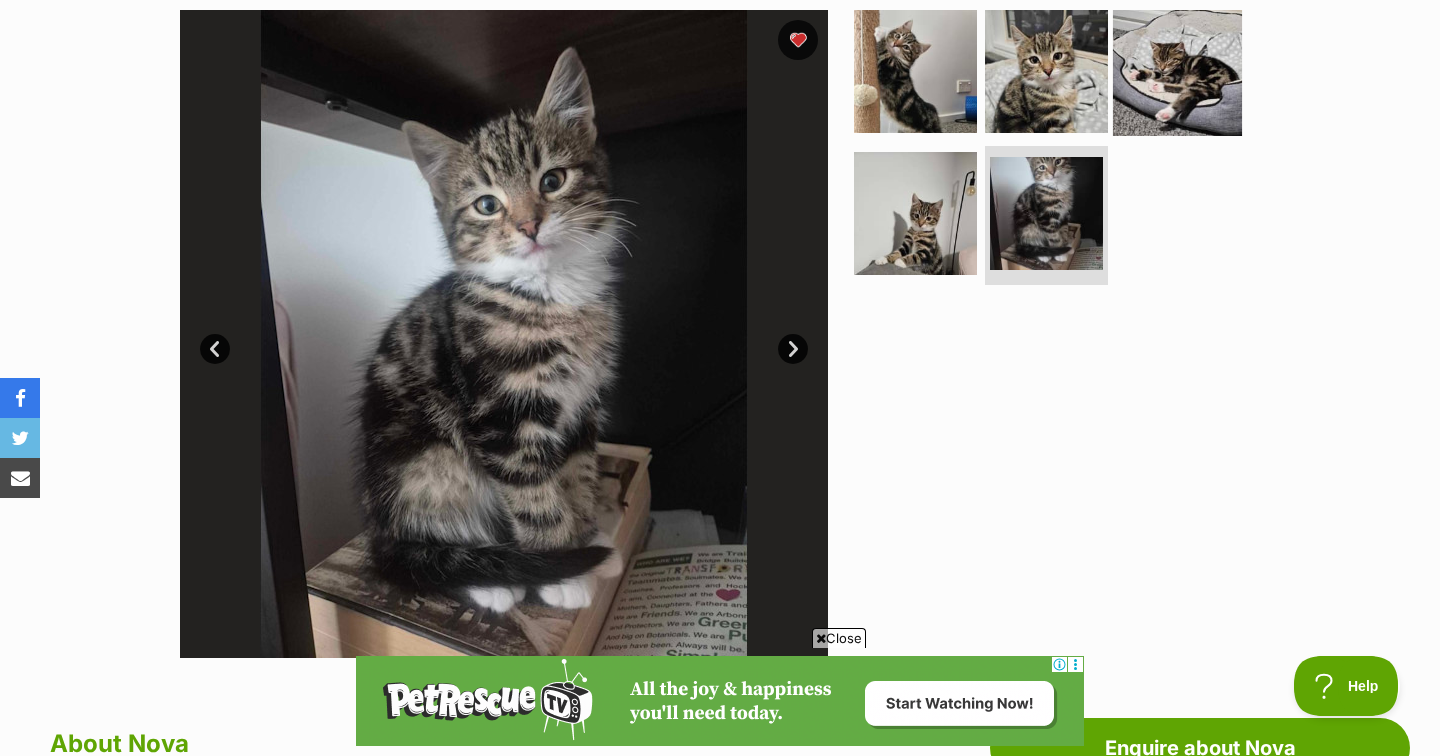 click at bounding box center [1177, 71] 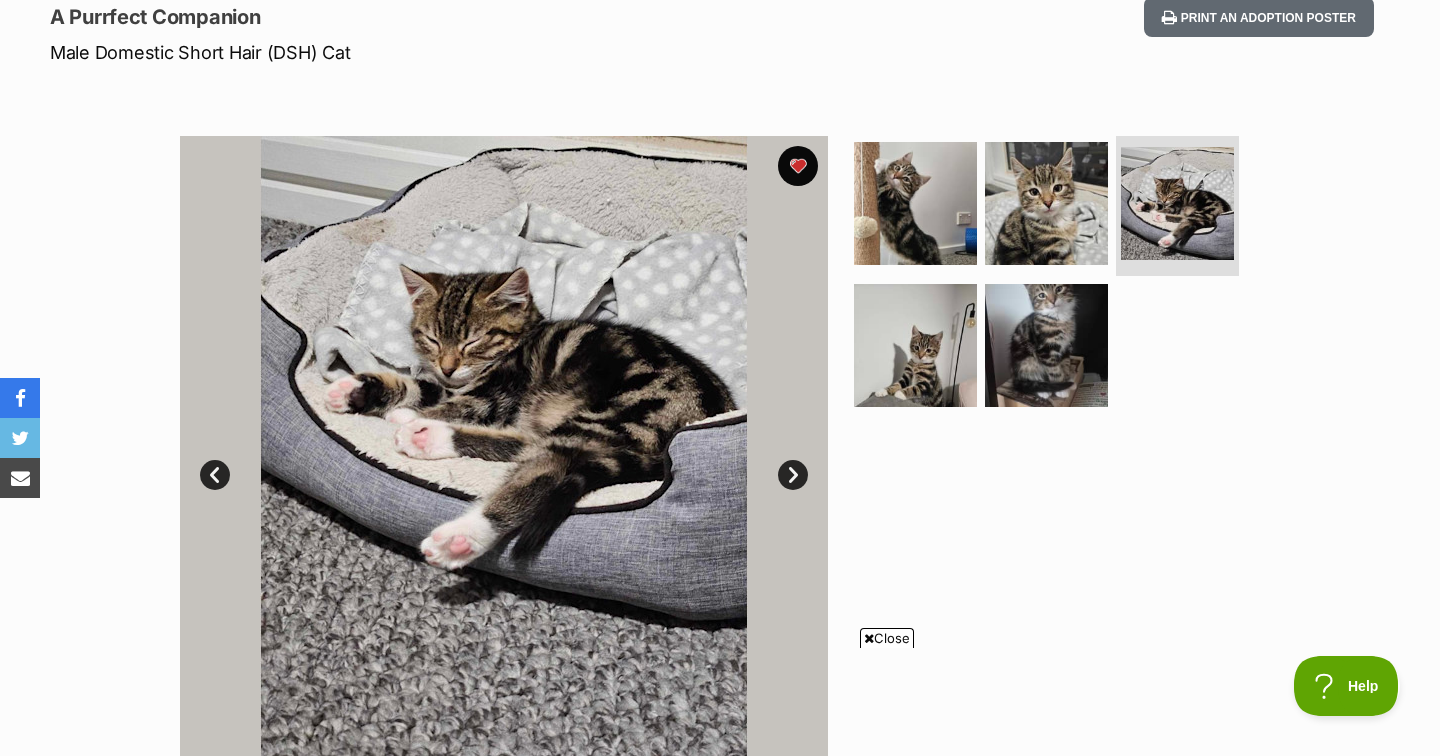 scroll, scrollTop: 115, scrollLeft: 0, axis: vertical 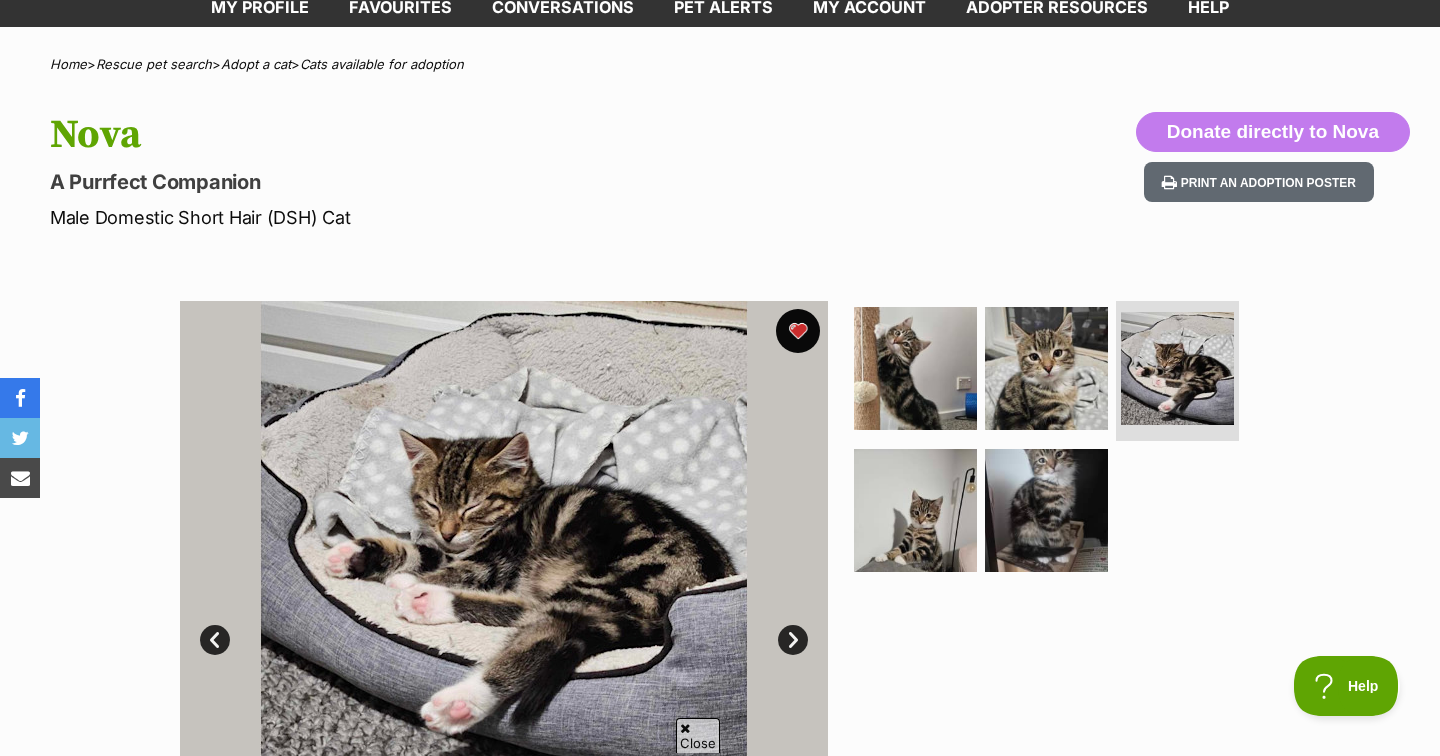 click at bounding box center (798, 331) 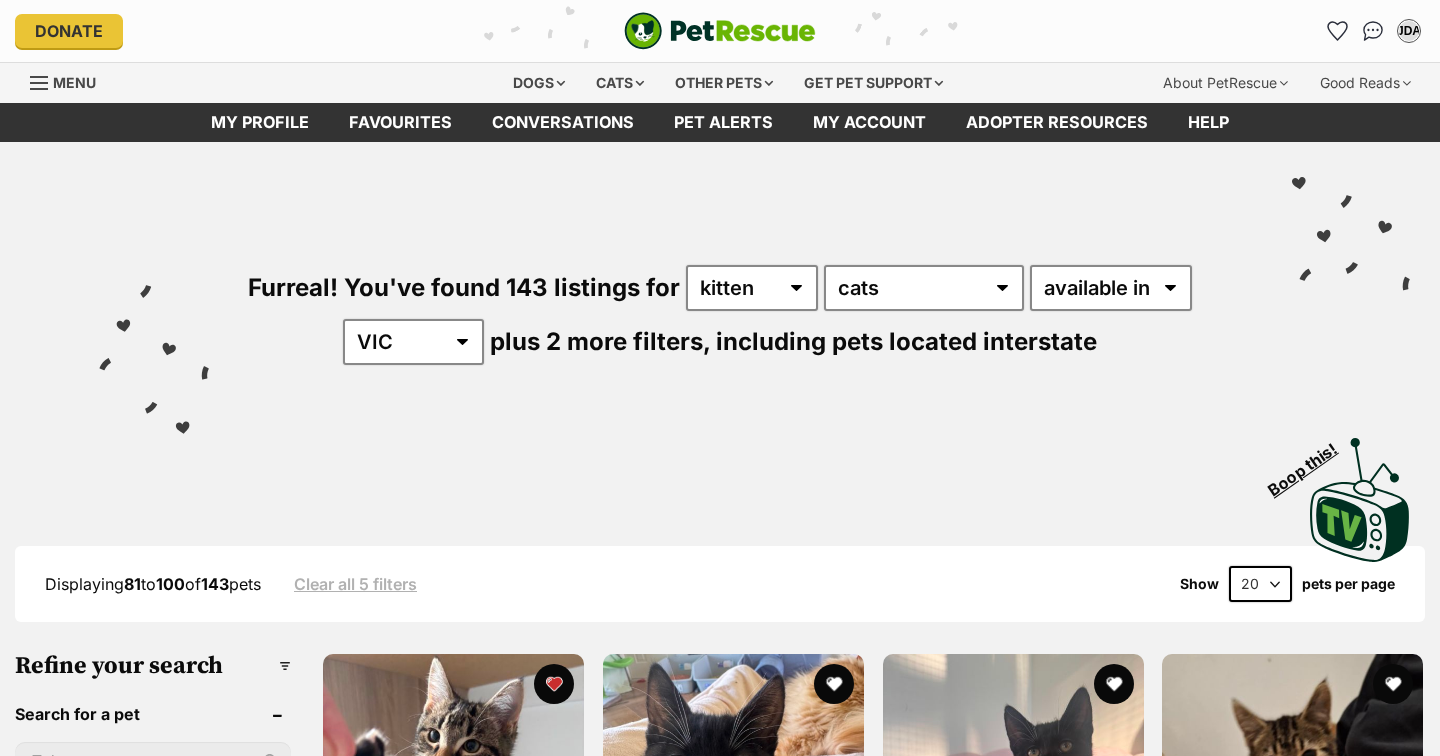 scroll, scrollTop: 2359, scrollLeft: 0, axis: vertical 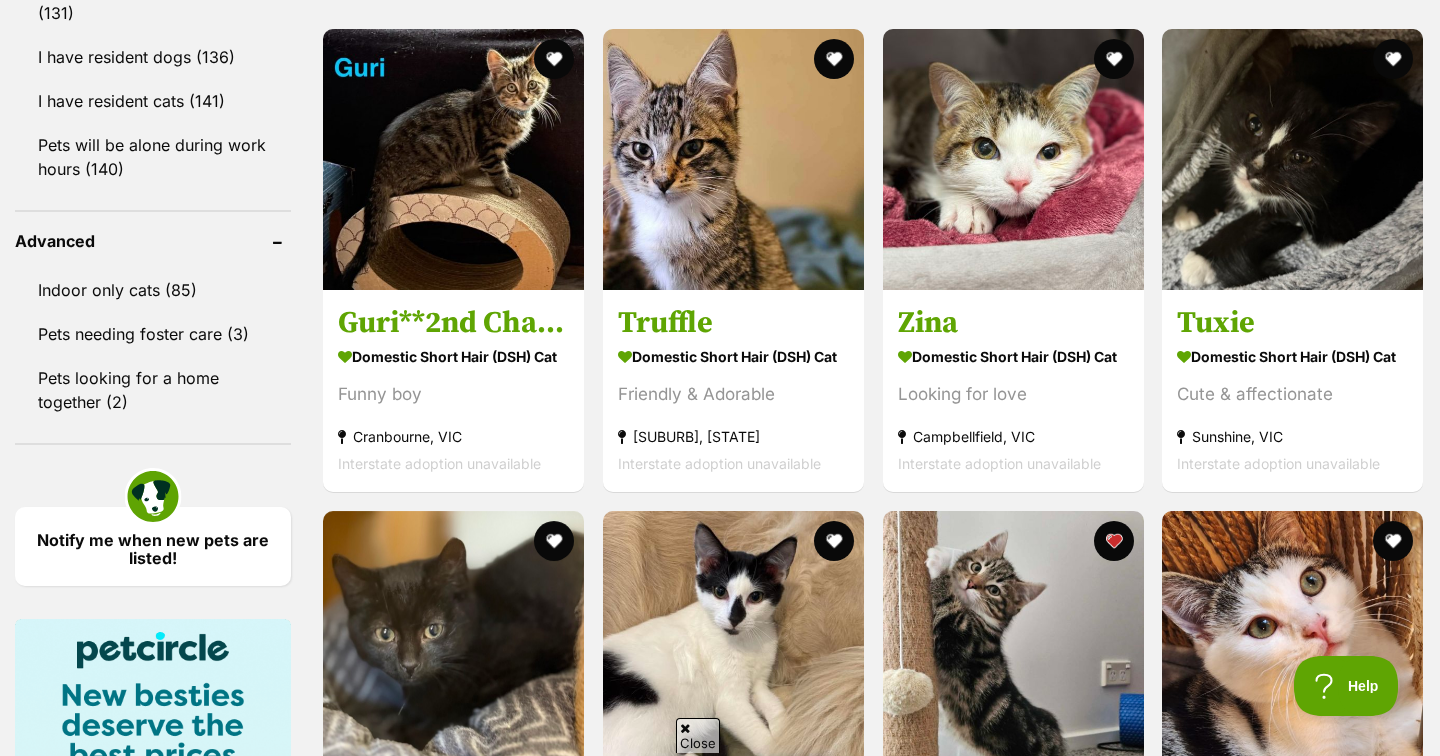 click on "Previous" at bounding box center (792, 1210) 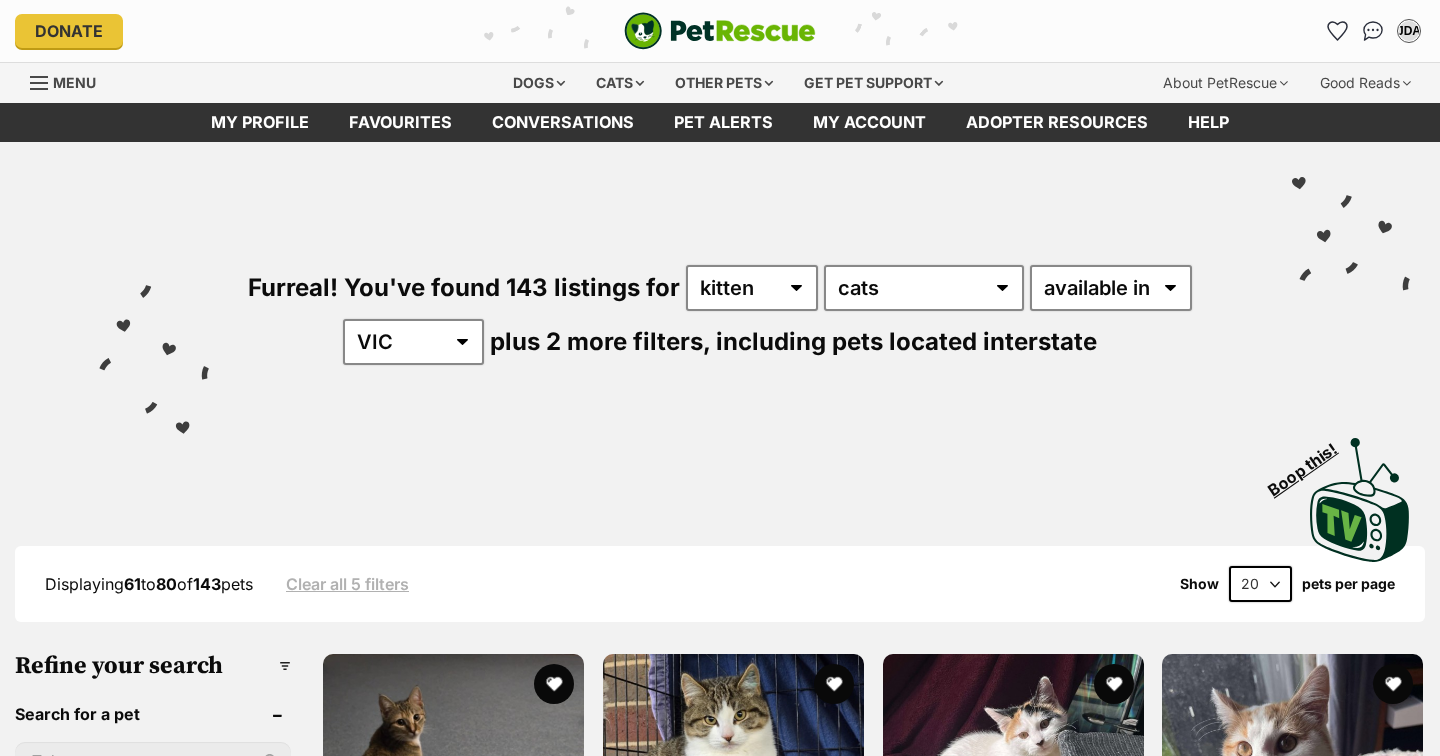 scroll, scrollTop: 0, scrollLeft: 0, axis: both 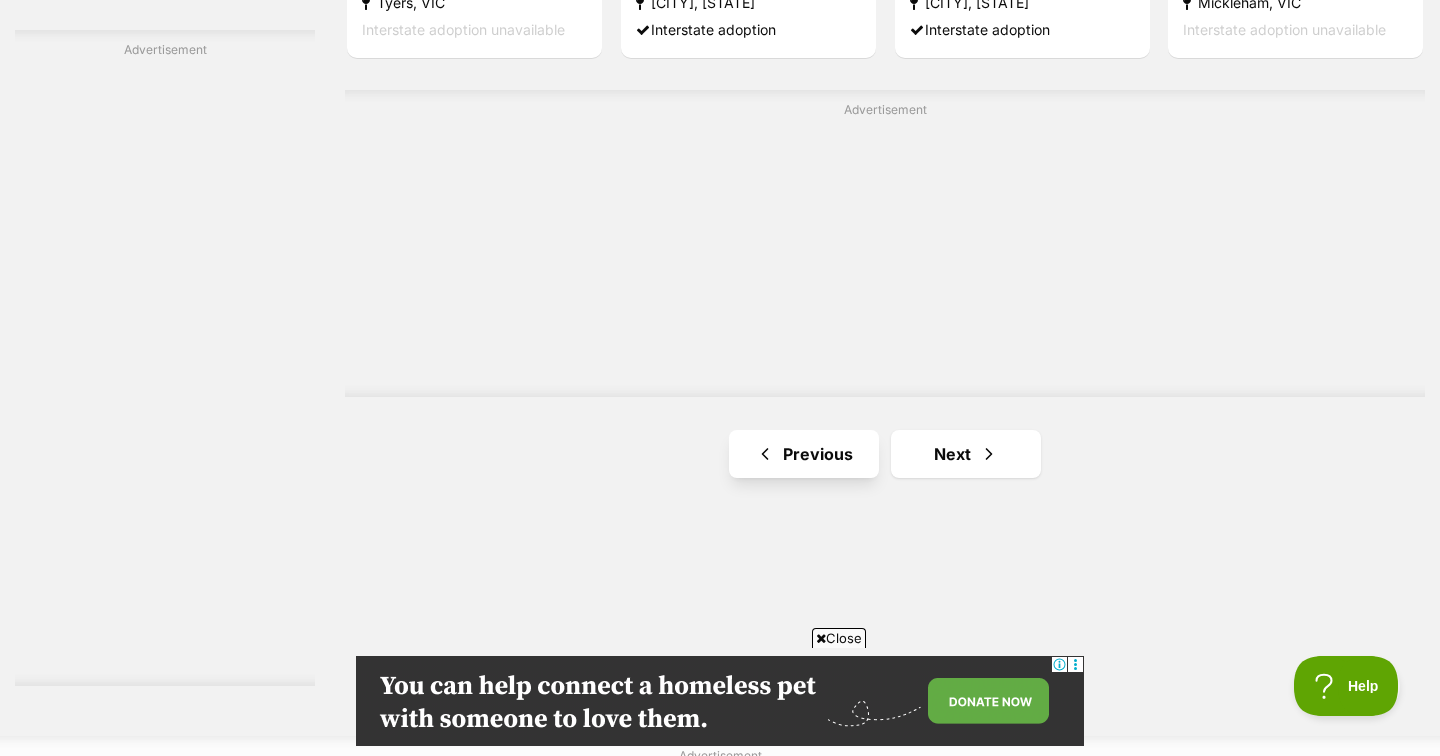 click on "Previous" at bounding box center [804, 454] 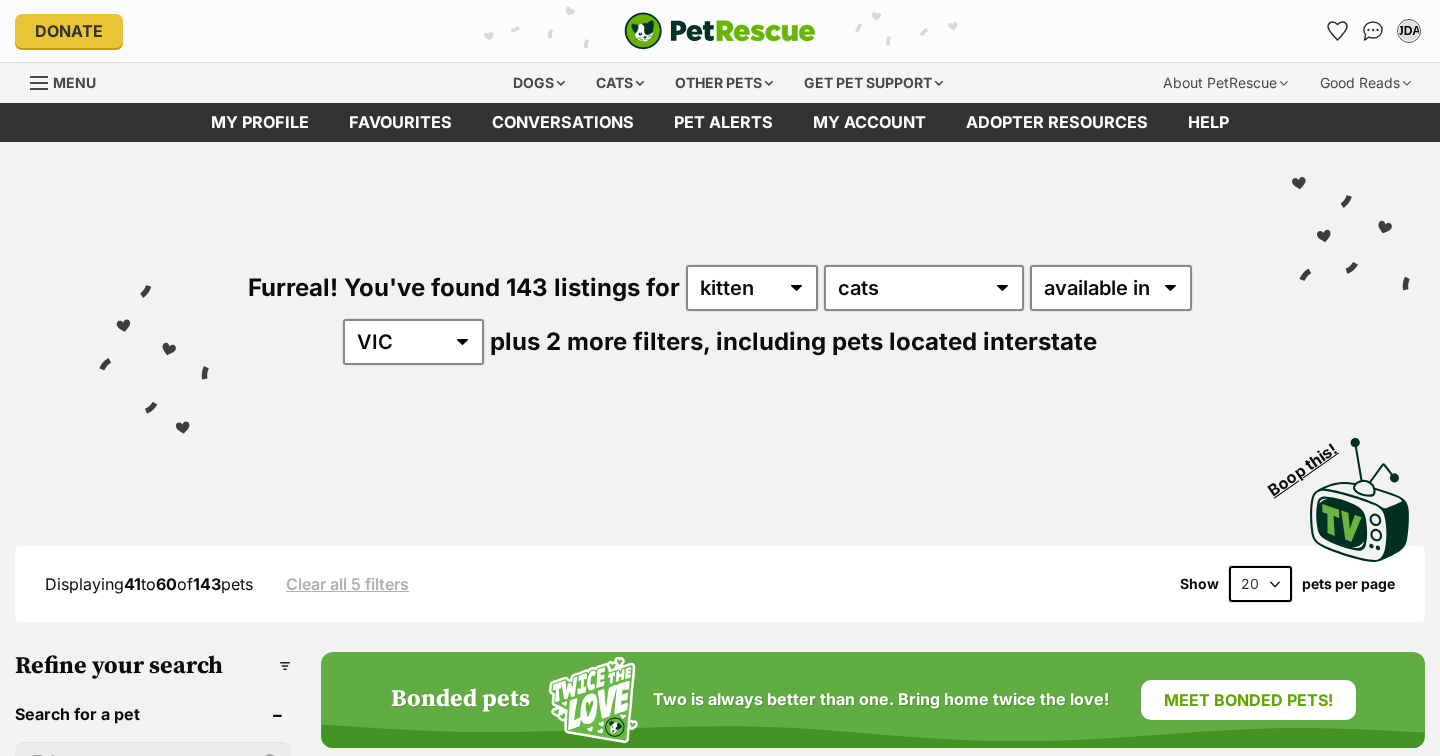 scroll, scrollTop: 0, scrollLeft: 0, axis: both 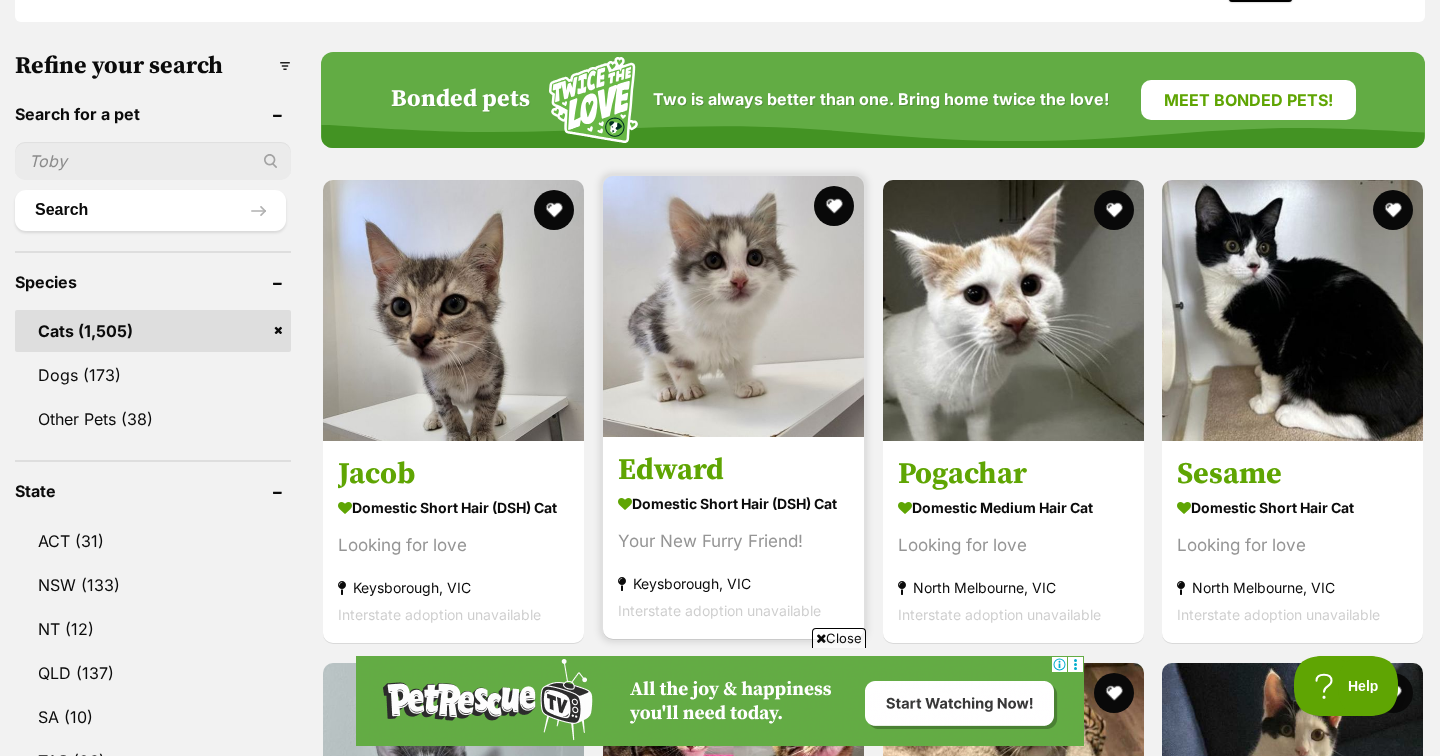 click at bounding box center (733, 306) 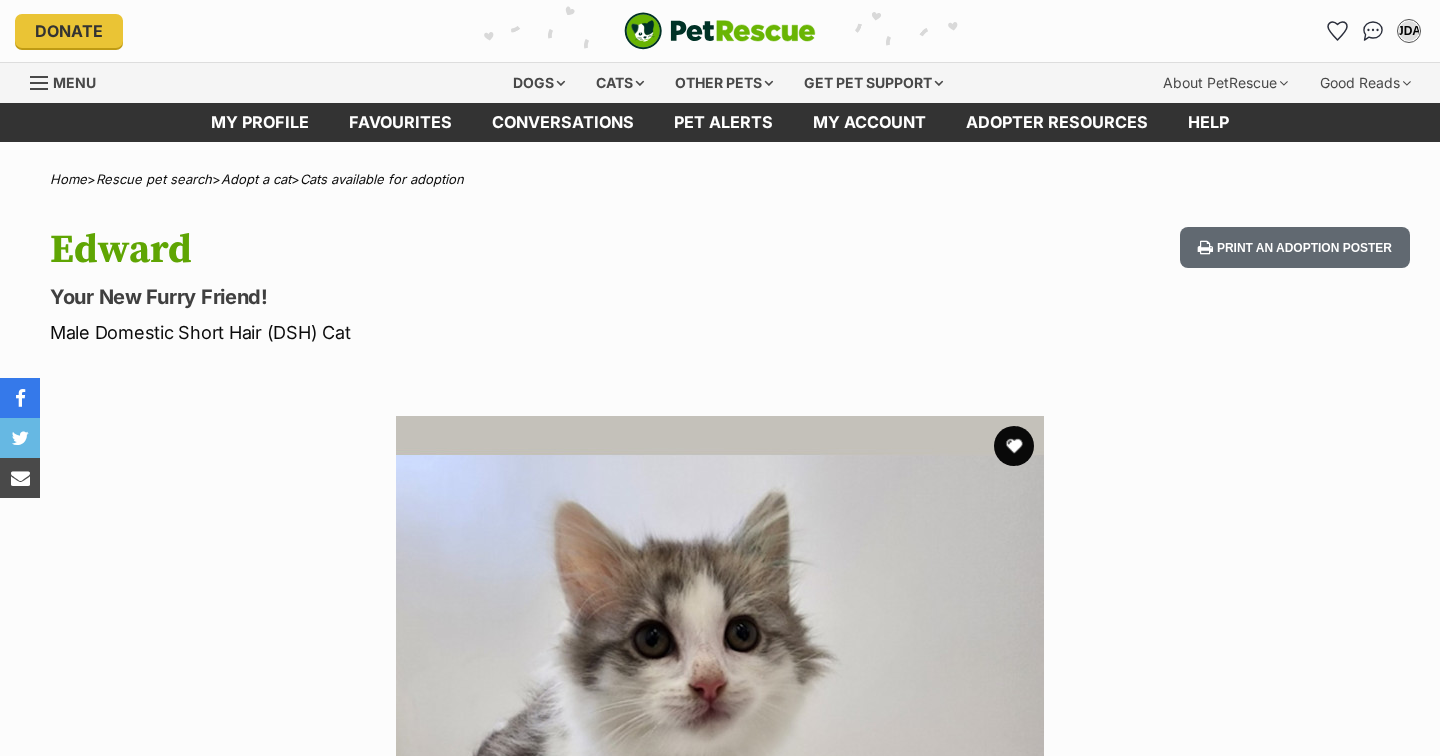 scroll, scrollTop: 0, scrollLeft: 0, axis: both 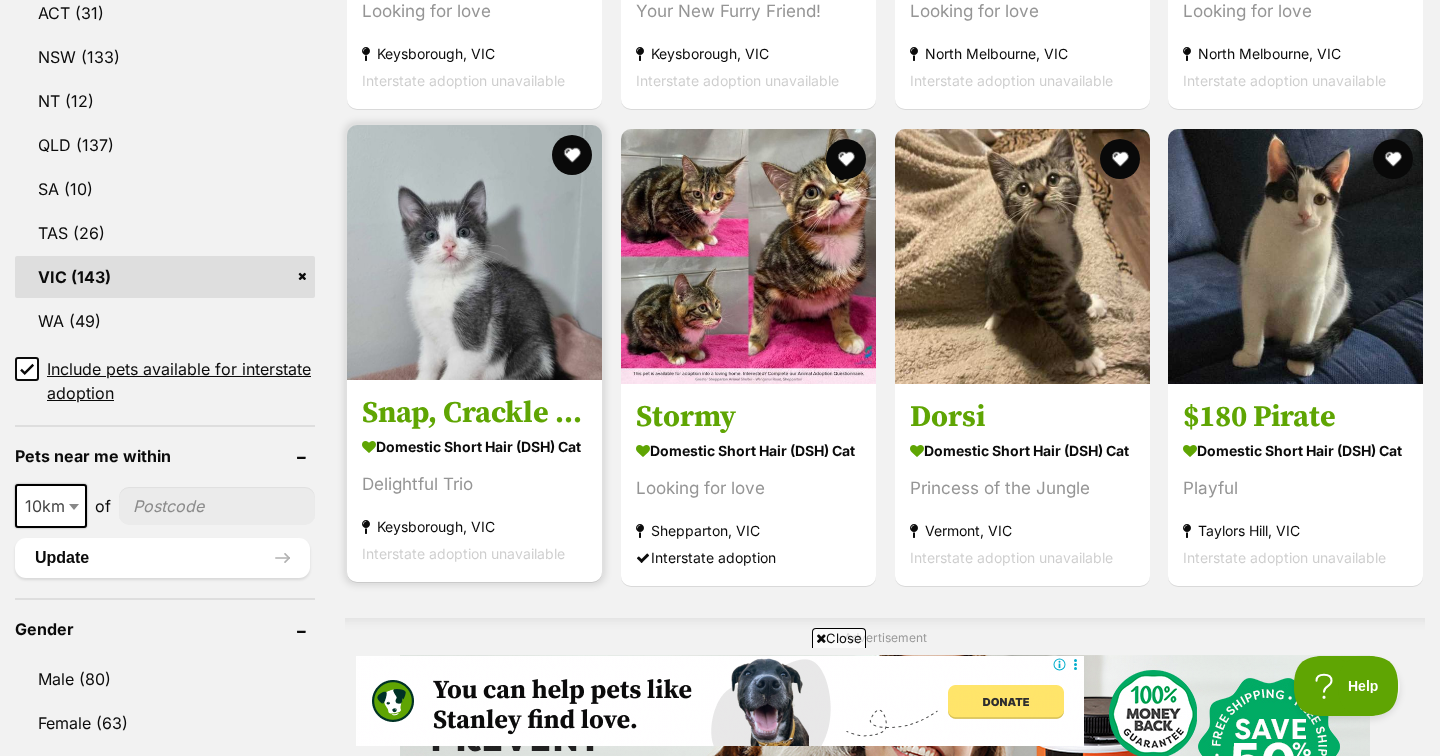 click at bounding box center [474, 252] 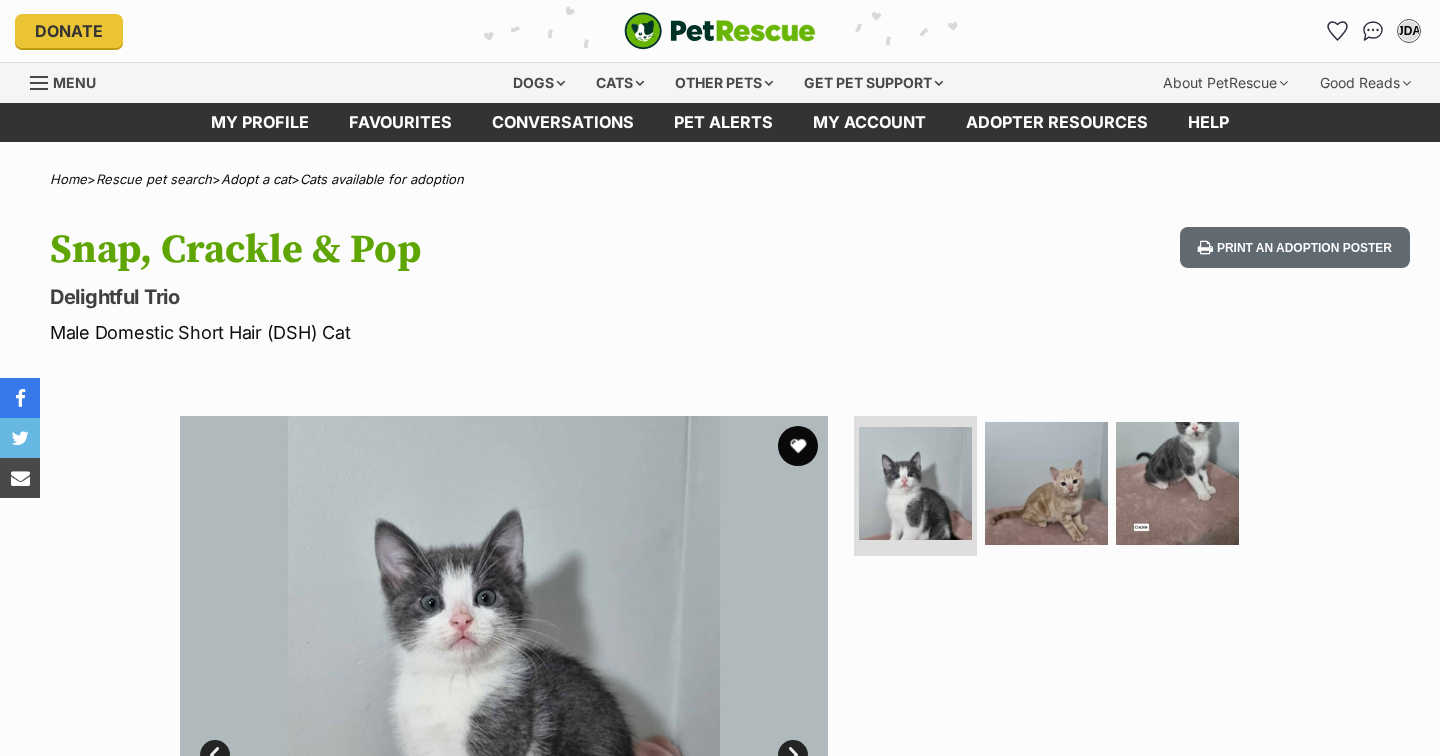 scroll, scrollTop: 0, scrollLeft: 0, axis: both 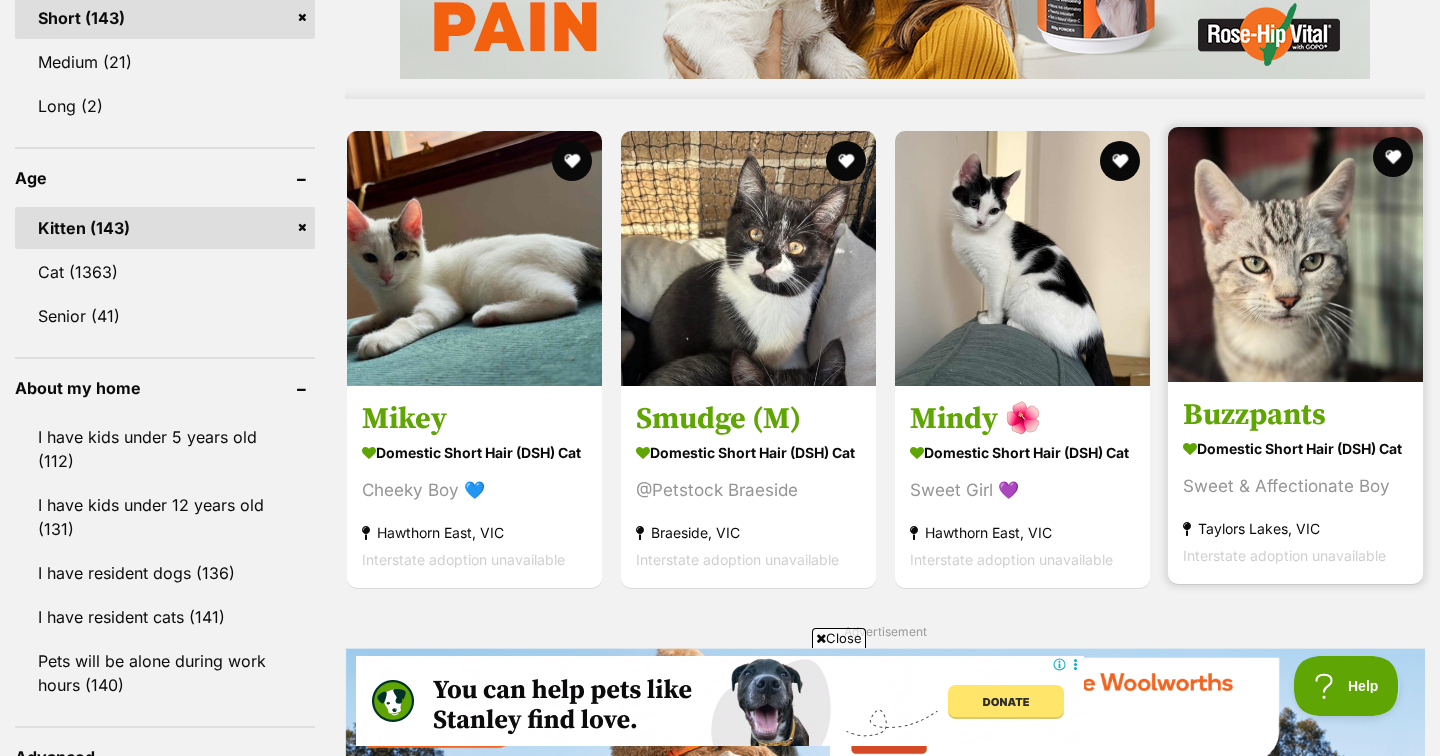 click at bounding box center [1295, 254] 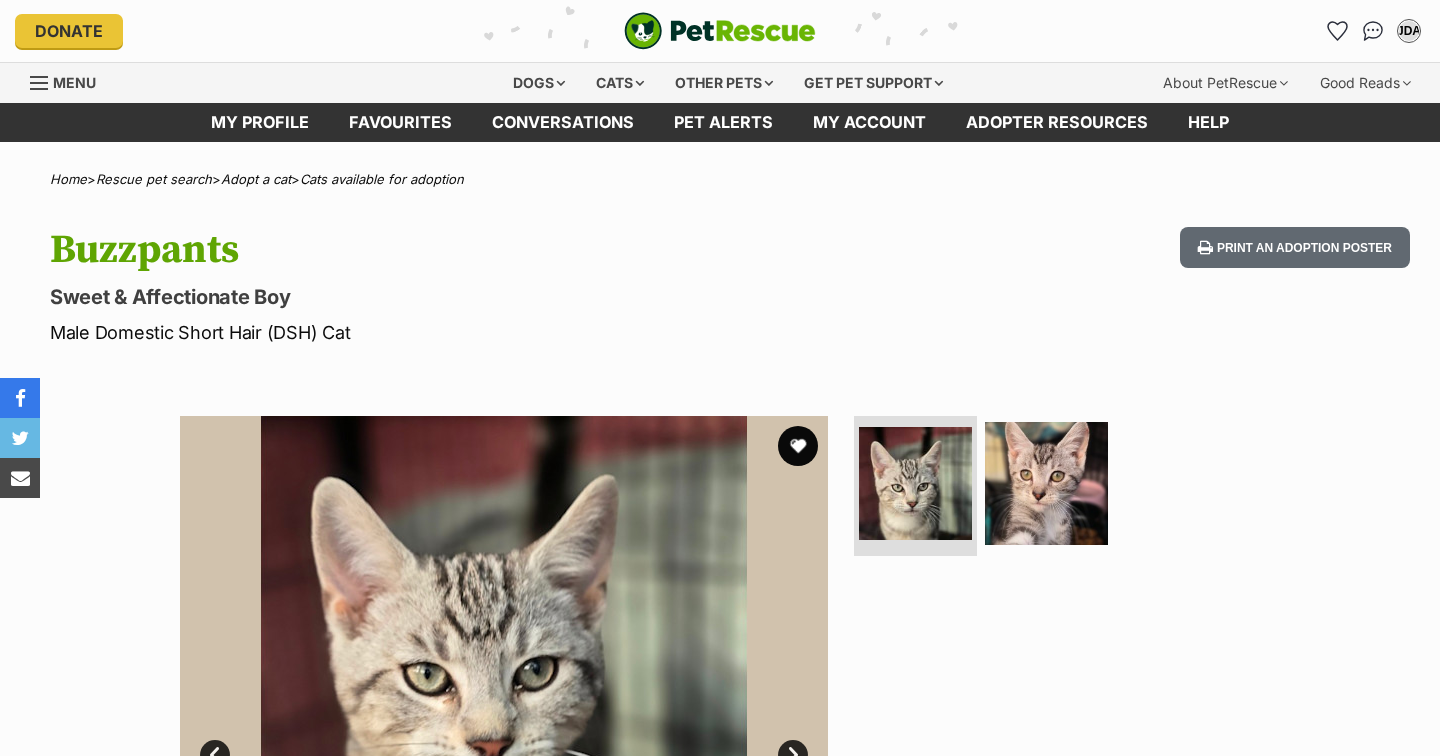 scroll, scrollTop: 0, scrollLeft: 0, axis: both 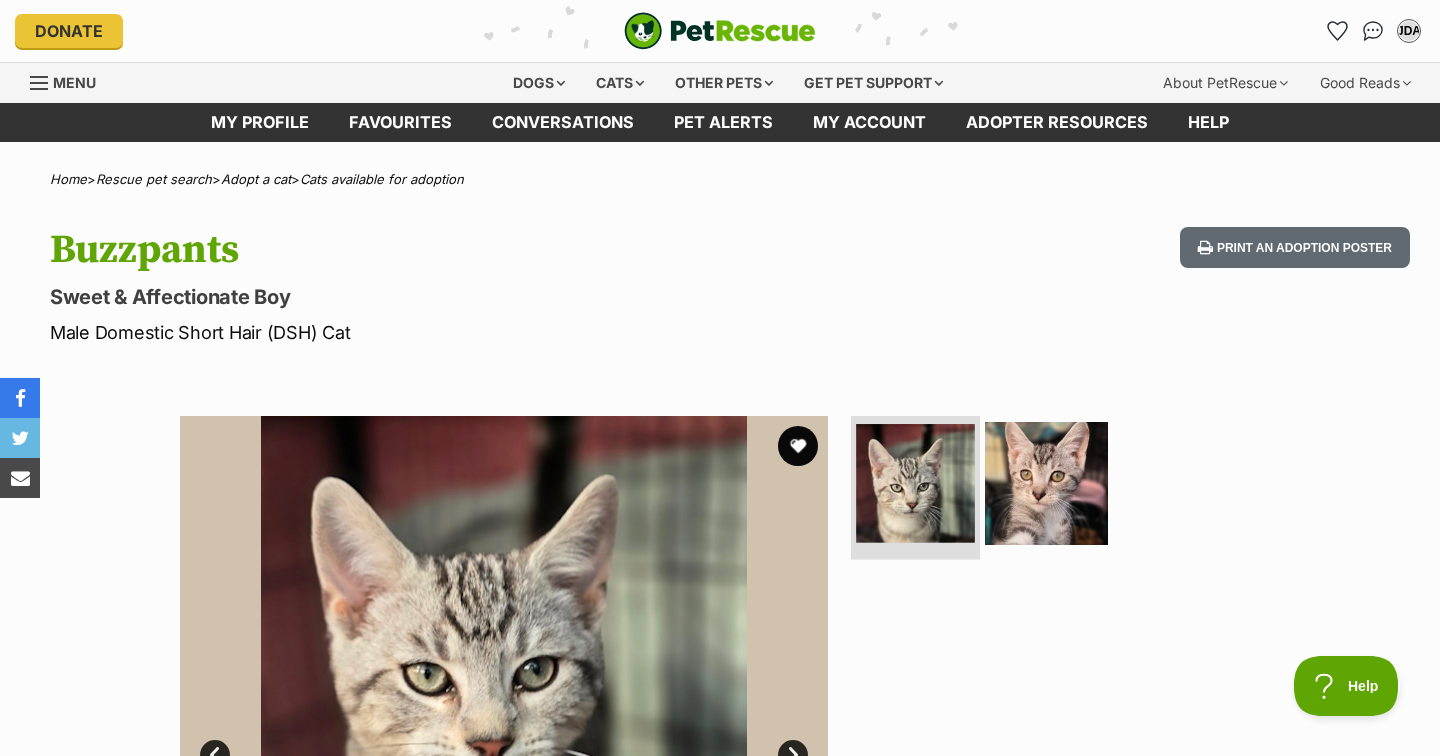 click at bounding box center (915, 483) 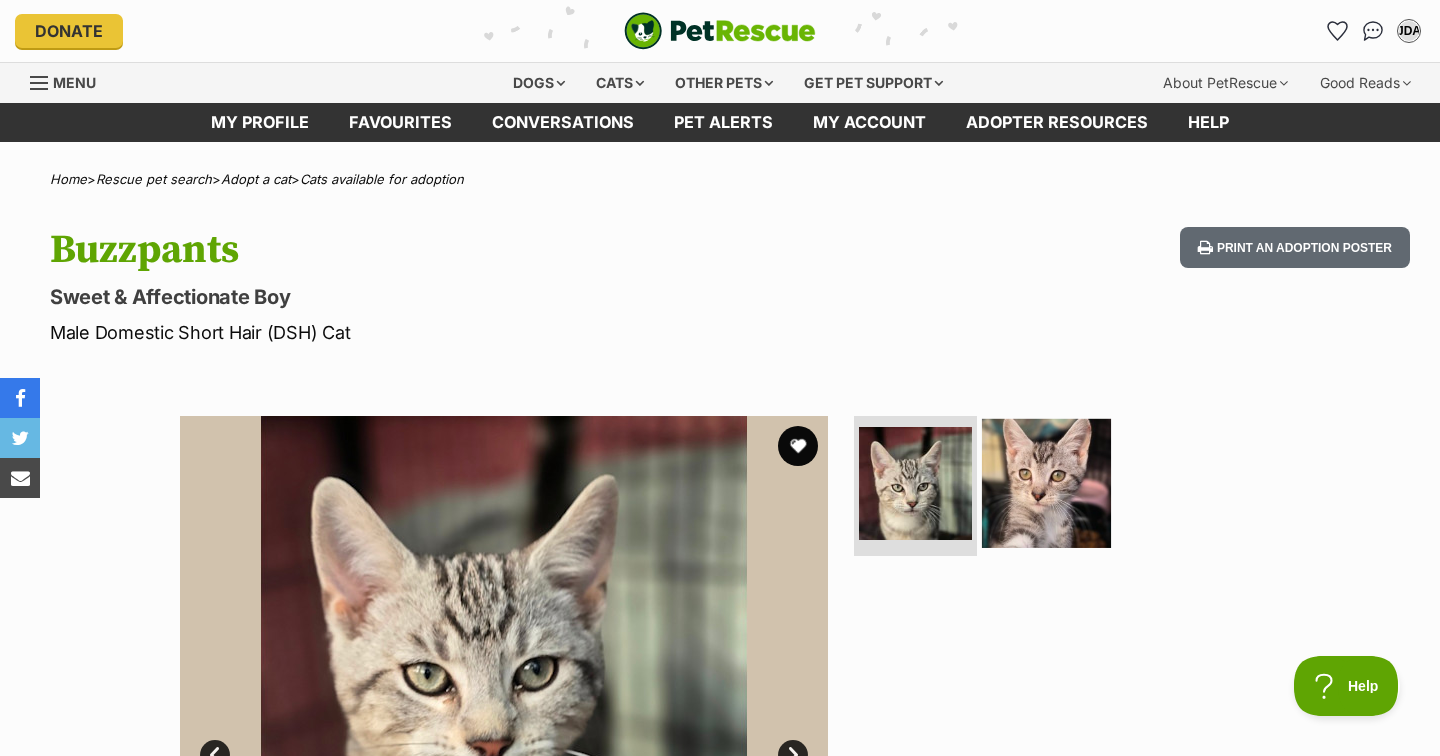 click at bounding box center [1046, 483] 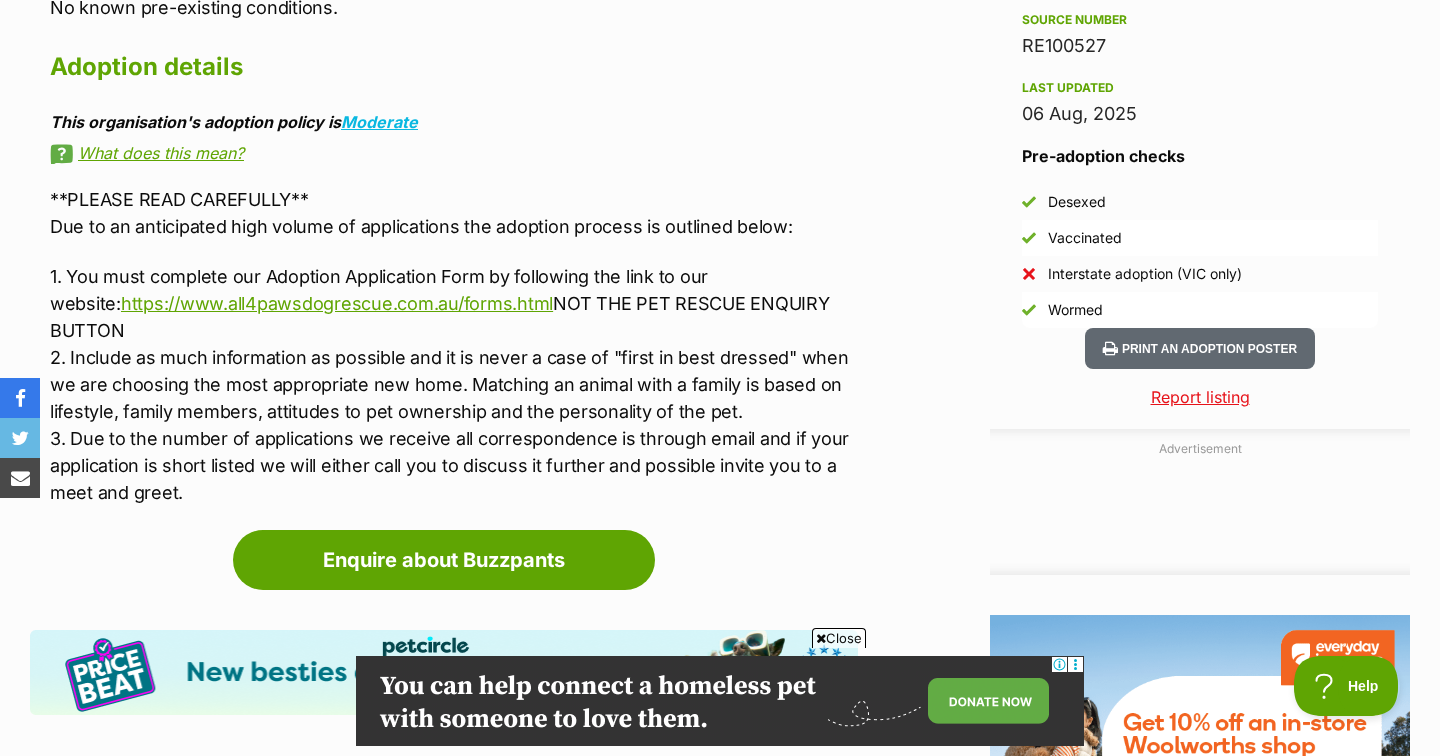 scroll, scrollTop: 1755, scrollLeft: 0, axis: vertical 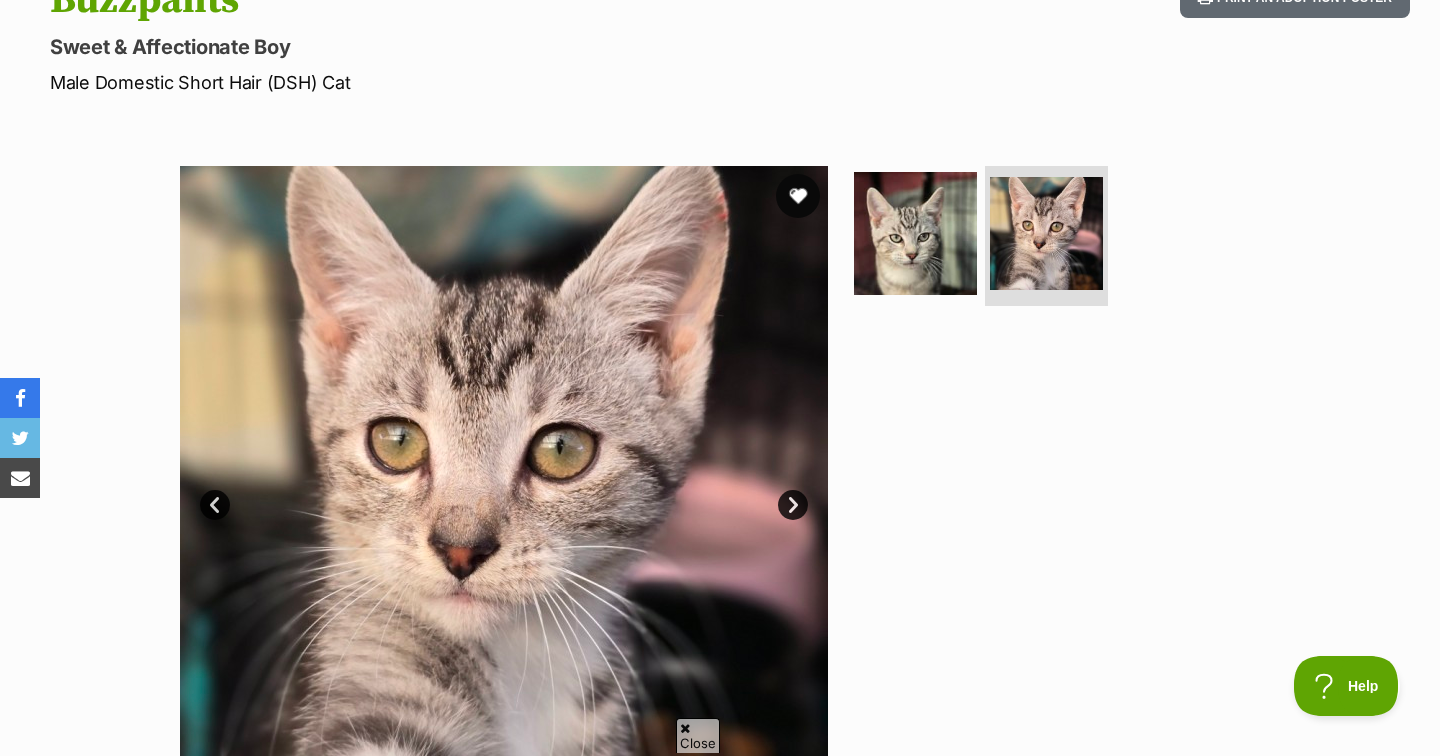 click at bounding box center [798, 196] 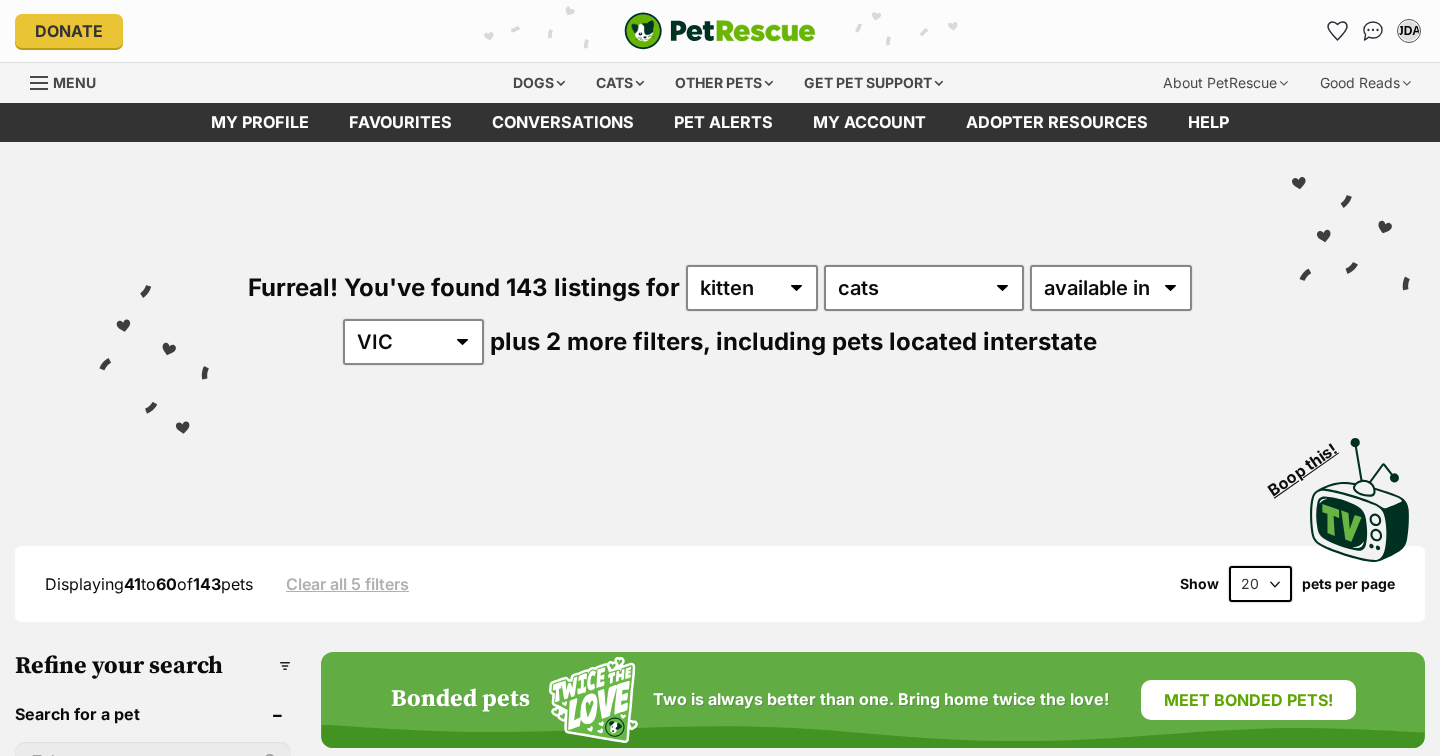 scroll, scrollTop: 1954, scrollLeft: 0, axis: vertical 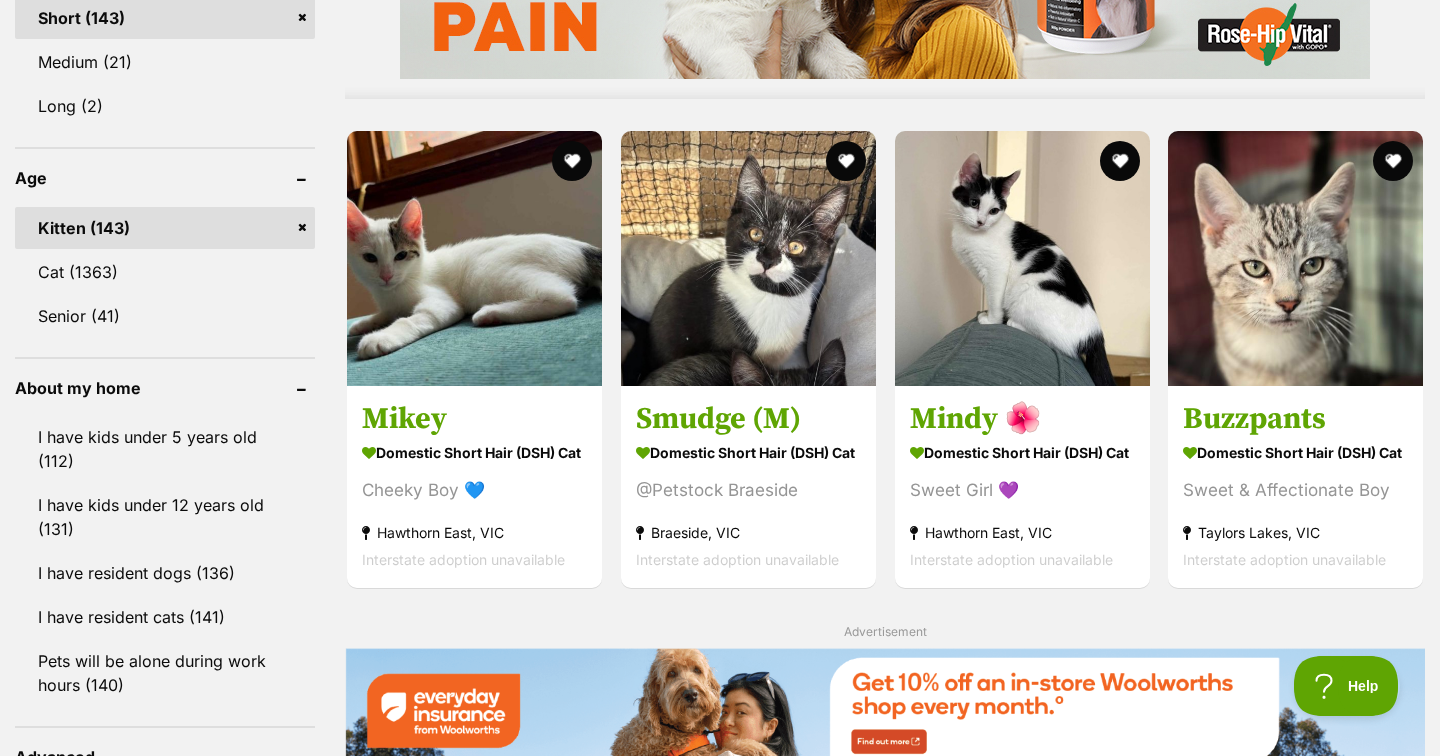 click at bounding box center (748, 935) 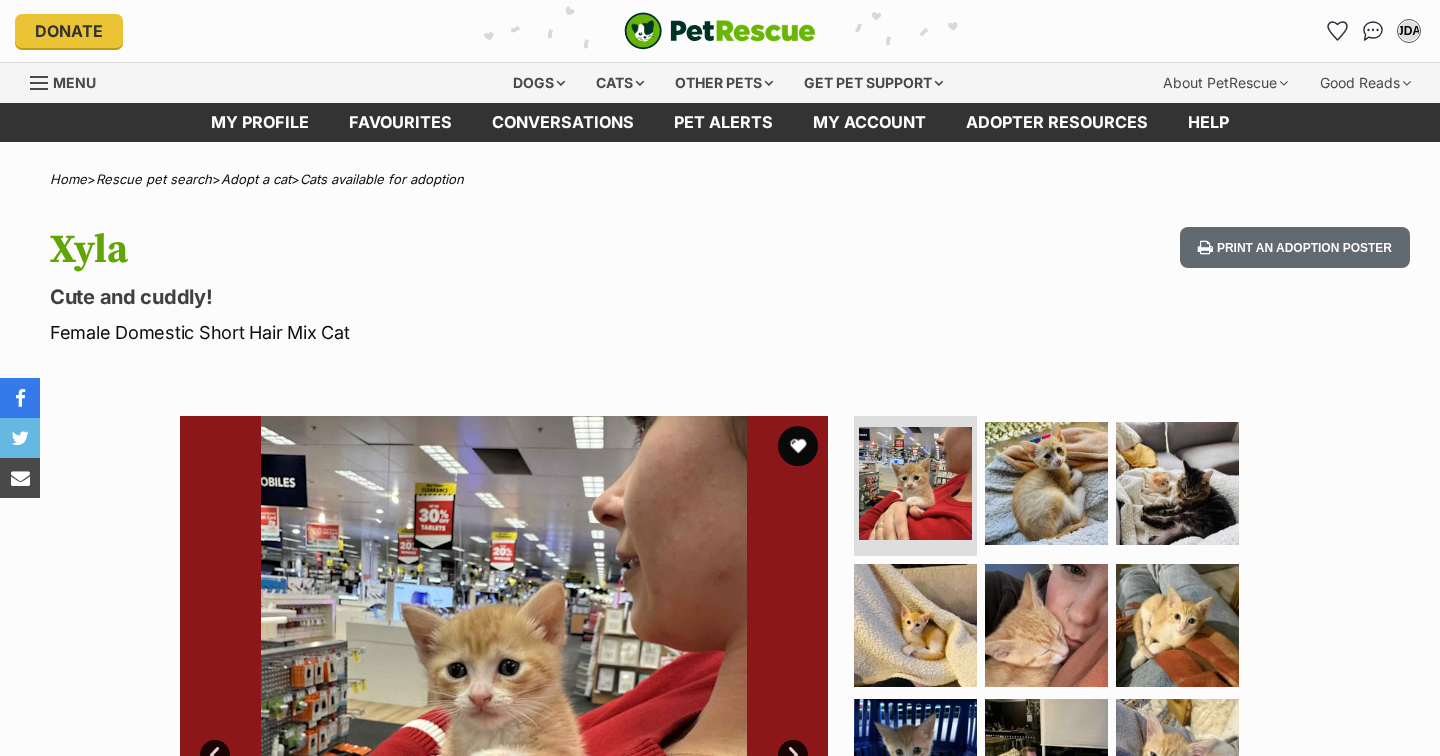 scroll, scrollTop: 0, scrollLeft: 0, axis: both 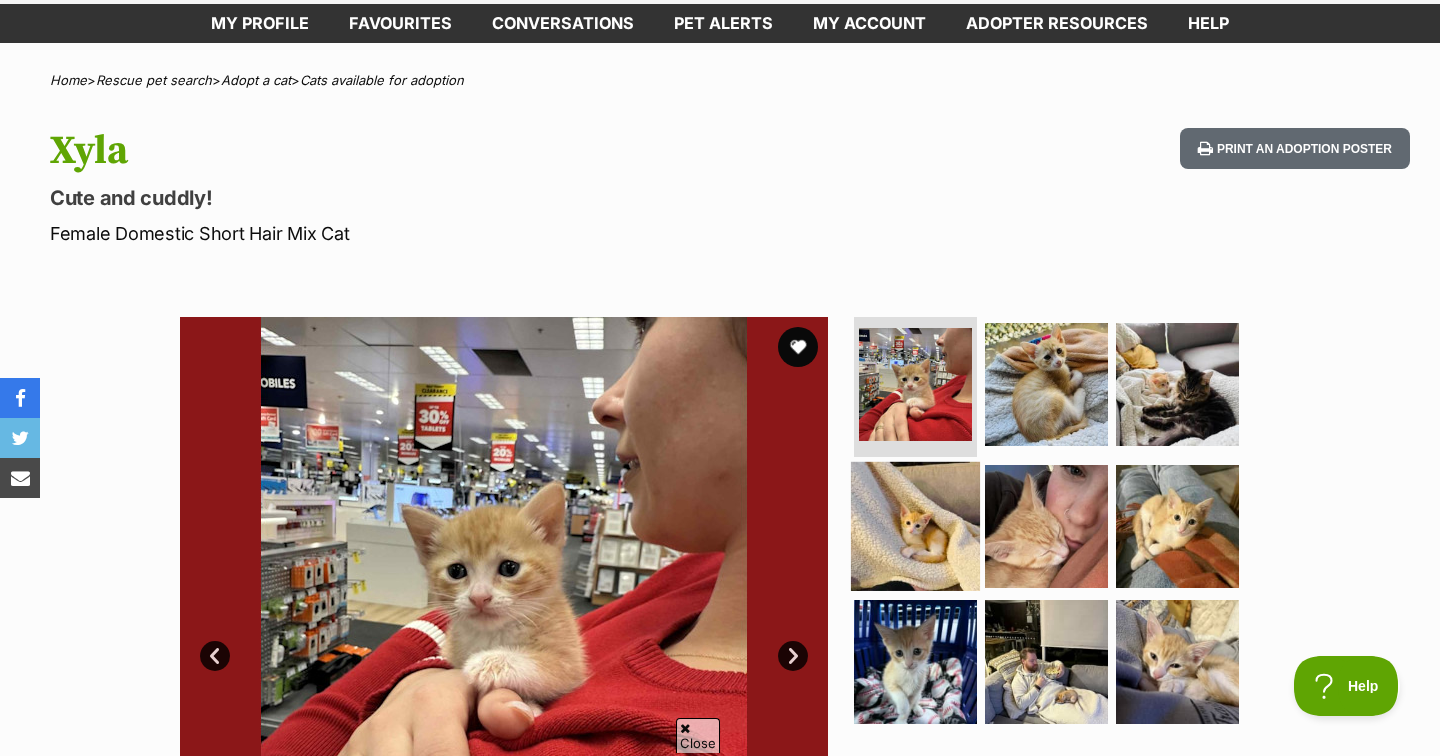 click at bounding box center (915, 525) 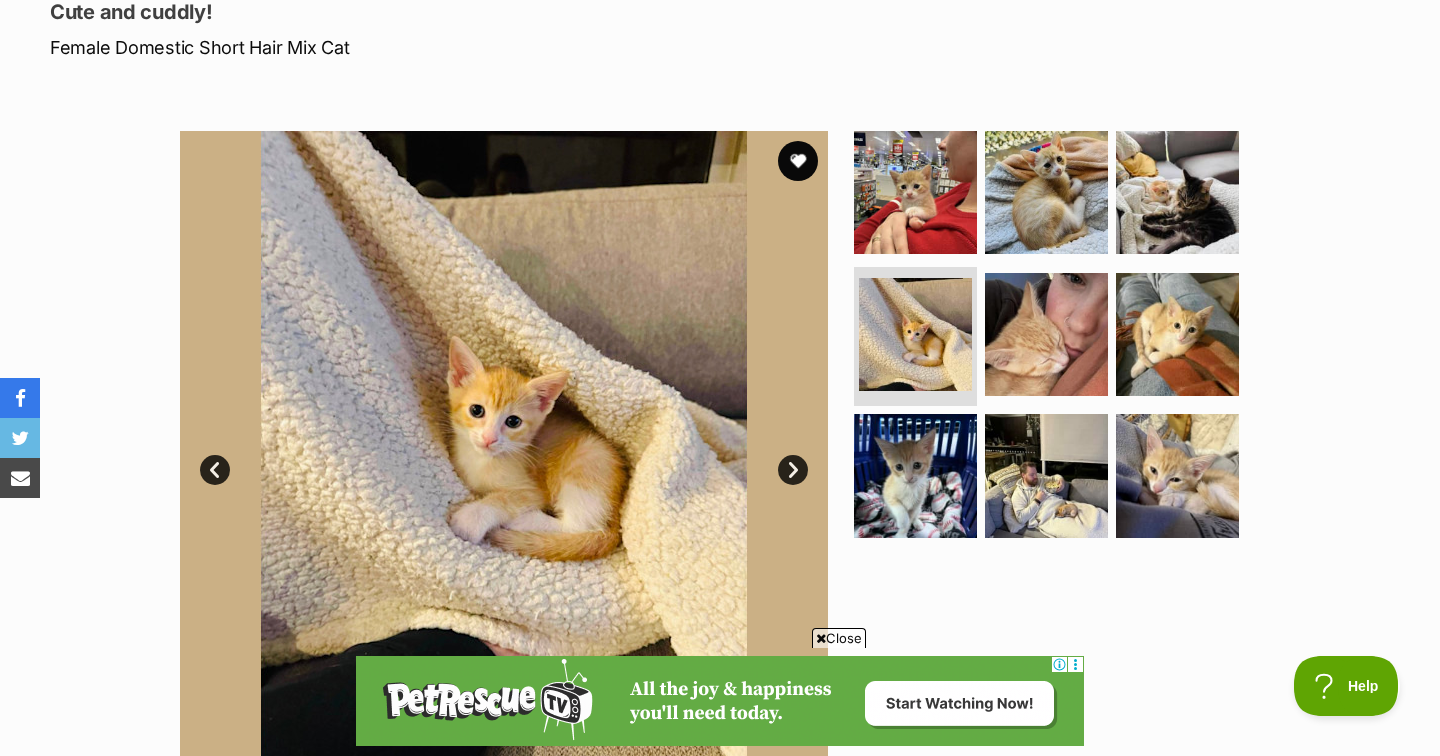 scroll, scrollTop: 0, scrollLeft: 0, axis: both 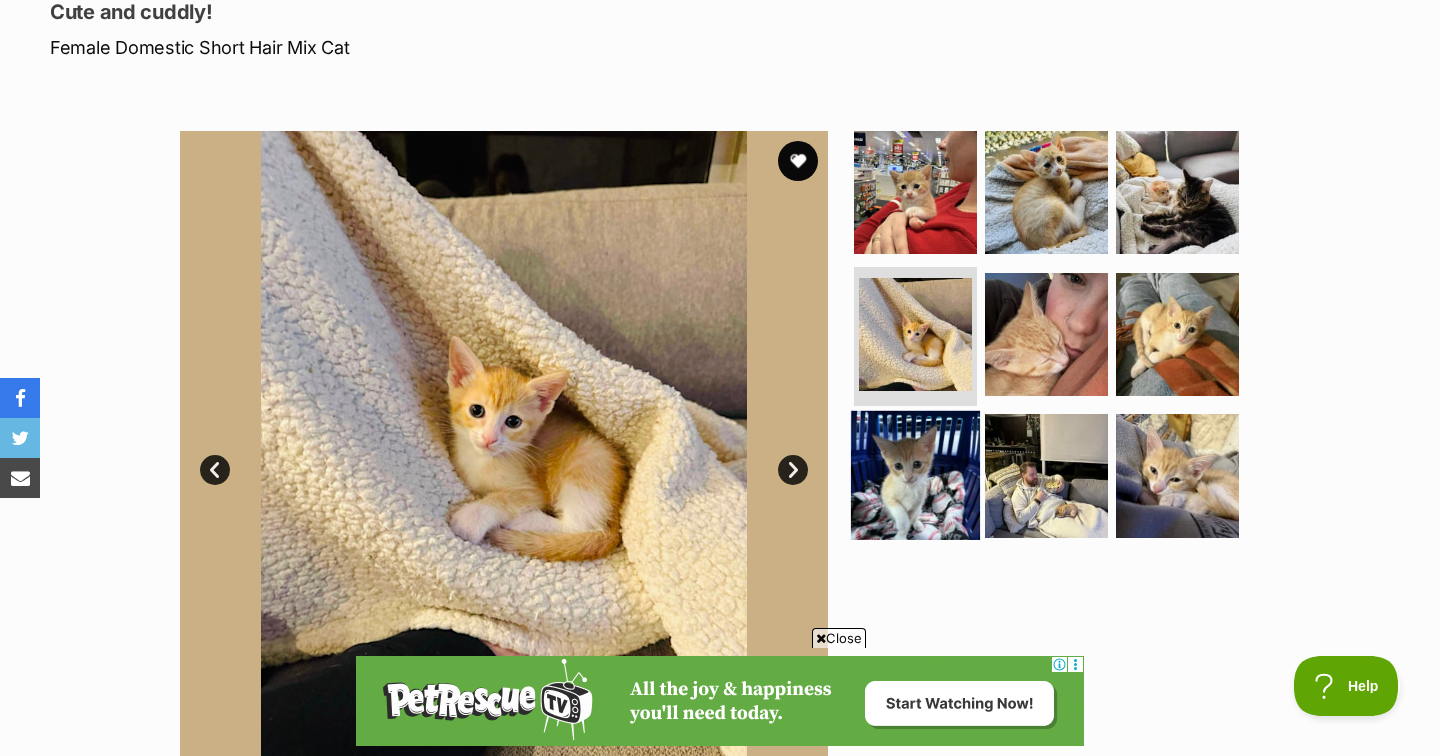 click at bounding box center [915, 475] 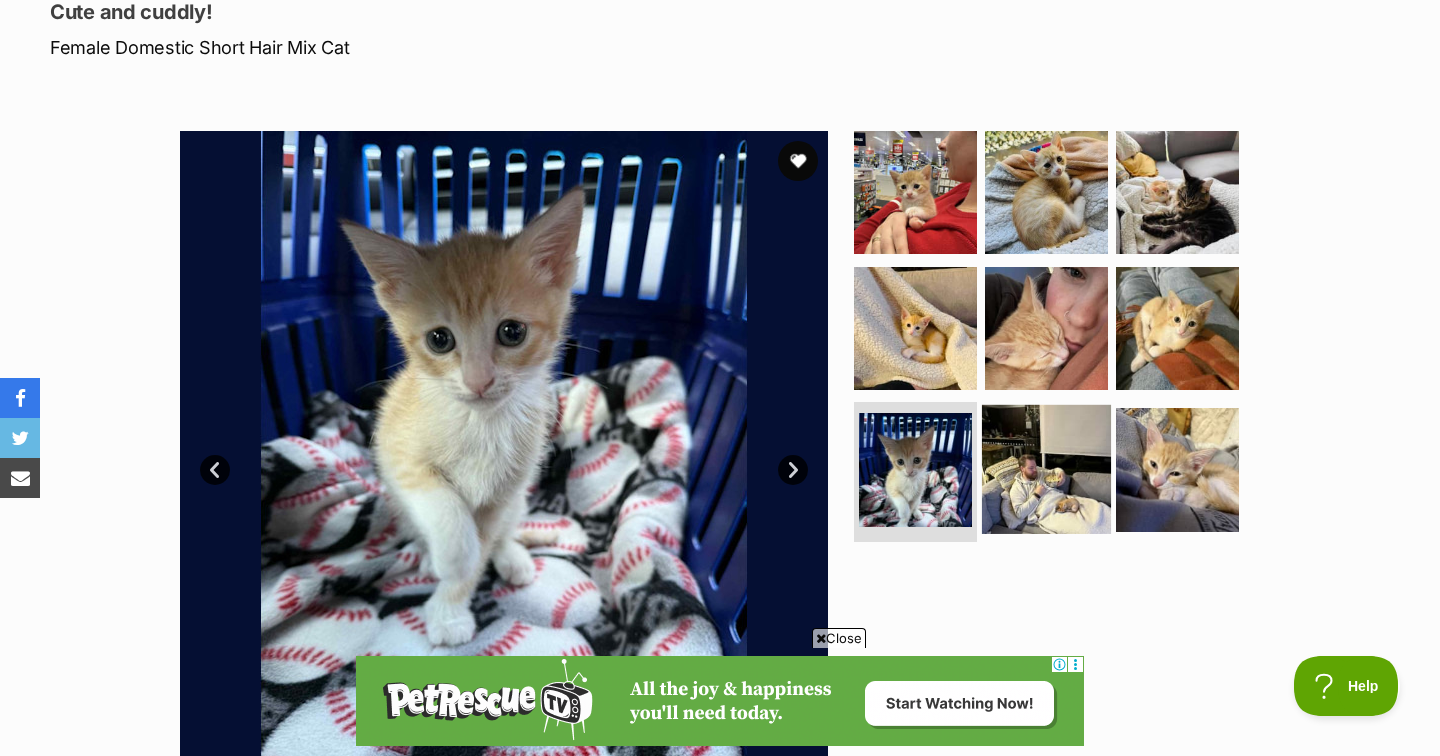 click at bounding box center [1046, 469] 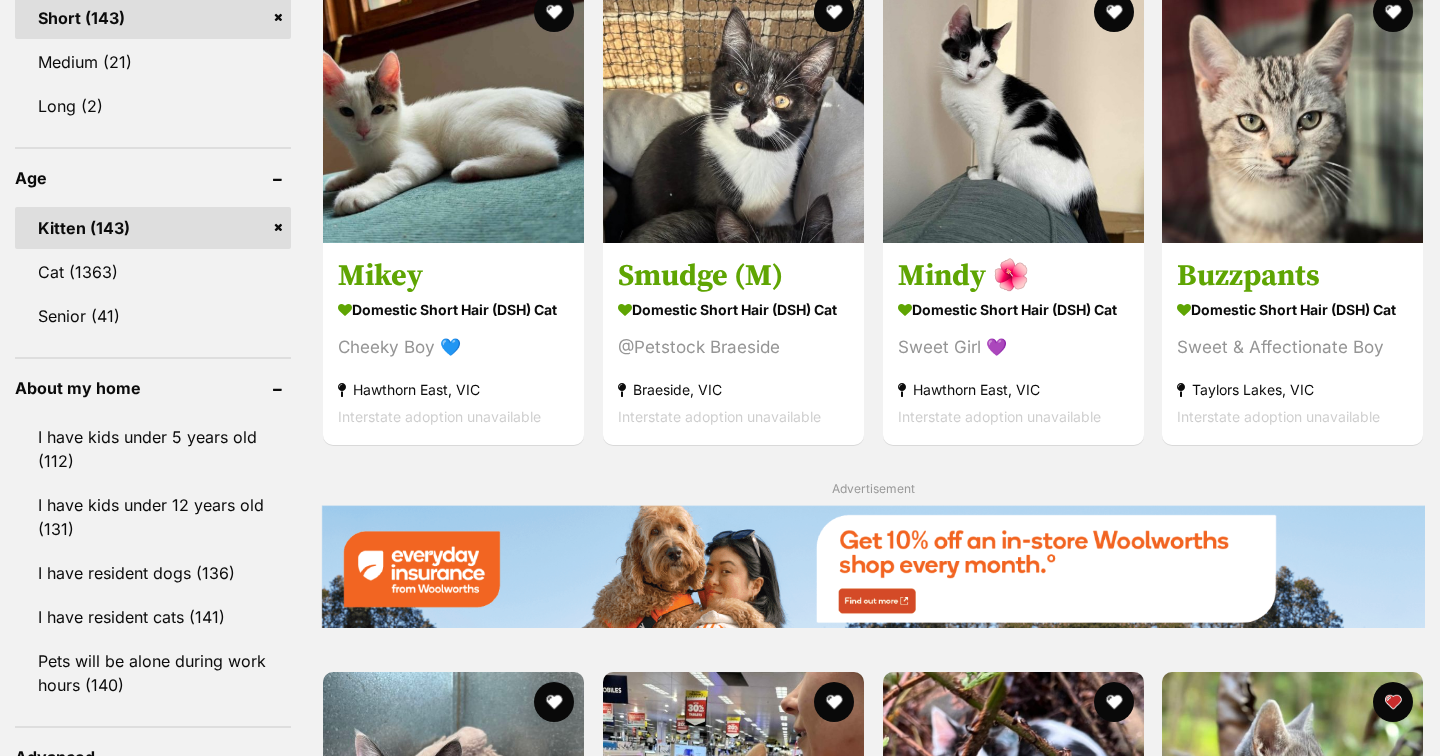 scroll, scrollTop: 0, scrollLeft: 0, axis: both 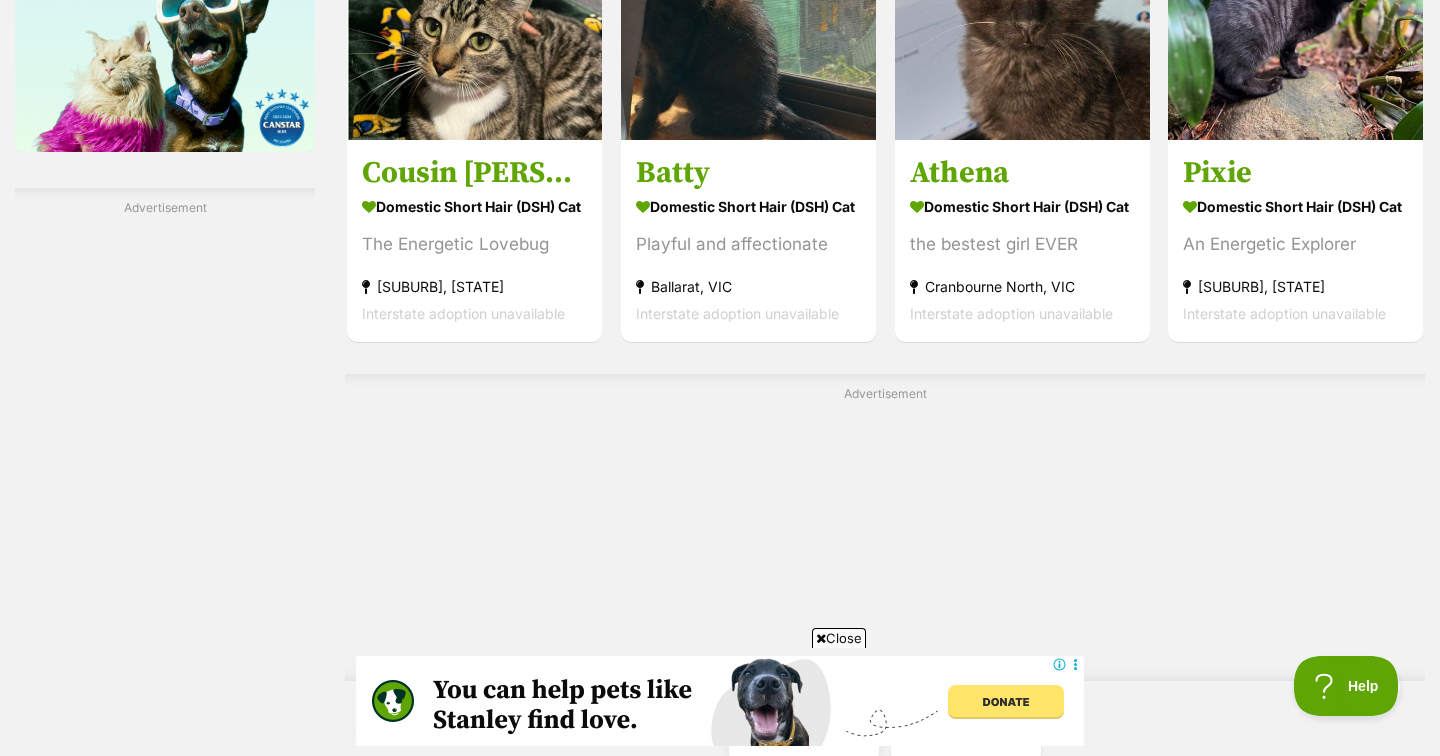 click on "Previous" at bounding box center (804, 738) 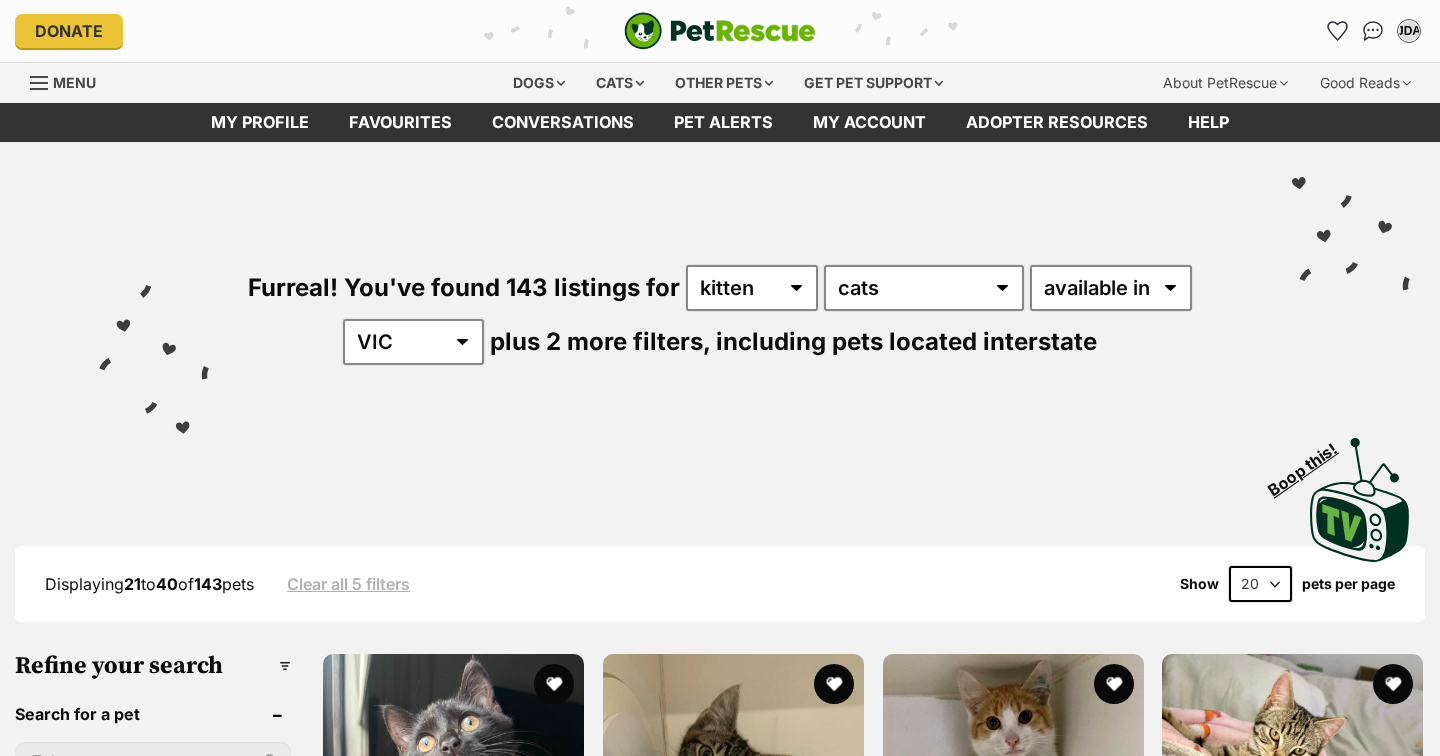 scroll, scrollTop: 0, scrollLeft: 0, axis: both 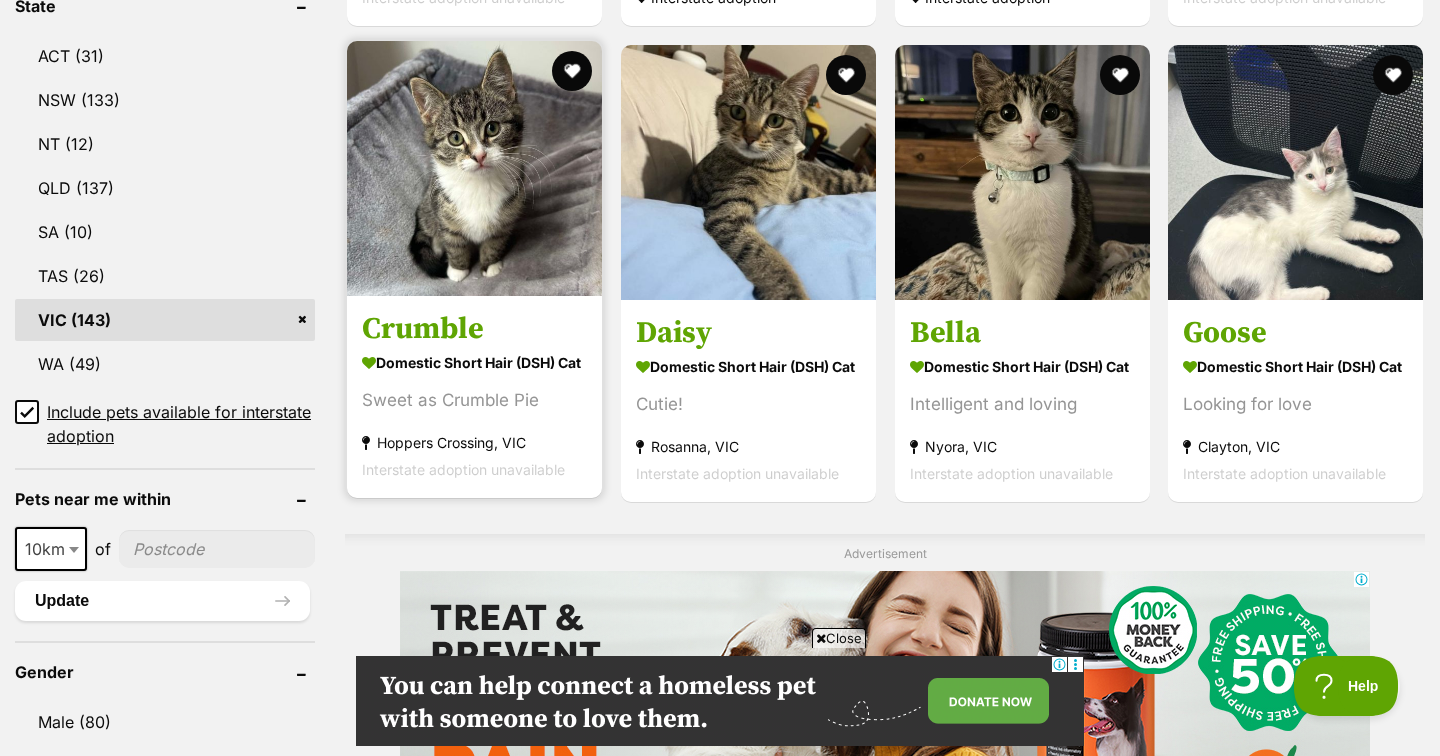 click at bounding box center (474, 168) 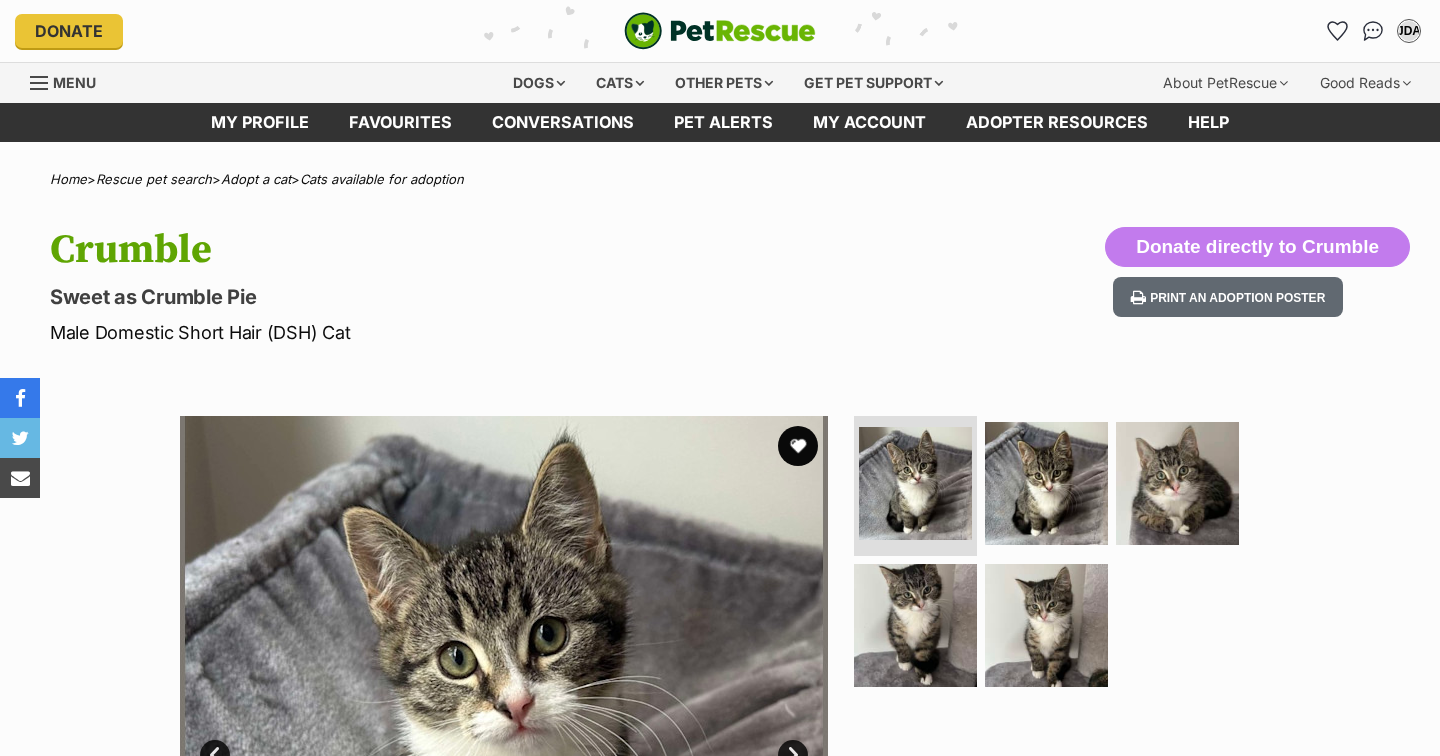 scroll, scrollTop: 0, scrollLeft: 0, axis: both 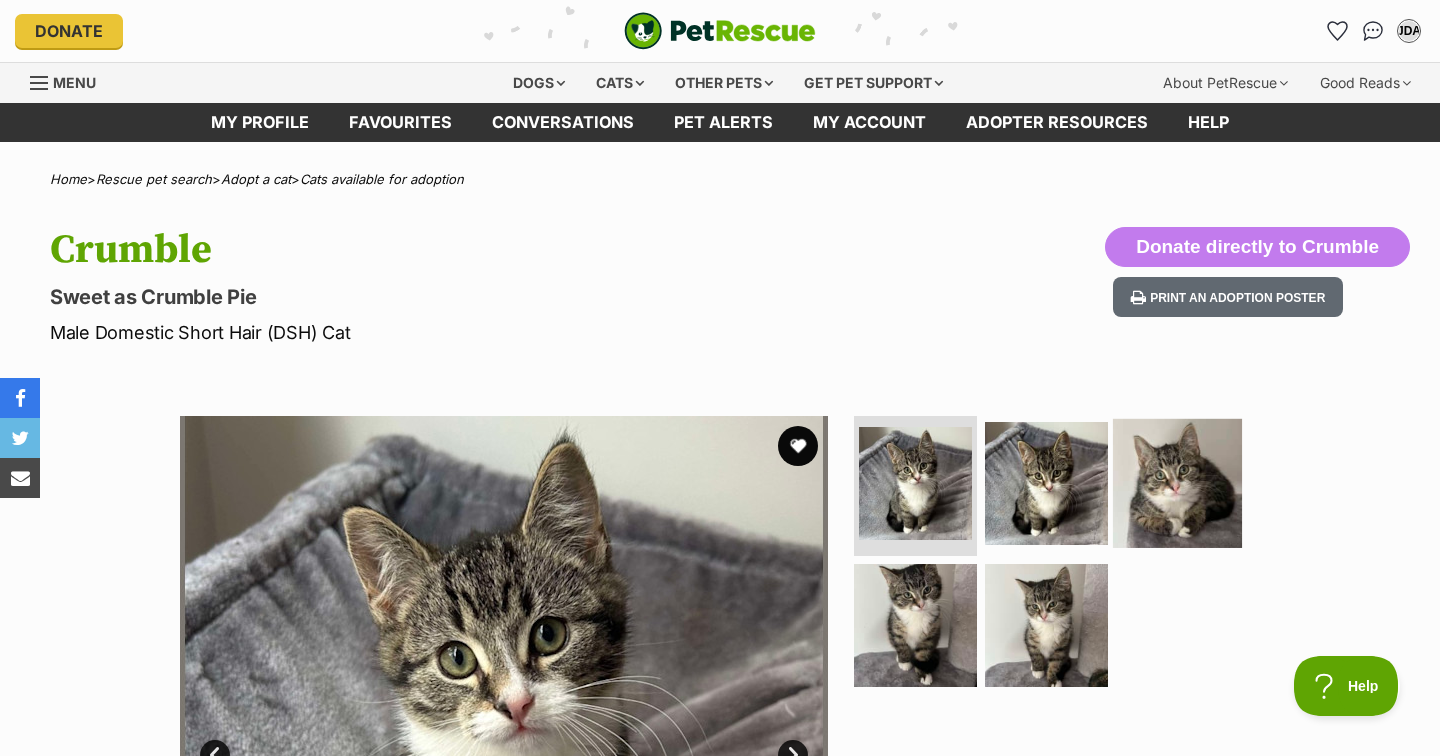 click at bounding box center (1177, 483) 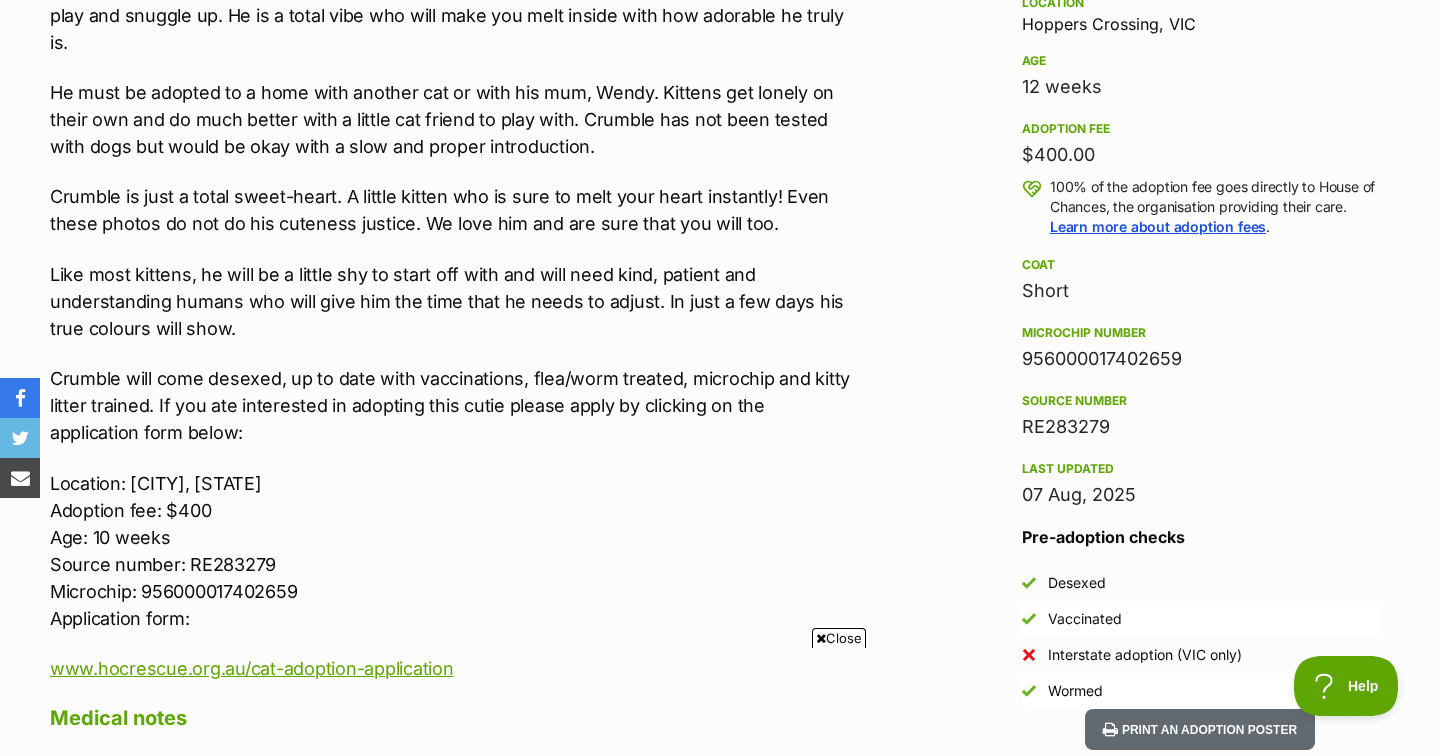 scroll, scrollTop: 1357, scrollLeft: 0, axis: vertical 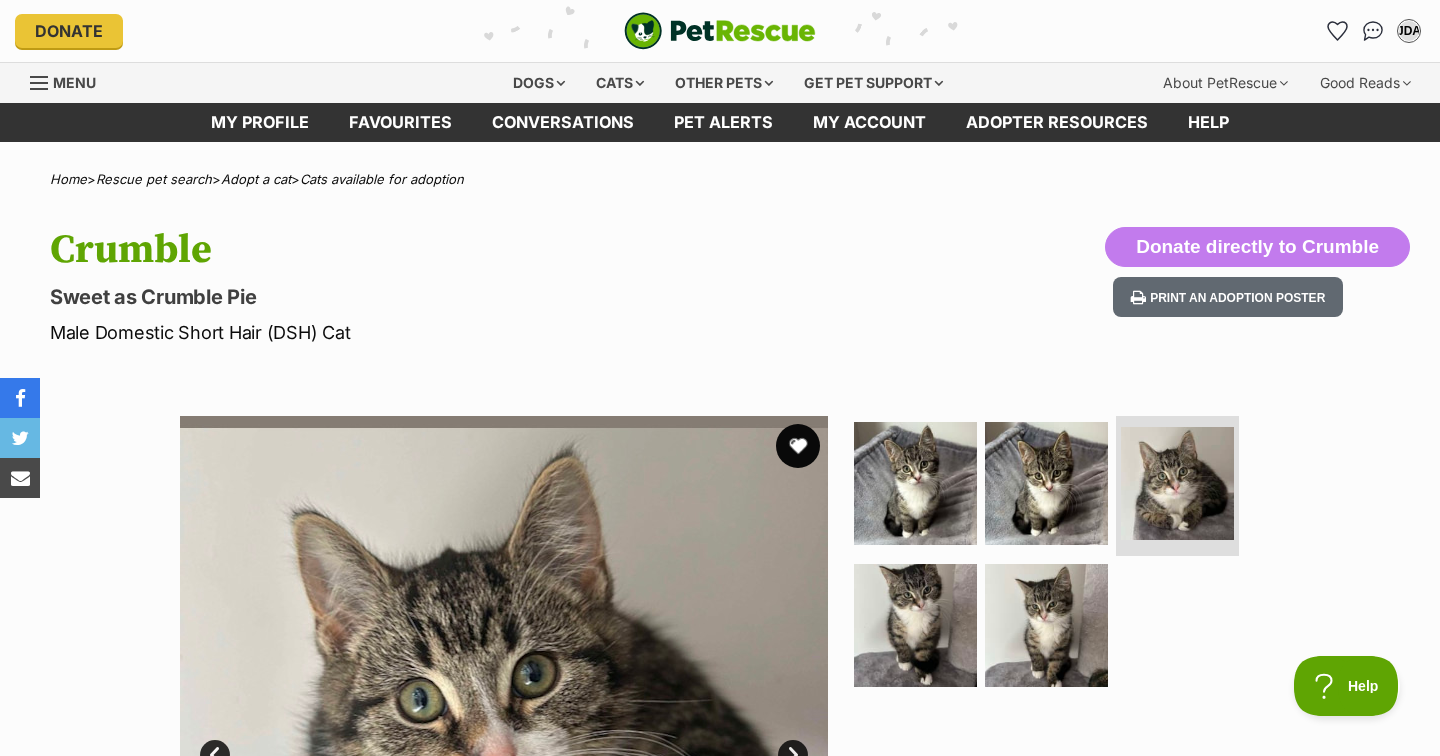 click at bounding box center (798, 446) 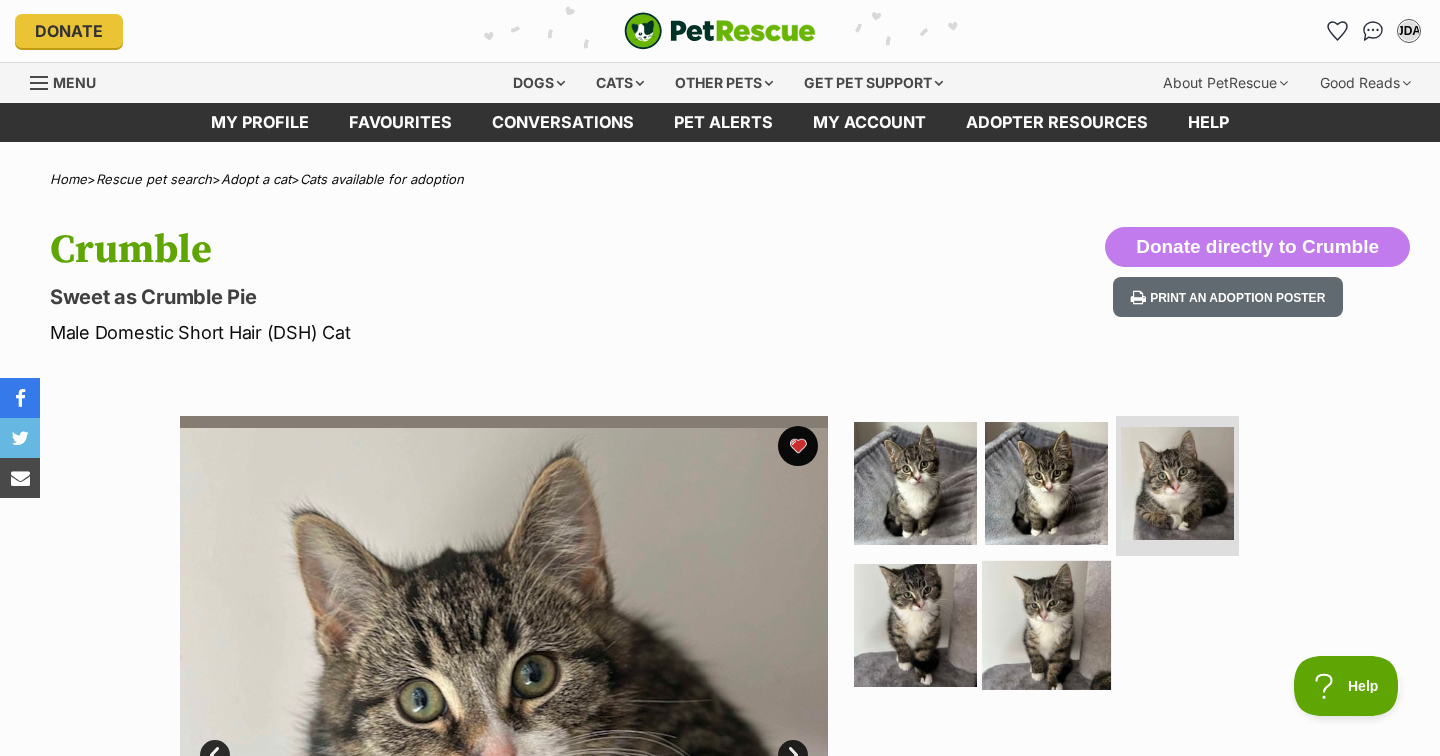 click at bounding box center (1046, 624) 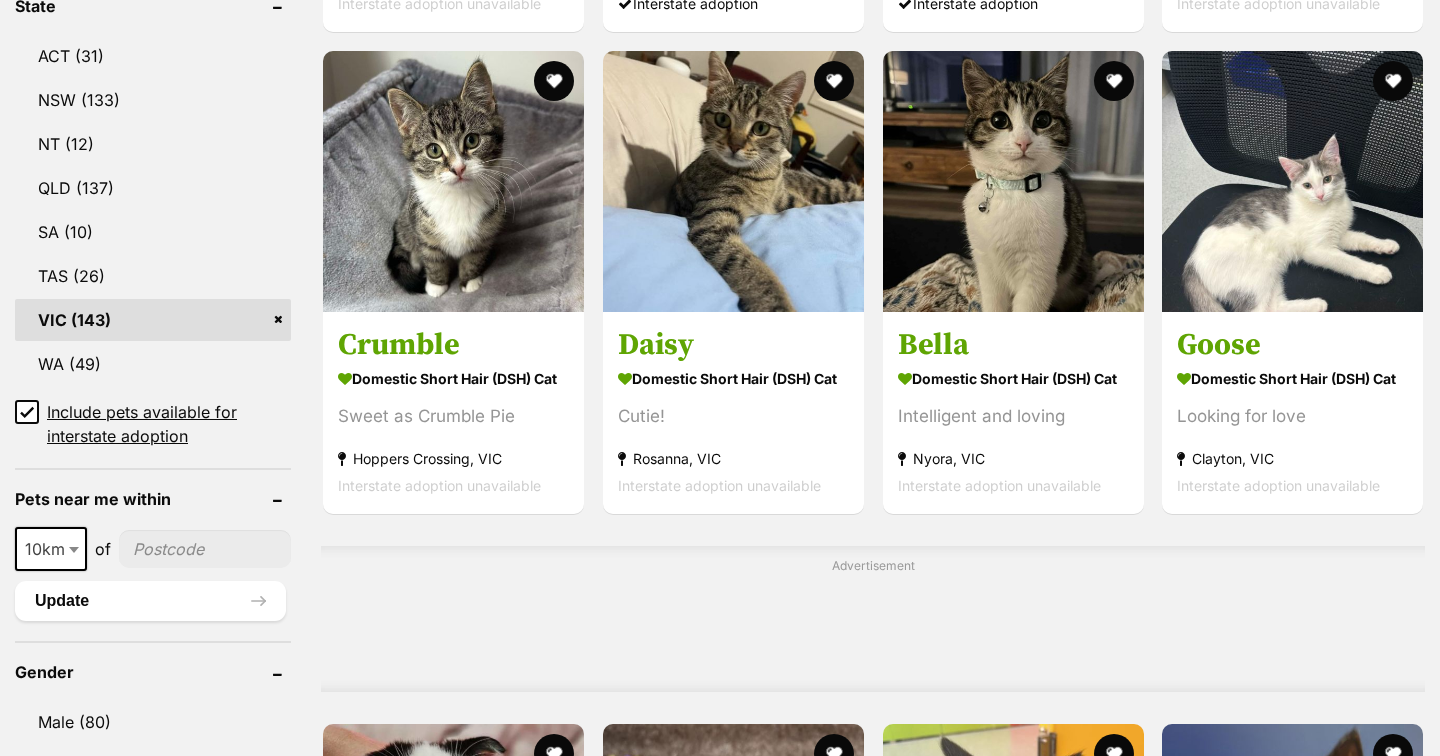 scroll, scrollTop: 0, scrollLeft: 0, axis: both 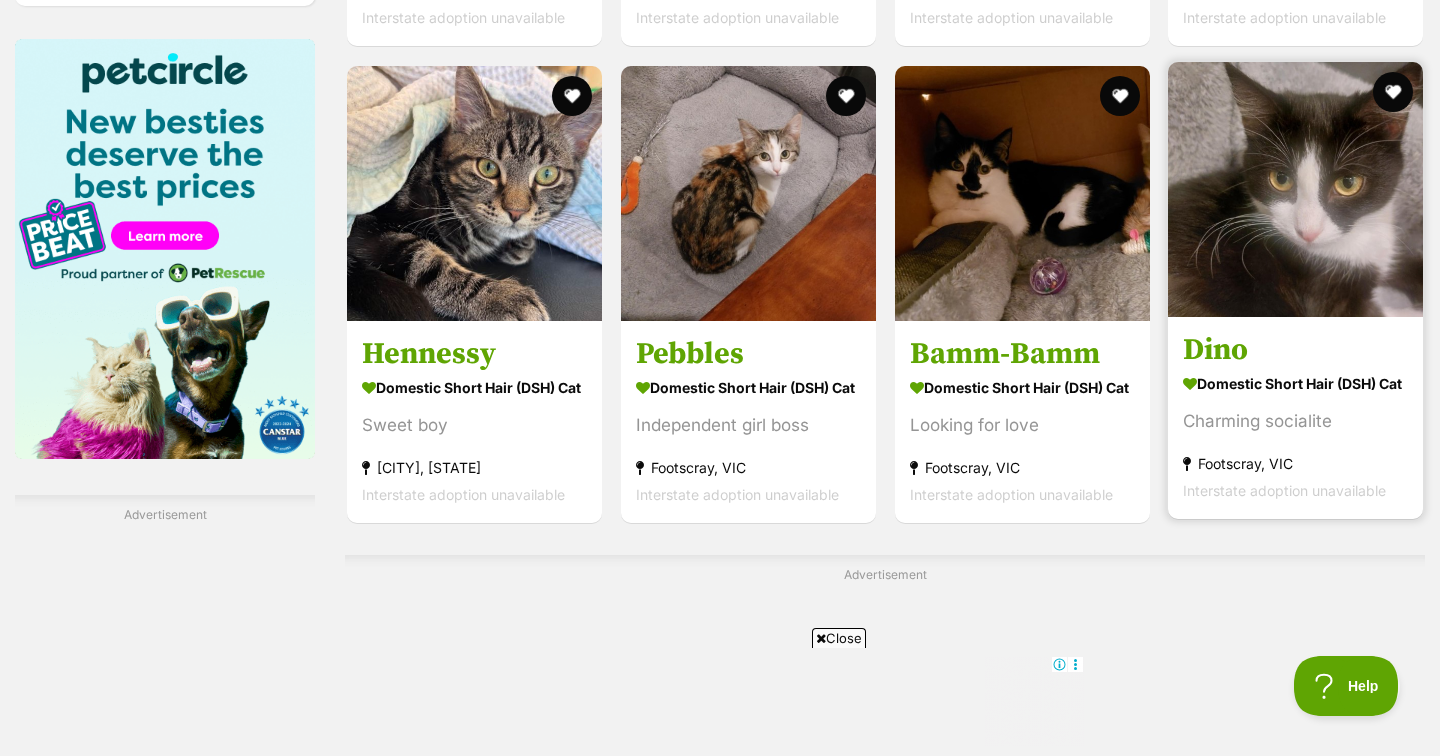 click at bounding box center (1295, 189) 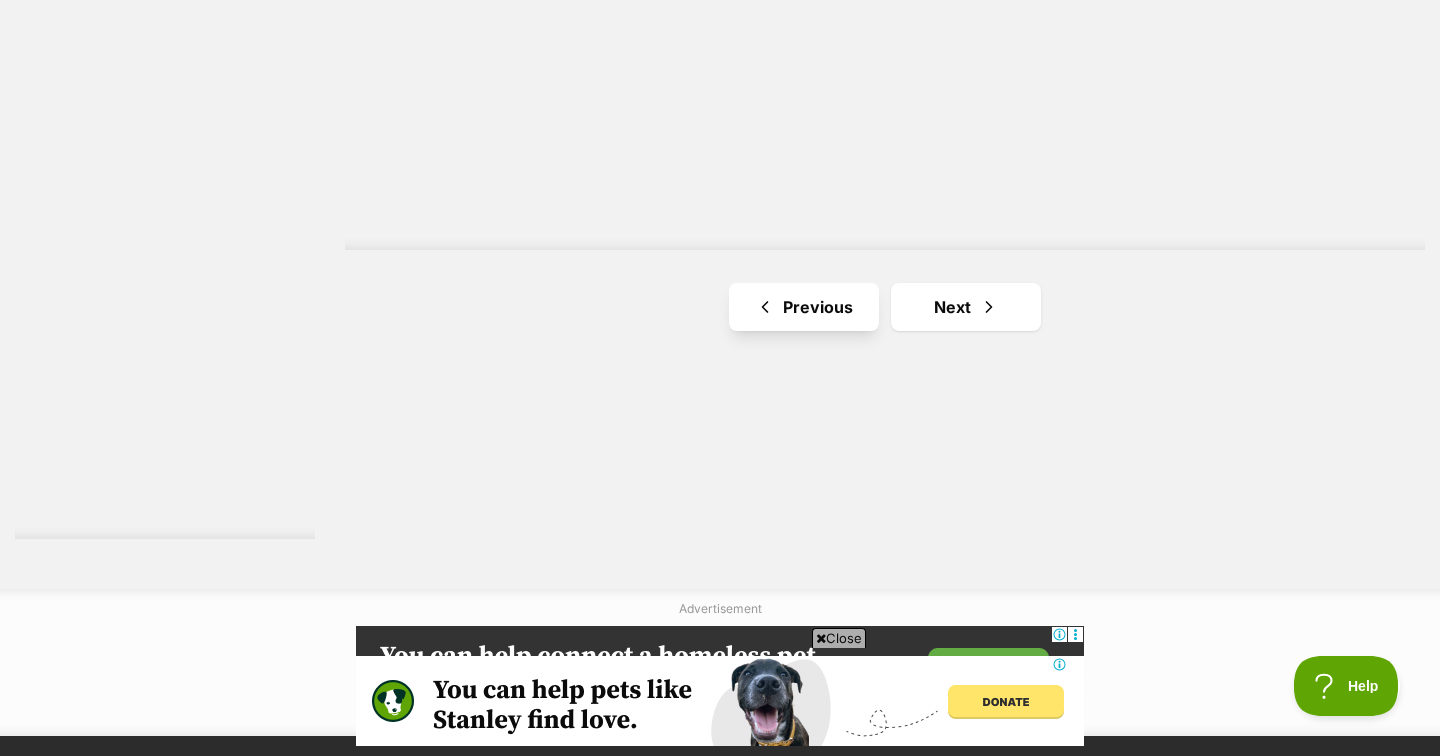 scroll, scrollTop: 0, scrollLeft: 0, axis: both 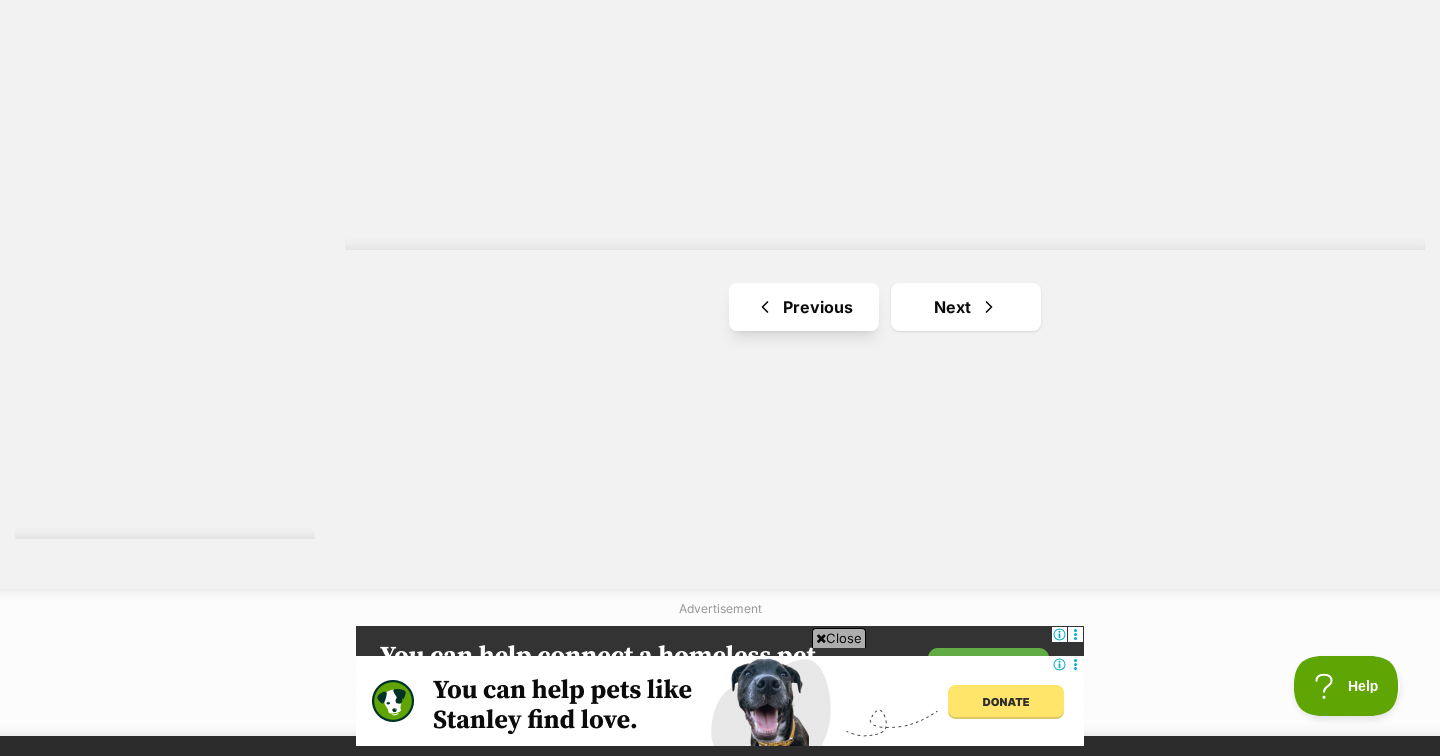 click on "Previous" at bounding box center [804, 307] 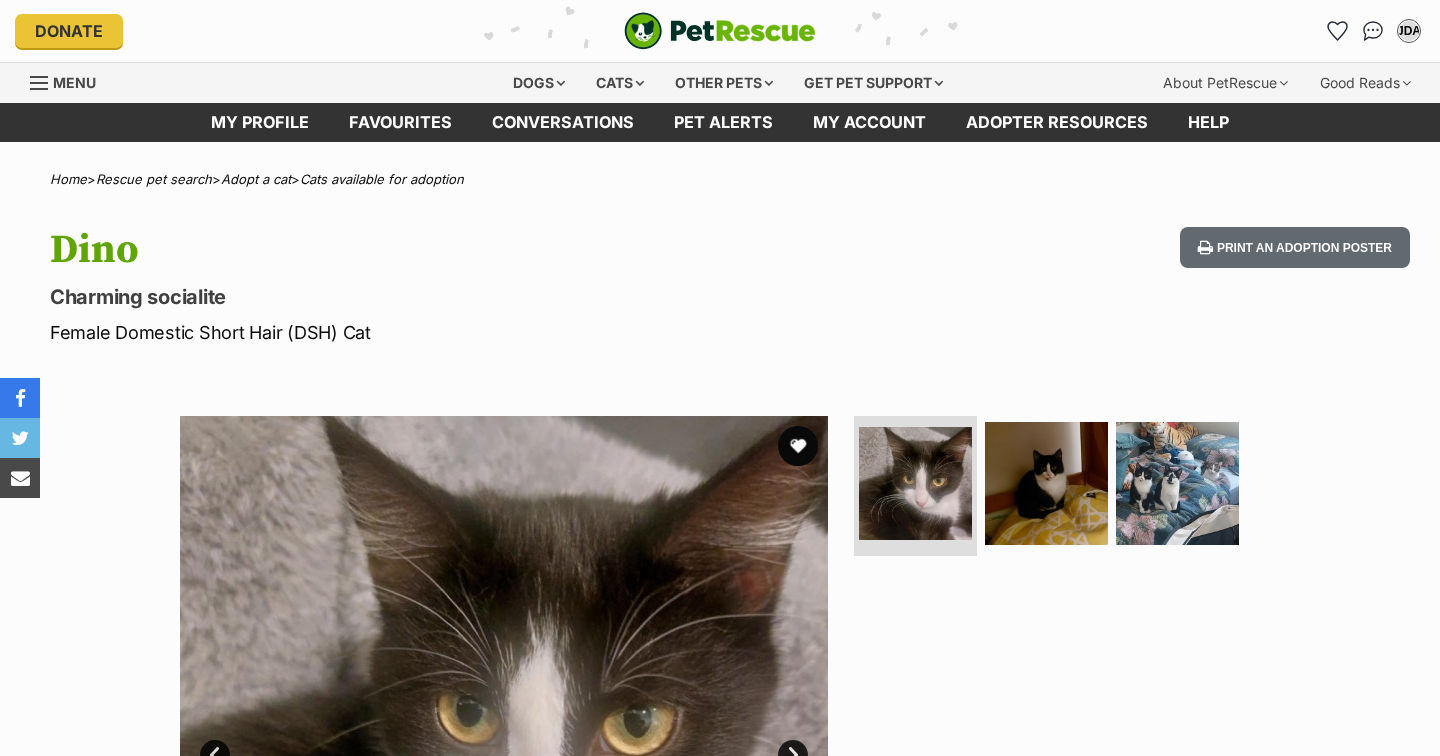 scroll, scrollTop: 0, scrollLeft: 0, axis: both 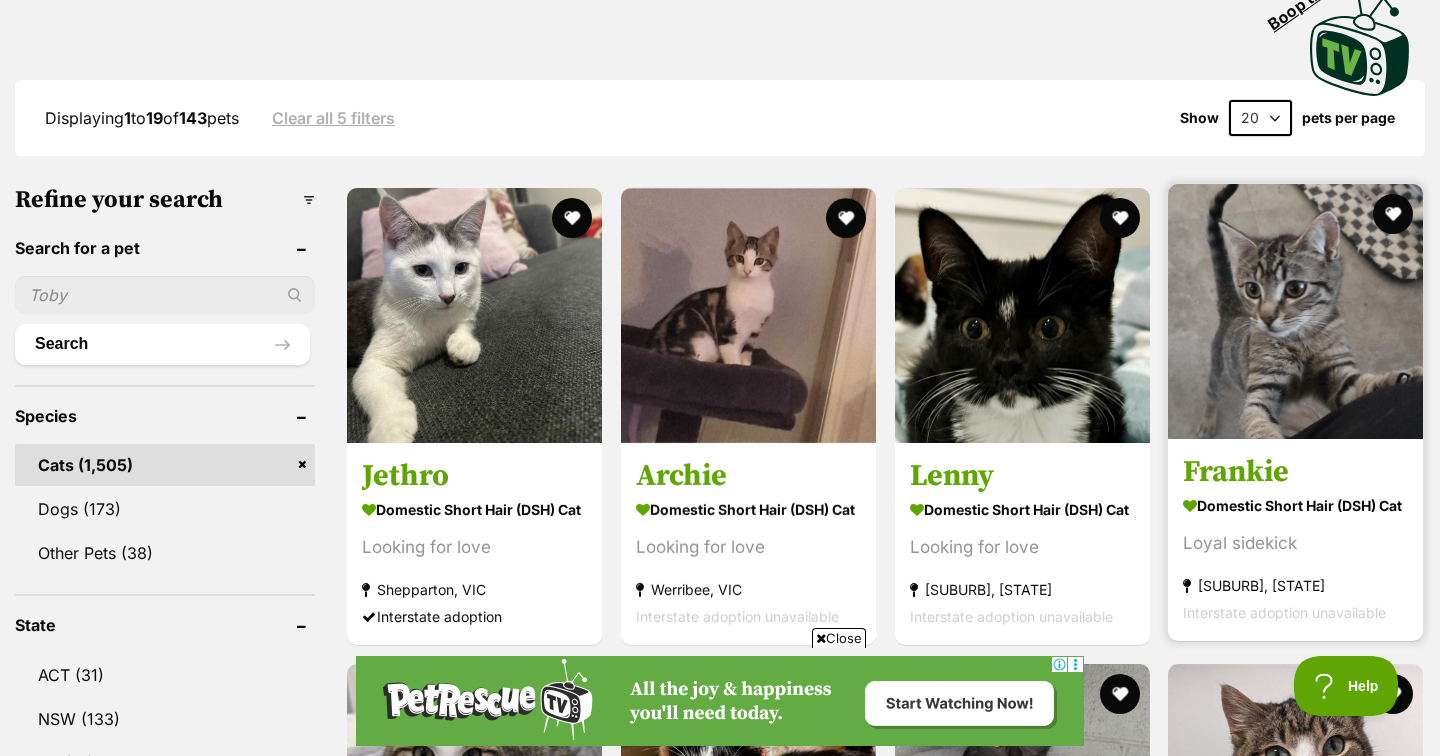 click at bounding box center [1295, 311] 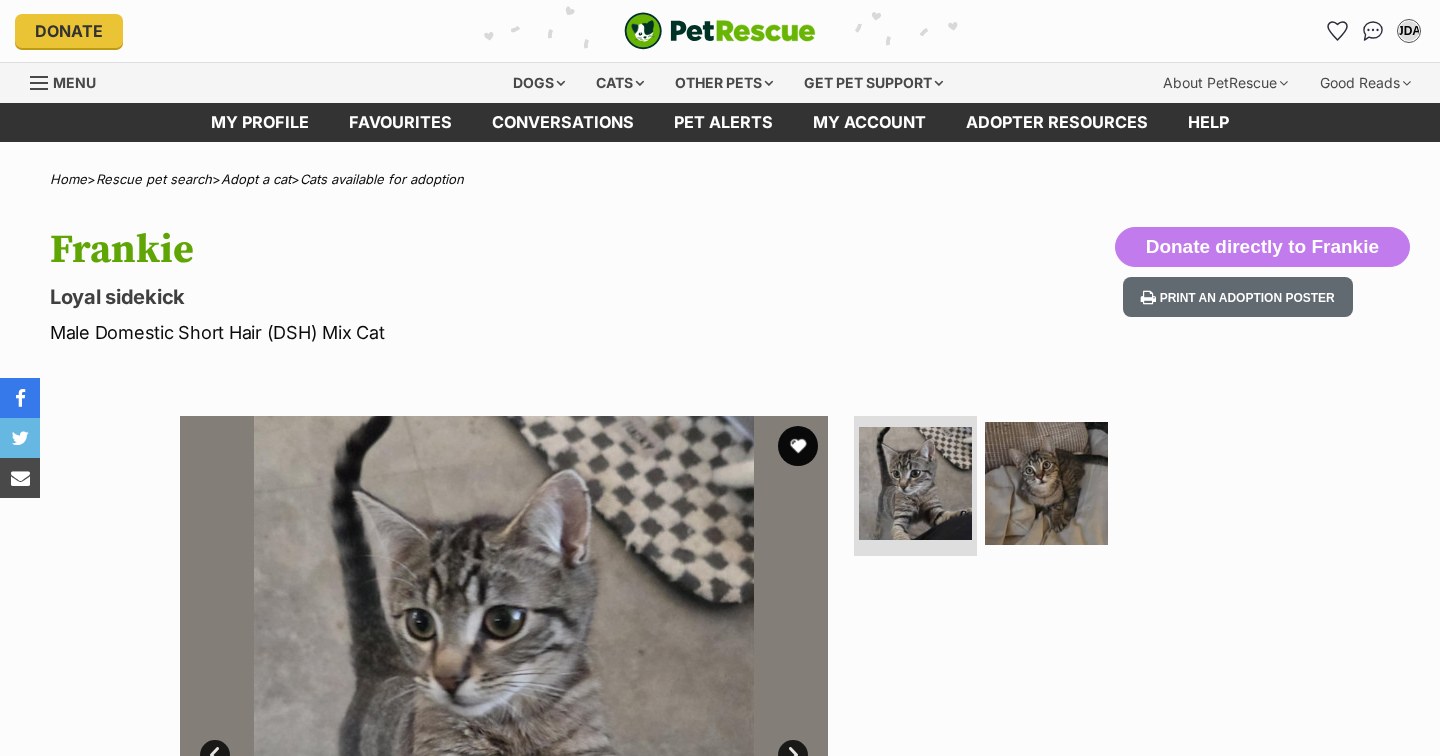 scroll, scrollTop: 0, scrollLeft: 0, axis: both 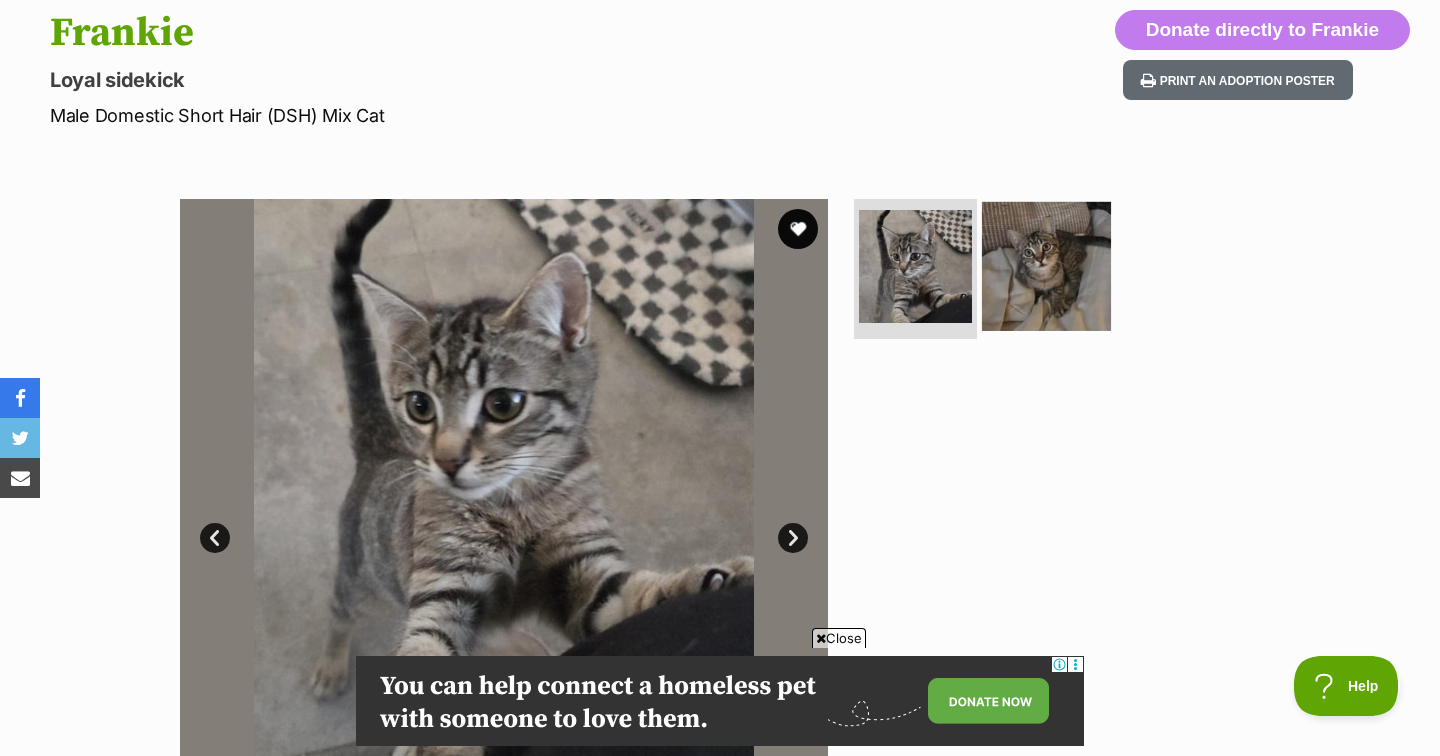 click at bounding box center (1046, 266) 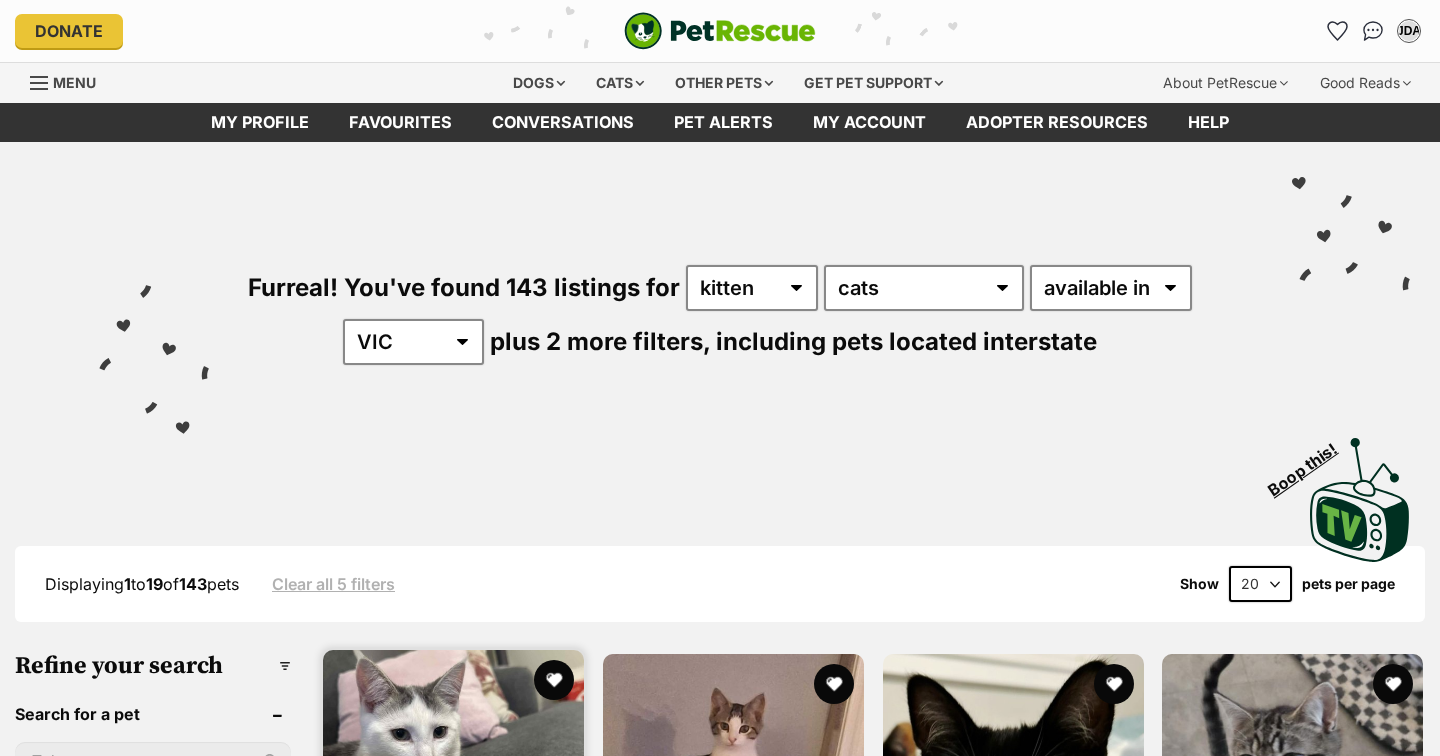 scroll, scrollTop: 466, scrollLeft: 0, axis: vertical 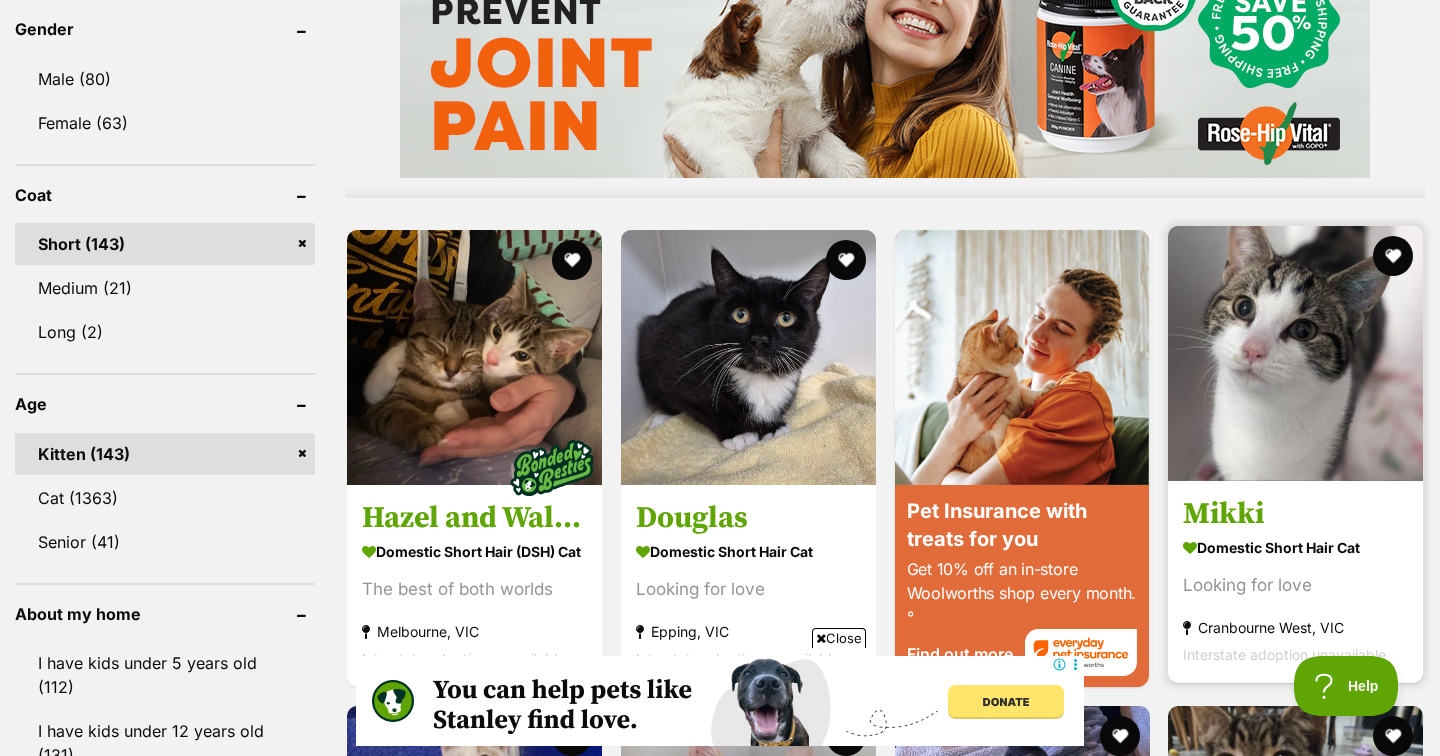 click at bounding box center (1295, 353) 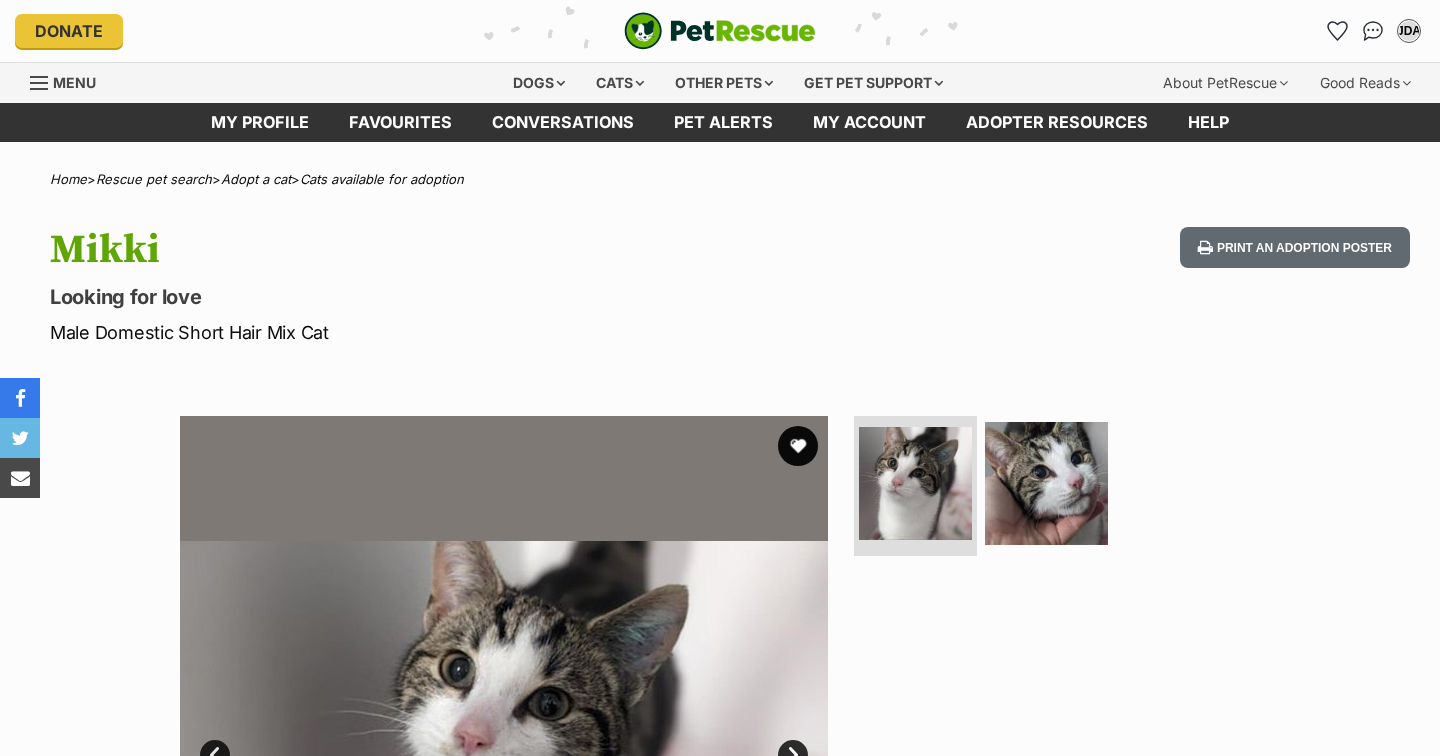 scroll, scrollTop: 0, scrollLeft: 0, axis: both 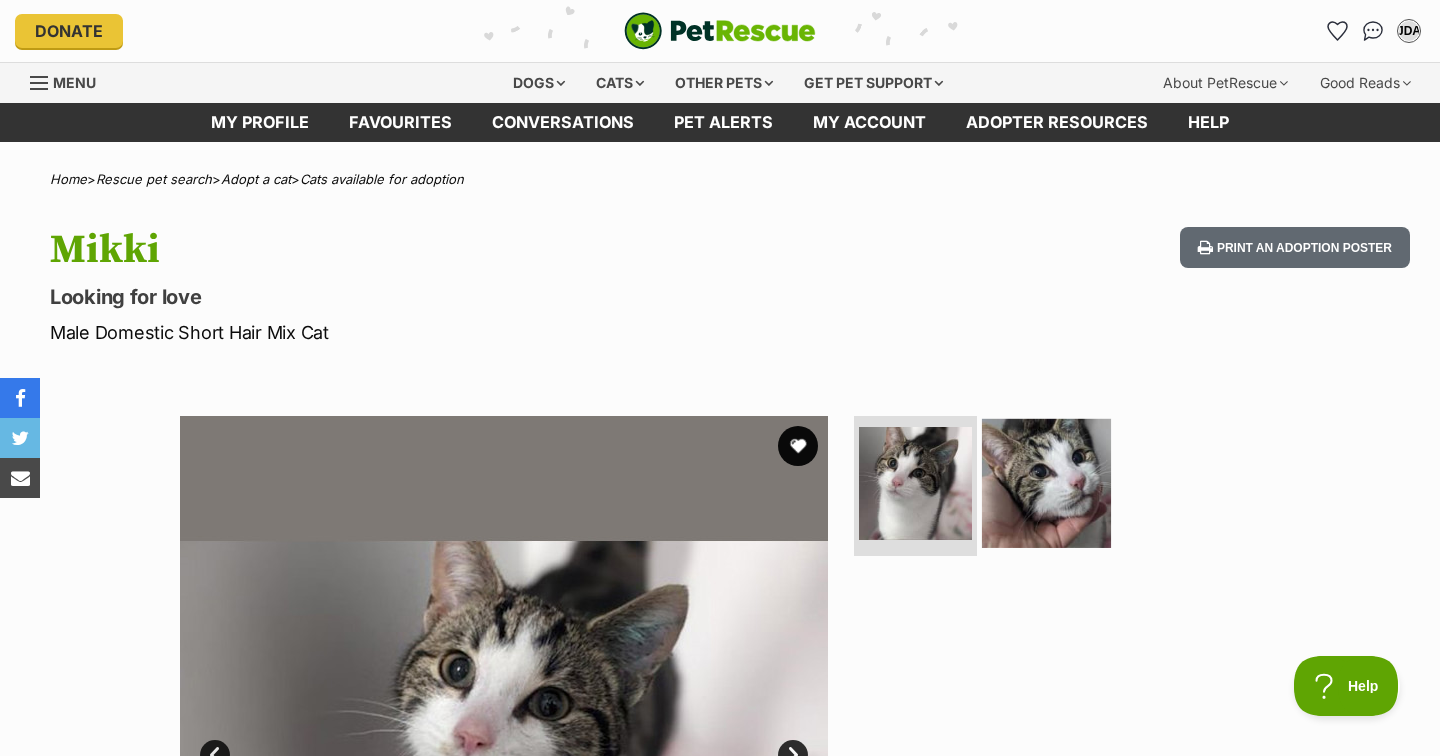 click at bounding box center (1046, 483) 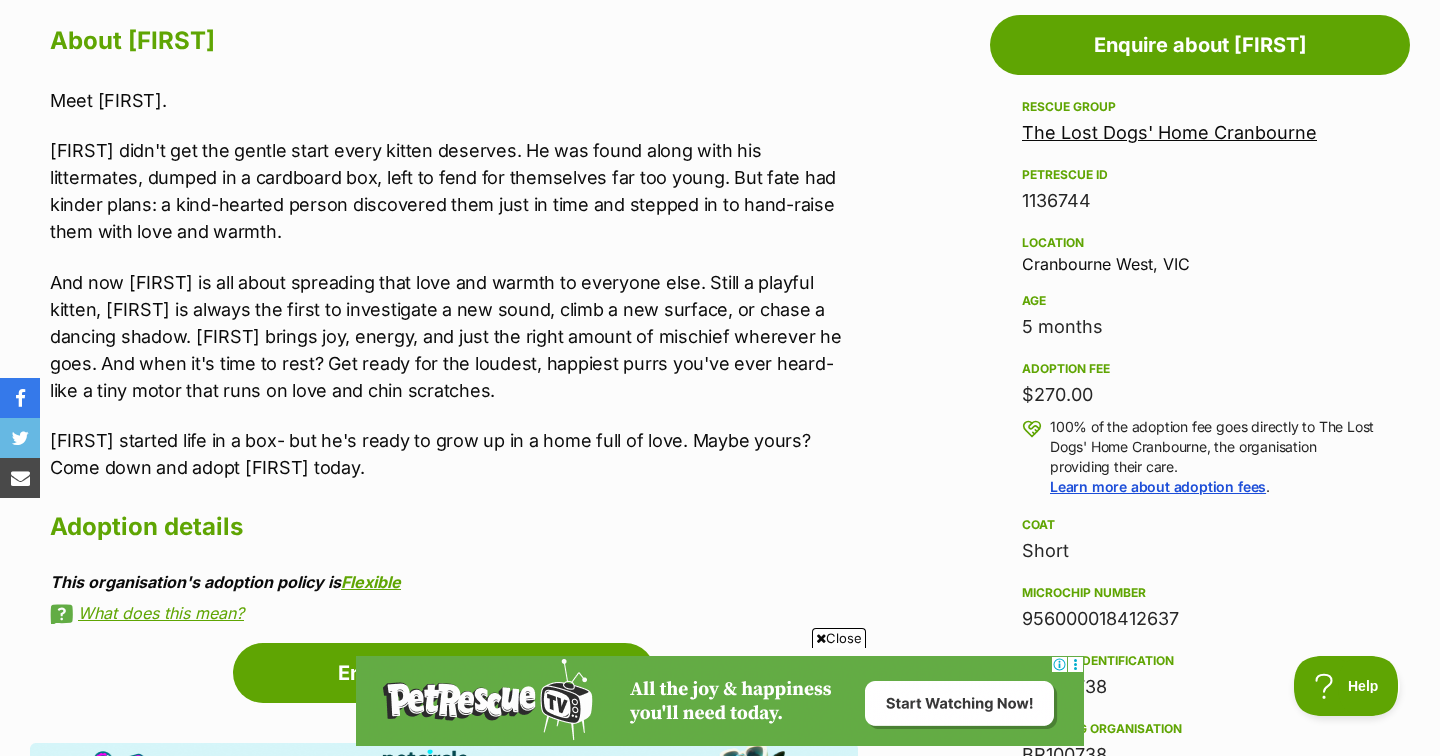 scroll, scrollTop: 1104, scrollLeft: 0, axis: vertical 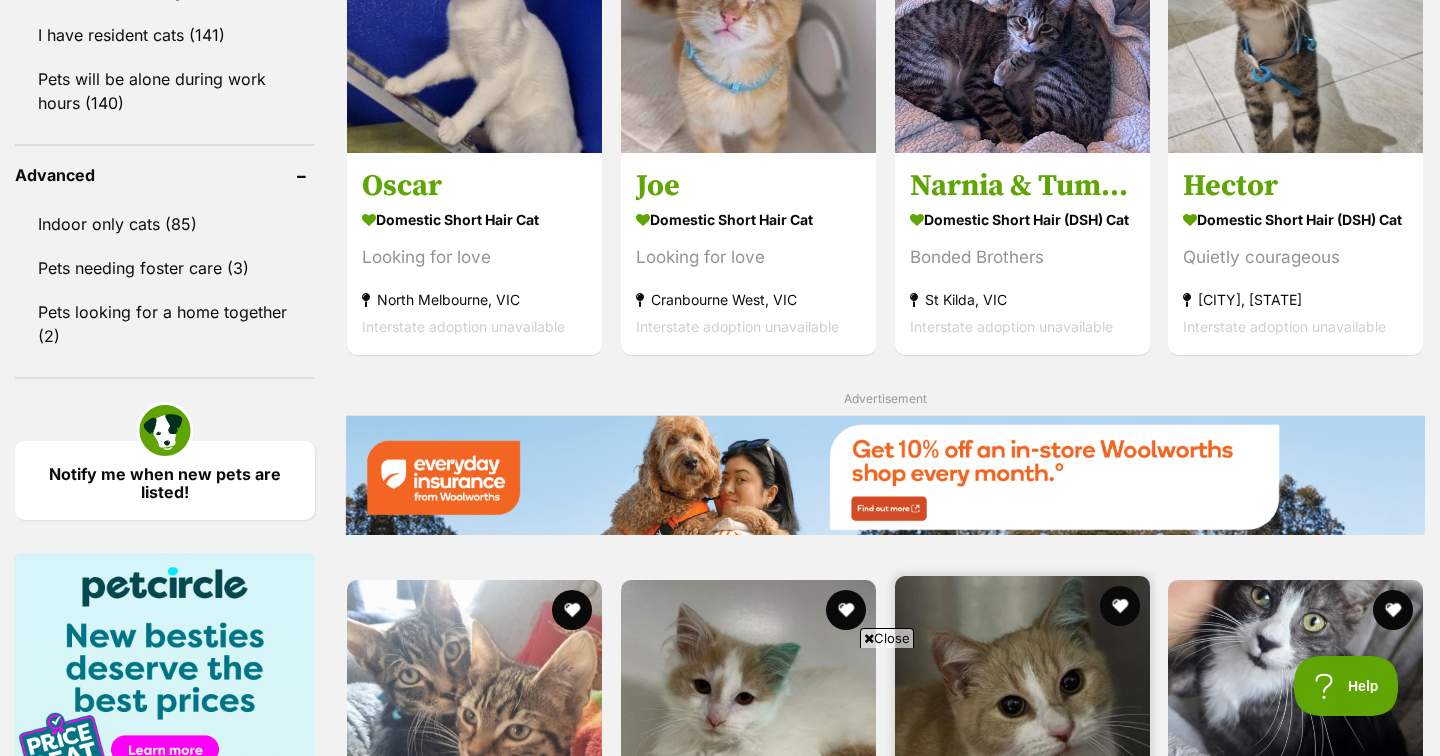 click at bounding box center (1022, 703) 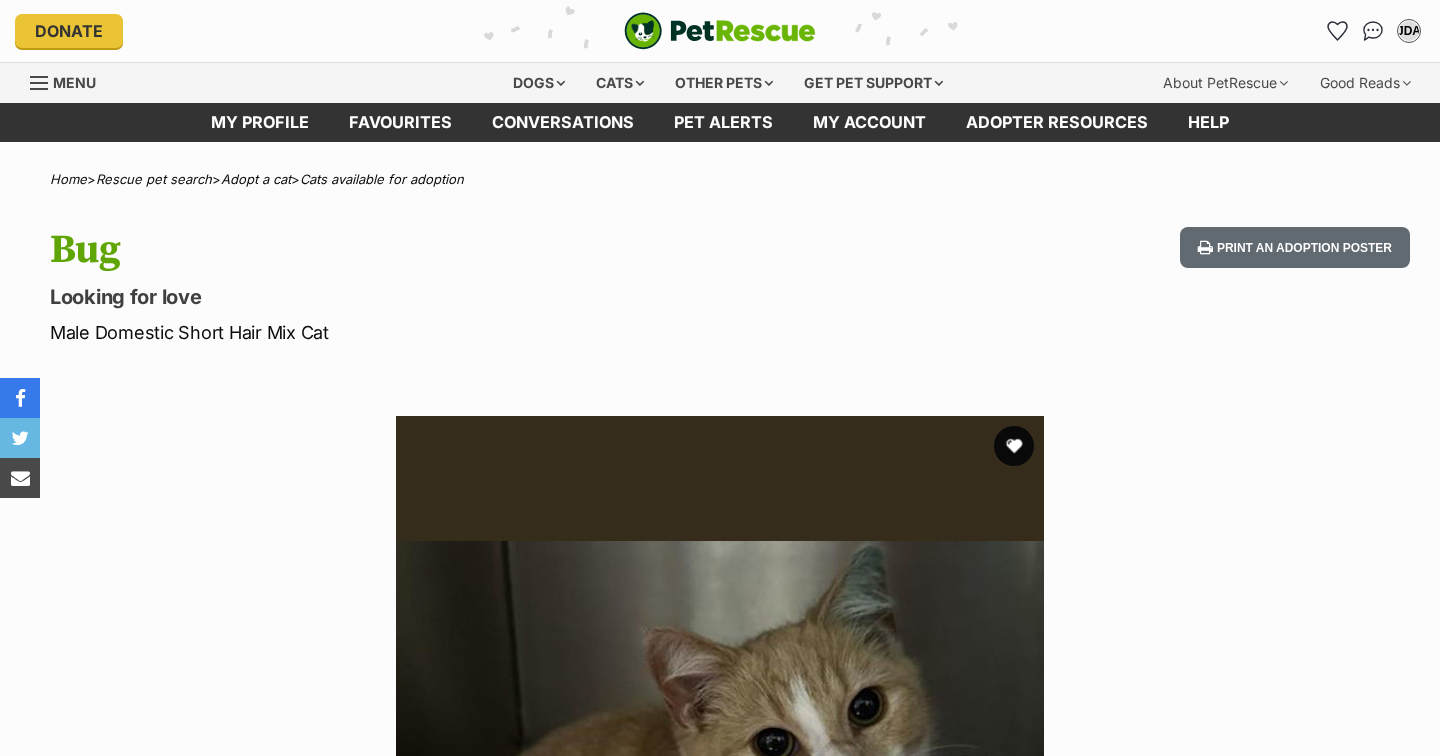 scroll, scrollTop: 0, scrollLeft: 0, axis: both 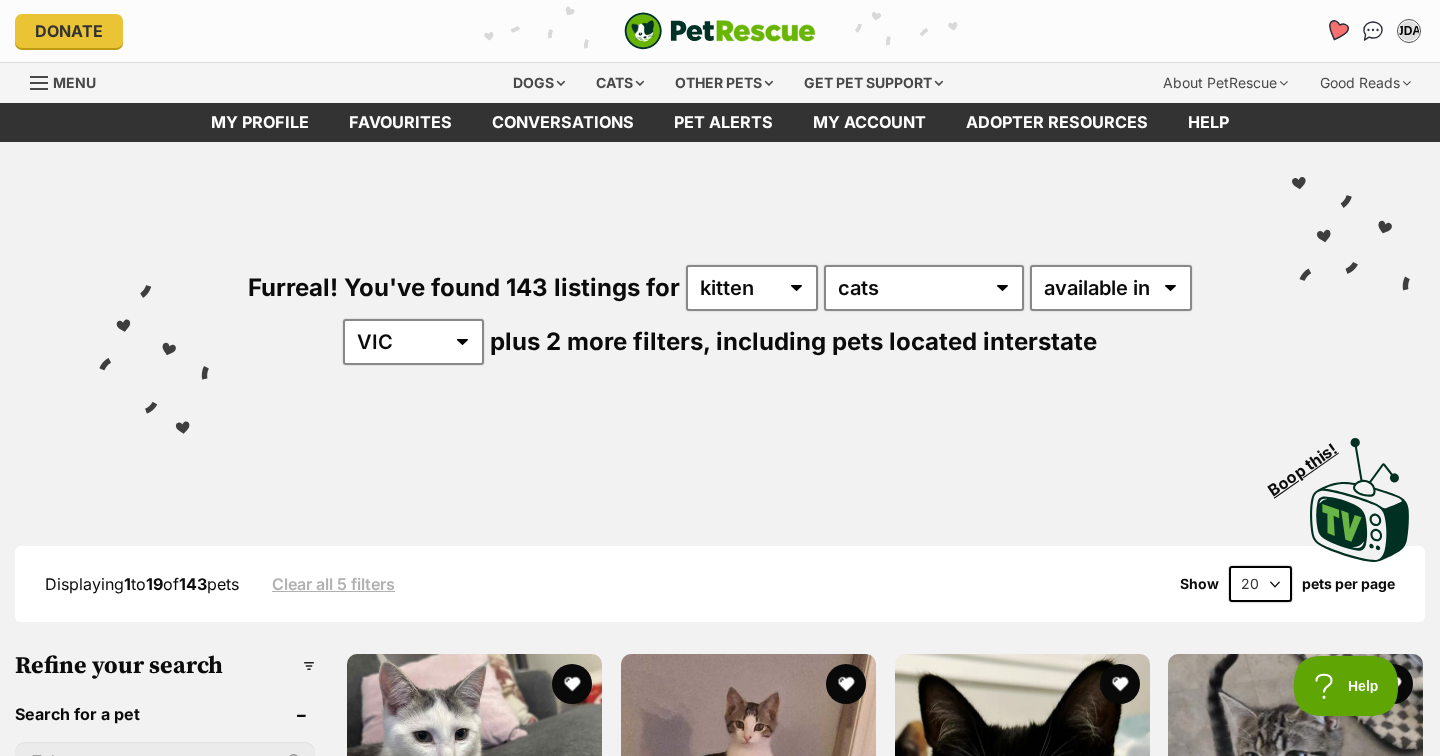 click 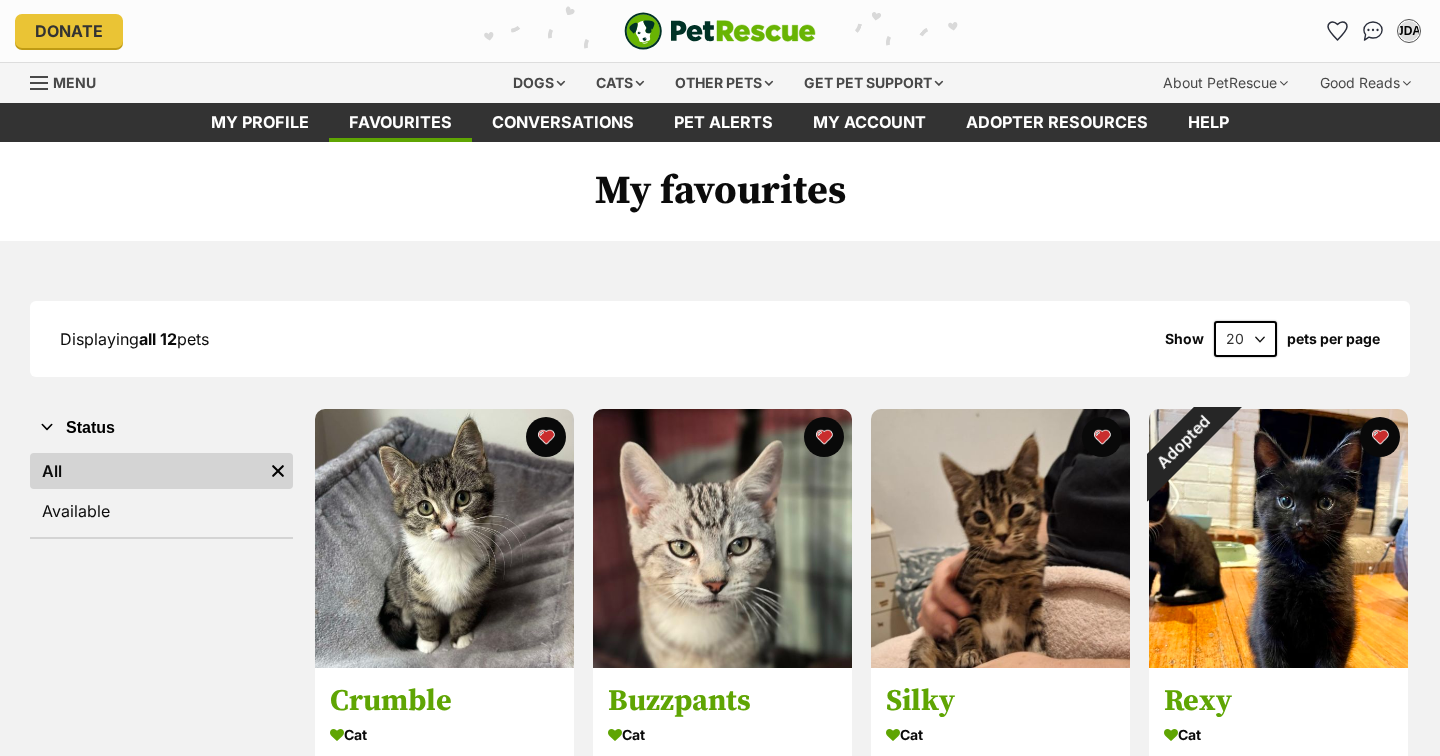 scroll, scrollTop: 0, scrollLeft: 0, axis: both 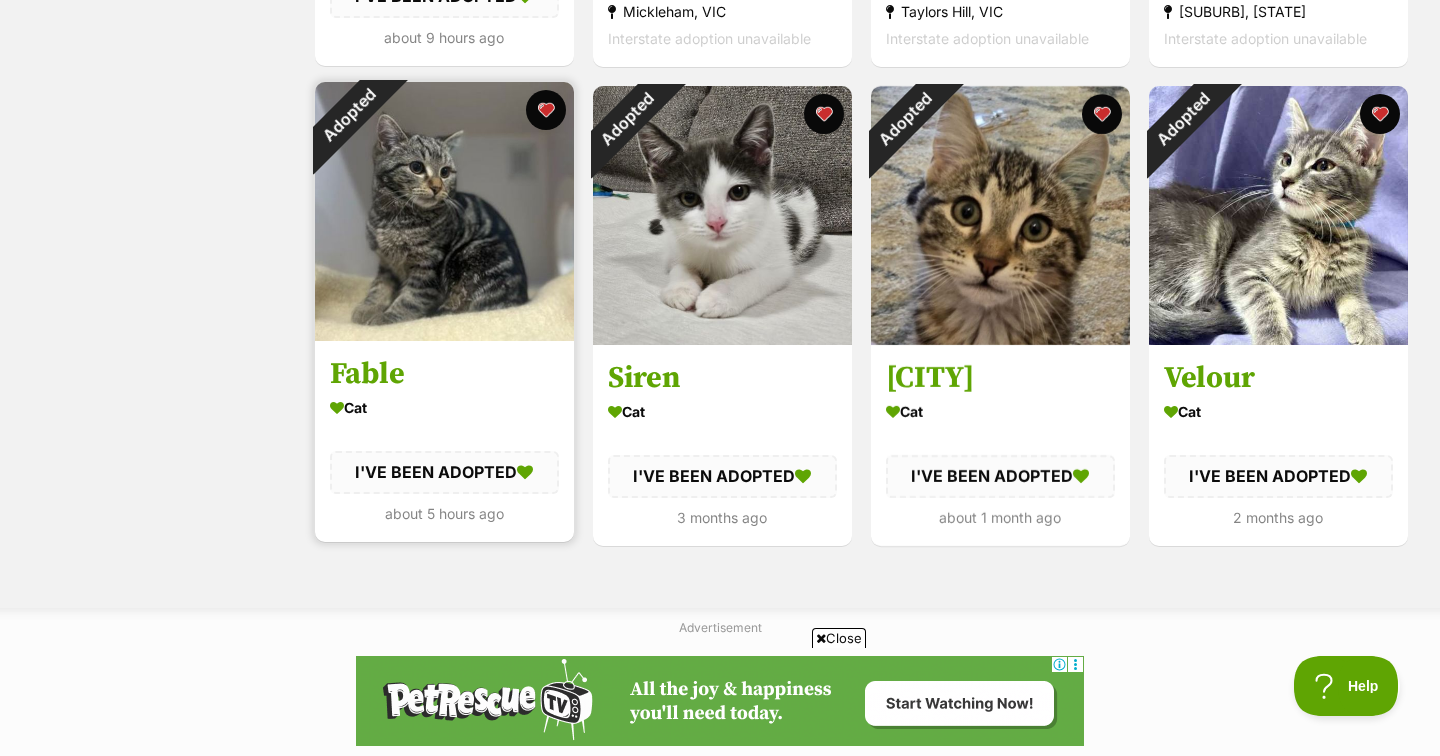 click on "Adopted" at bounding box center [348, 115] 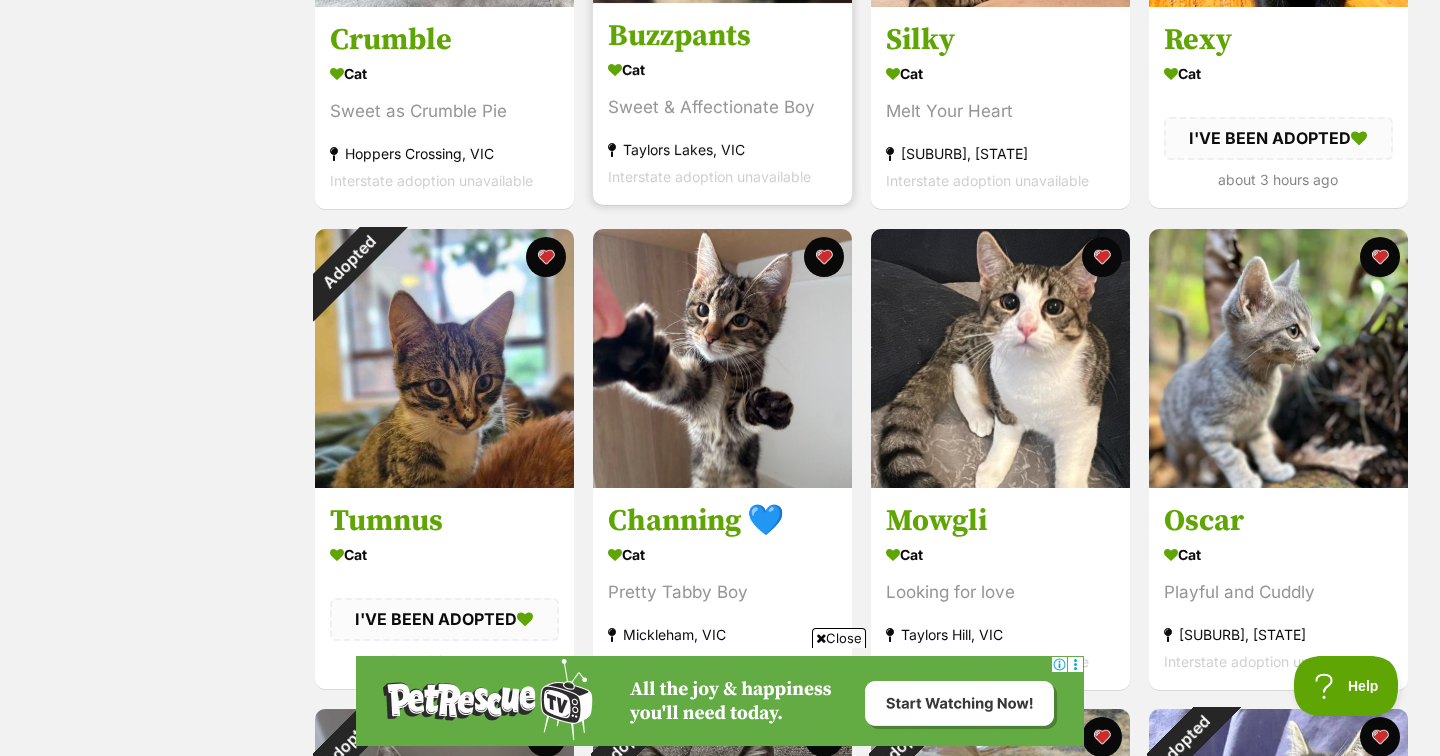 scroll, scrollTop: 663, scrollLeft: 0, axis: vertical 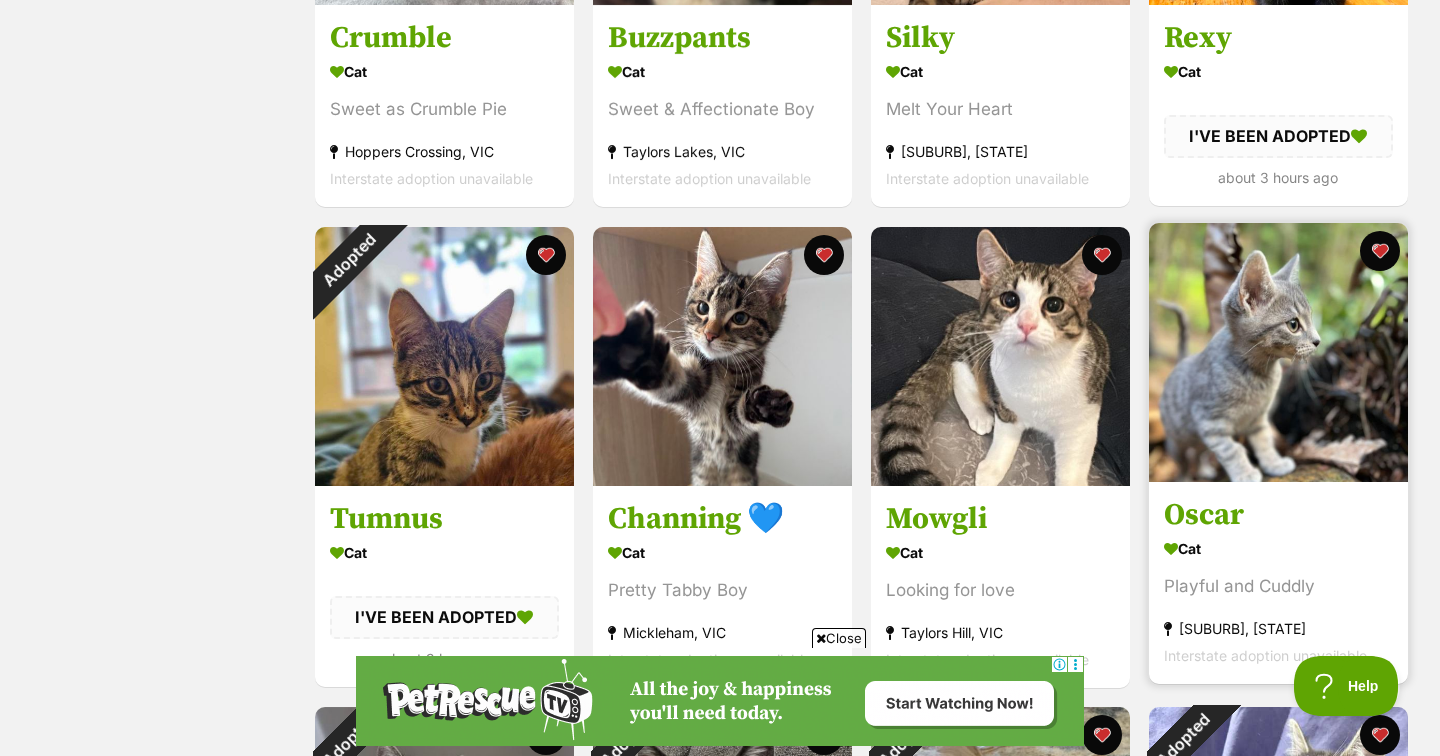 click at bounding box center (1278, 352) 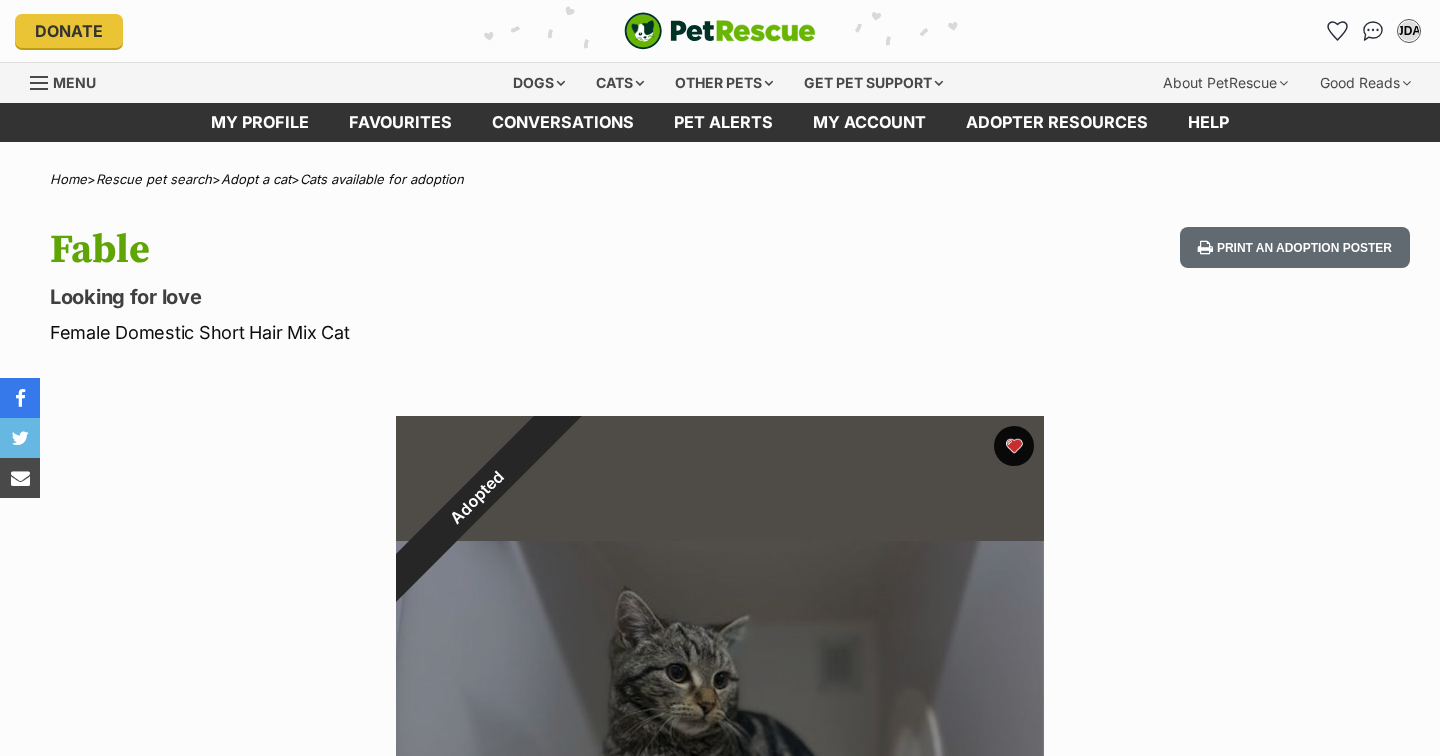 scroll, scrollTop: 0, scrollLeft: 0, axis: both 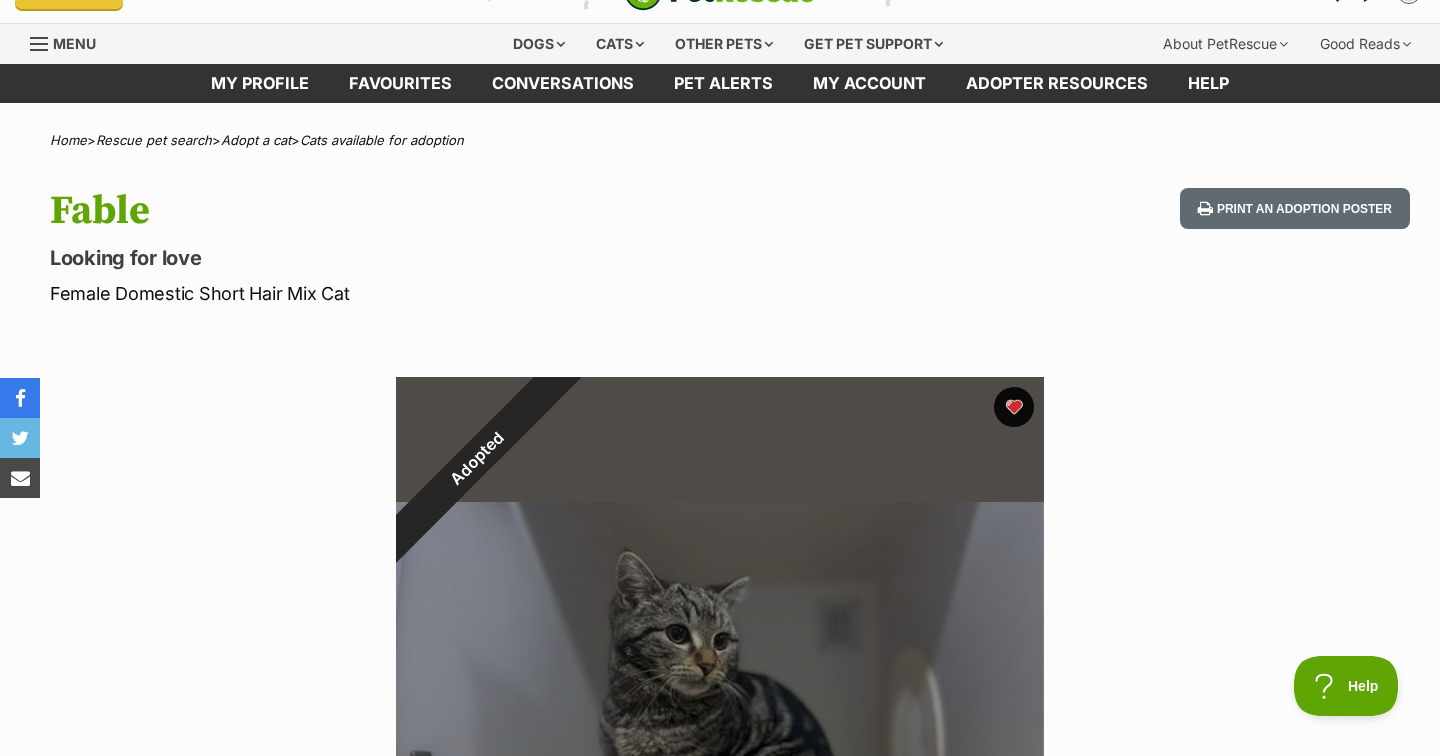 click on "Adopted" at bounding box center [477, 458] 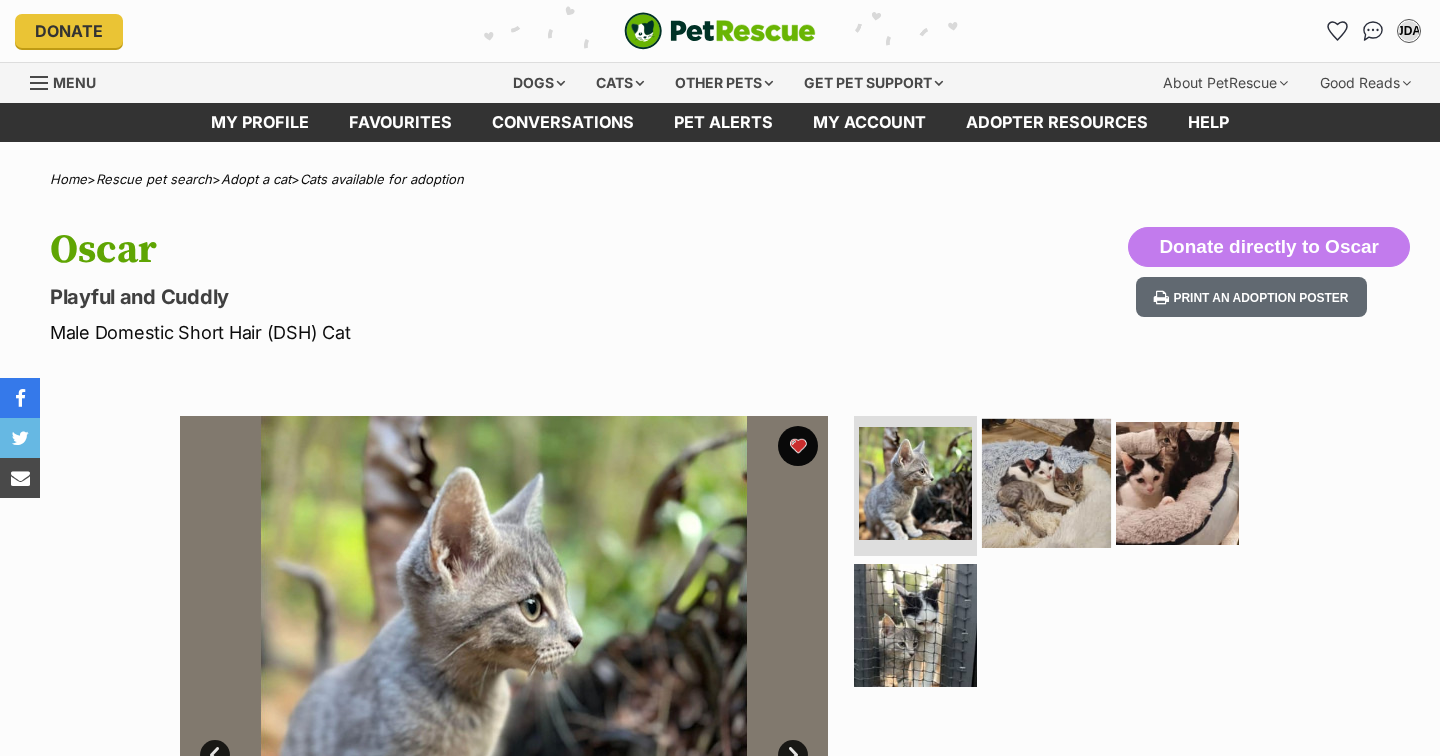 scroll, scrollTop: 0, scrollLeft: 0, axis: both 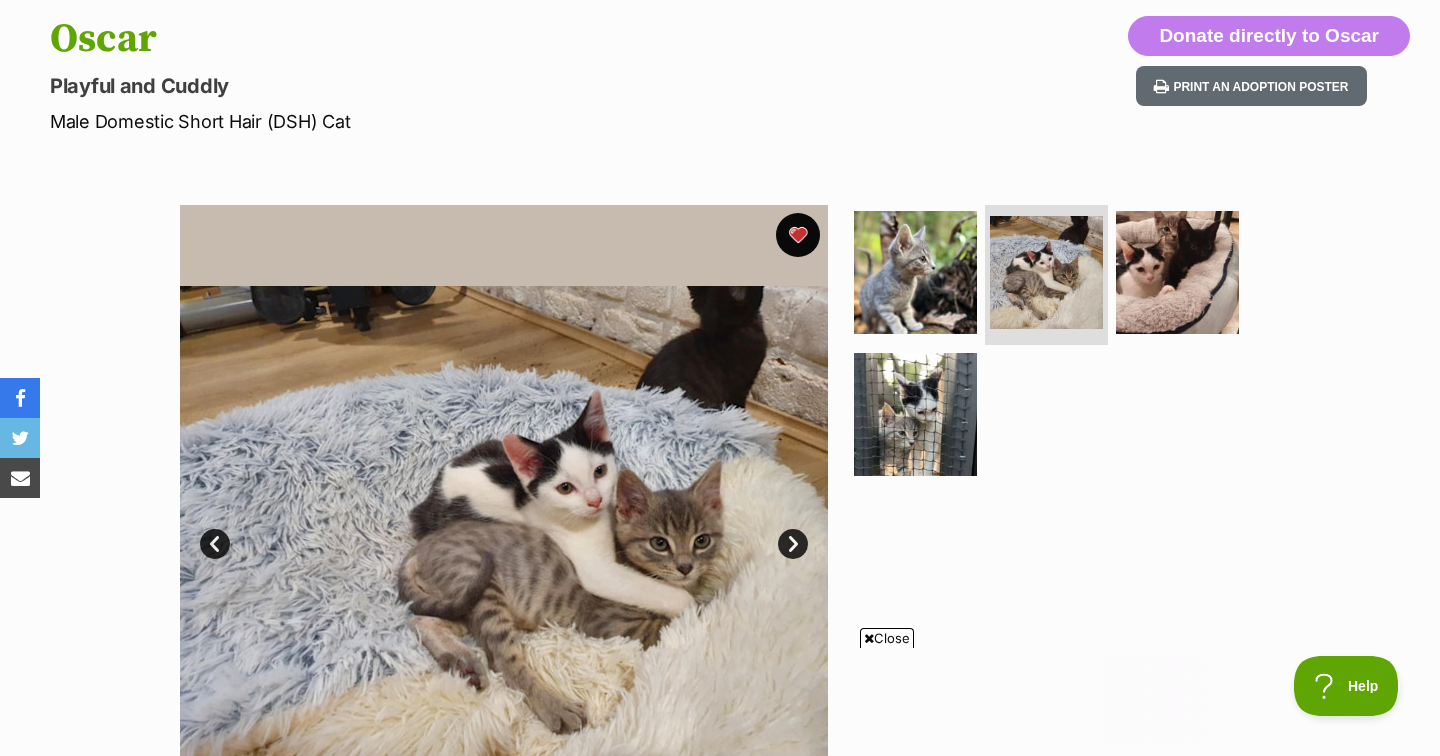 click at bounding box center [798, 235] 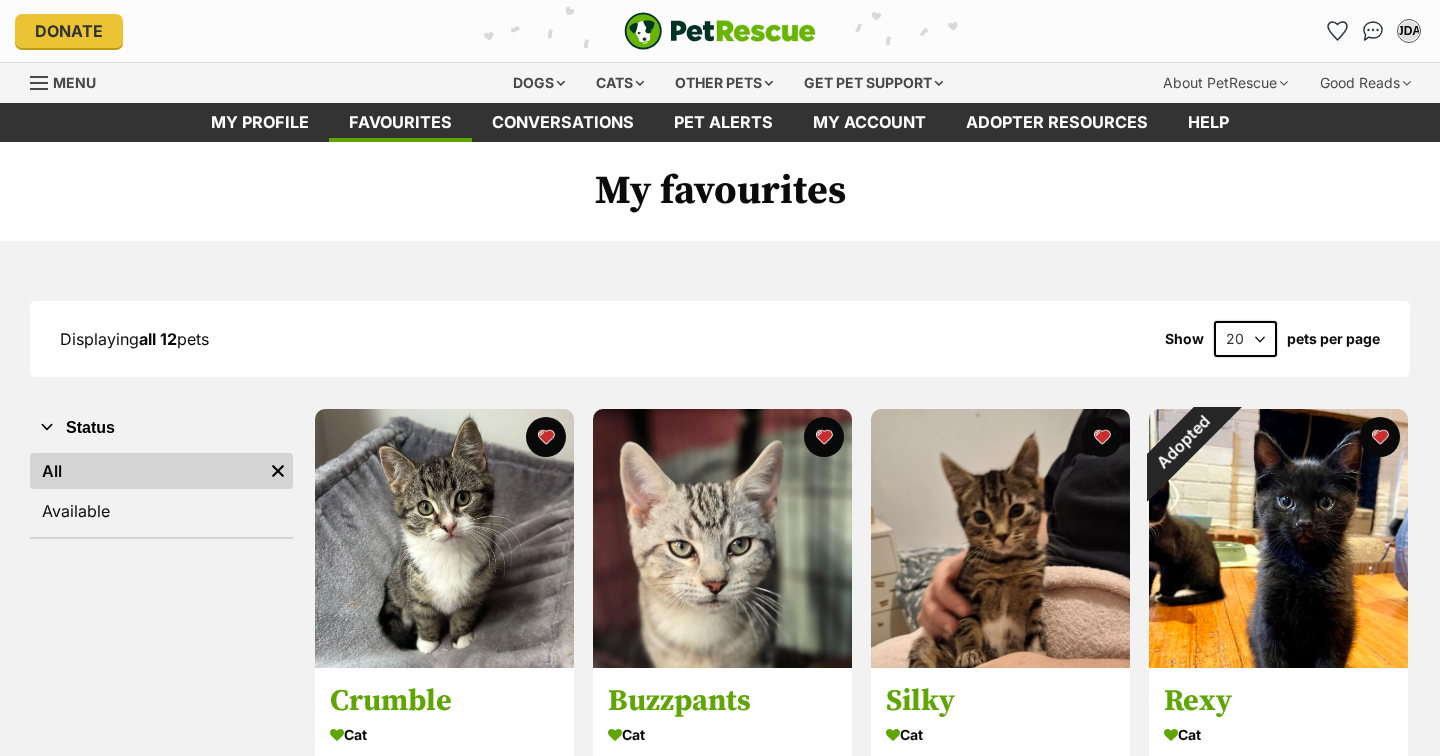 scroll, scrollTop: 663, scrollLeft: 0, axis: vertical 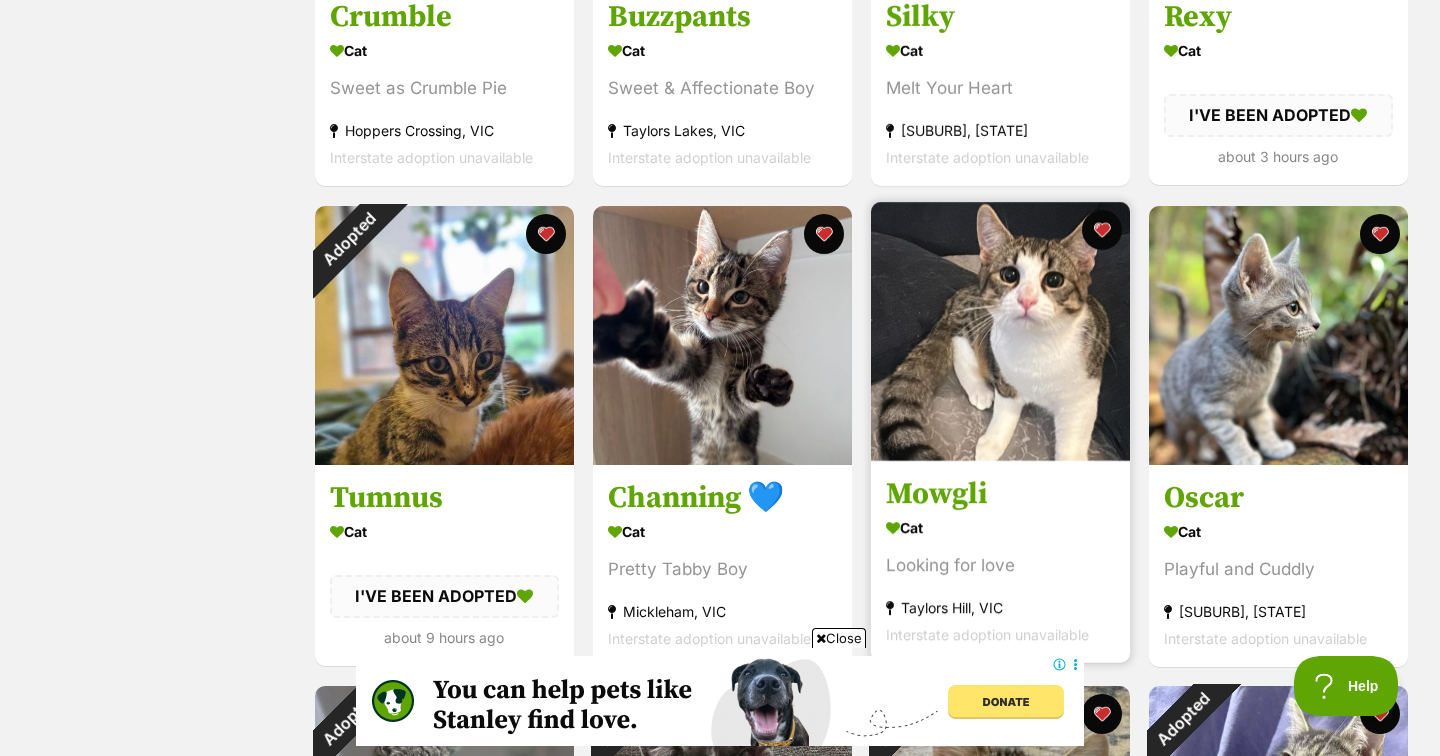 click at bounding box center (1000, 331) 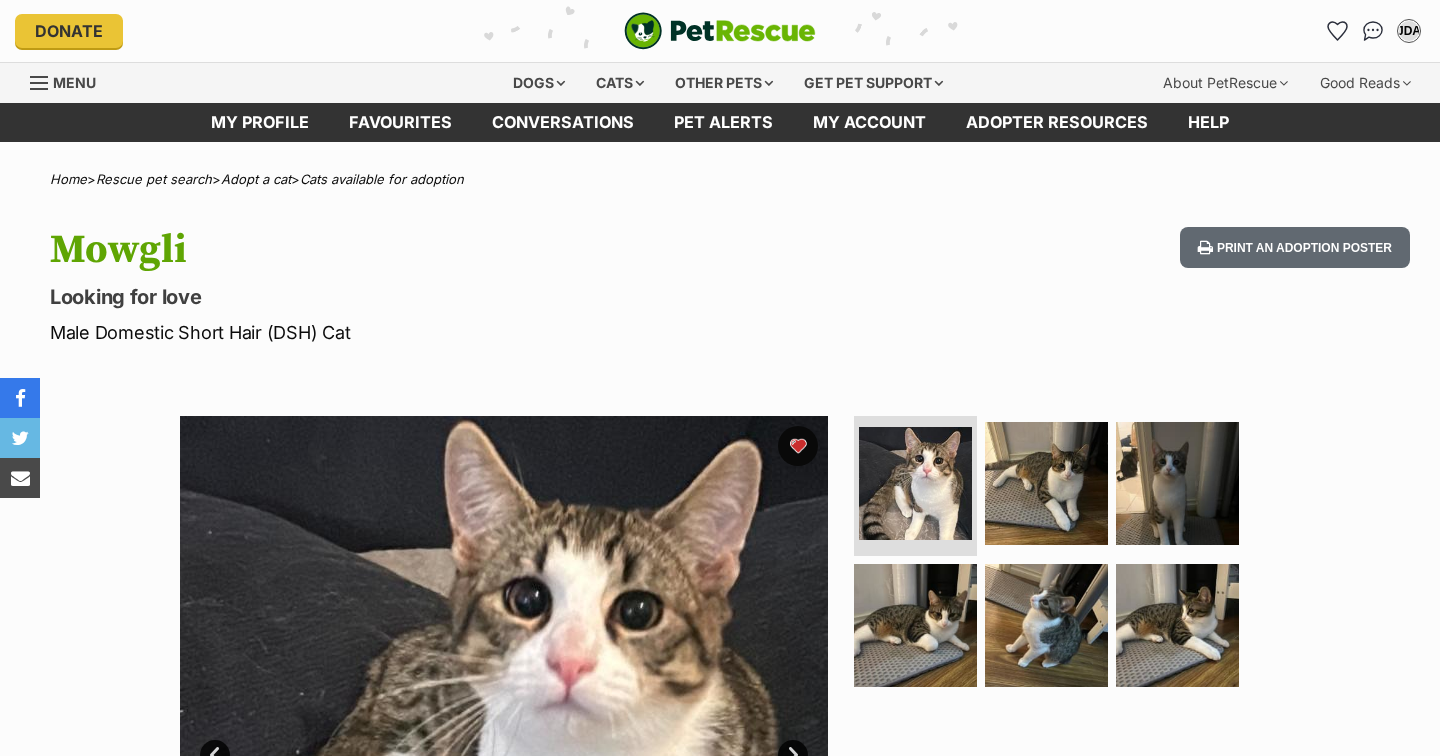 scroll, scrollTop: 0, scrollLeft: 0, axis: both 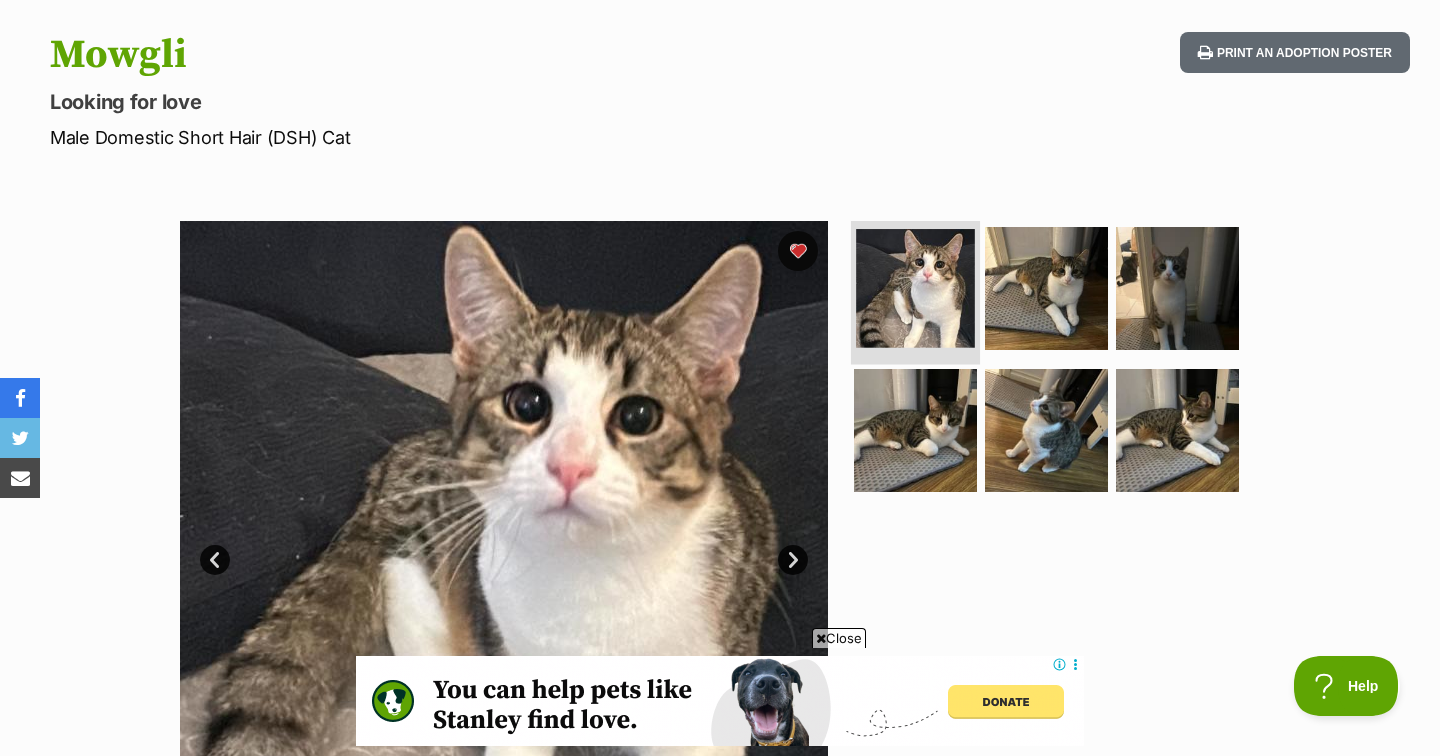 click at bounding box center [915, 288] 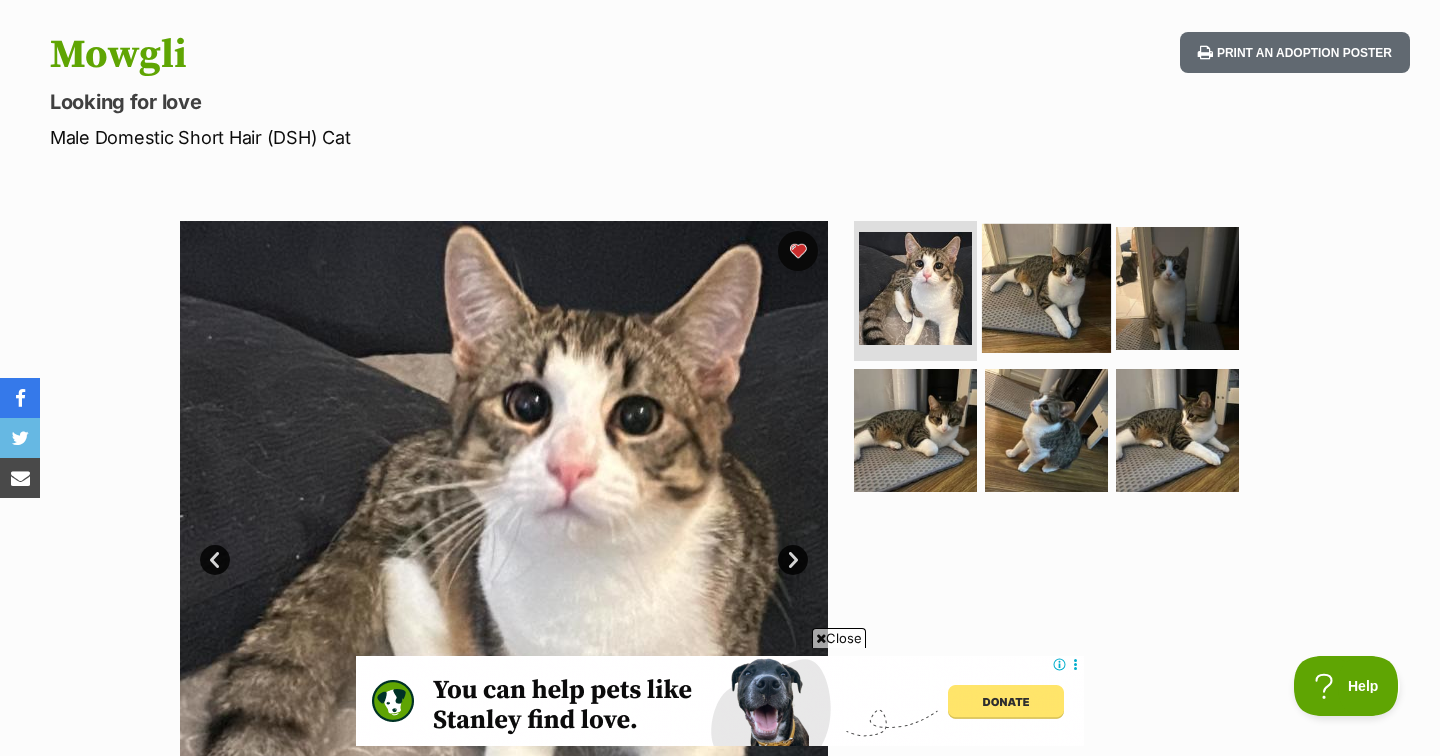 click at bounding box center (1046, 288) 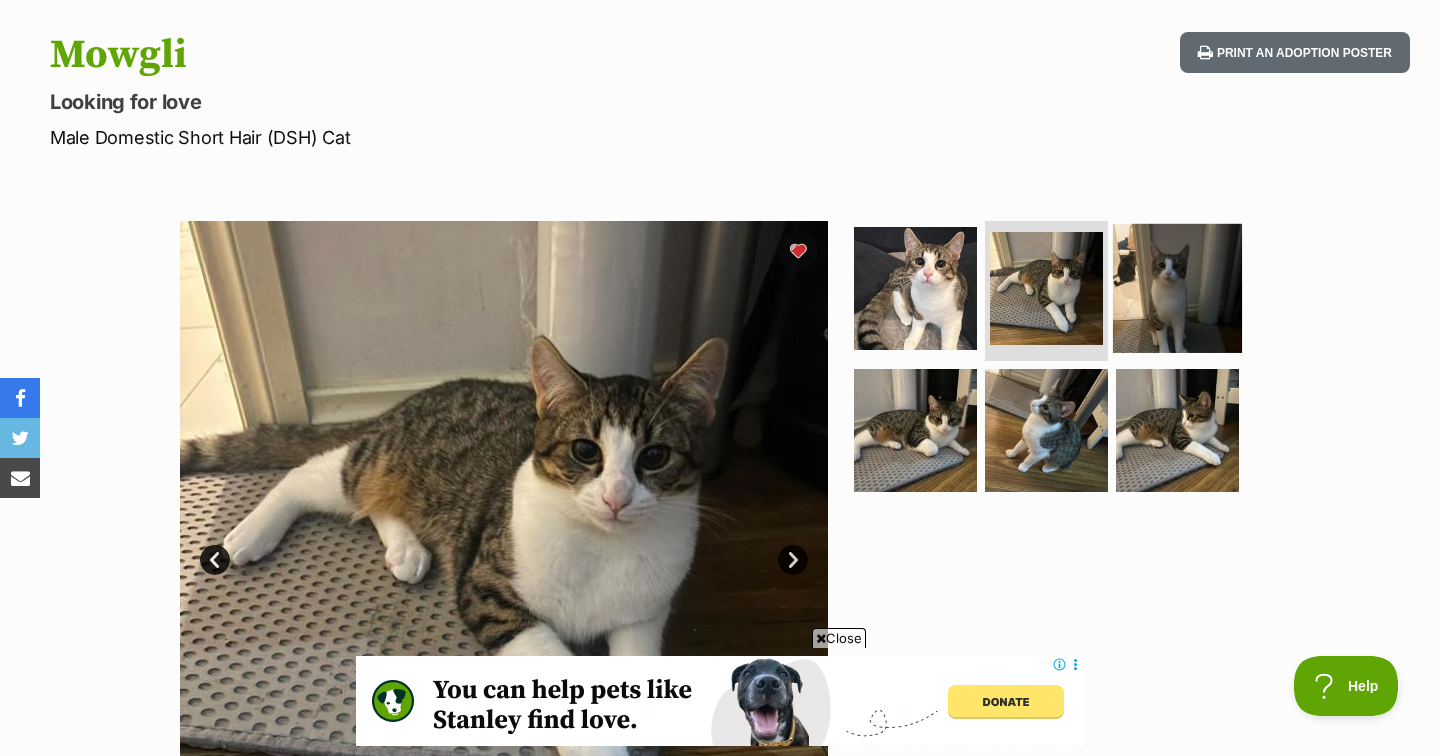 scroll, scrollTop: 0, scrollLeft: 0, axis: both 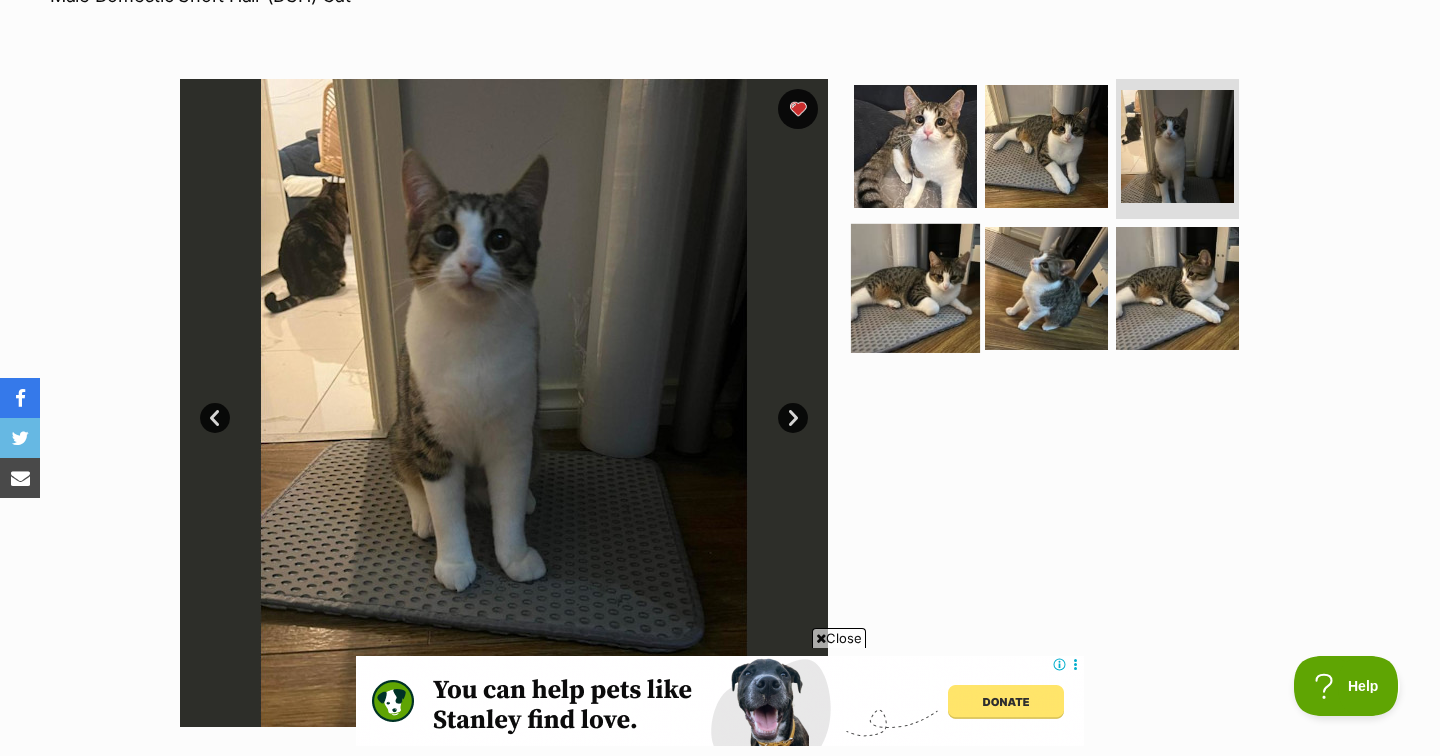 click at bounding box center [915, 287] 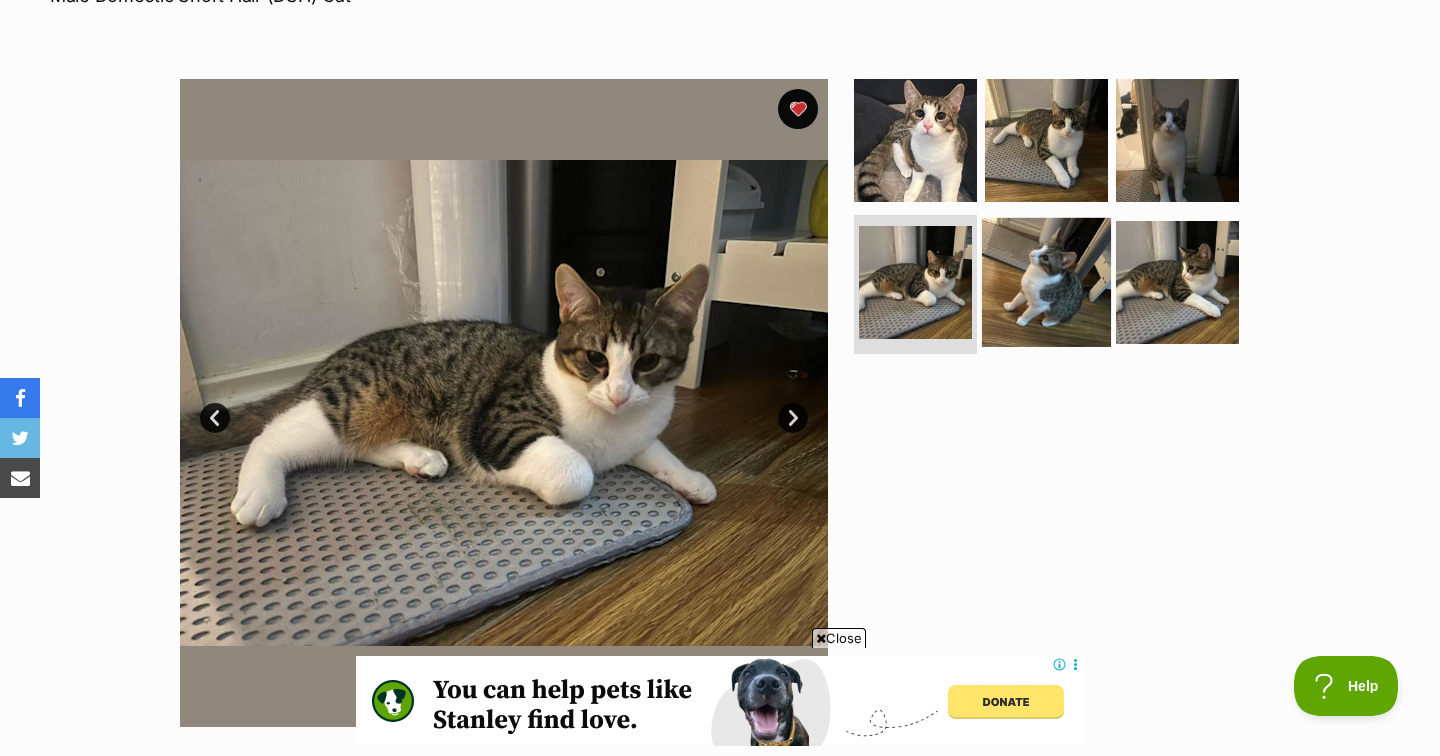 click at bounding box center [1046, 281] 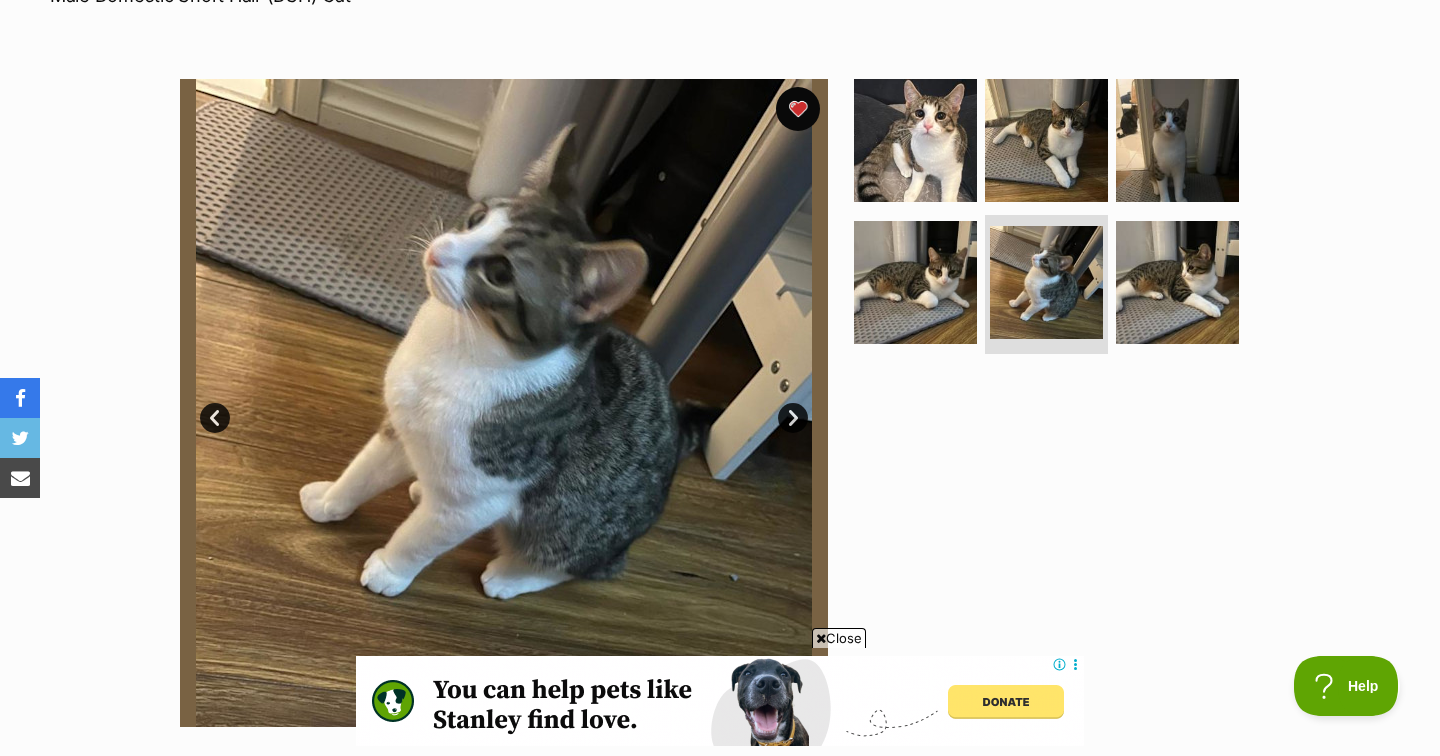 click at bounding box center (798, 109) 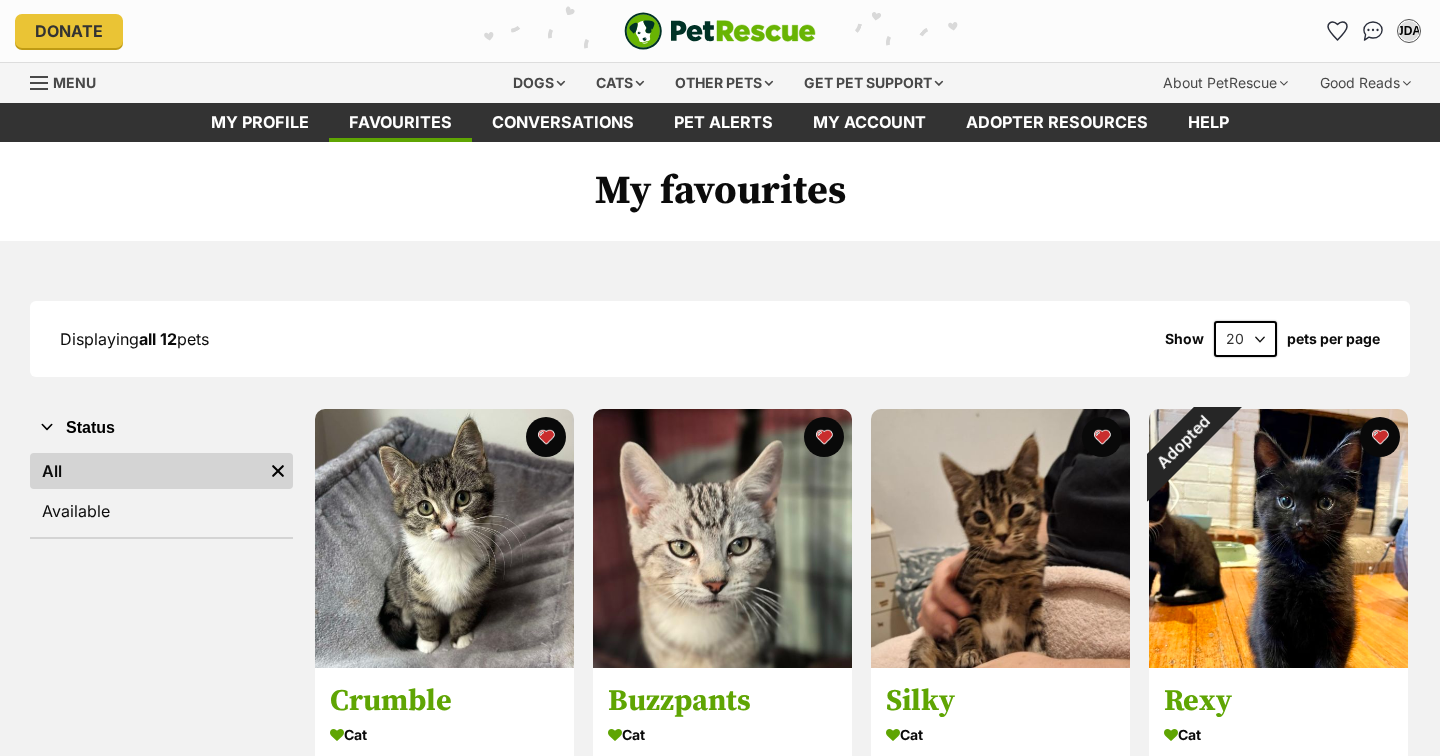 scroll, scrollTop: 684, scrollLeft: 0, axis: vertical 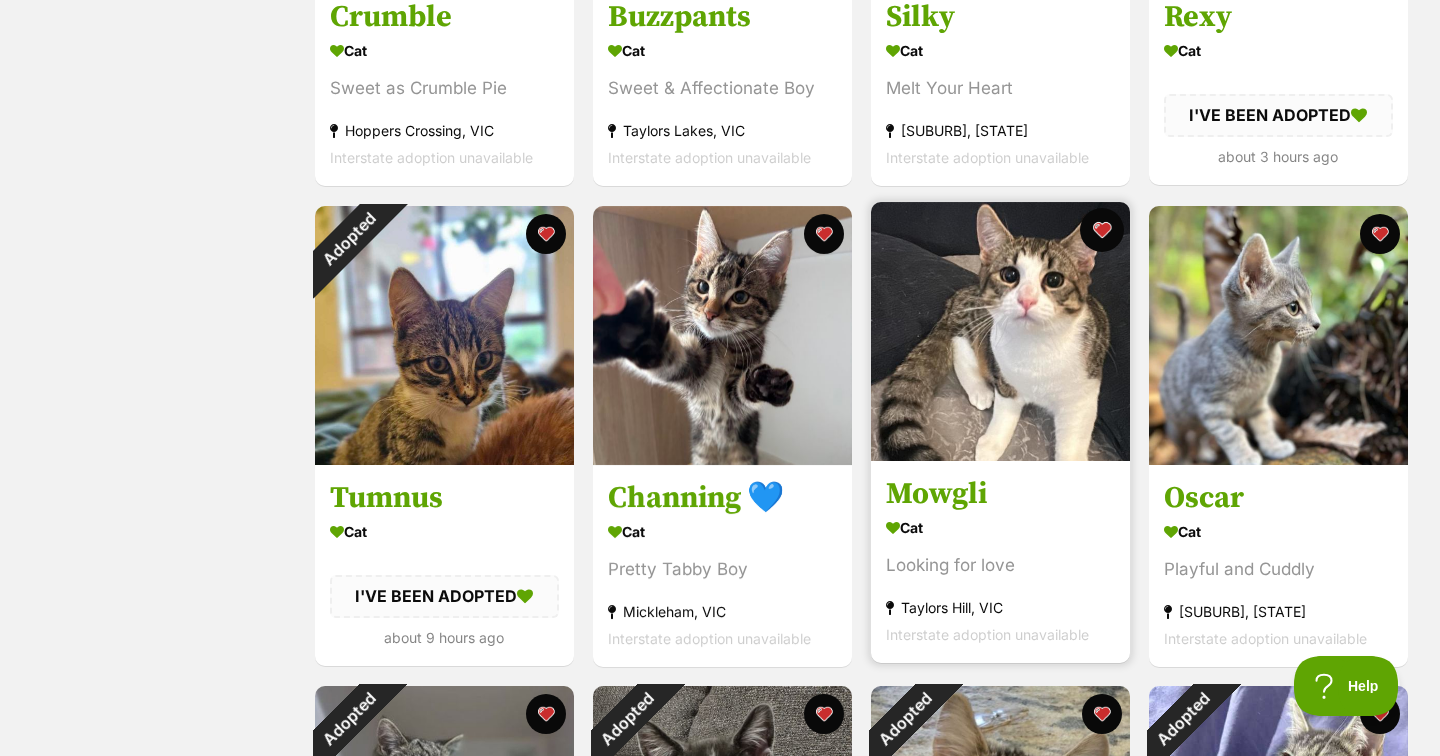 click at bounding box center (1102, 230) 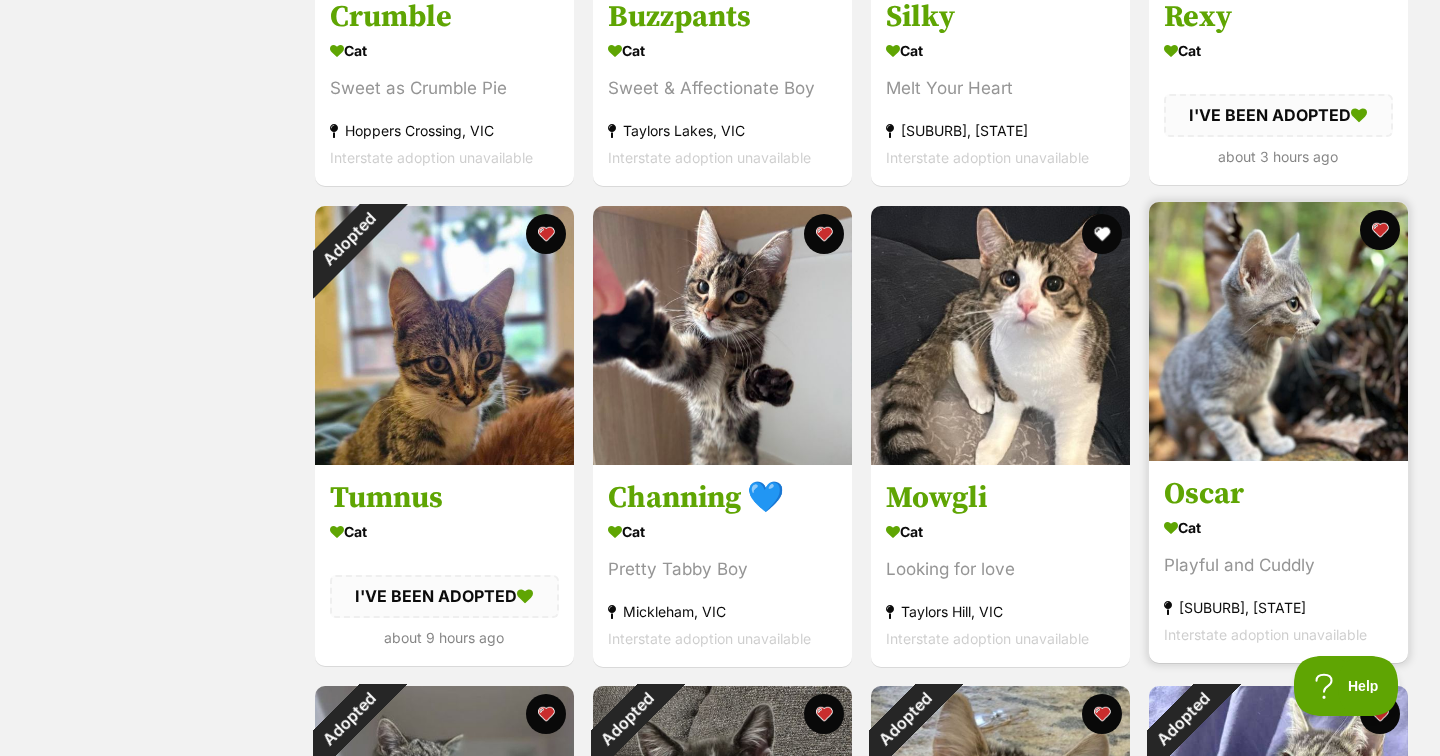scroll, scrollTop: 0, scrollLeft: 0, axis: both 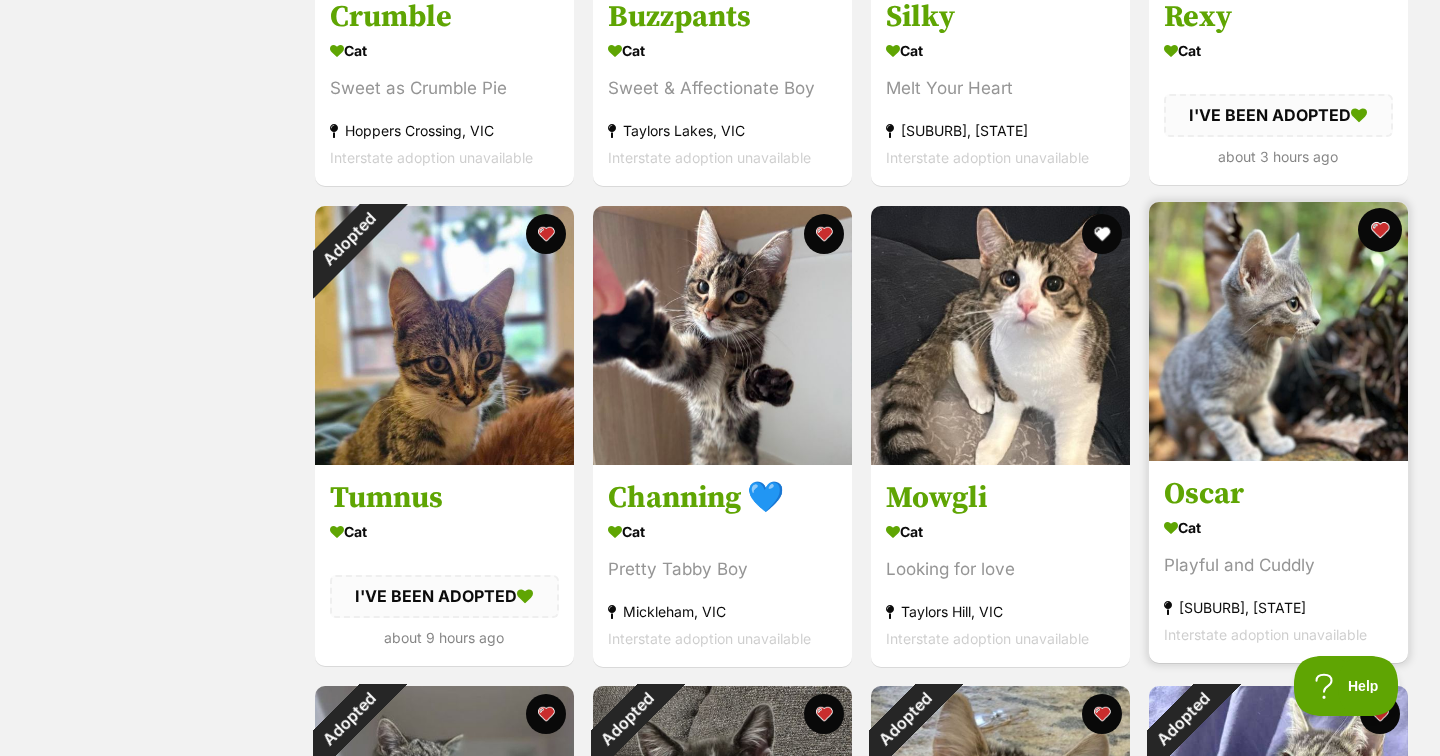 click at bounding box center [1380, 230] 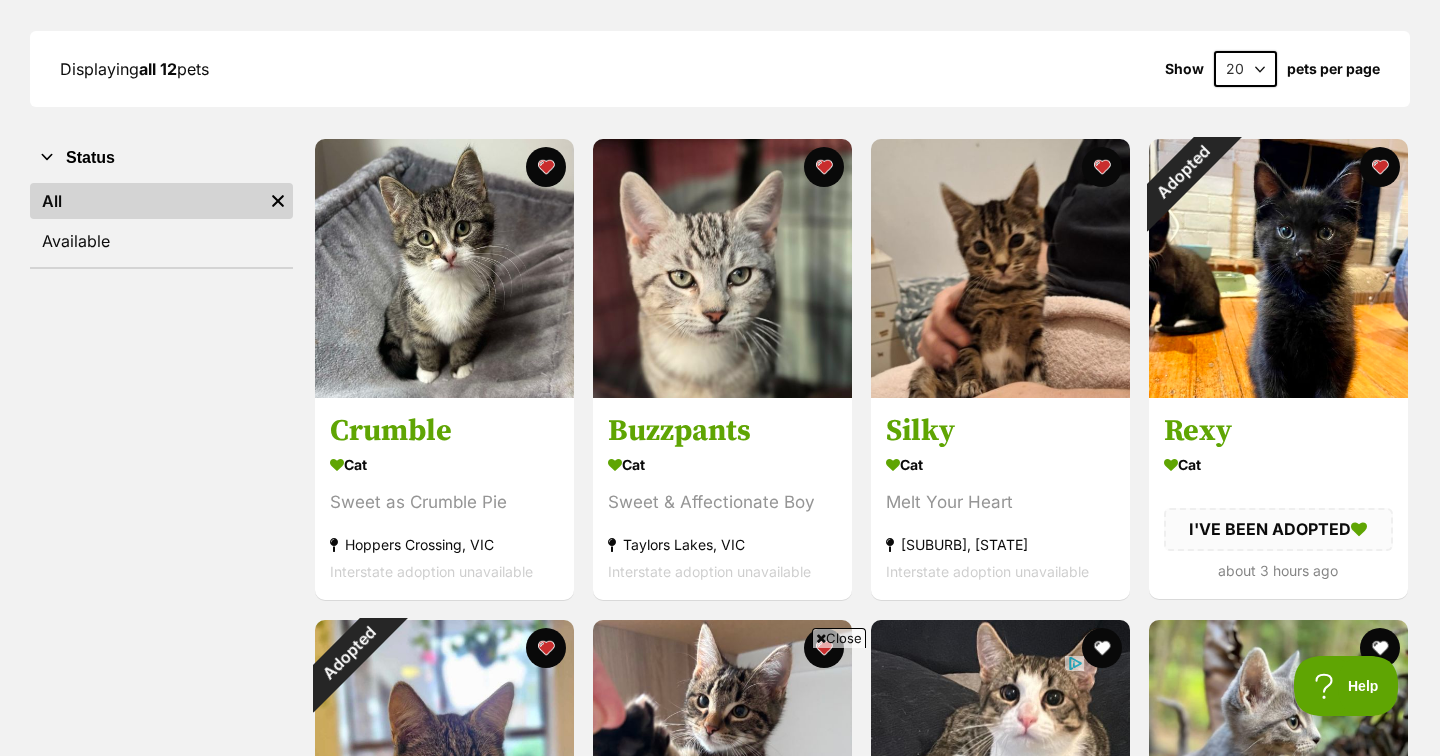 scroll, scrollTop: 277, scrollLeft: 0, axis: vertical 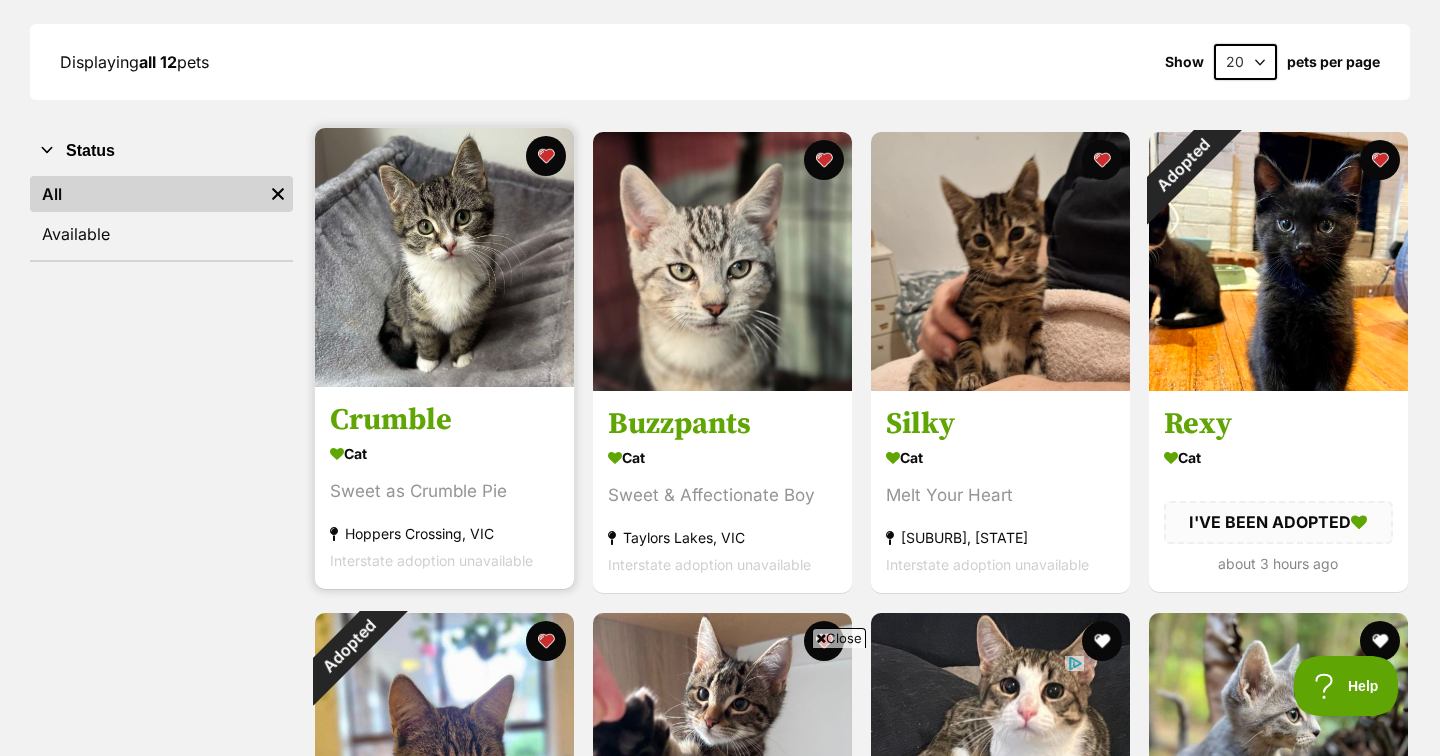 click at bounding box center [444, 257] 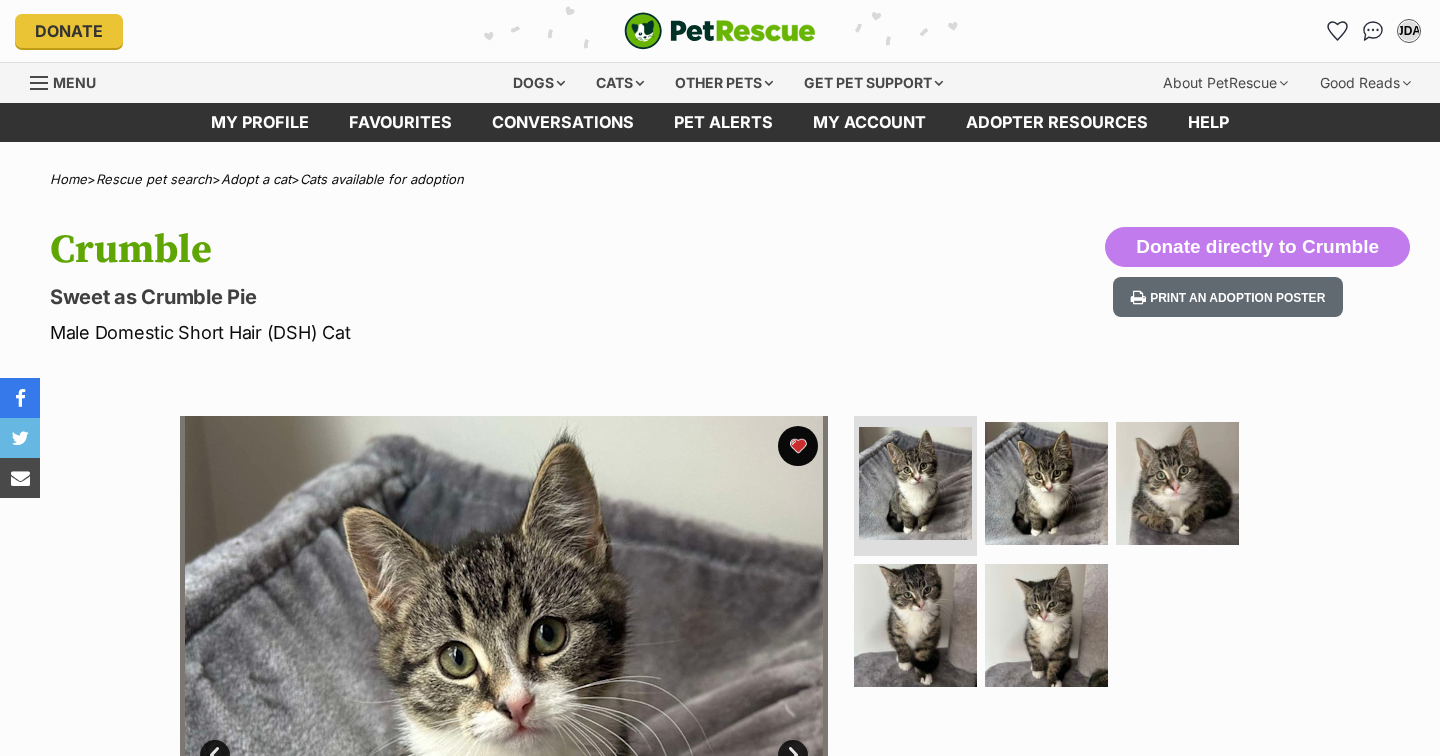 scroll, scrollTop: 0, scrollLeft: 0, axis: both 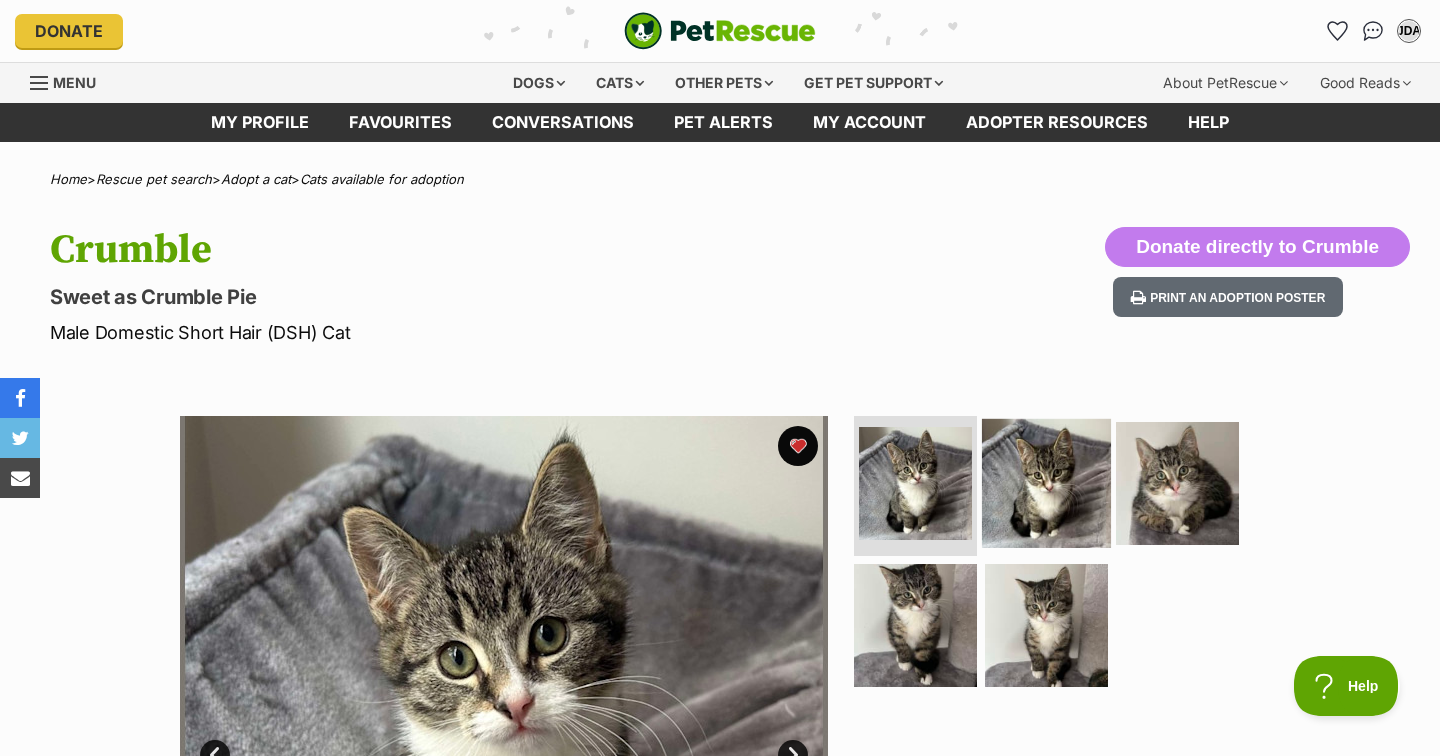 click at bounding box center (1046, 483) 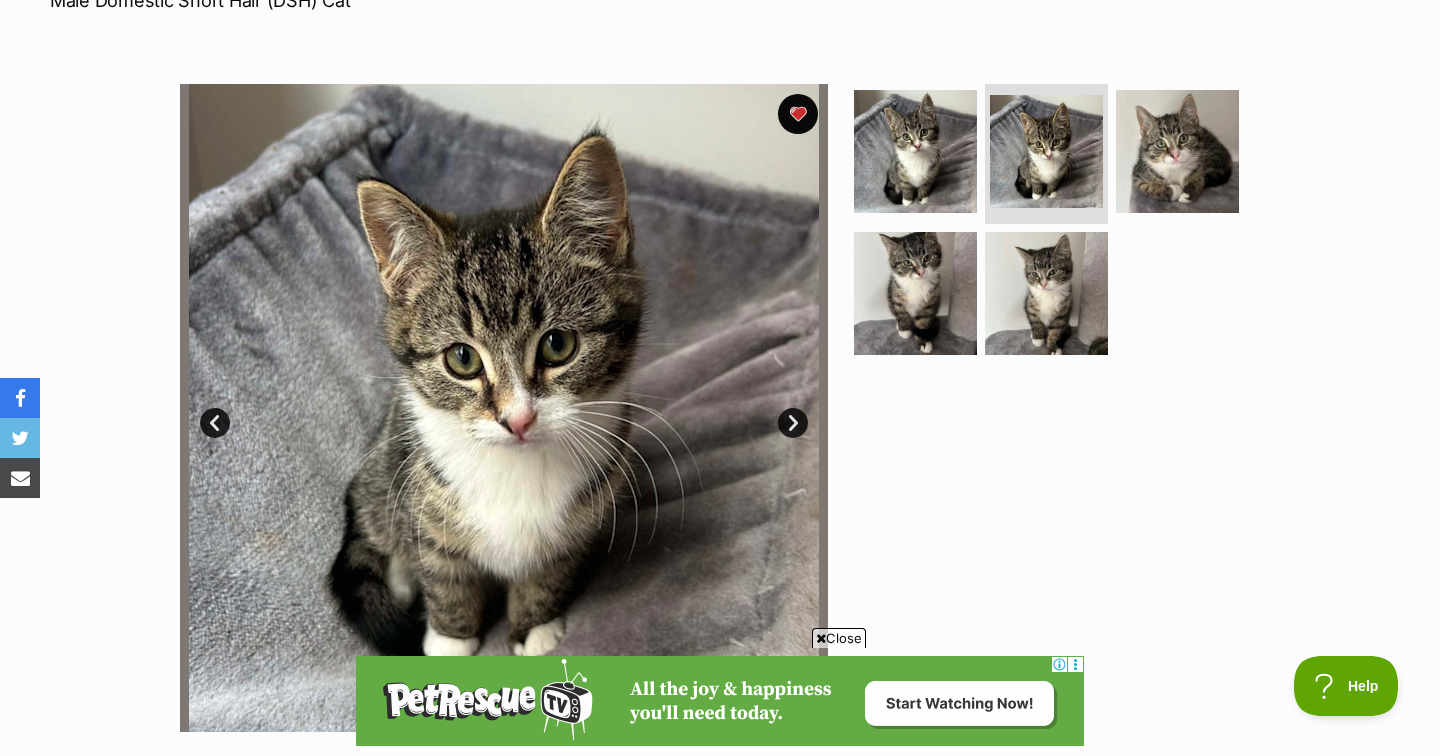 scroll, scrollTop: 337, scrollLeft: 0, axis: vertical 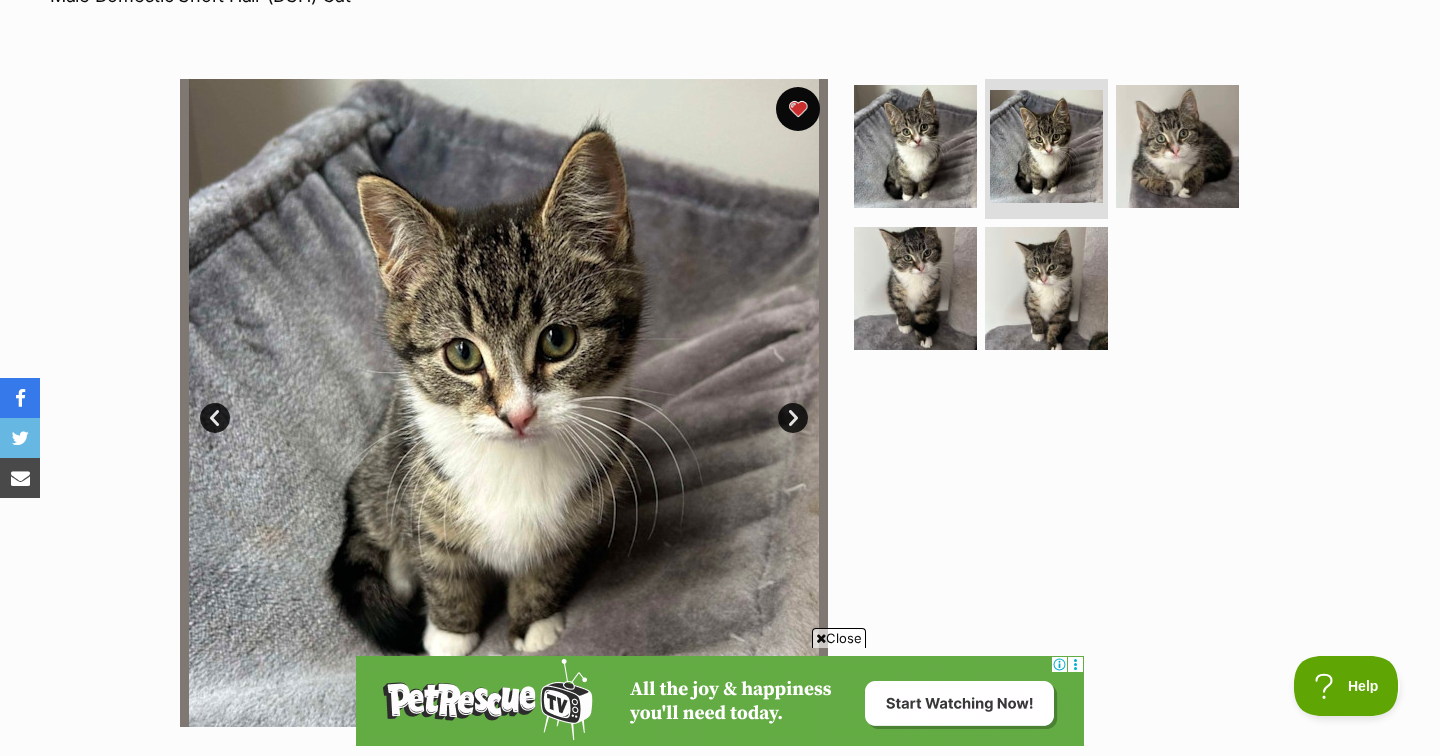 click at bounding box center [798, 109] 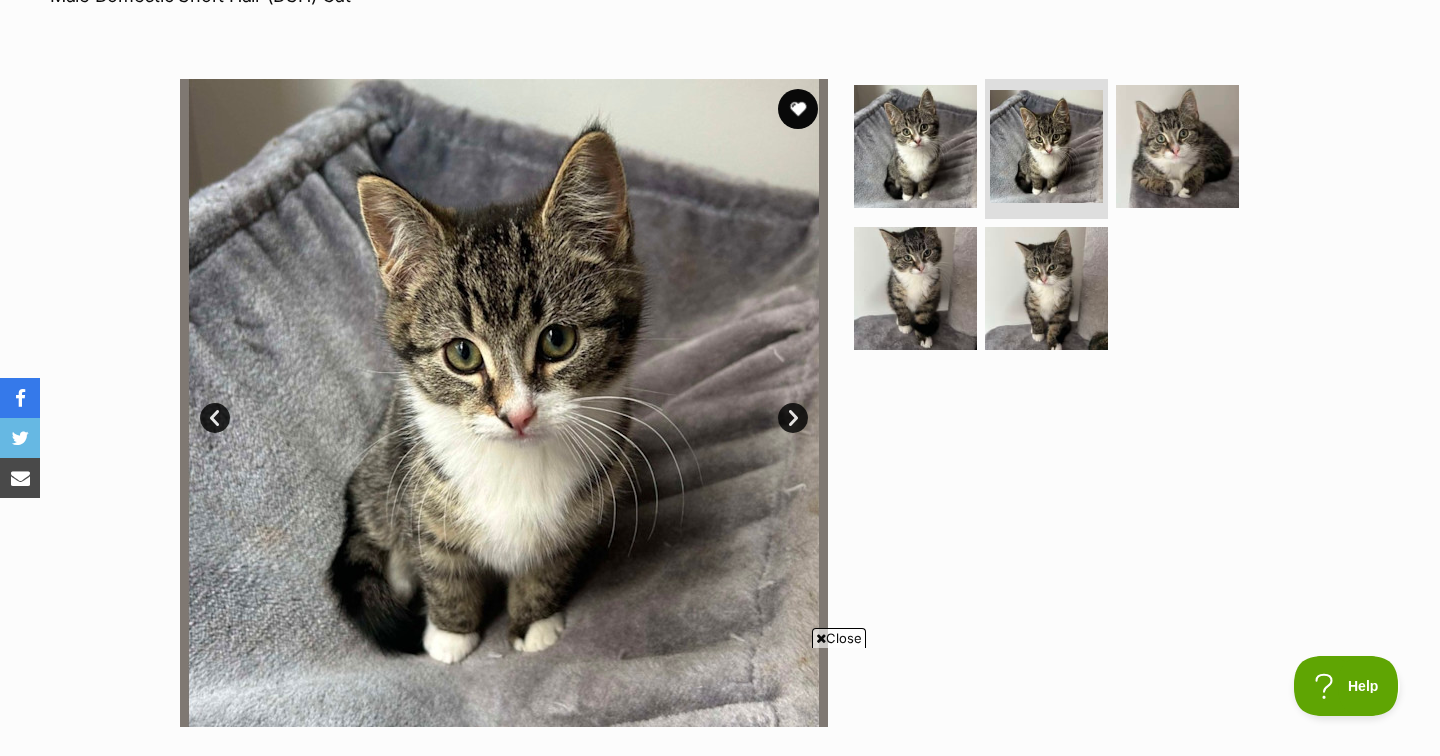 scroll, scrollTop: 0, scrollLeft: 0, axis: both 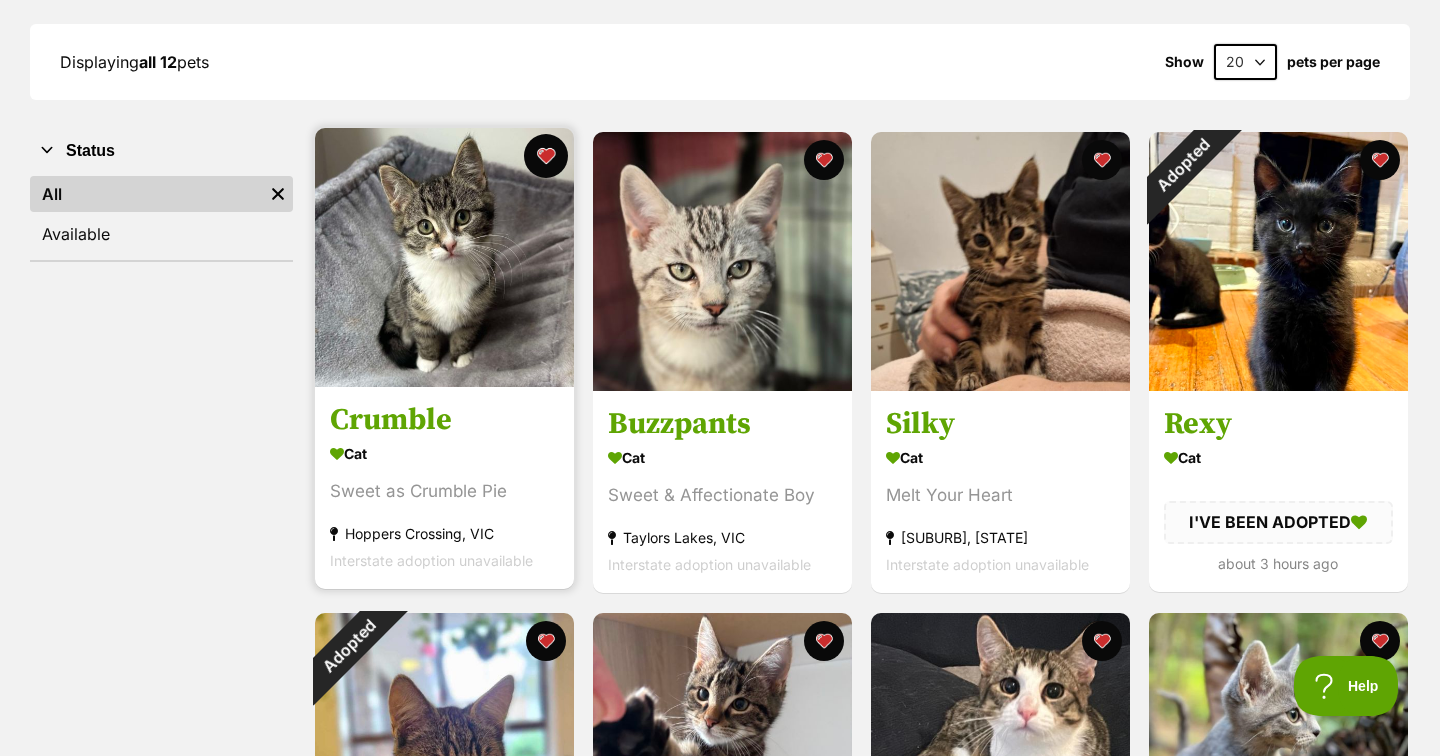 click at bounding box center [546, 156] 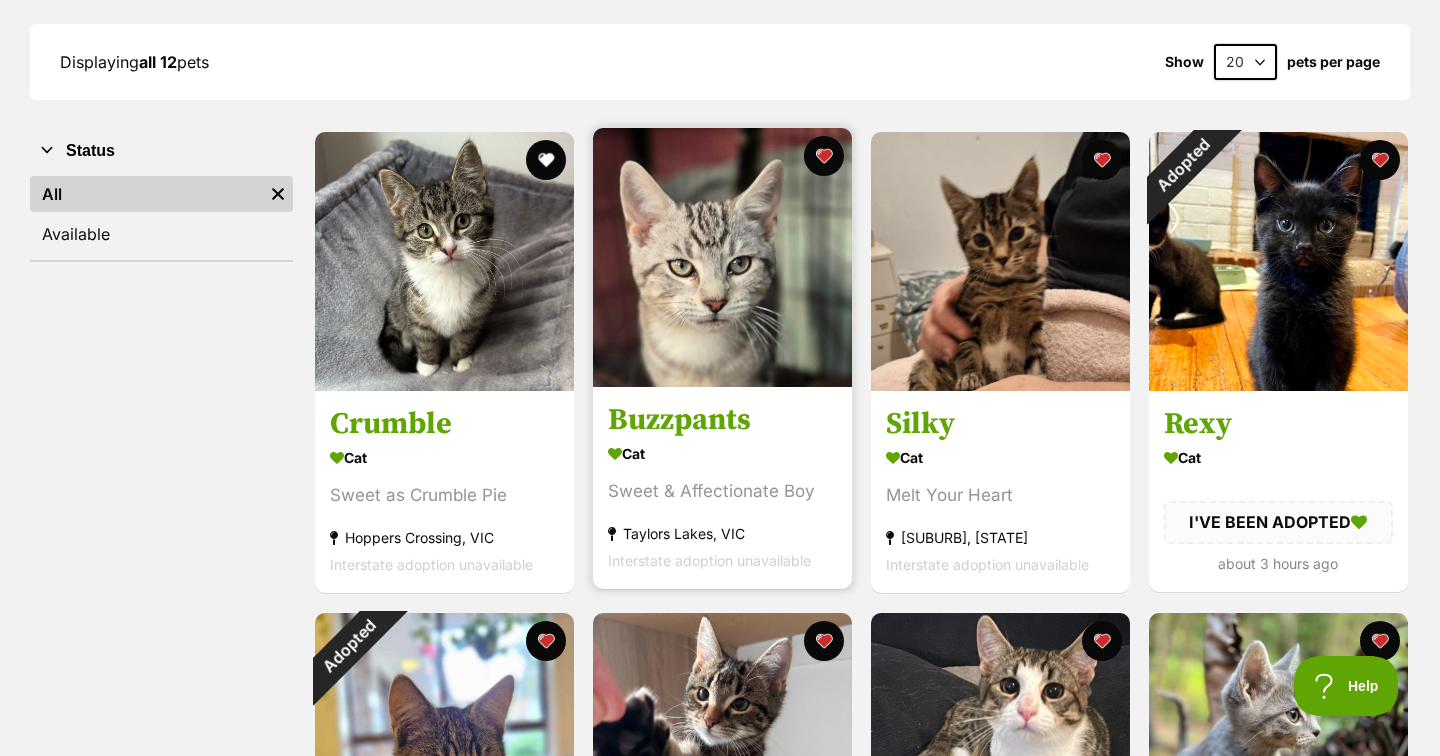 click on "Buzzpants" at bounding box center [722, 421] 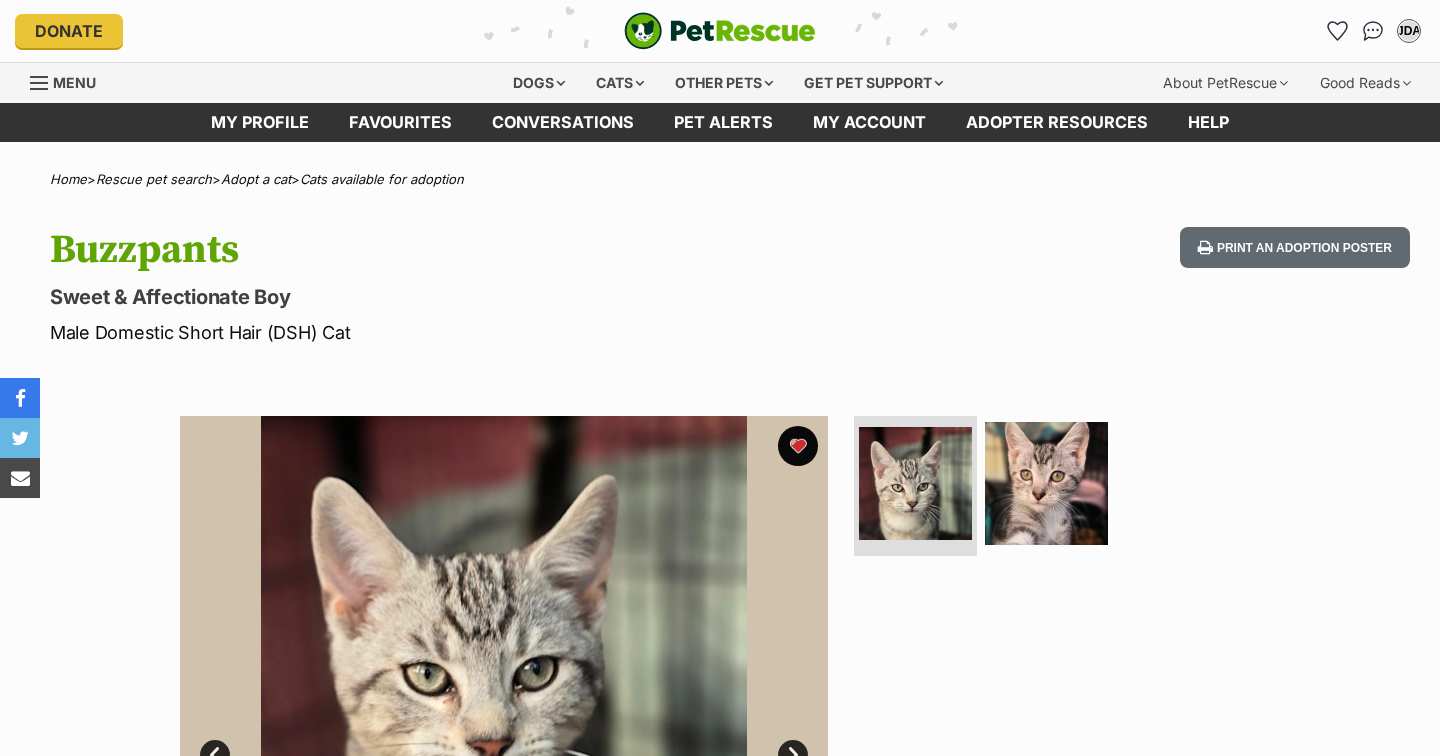 scroll, scrollTop: 38, scrollLeft: 0, axis: vertical 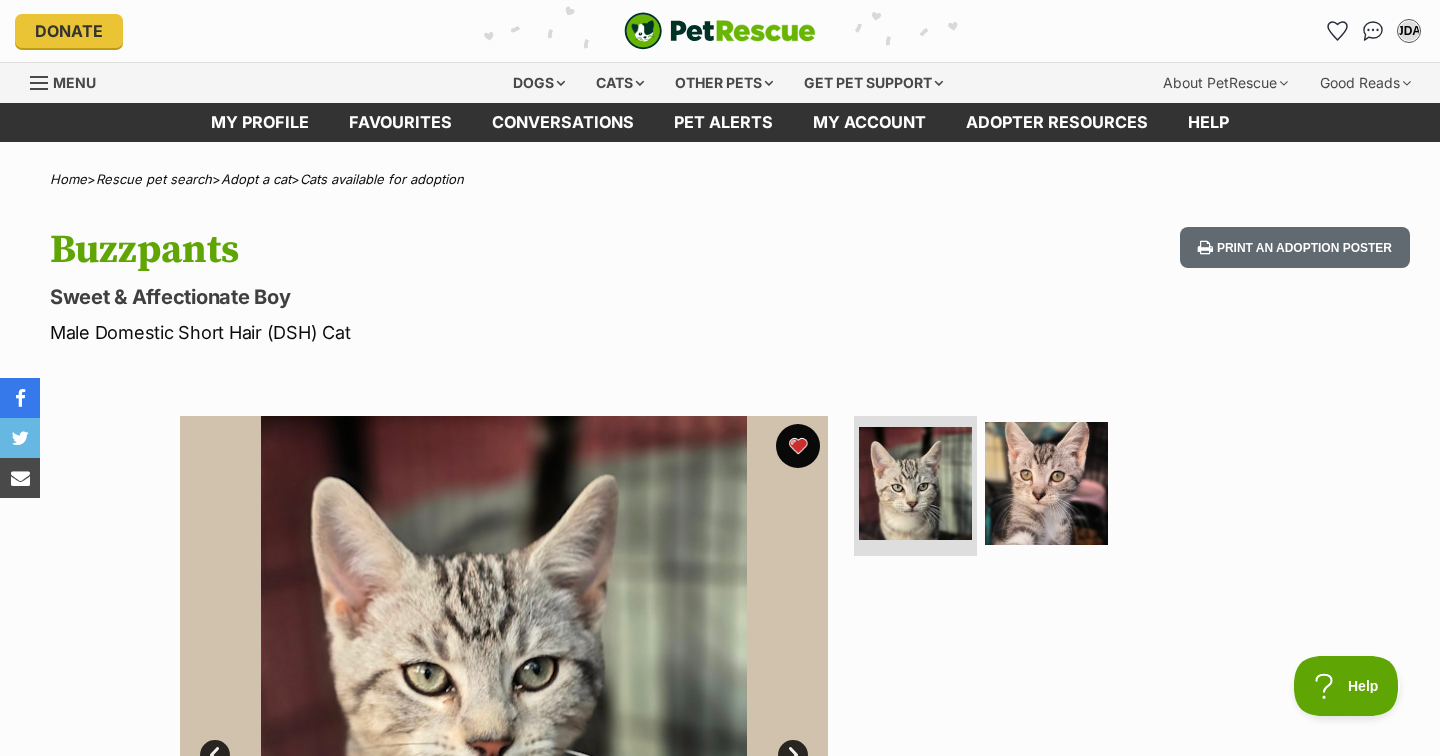 click at bounding box center [798, 446] 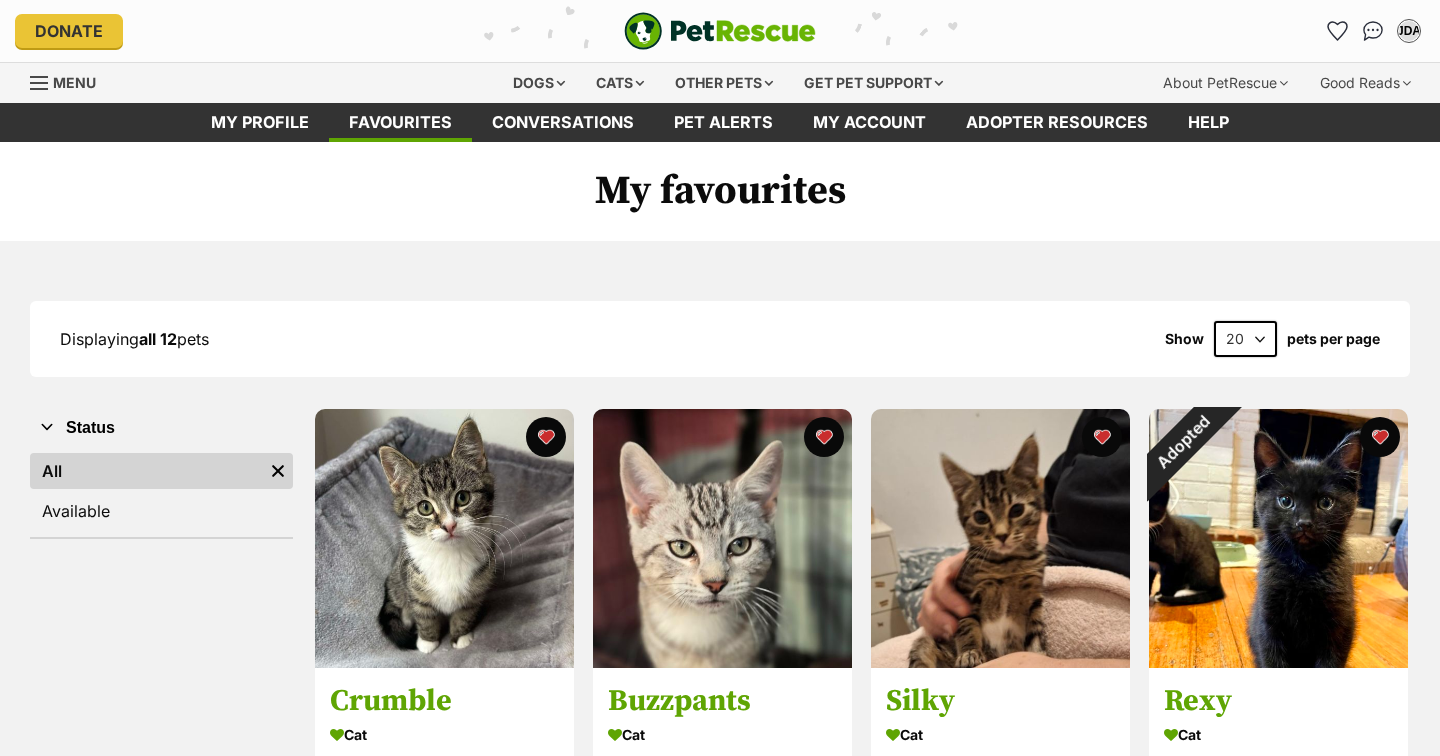 scroll, scrollTop: 277, scrollLeft: 0, axis: vertical 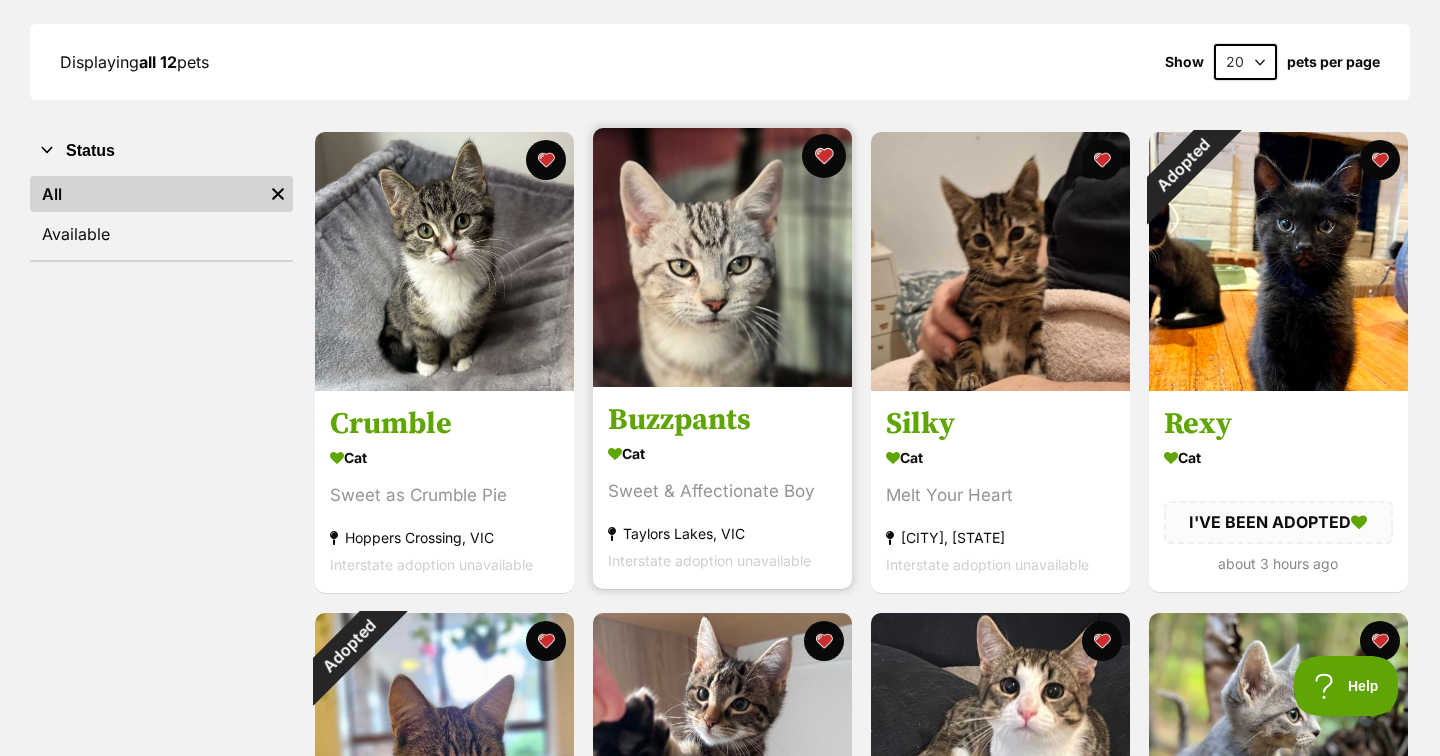 click at bounding box center [824, 156] 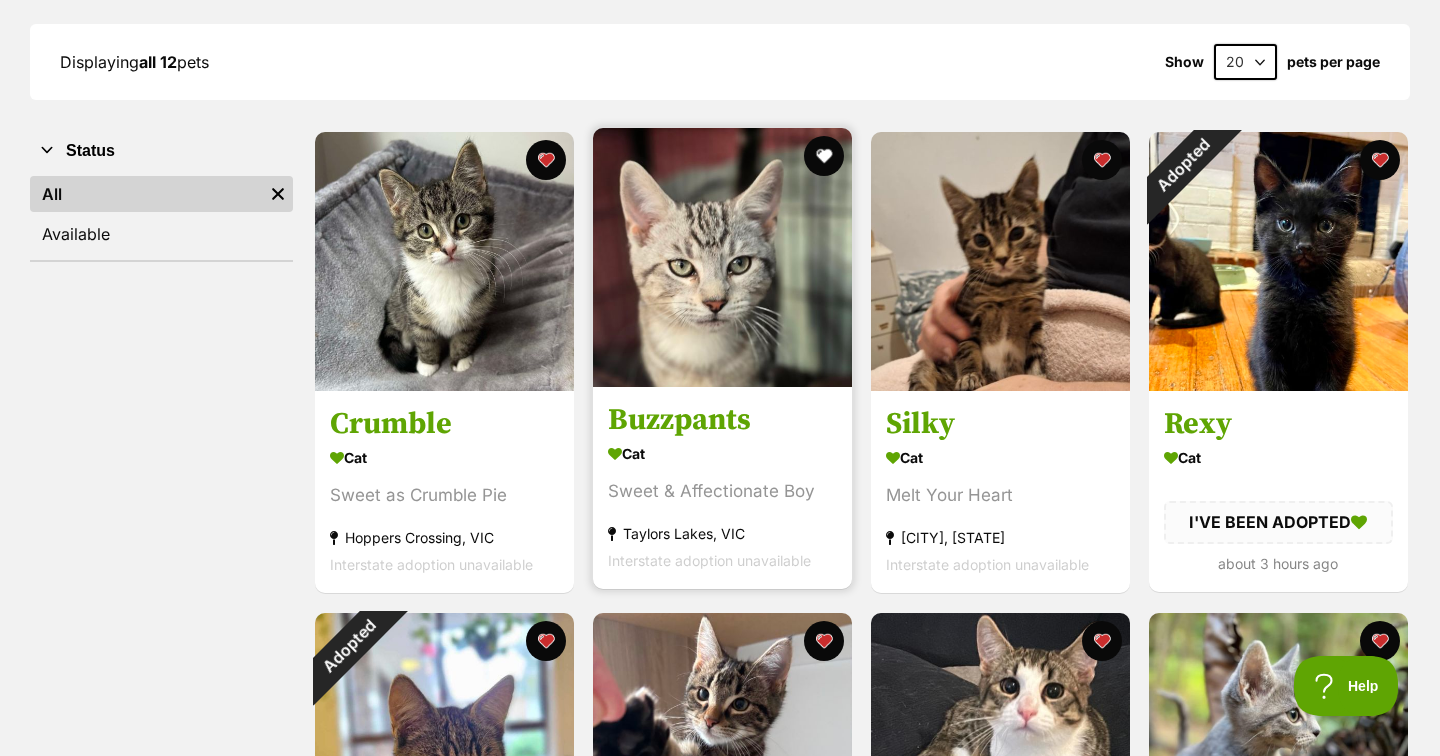 scroll, scrollTop: 0, scrollLeft: 0, axis: both 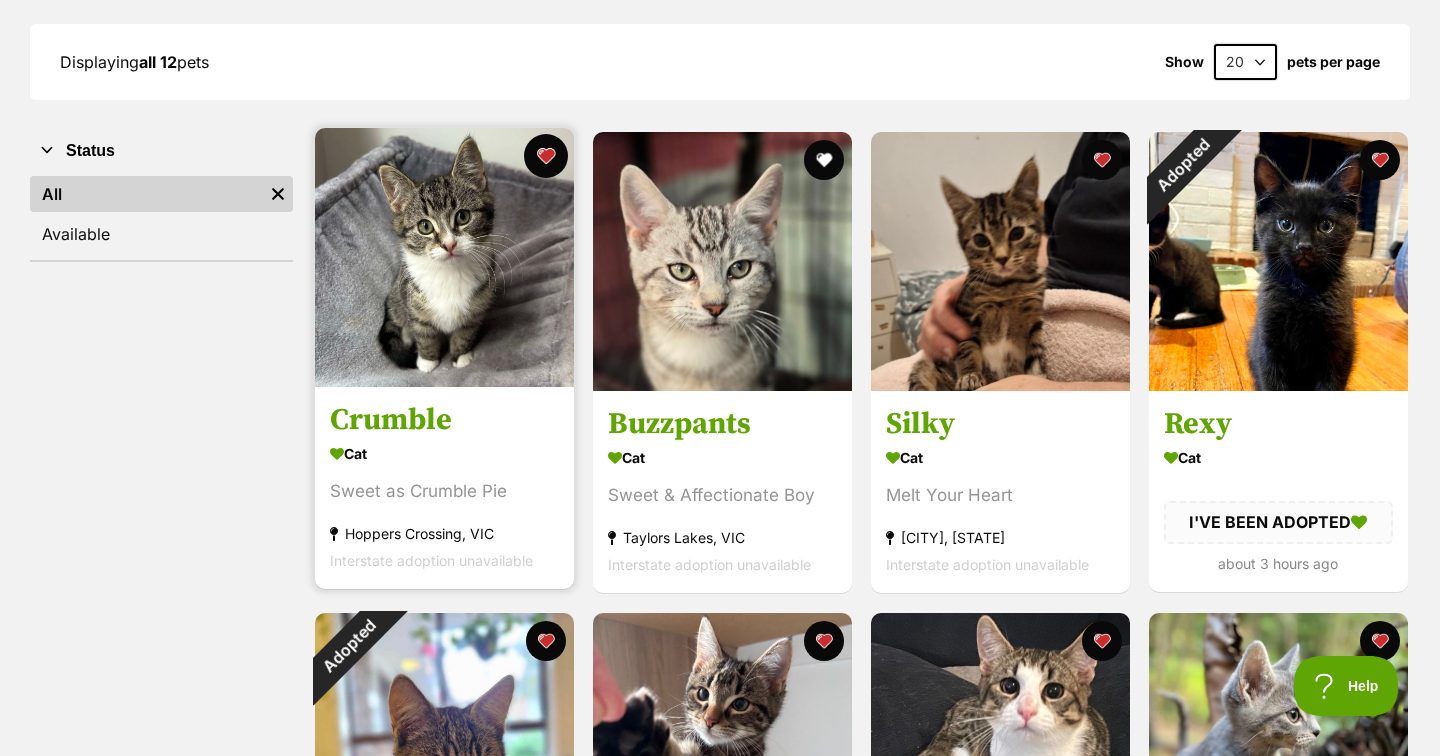 click at bounding box center [546, 156] 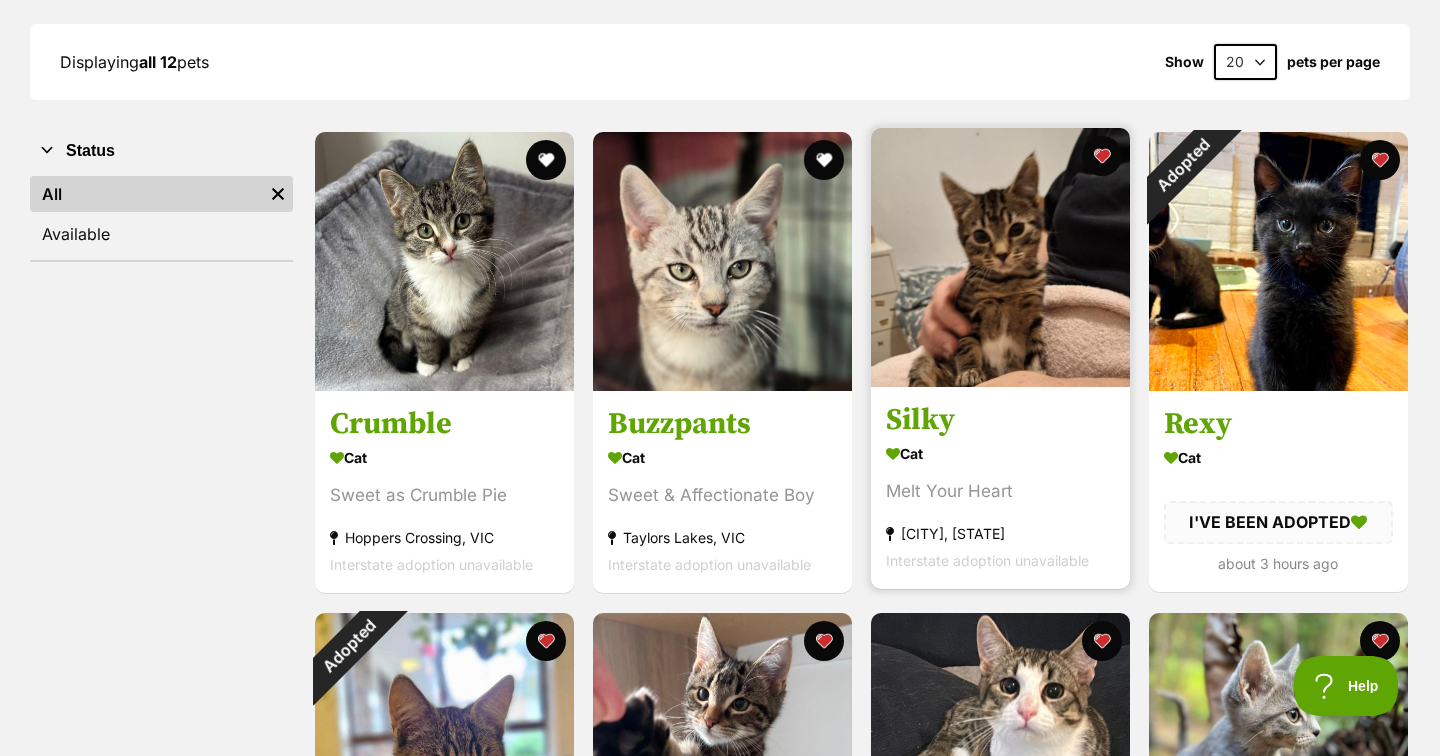 click at bounding box center (1000, 257) 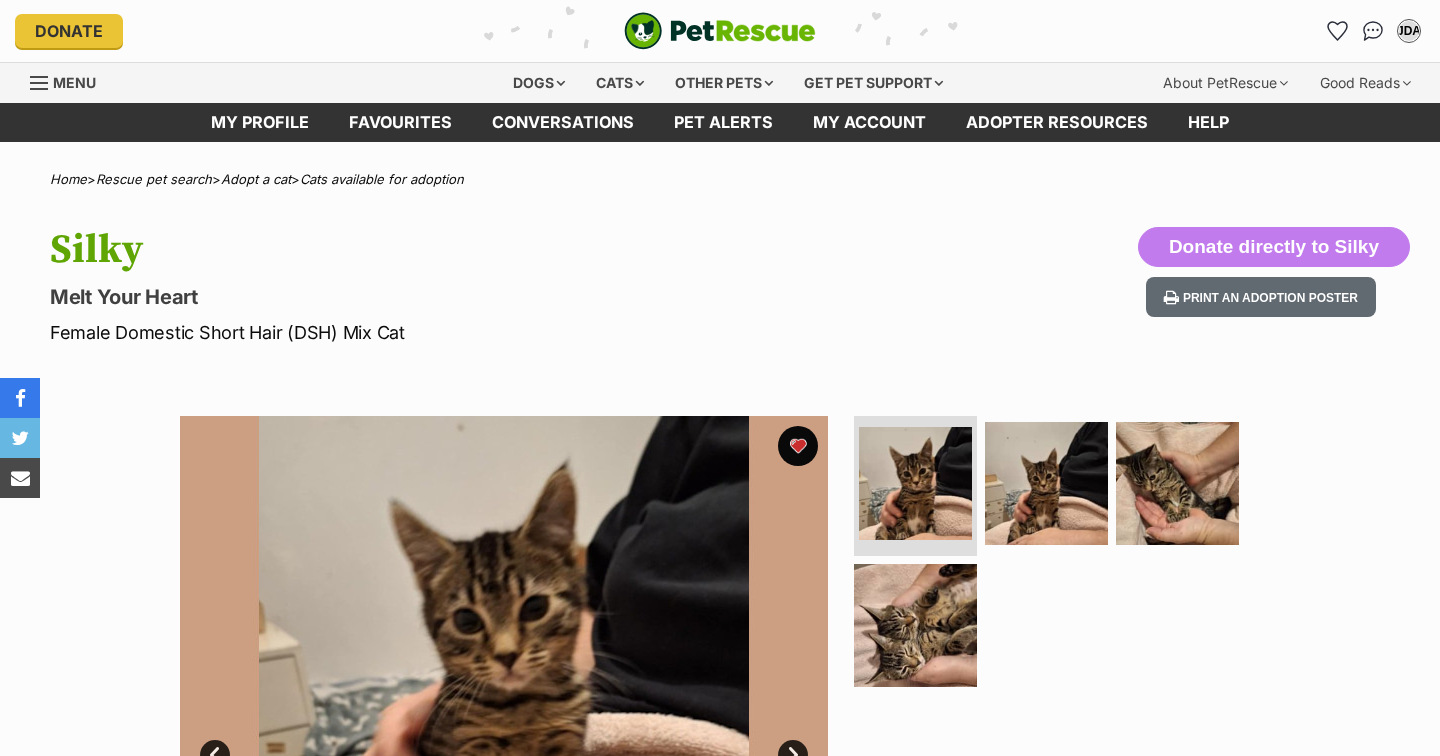 scroll, scrollTop: 0, scrollLeft: 0, axis: both 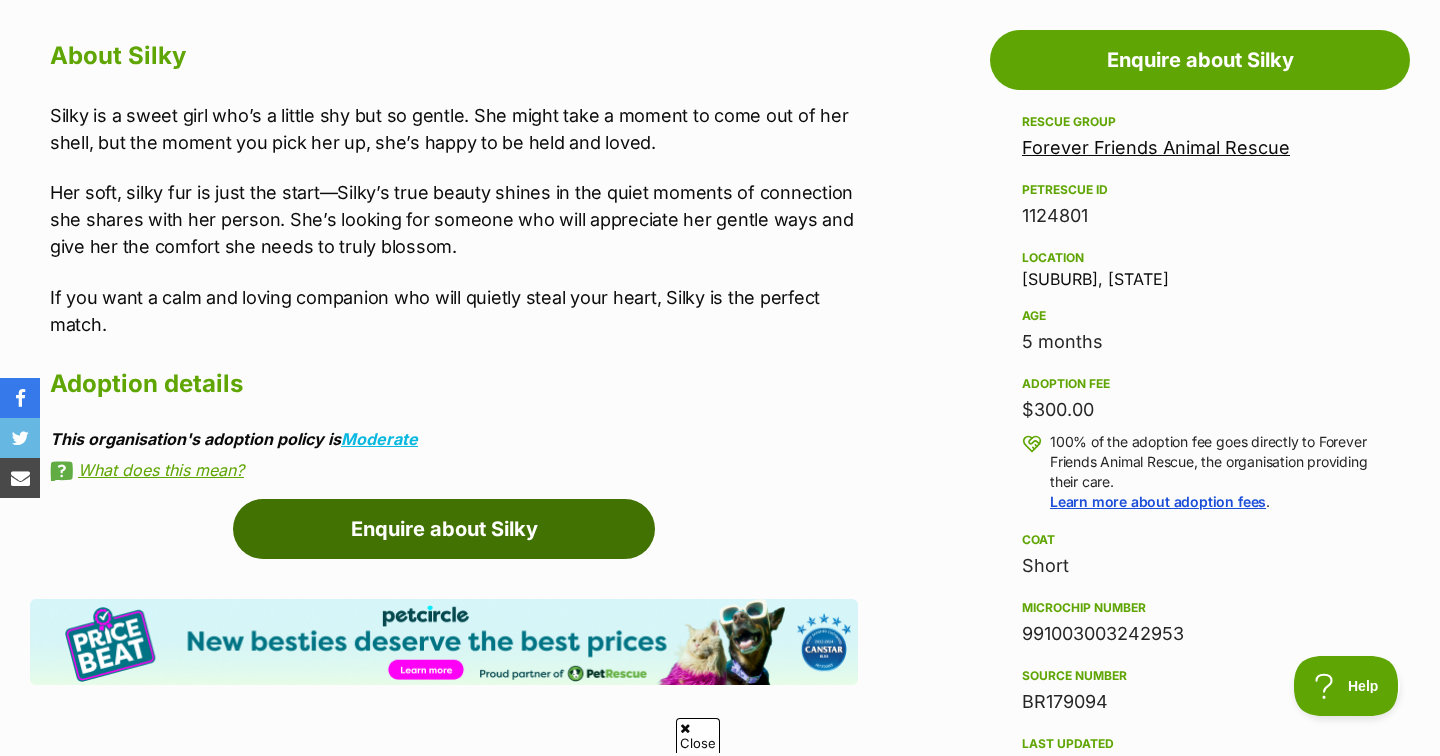 click on "Enquire about Silky" at bounding box center (444, 529) 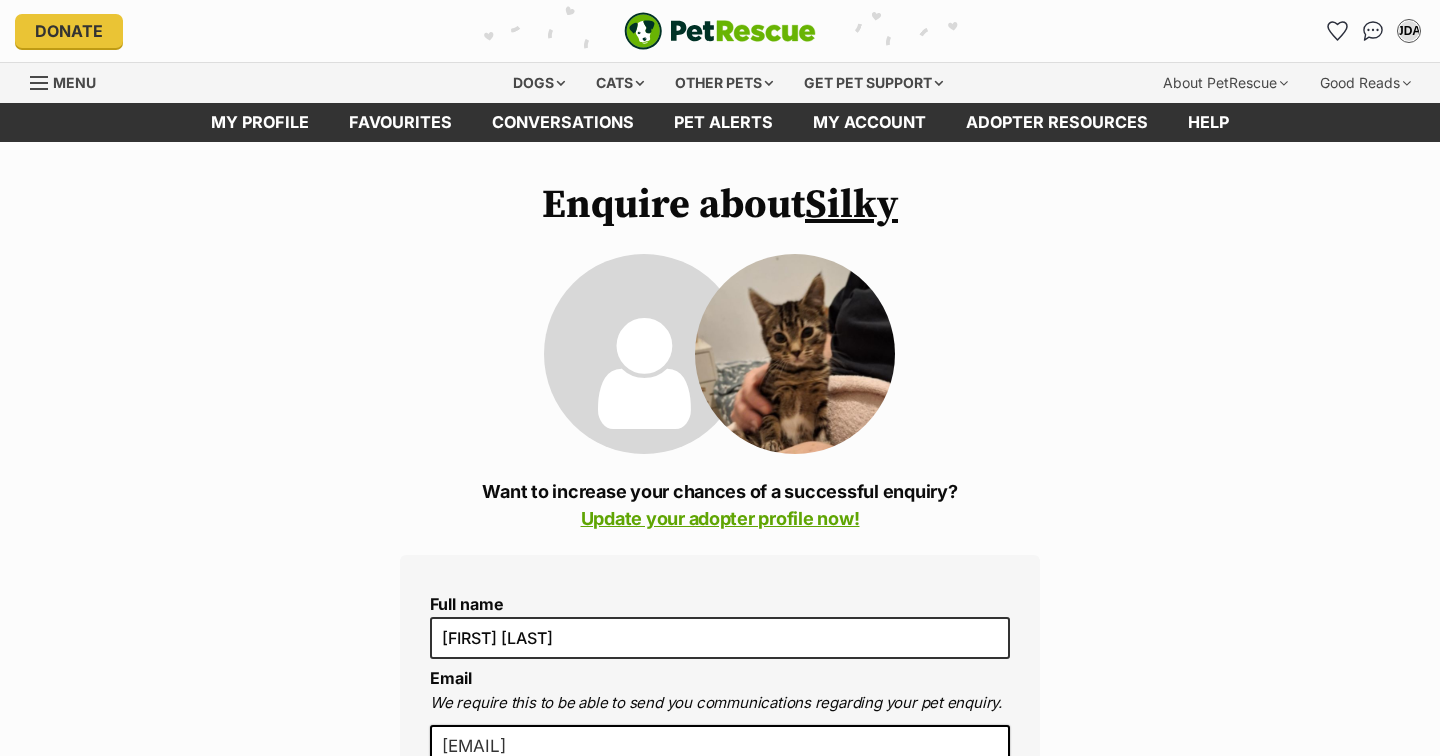 scroll, scrollTop: 0, scrollLeft: 0, axis: both 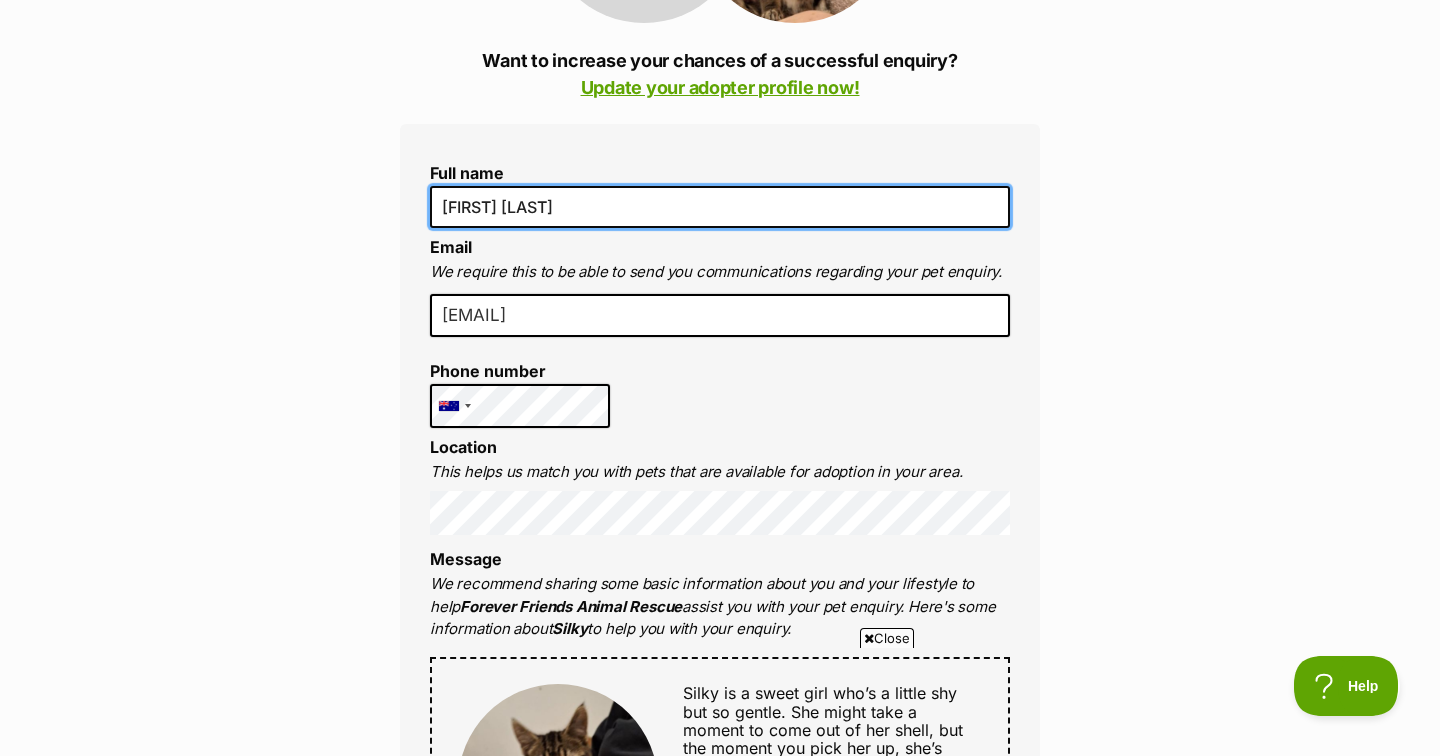 drag, startPoint x: 638, startPoint y: 205, endPoint x: 394, endPoint y: 195, distance: 244.20483 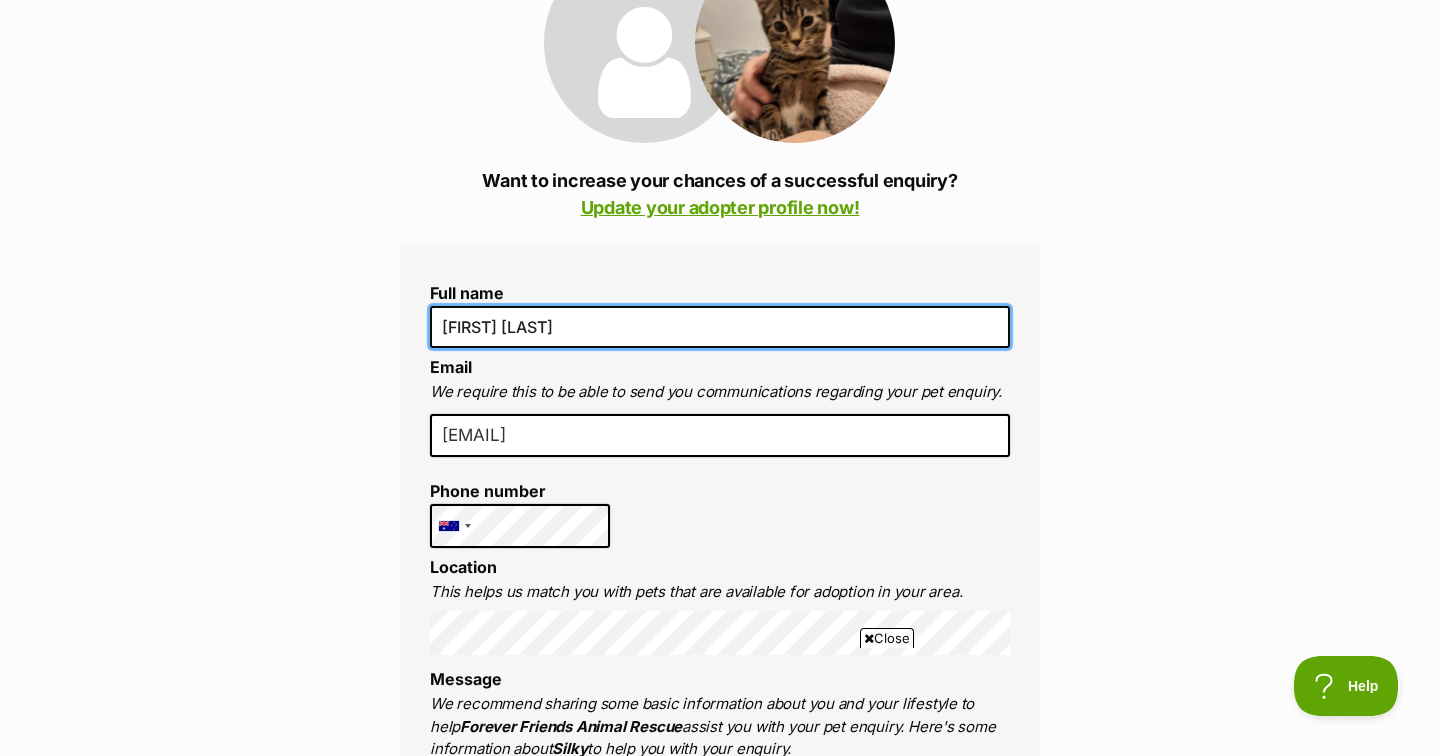 scroll, scrollTop: 313, scrollLeft: 0, axis: vertical 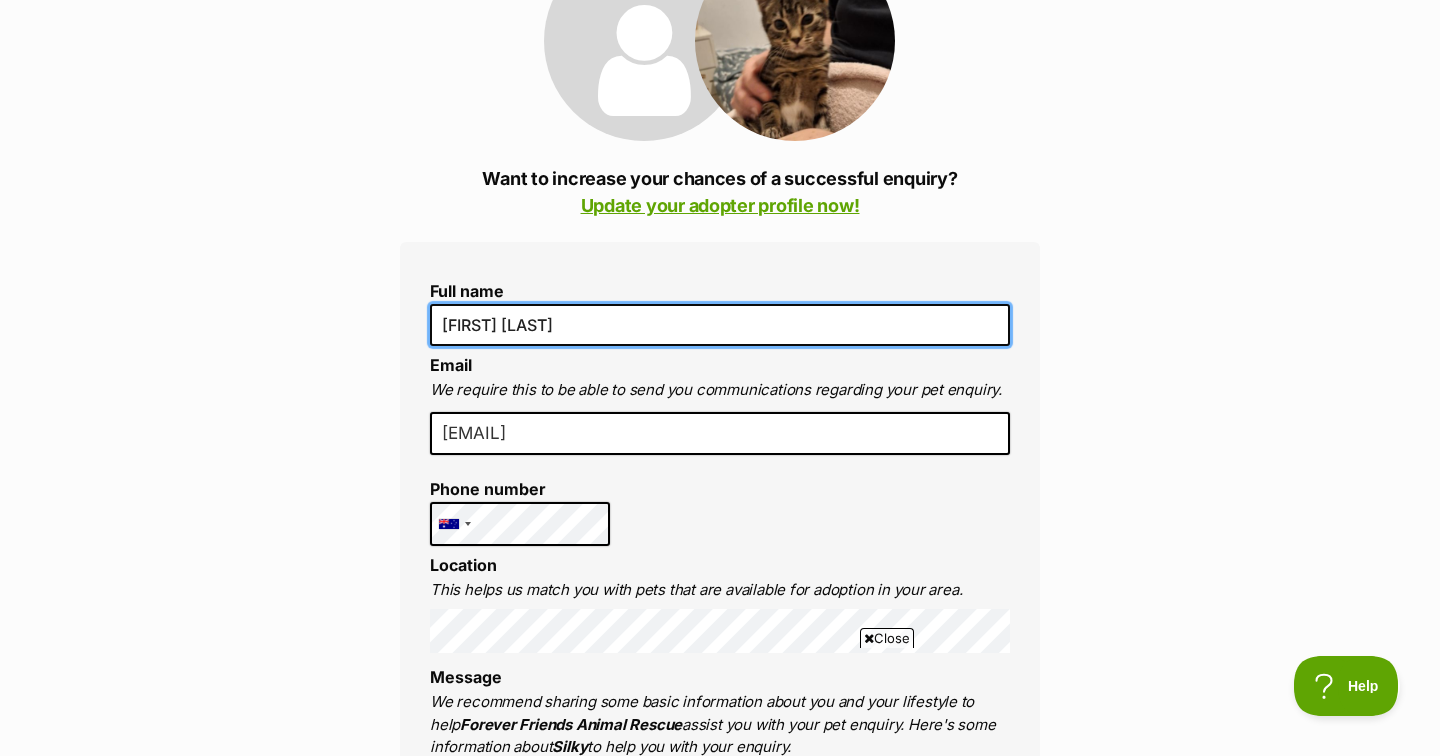 type on "[FIRST] [LAST]" 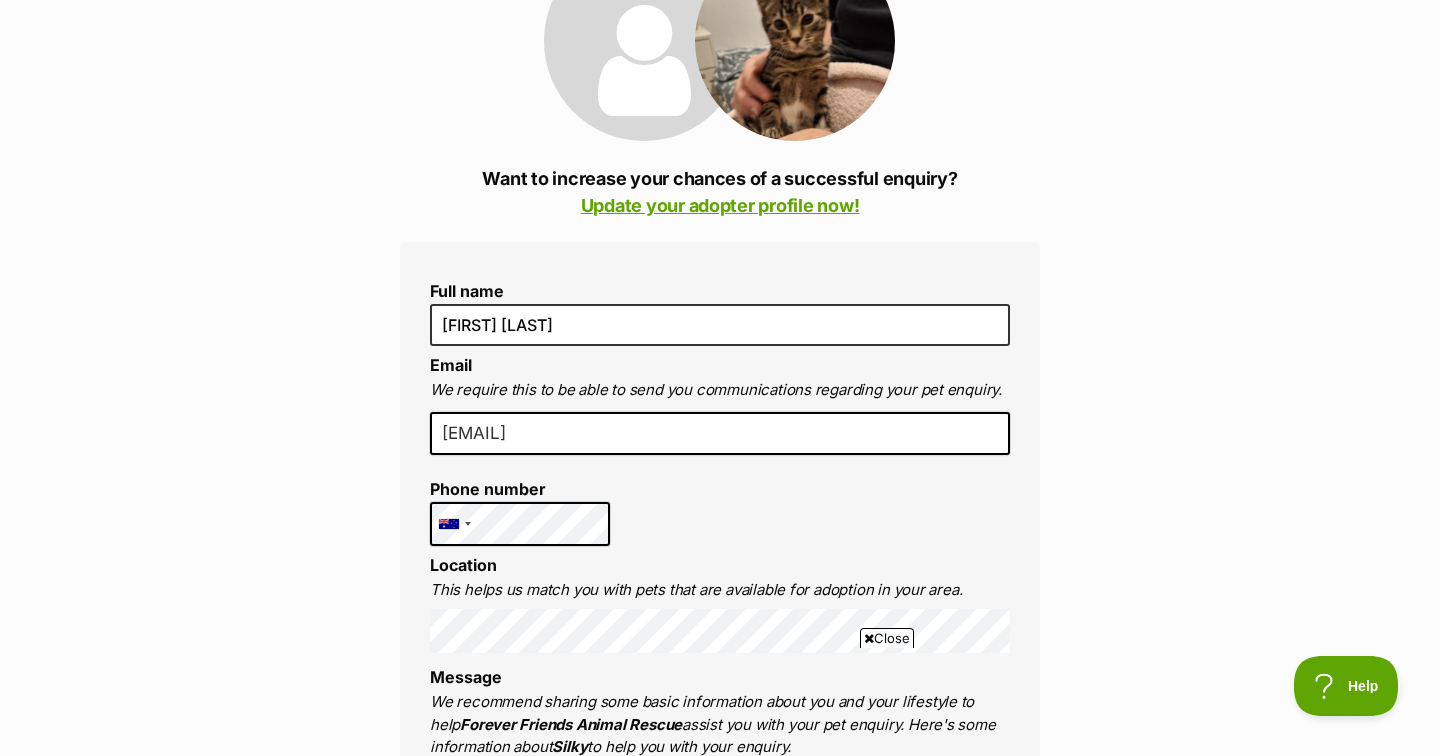 drag, startPoint x: 670, startPoint y: 434, endPoint x: 426, endPoint y: 431, distance: 244.01845 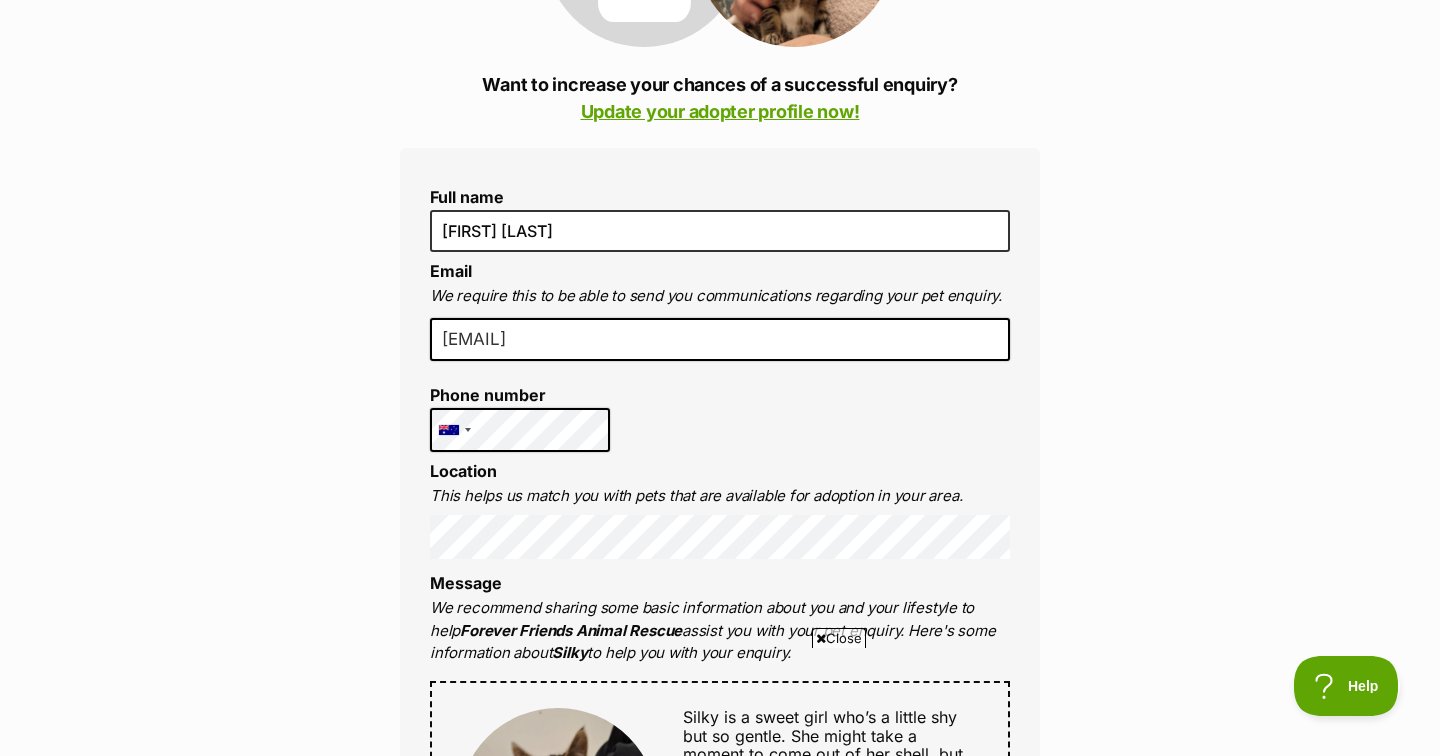 scroll, scrollTop: 0, scrollLeft: 0, axis: both 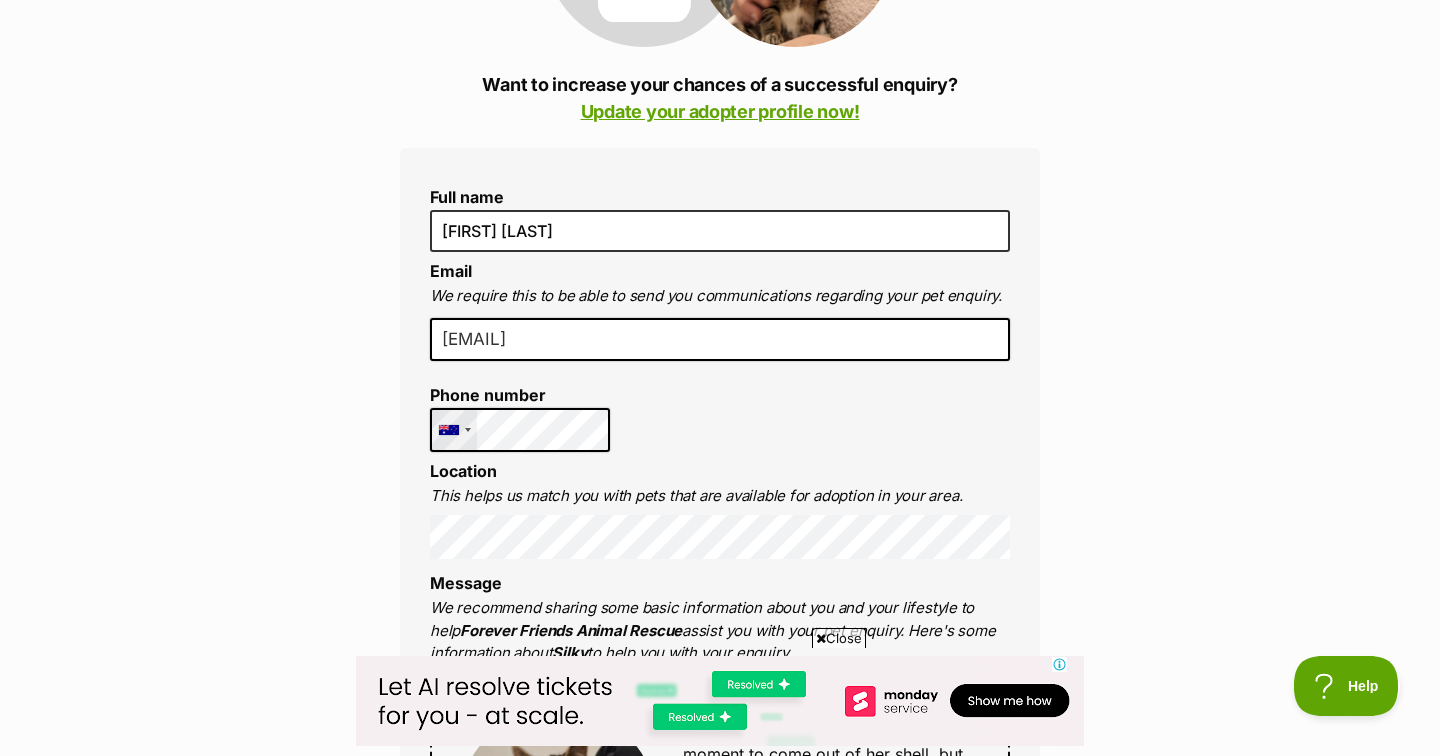 type on "[EMAIL]" 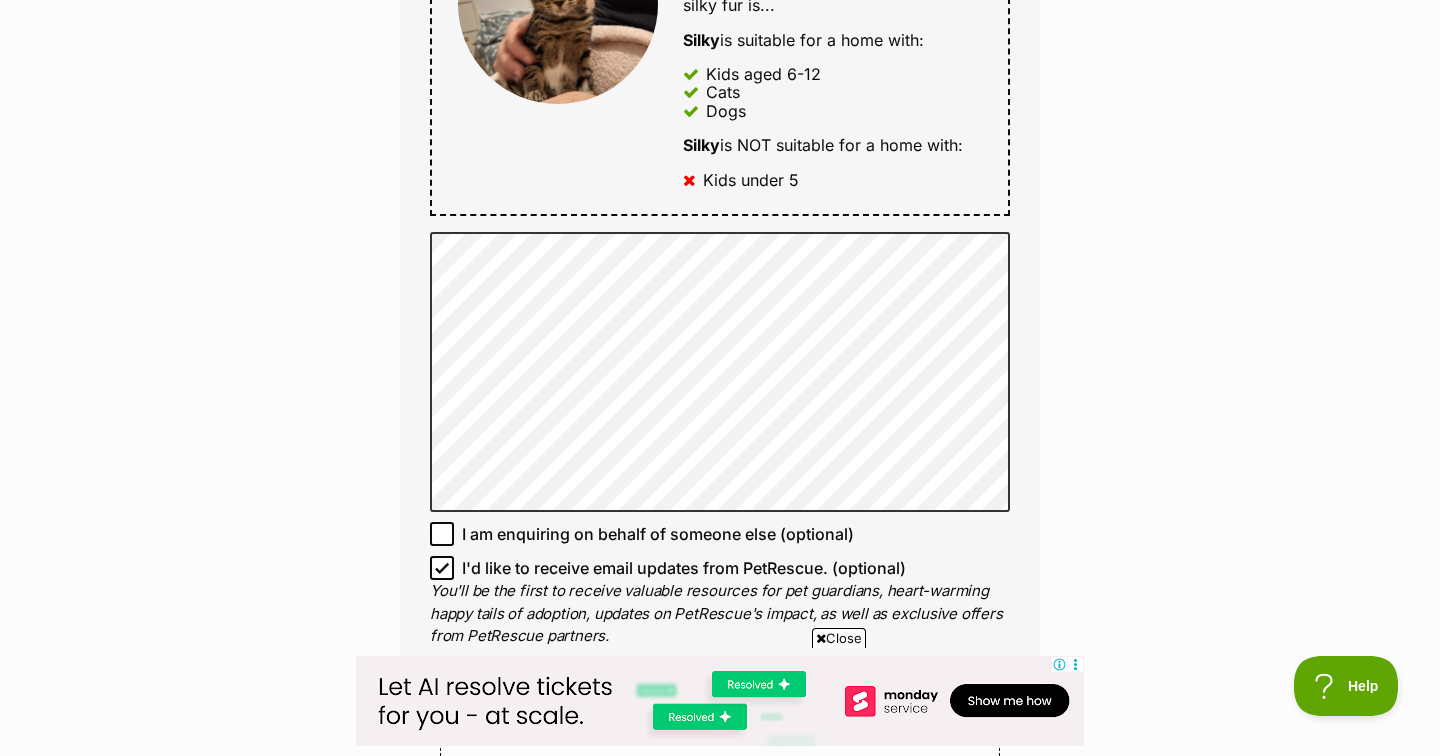 scroll, scrollTop: 1220, scrollLeft: 0, axis: vertical 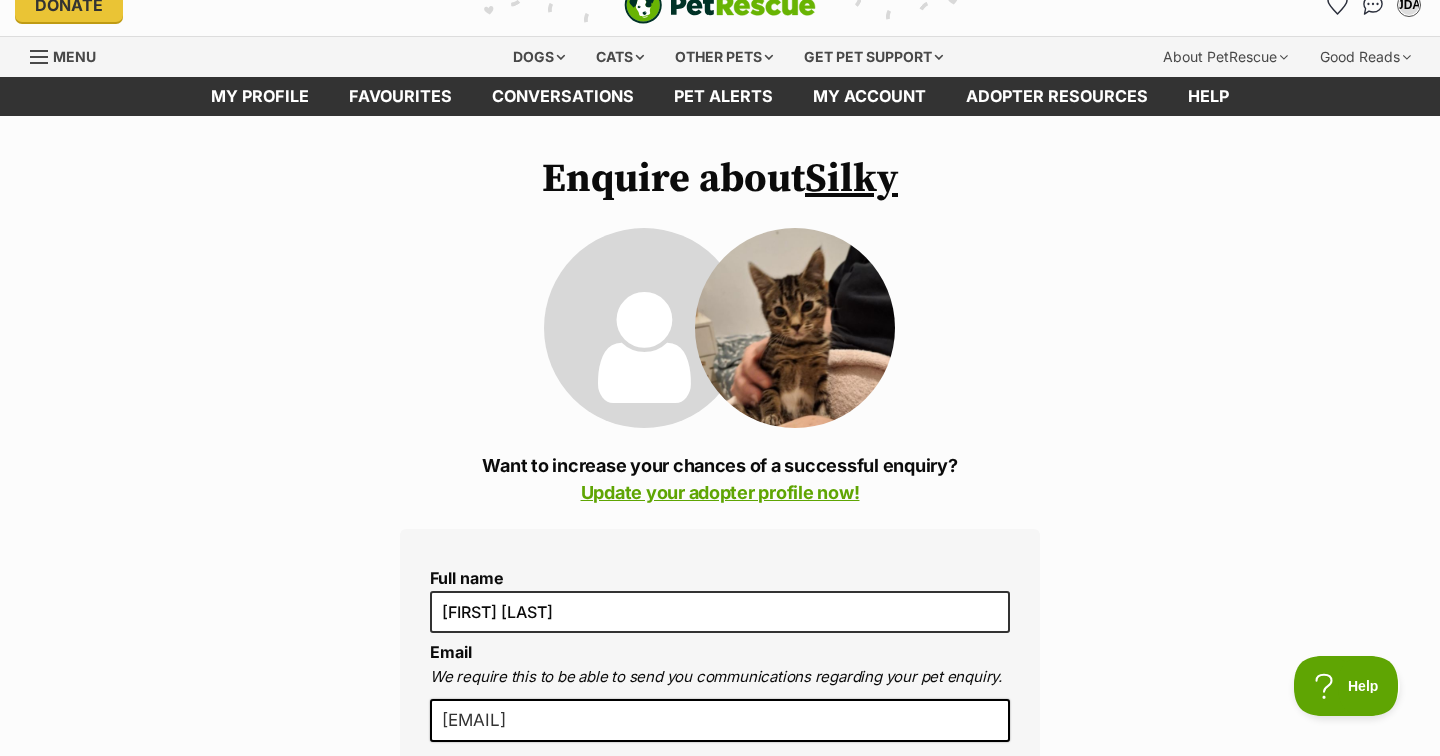 click on "Full name [FIRST] [LAST]
Email
We require this to be able to send you communications regarding your pet enquiry.
[EMAIL]
Phone number United States +1 United Kingdom +44 Afghanistan (‫[COUNTRY]‬‎) +93 Albania (Shqipëri) +355 Algeria (‫[COUNTRY]‬‎) +213 American Samoa +1684 Andorra +376 Angola +244 Anguilla +1264 Antigua and Barbuda +1268 Argentina +54 Armenia (Հայաստան) +374 Aruba +297 Australia +61 Austria (Österreich) +43 Azerbaijan (Azərbaycan) +994 Bahamas +1242 Bahrain (‫[COUNTRY]‬‎) +973 Bangladesh (বাংলাদেশ) +880 Barbados +1246 Belarus (Беларусь) +375 Belgium (België) +32 Belize +501 Benin (Bénin) +229 Bermuda +1441 Bhutan (འབྲུག) +975 Bolivia +591 Bosnia and Herzegovina (Босна и Херцеговина) +387 Botswana +267 Brazil (Brasil) +55 +1" at bounding box center [720, 1475] 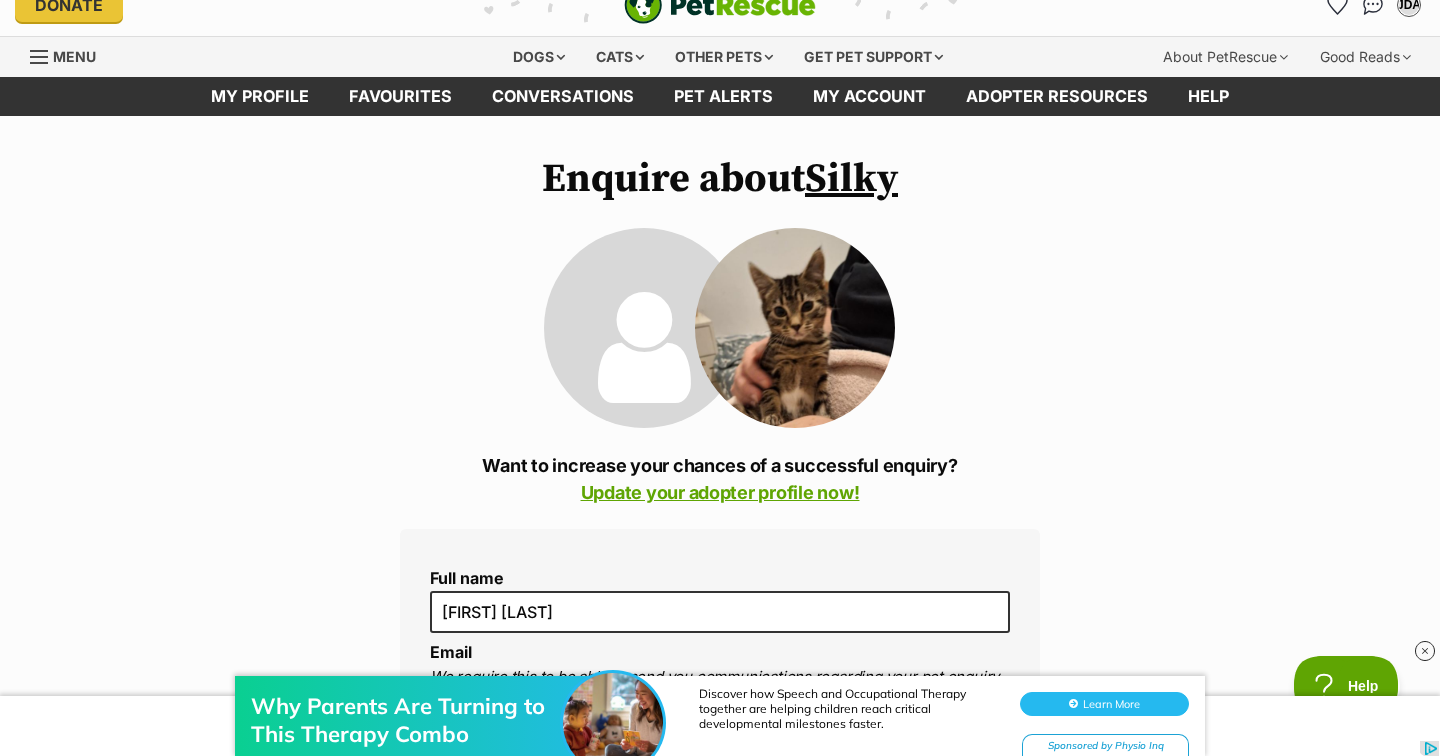 scroll, scrollTop: 0, scrollLeft: 0, axis: both 